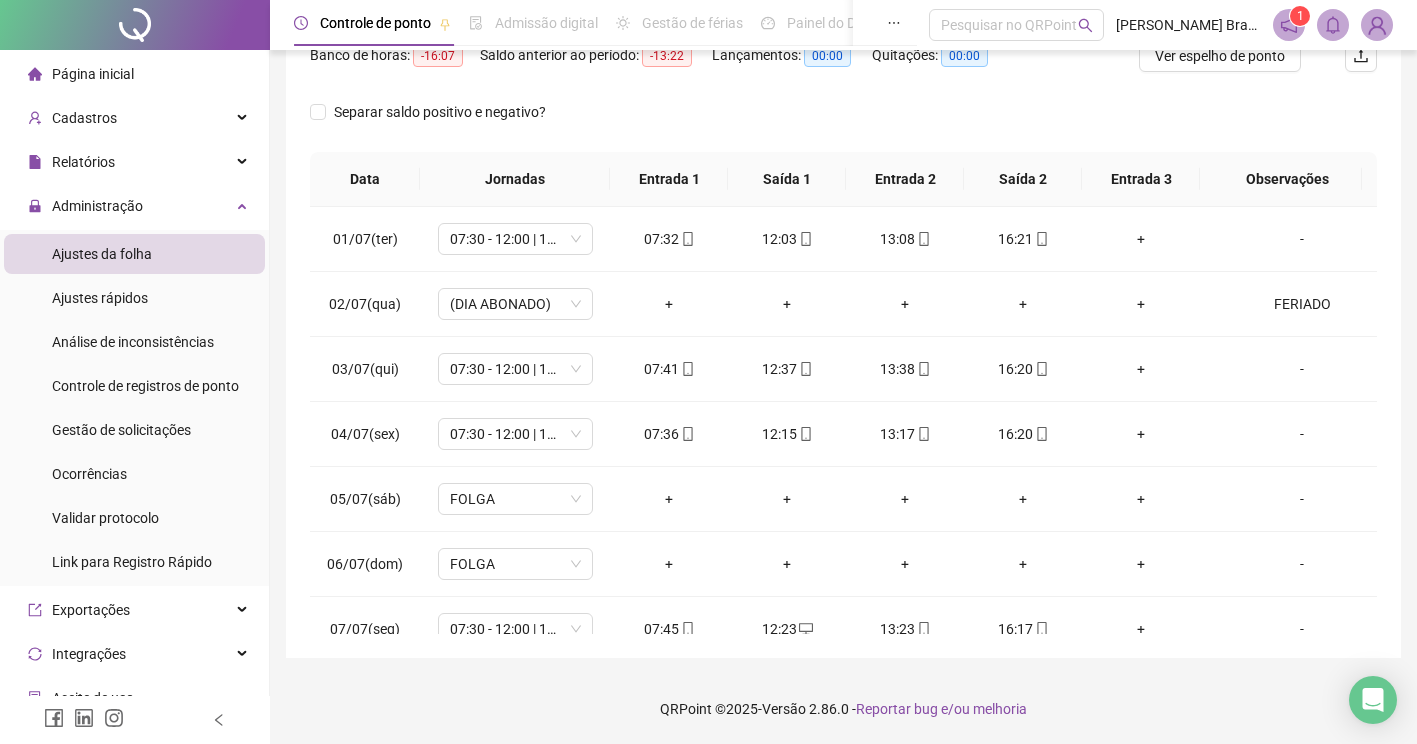 scroll, scrollTop: 278, scrollLeft: 0, axis: vertical 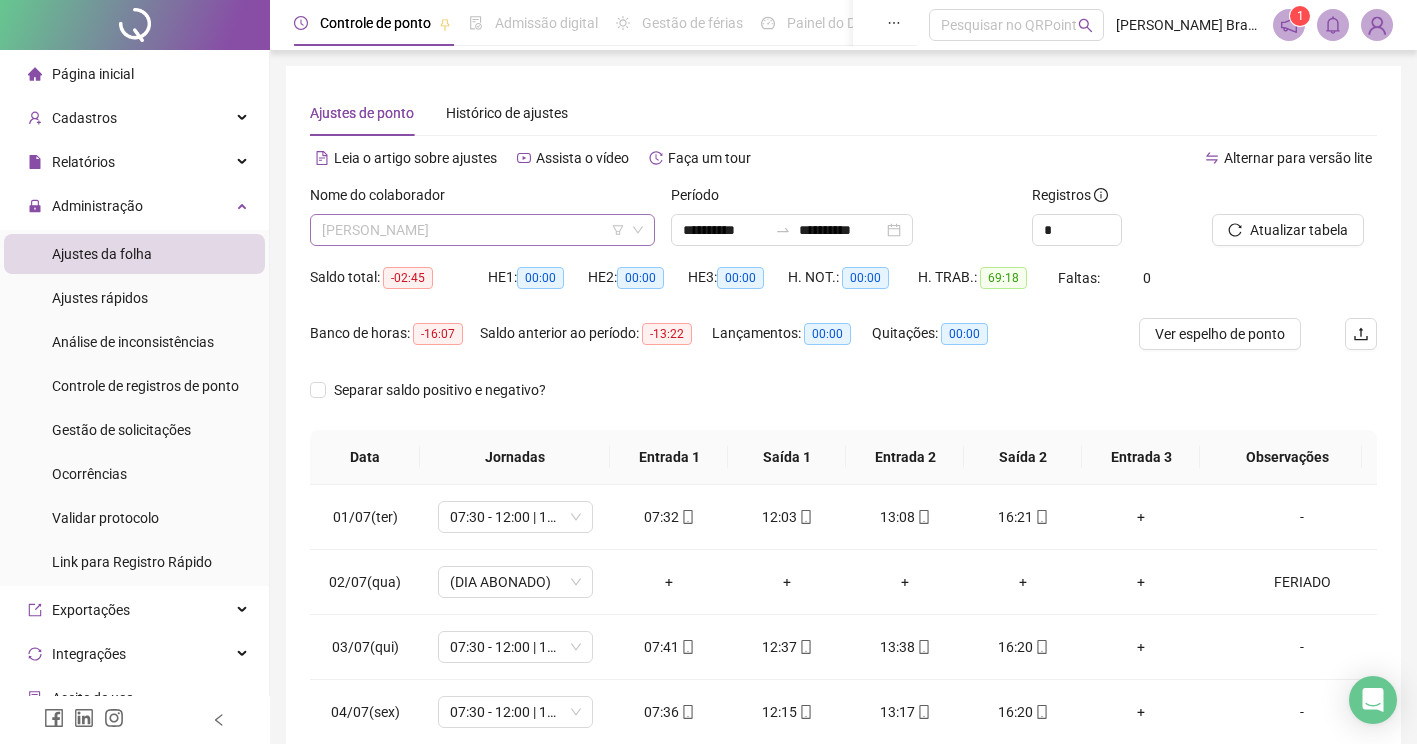 click on "[PERSON_NAME]" at bounding box center (482, 230) 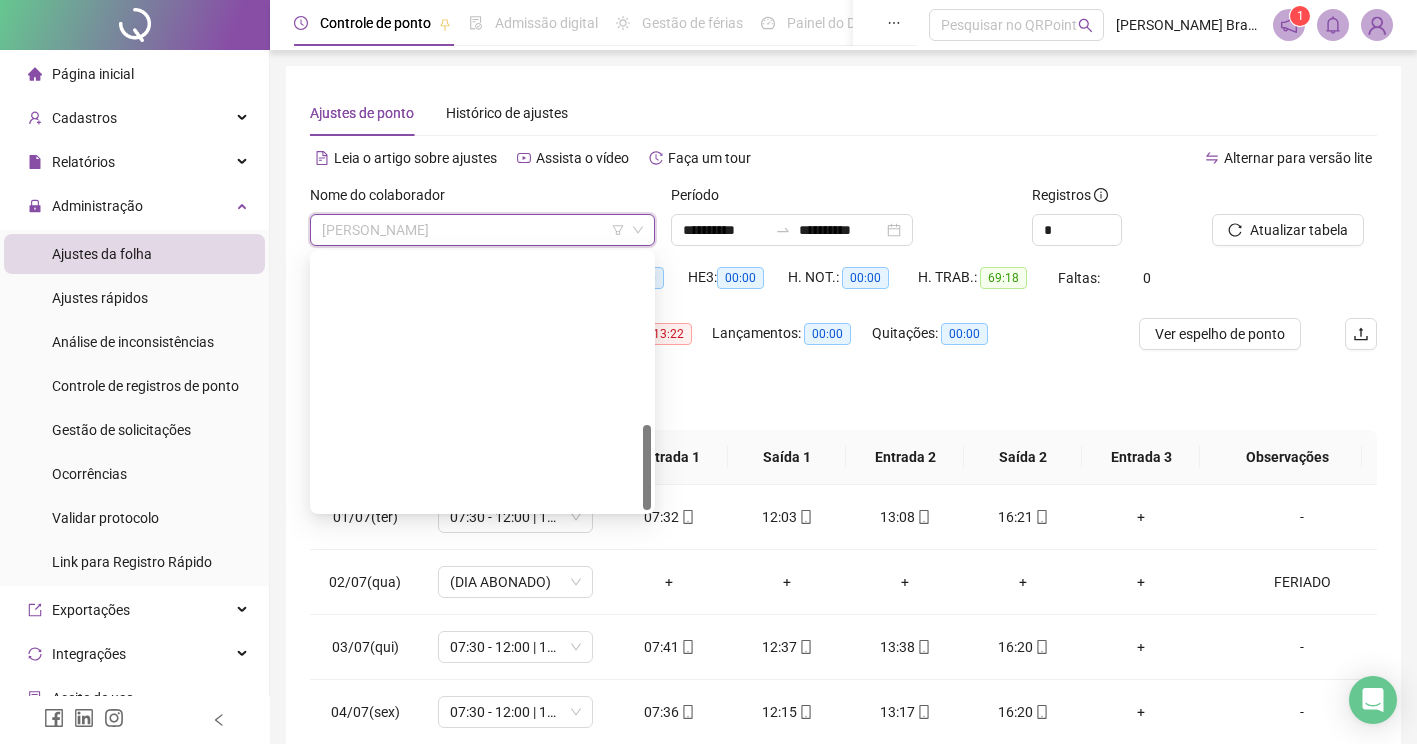 scroll, scrollTop: 278, scrollLeft: 0, axis: vertical 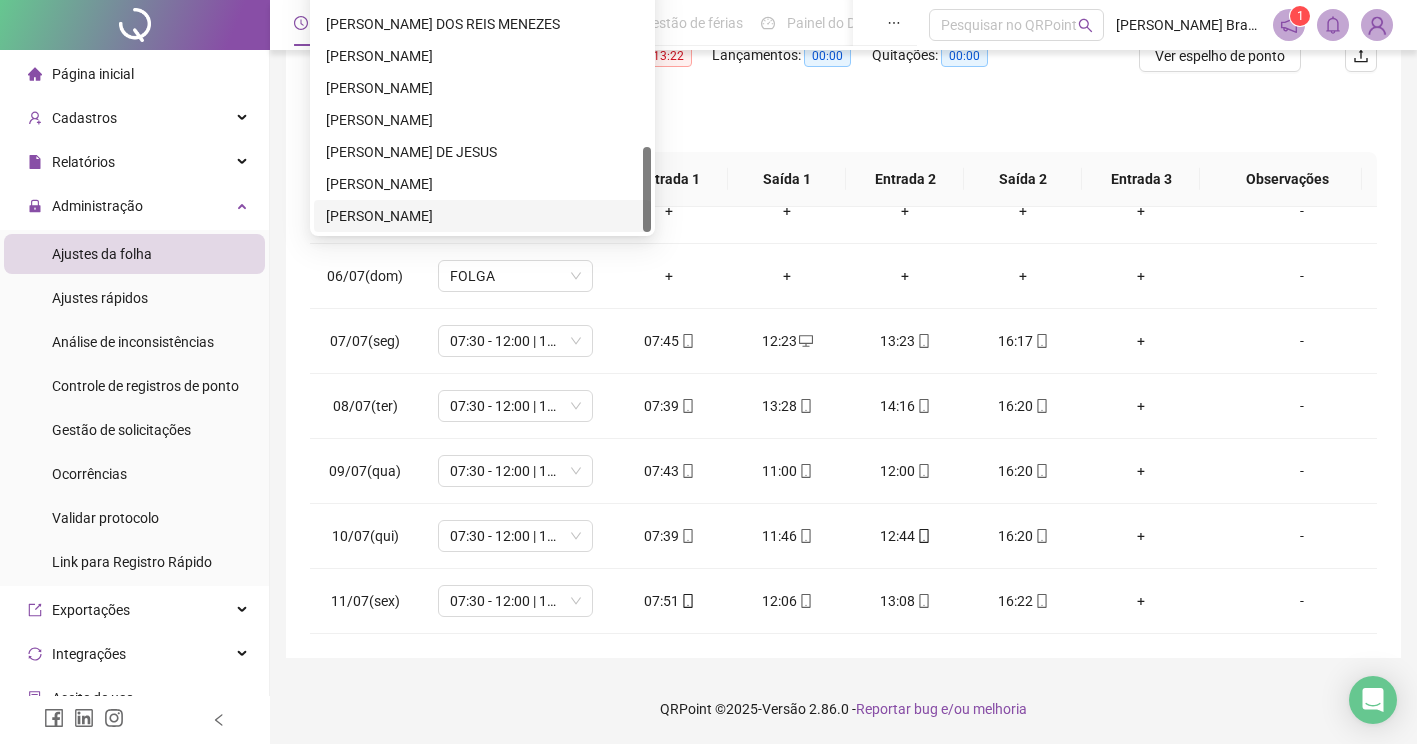 click on "[PERSON_NAME]" at bounding box center [482, 216] 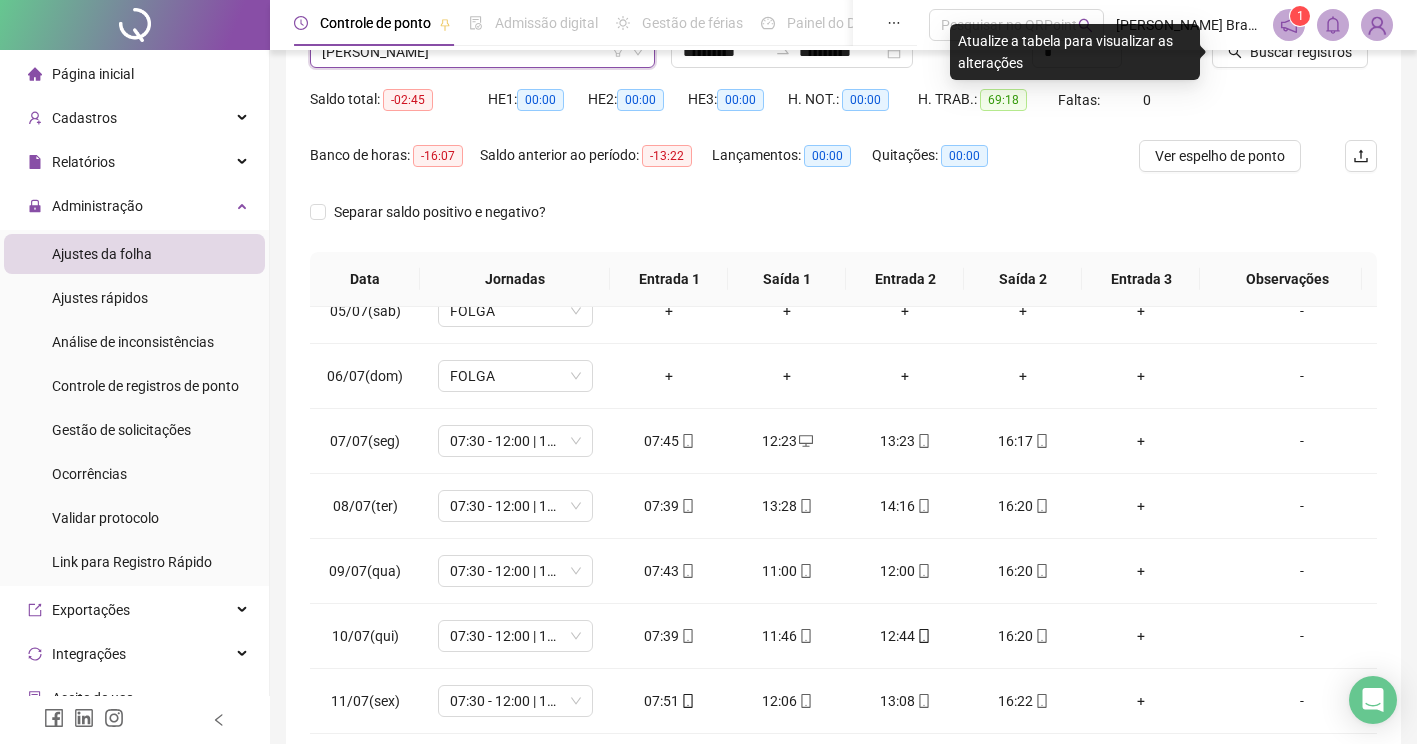 scroll, scrollTop: 78, scrollLeft: 0, axis: vertical 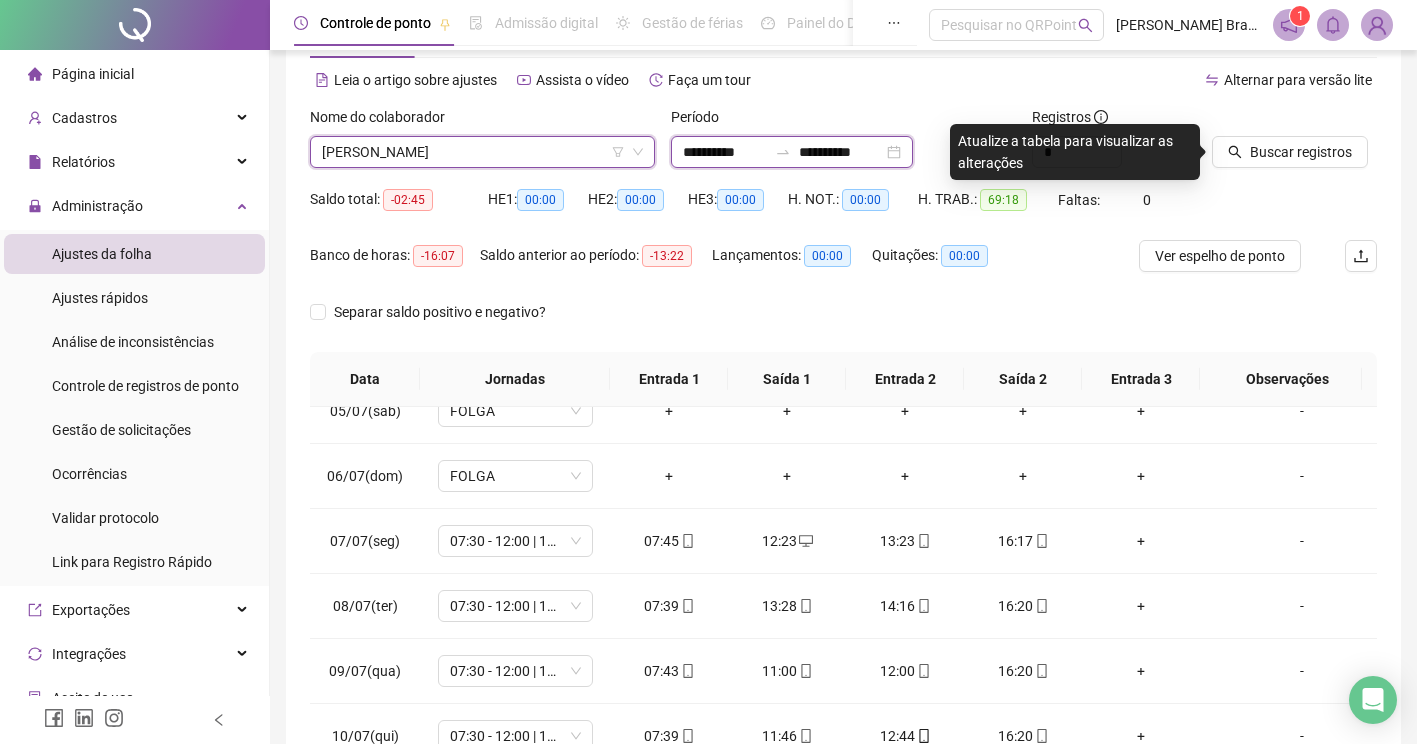 click on "**********" at bounding box center (725, 152) 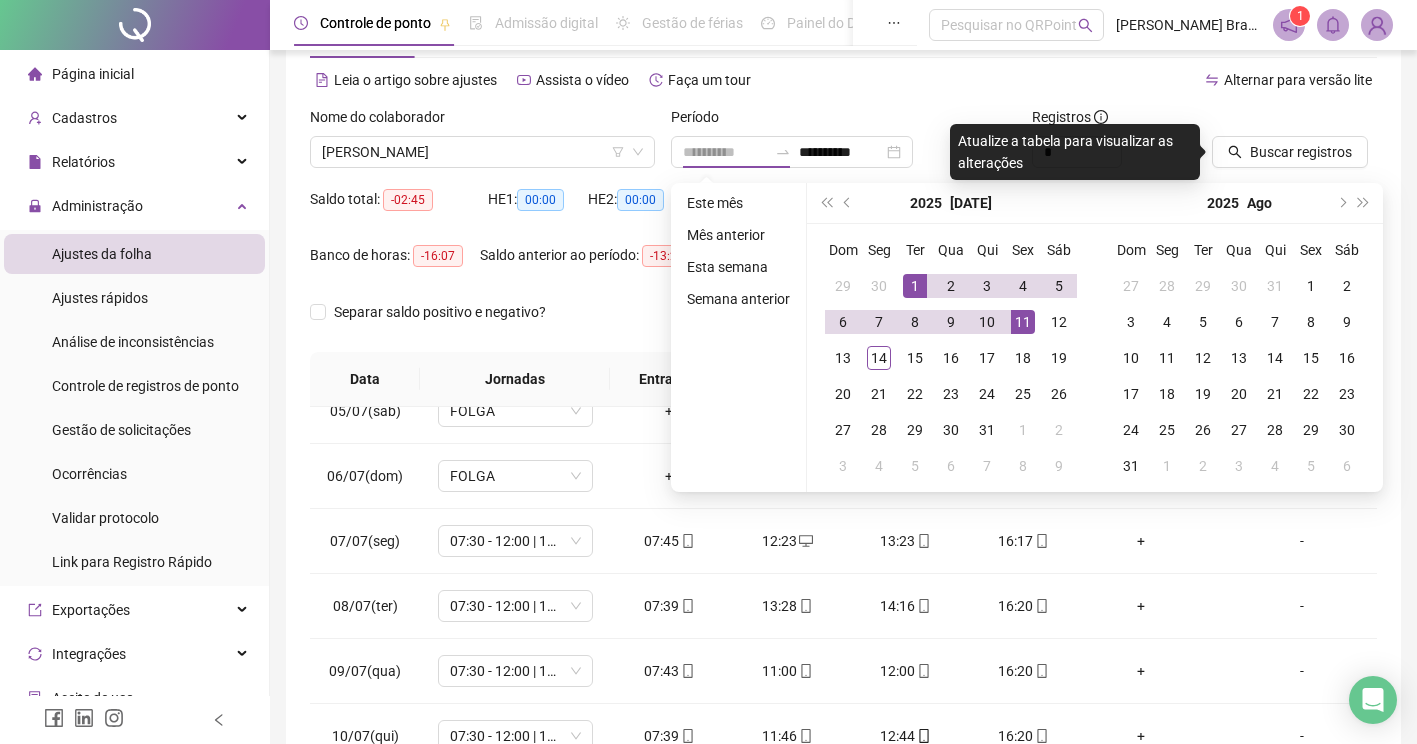 click on "1" at bounding box center (915, 286) 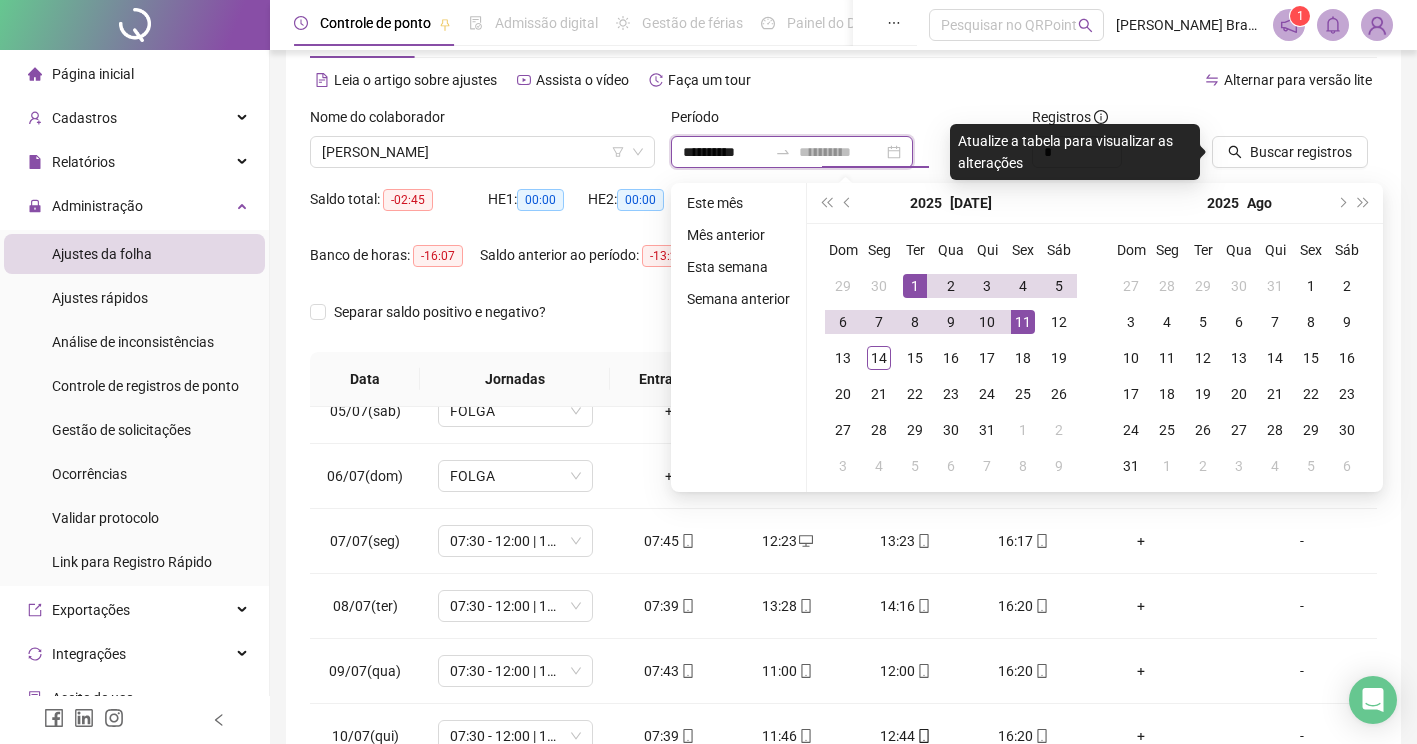 type on "**********" 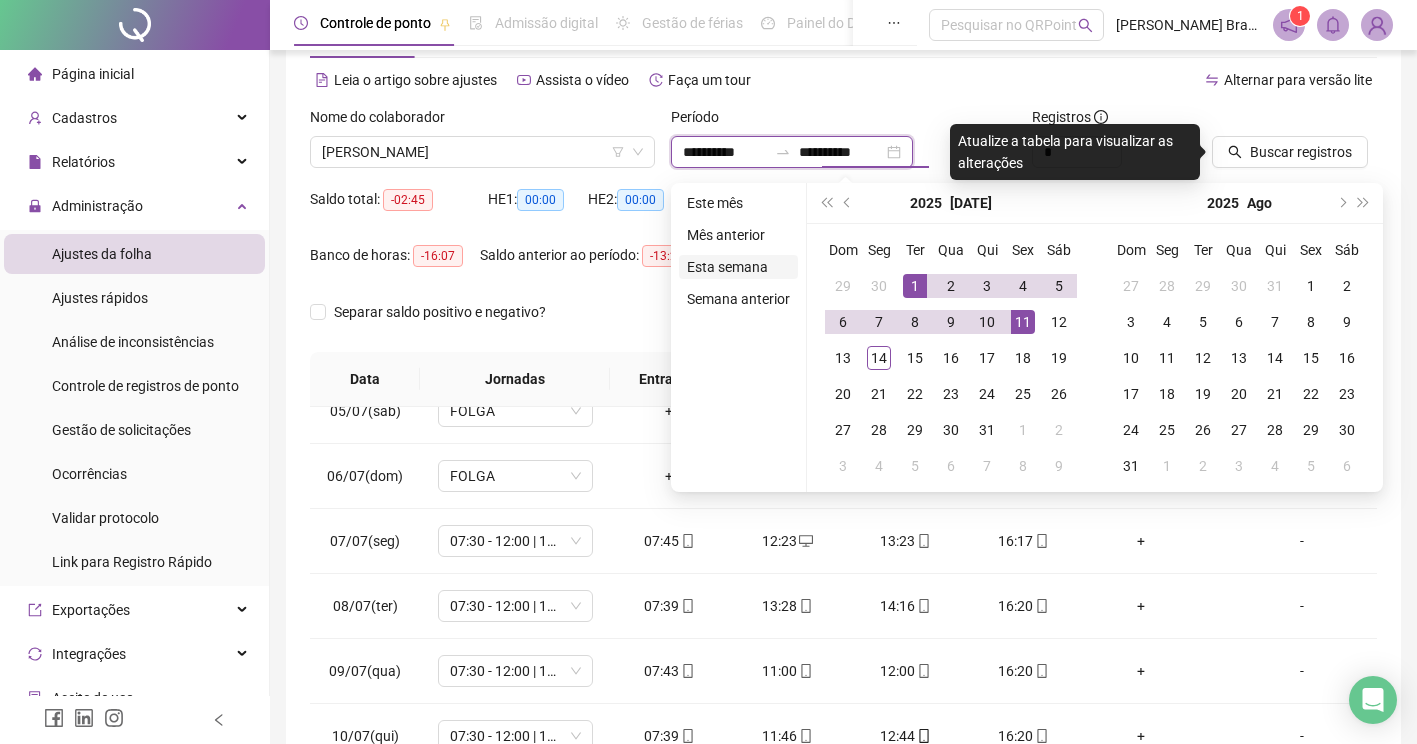type on "**********" 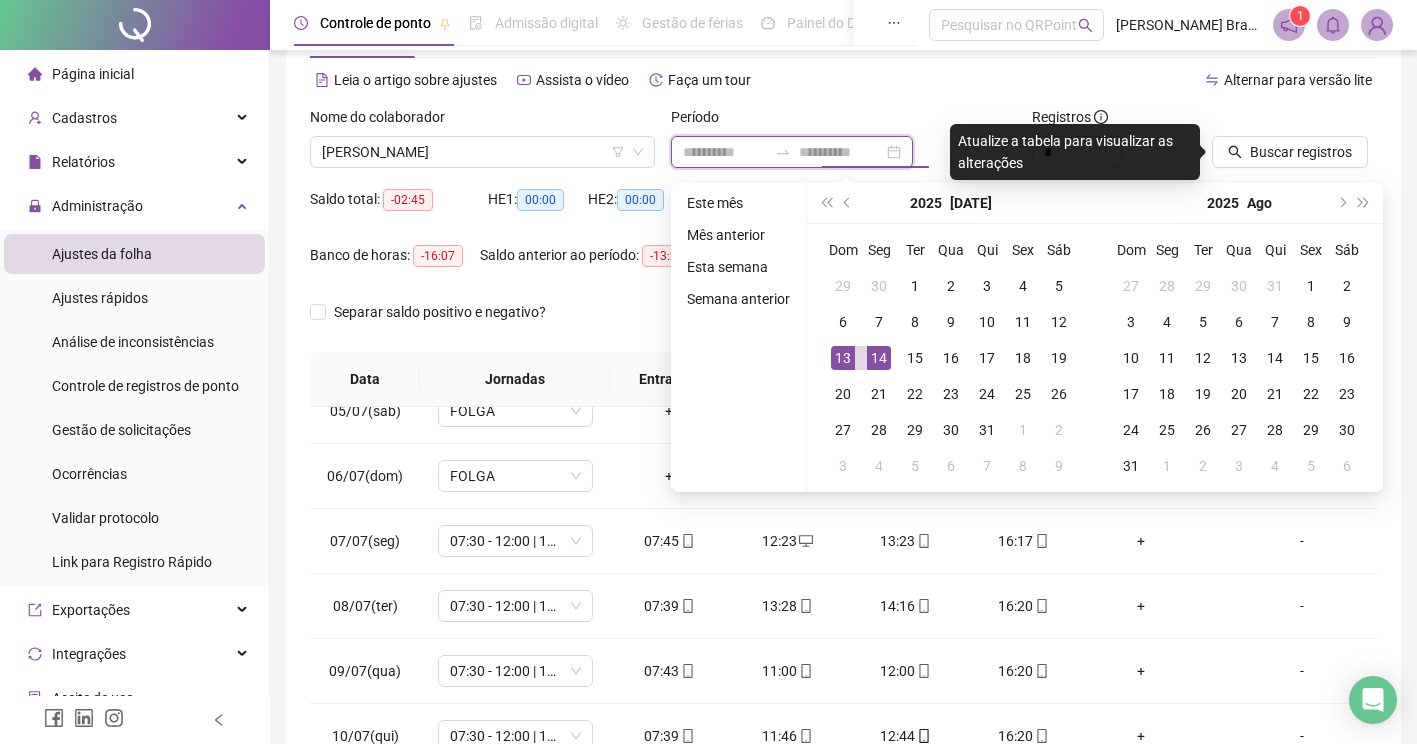 type on "**********" 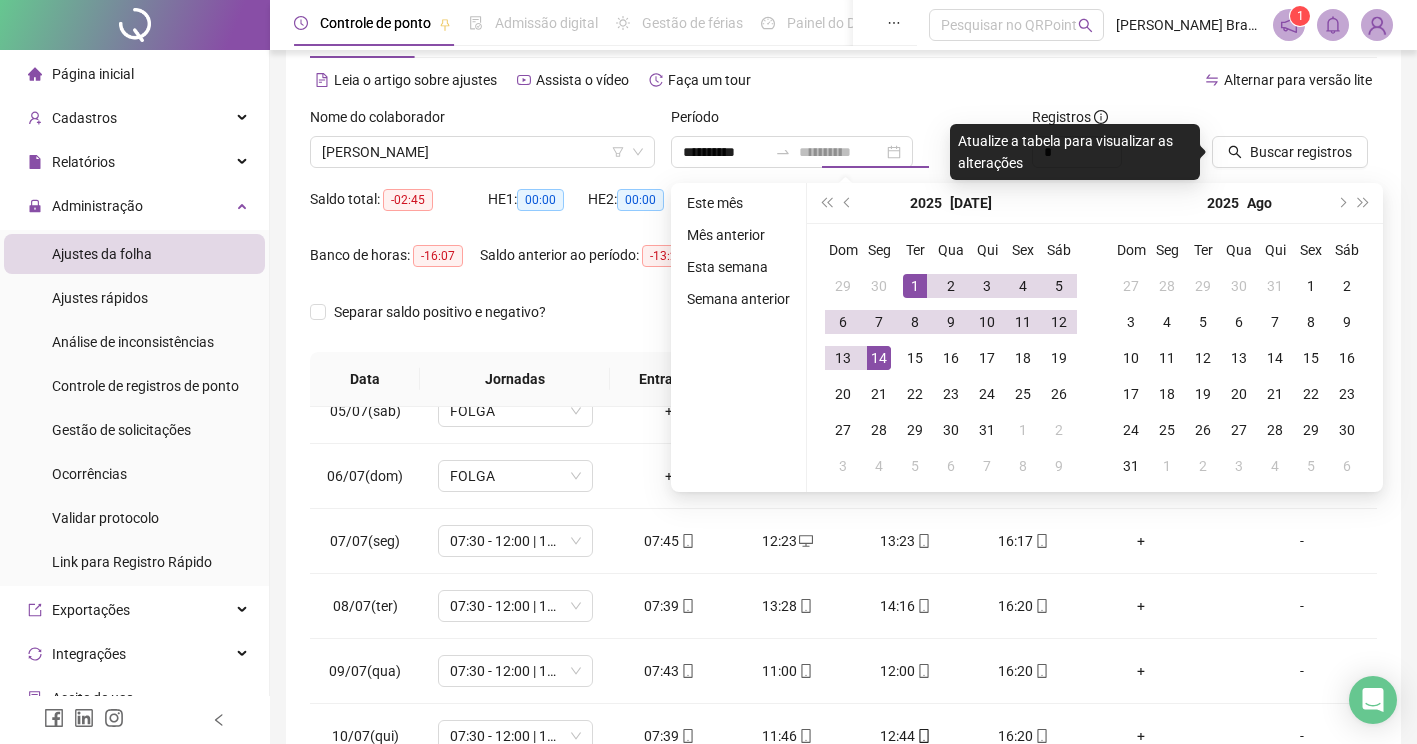 click on "14" at bounding box center (879, 358) 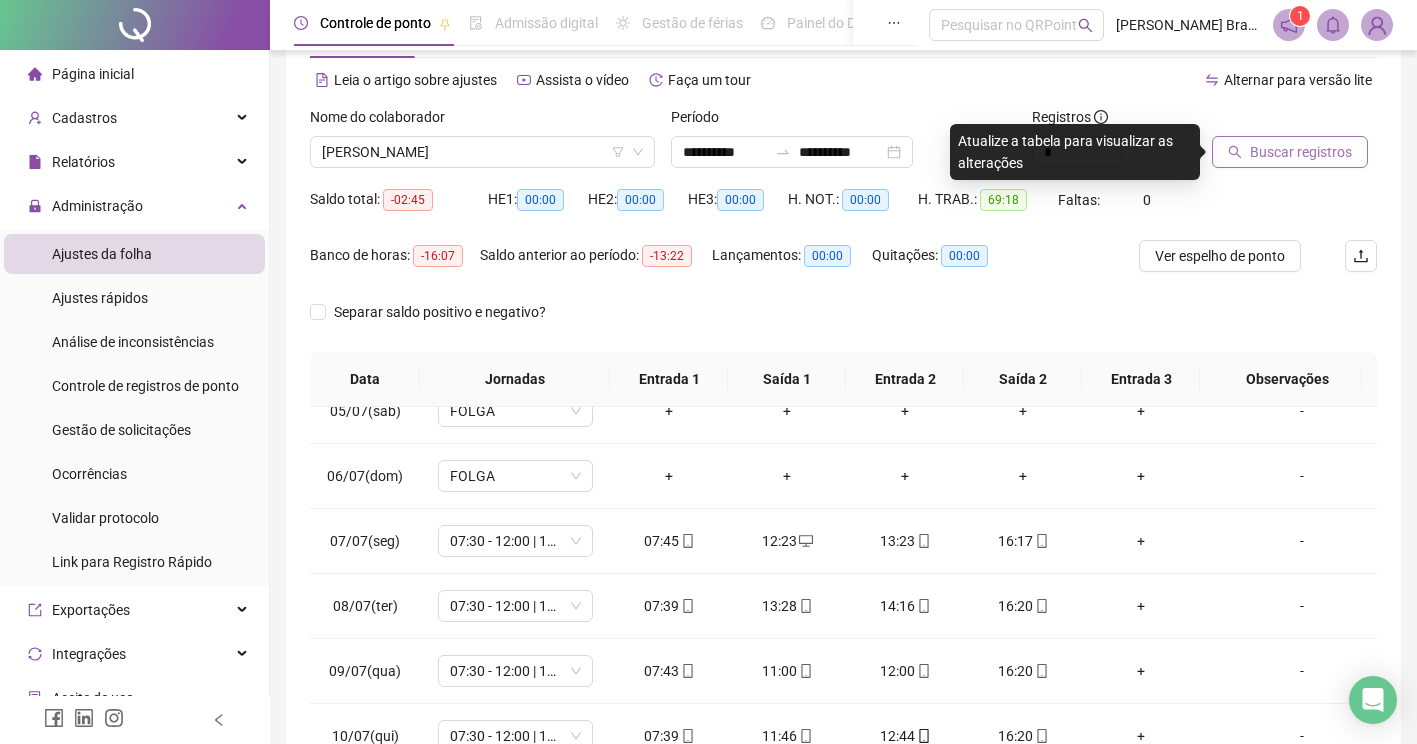 click on "Buscar registros" at bounding box center [1301, 152] 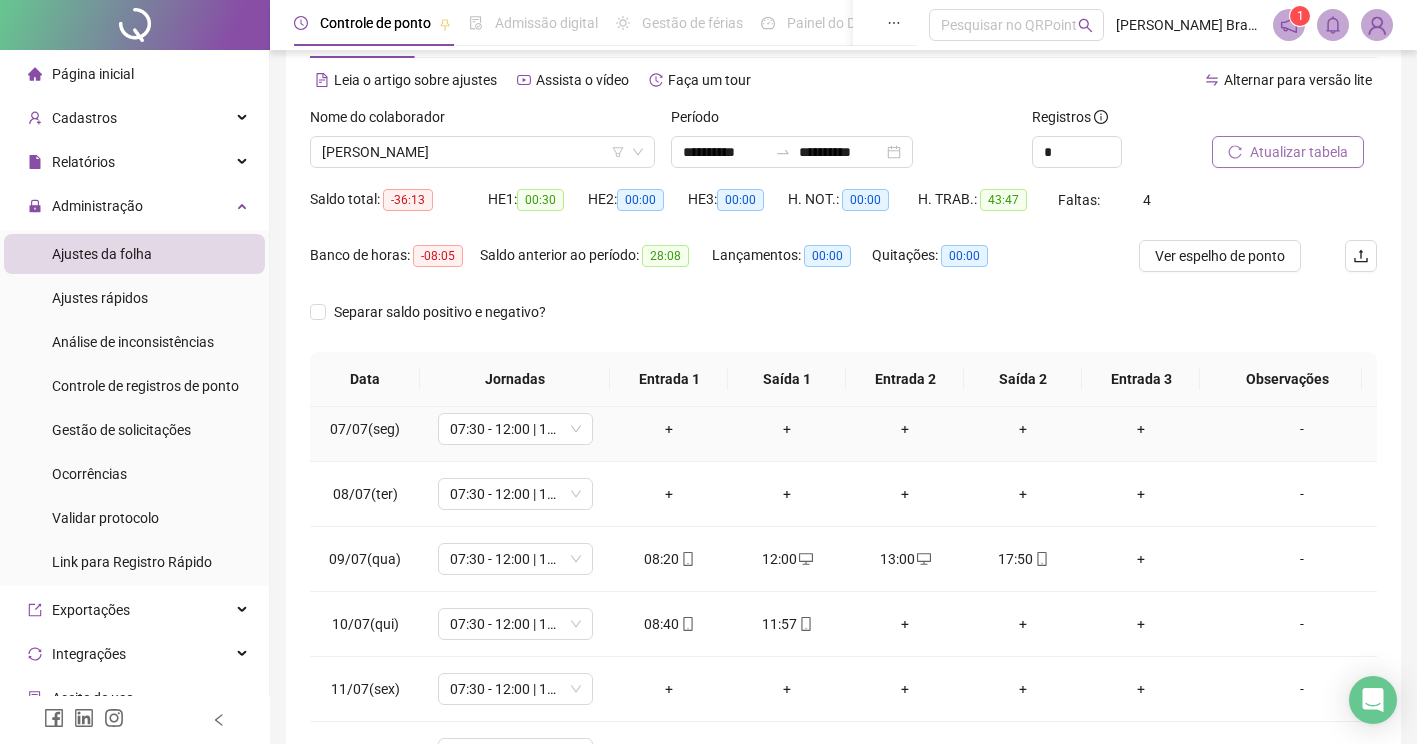 scroll, scrollTop: 498, scrollLeft: 0, axis: vertical 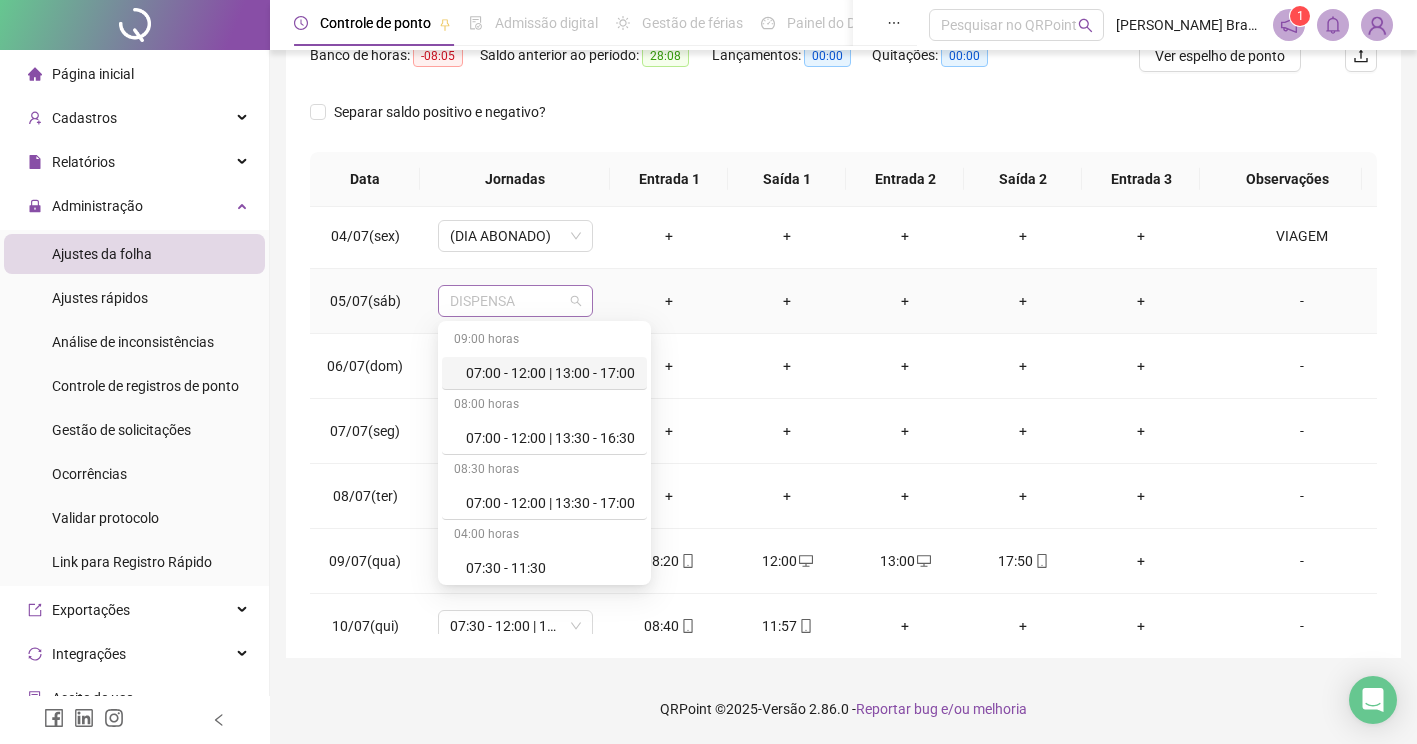click on "DISPENSA" at bounding box center (515, 301) 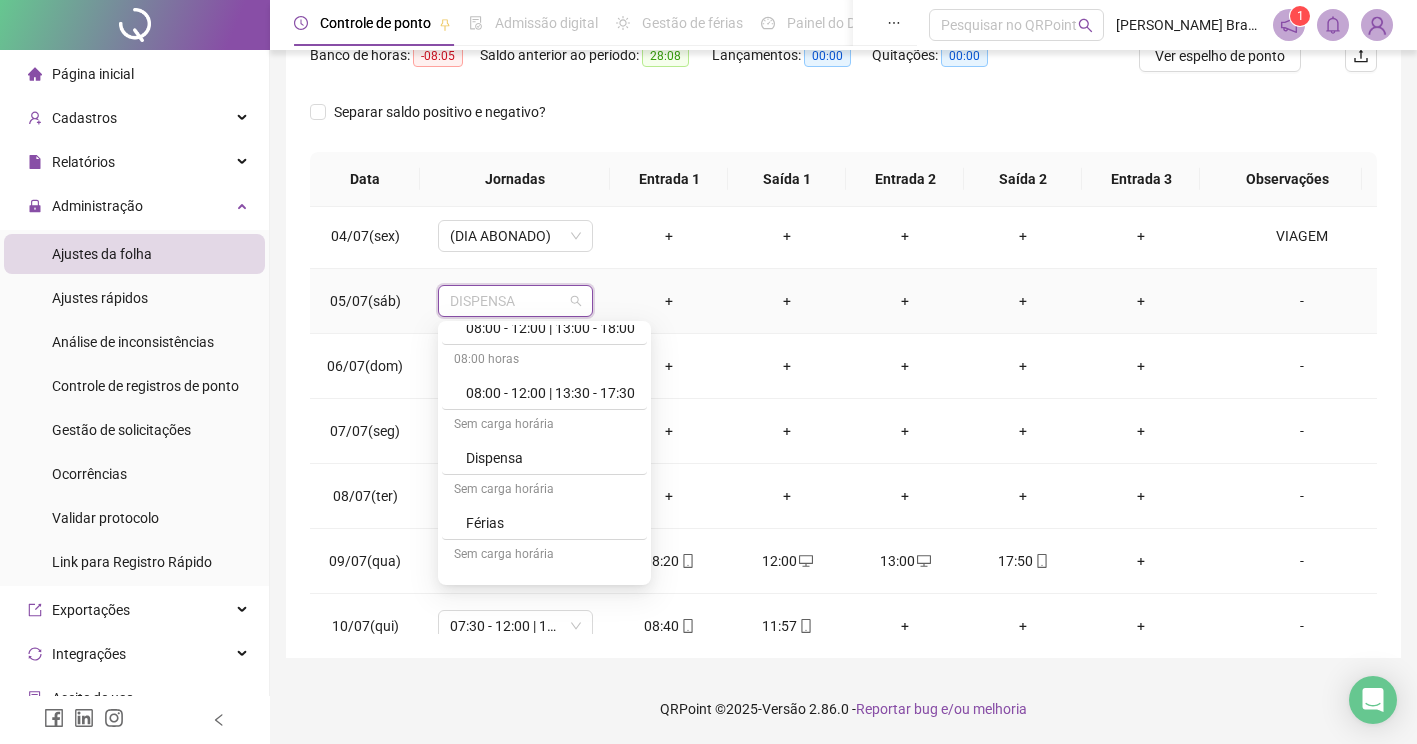 scroll, scrollTop: 654, scrollLeft: 0, axis: vertical 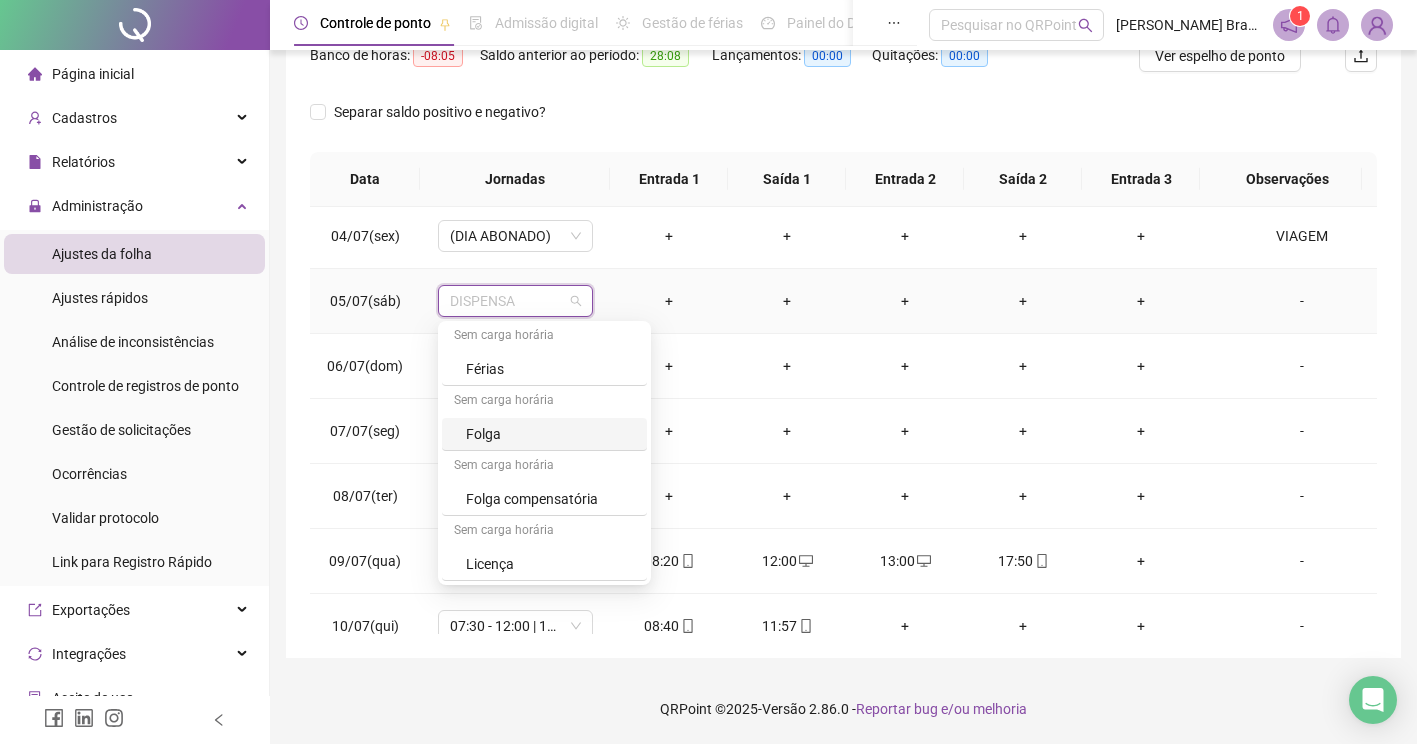 click on "Folga" at bounding box center [550, 434] 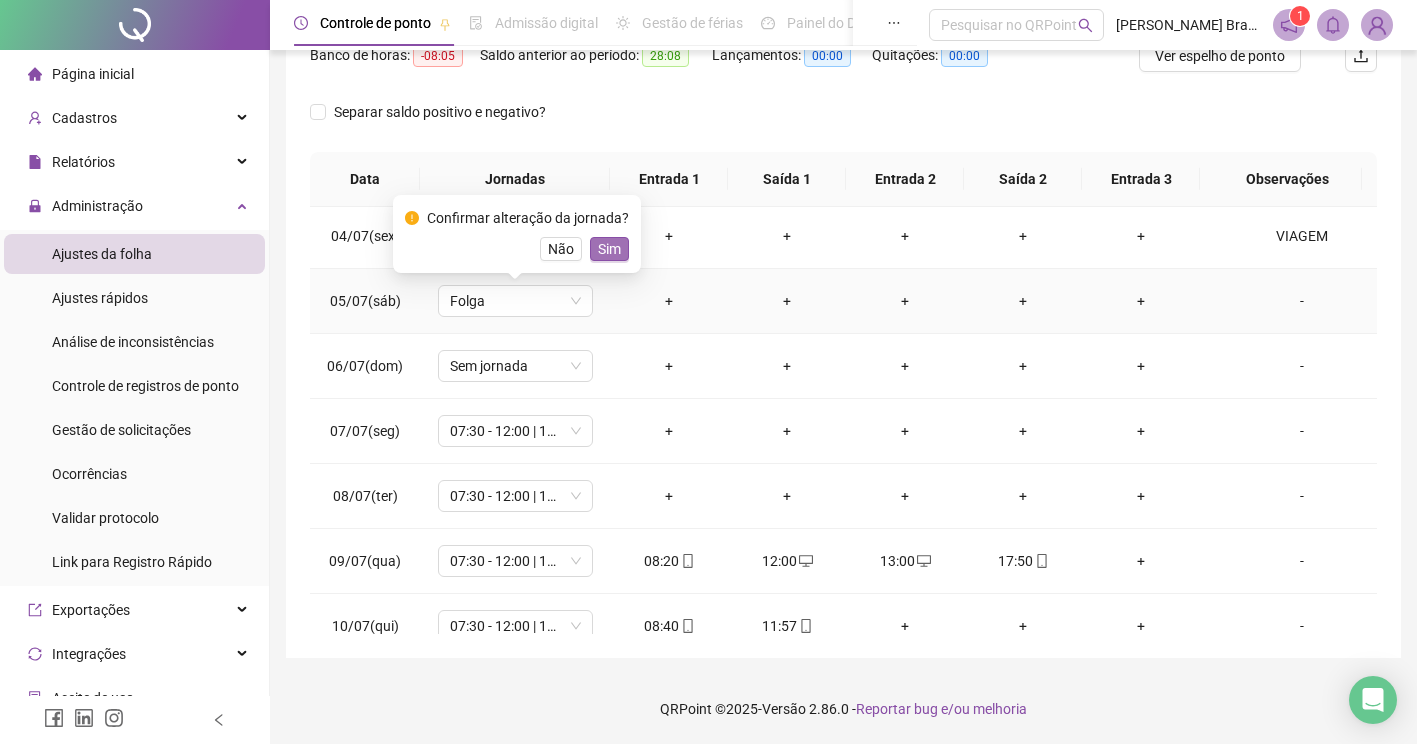 click on "Sim" at bounding box center [609, 249] 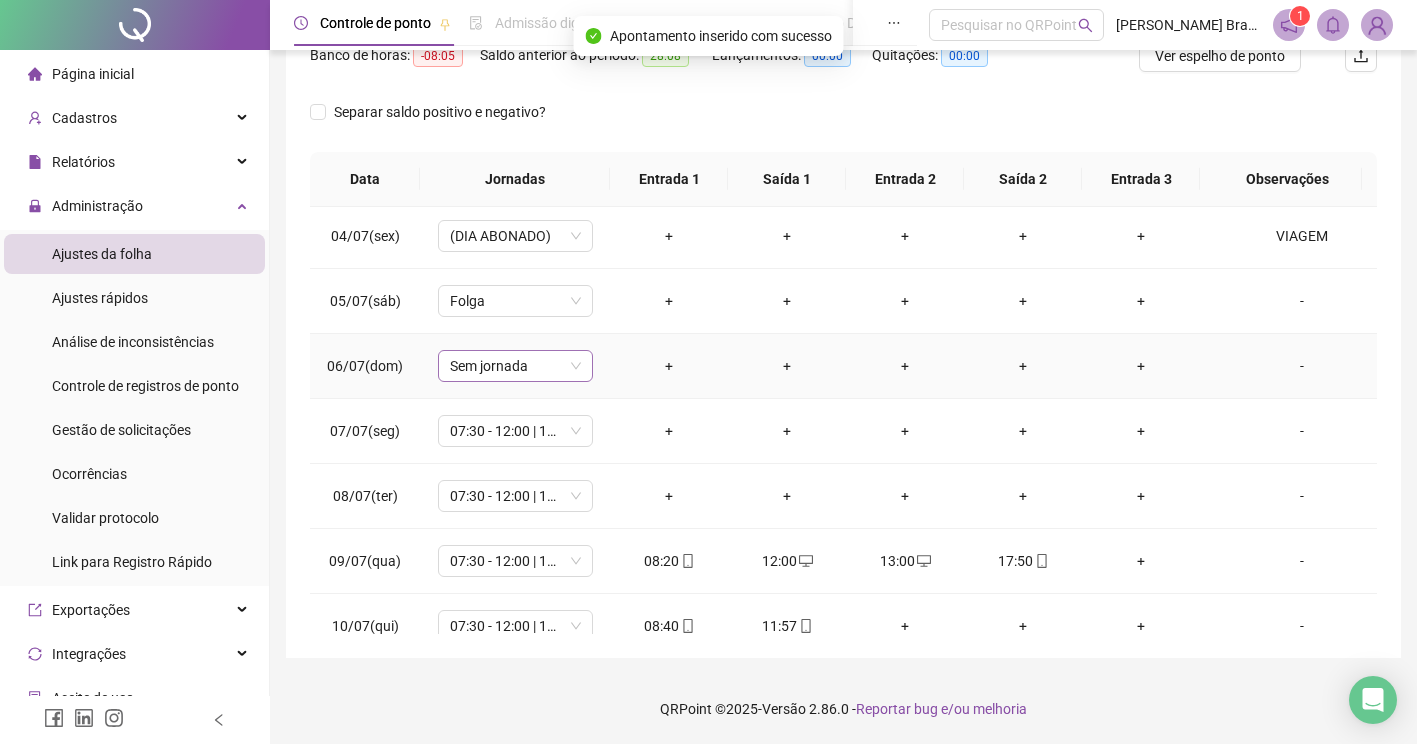 click on "Sem jornada" at bounding box center [515, 366] 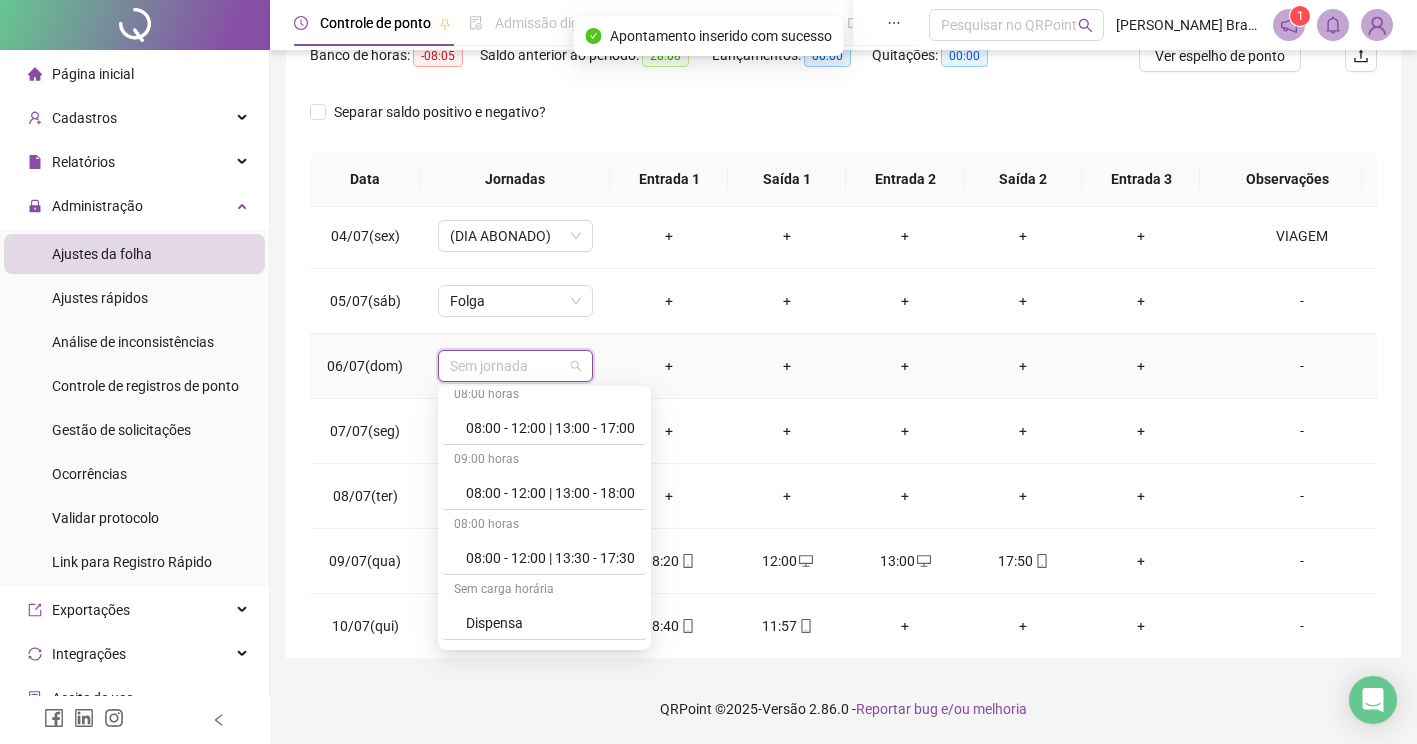 scroll, scrollTop: 600, scrollLeft: 0, axis: vertical 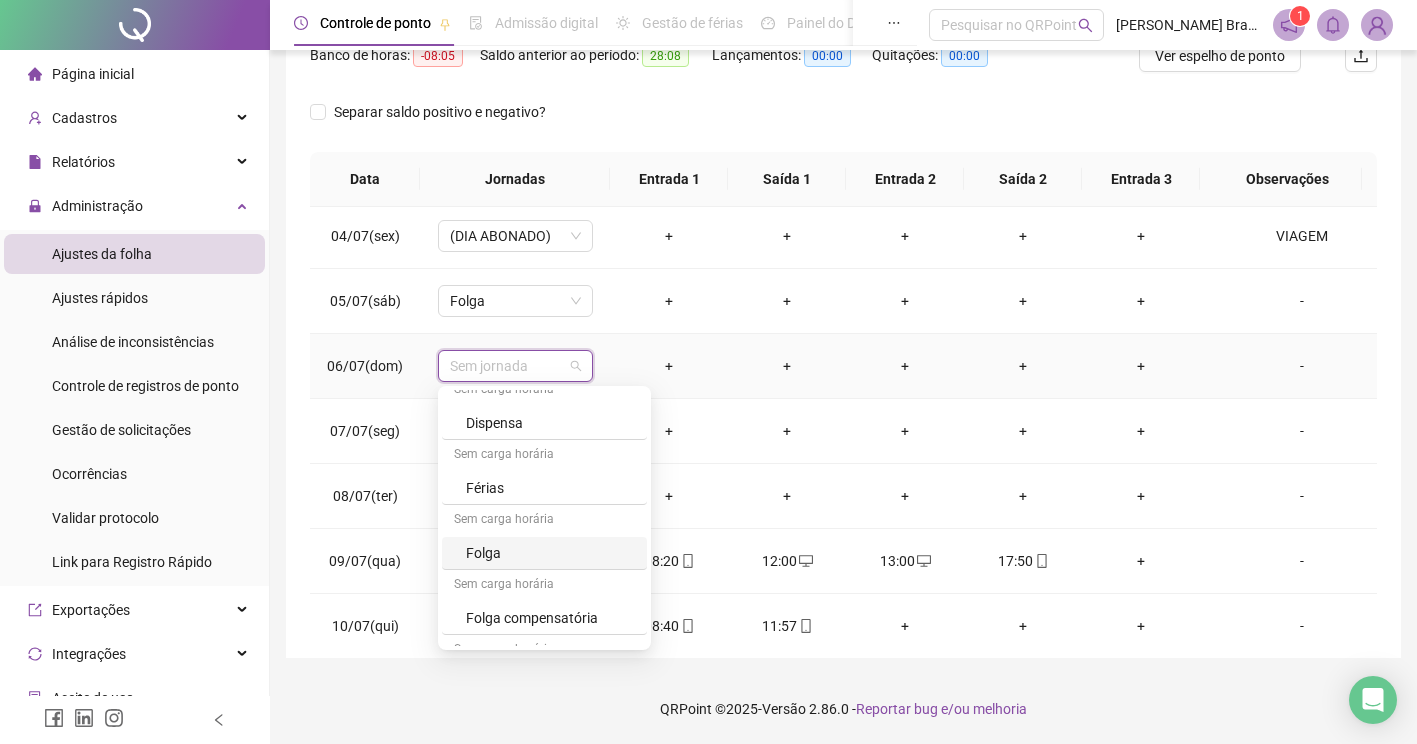 click on "Folga" at bounding box center (550, 553) 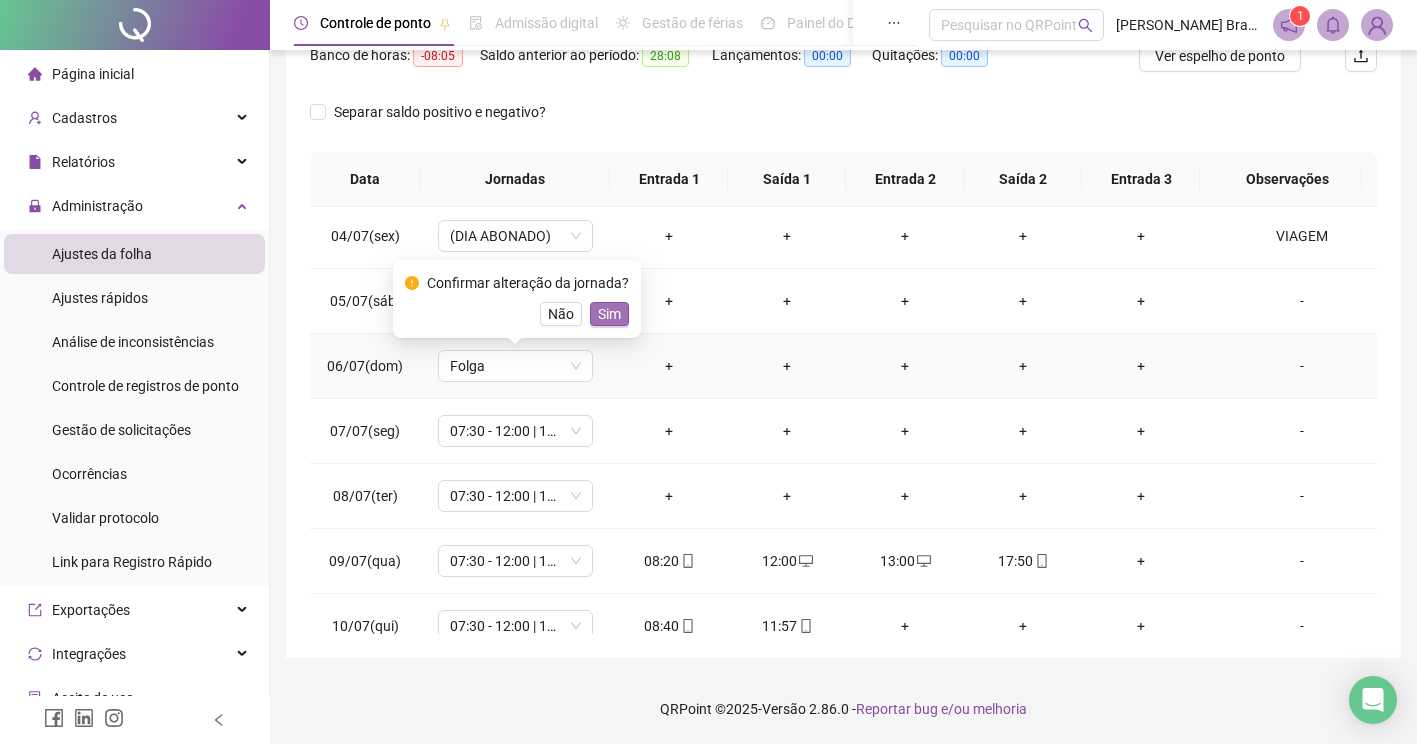 click on "Sim" at bounding box center [609, 314] 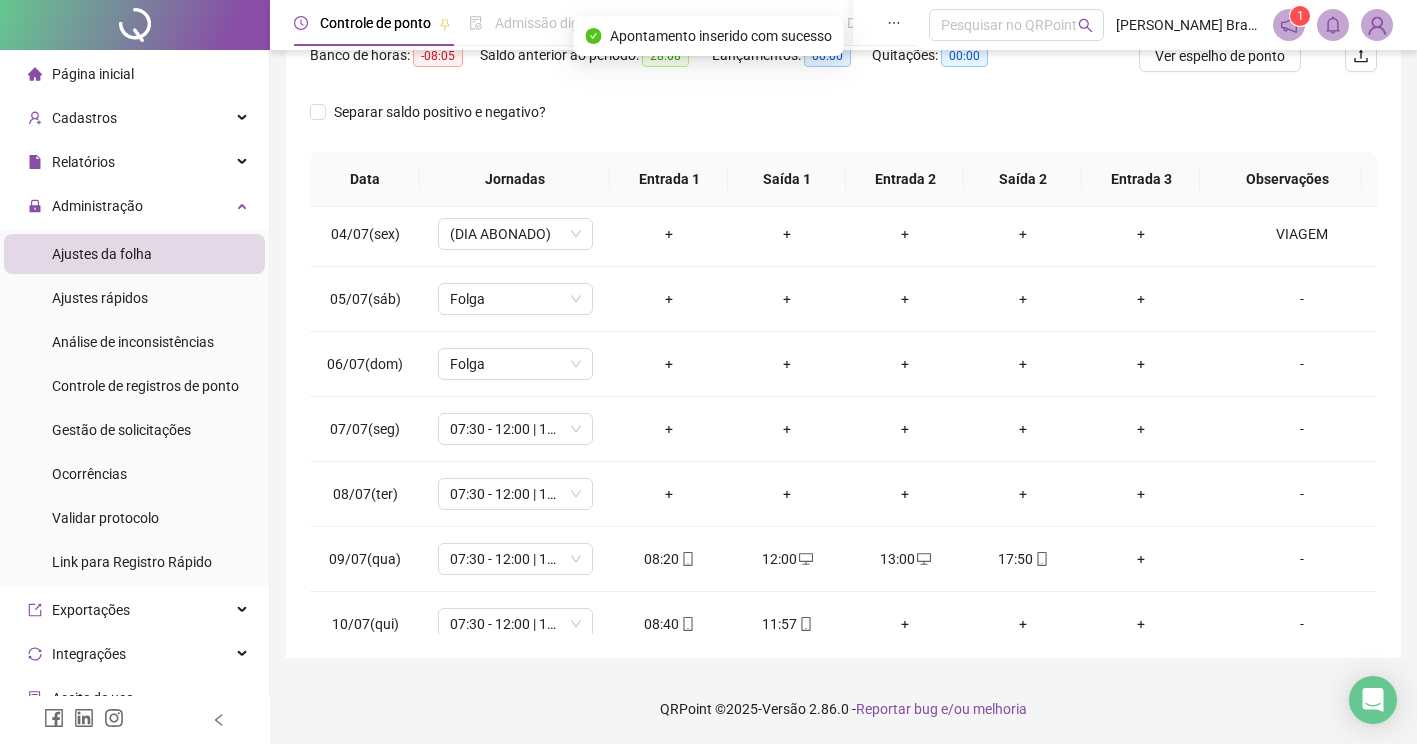scroll, scrollTop: 300, scrollLeft: 0, axis: vertical 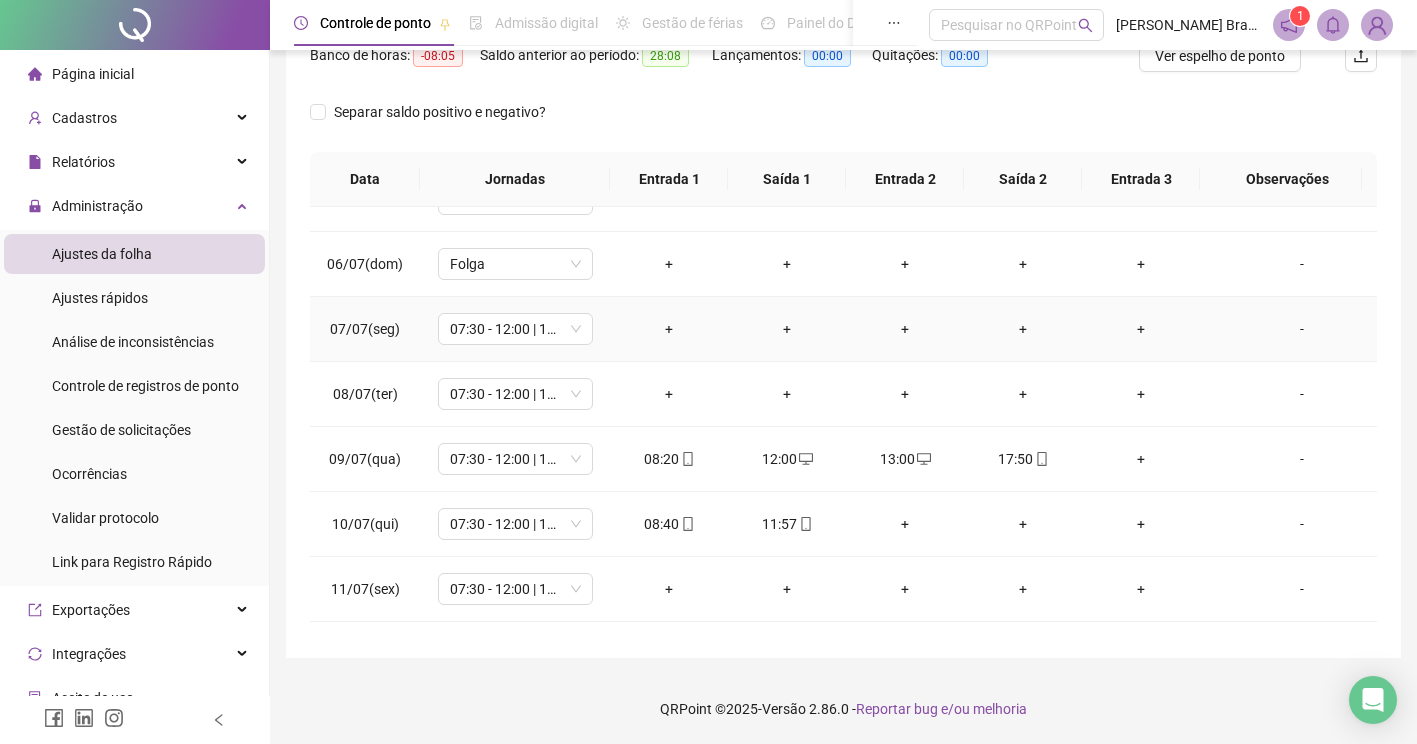 click on "-" at bounding box center (1302, 329) 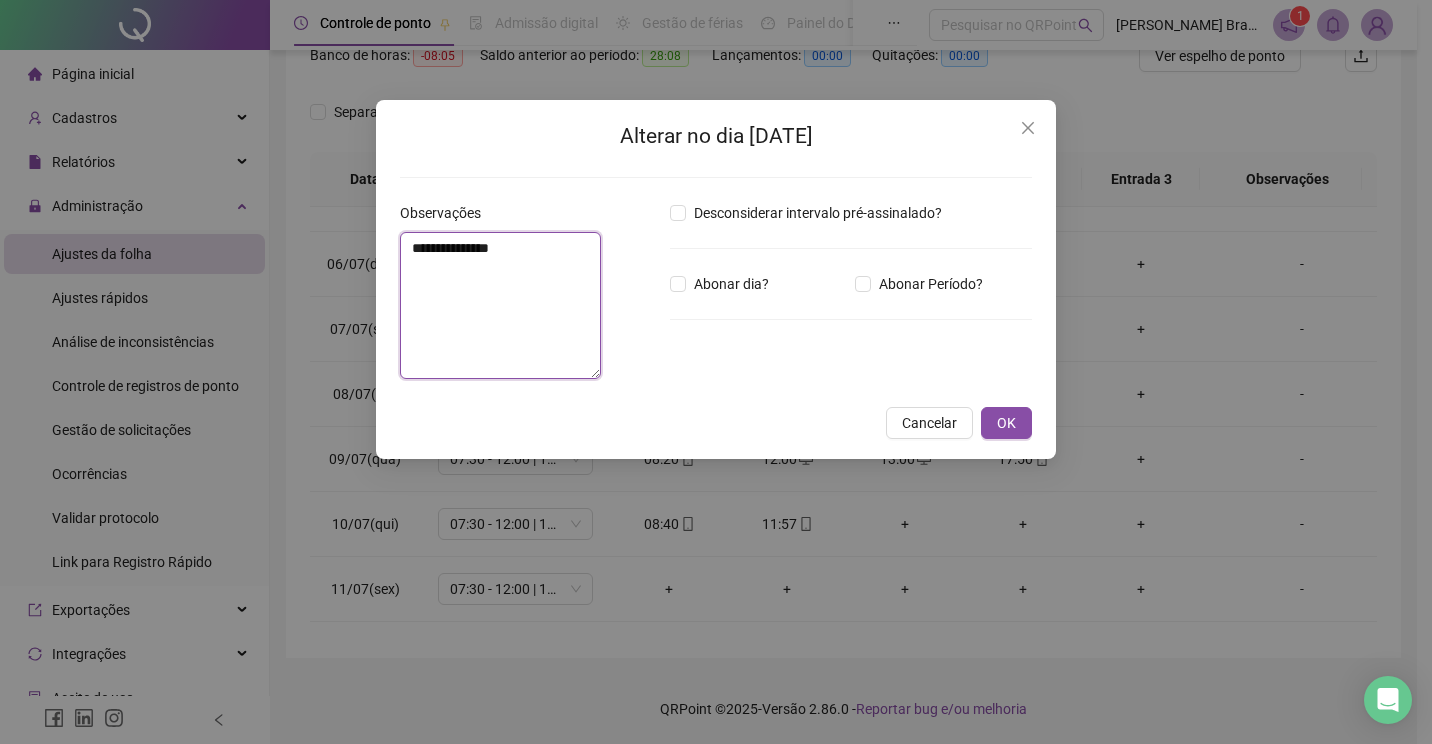click on "**********" at bounding box center [500, 305] 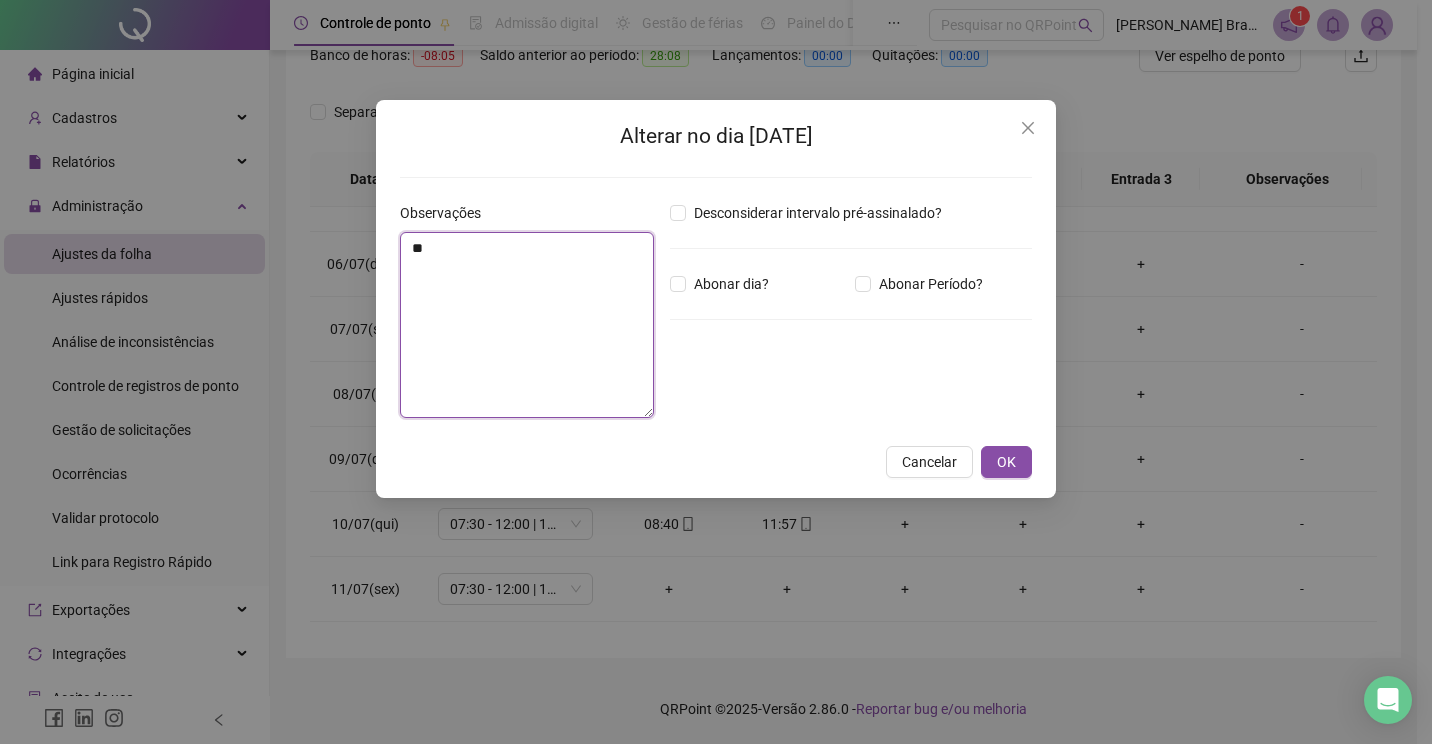 type on "*" 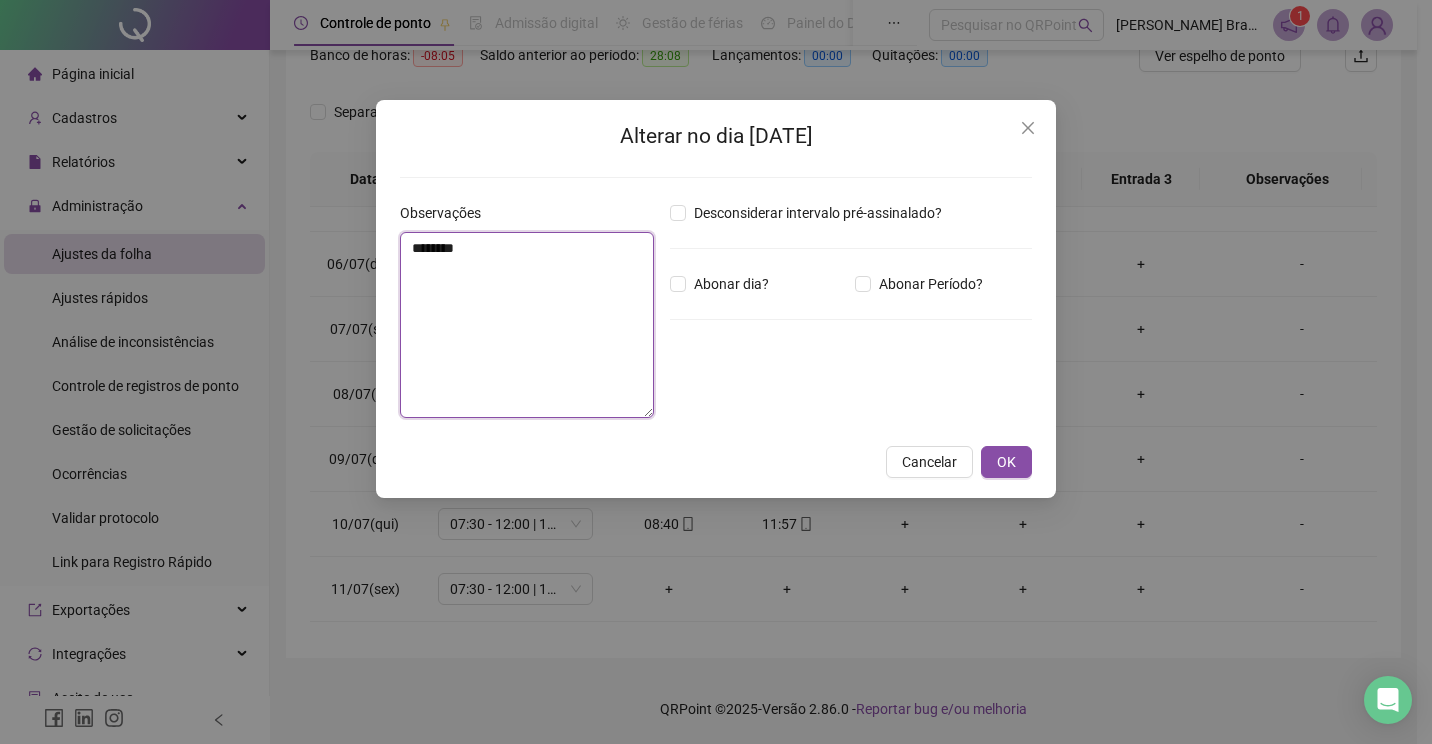 type on "********" 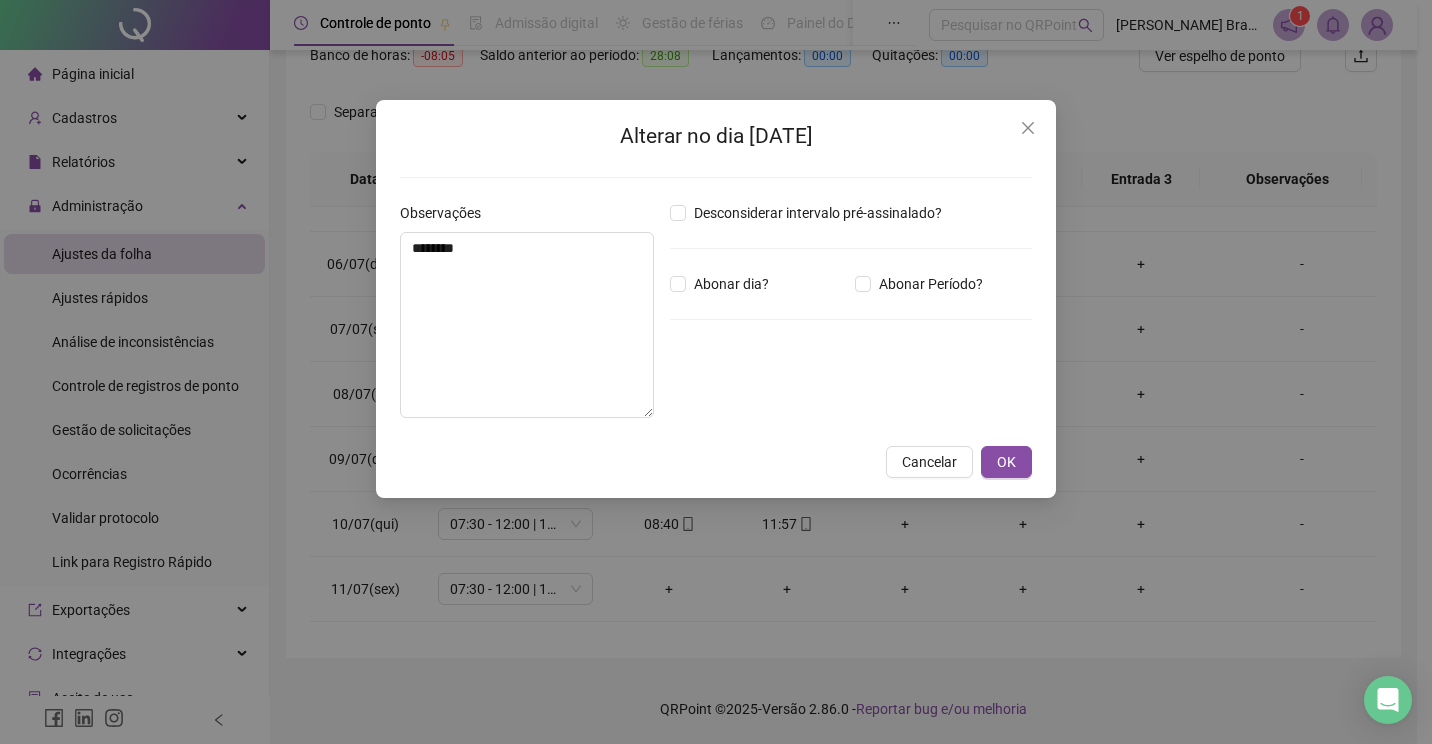 click on "Desconsiderar intervalo pré-assinalado? Abonar dia? Abonar Período? Horas a abonar ***** Aplicar regime de compensação" at bounding box center [851, 318] 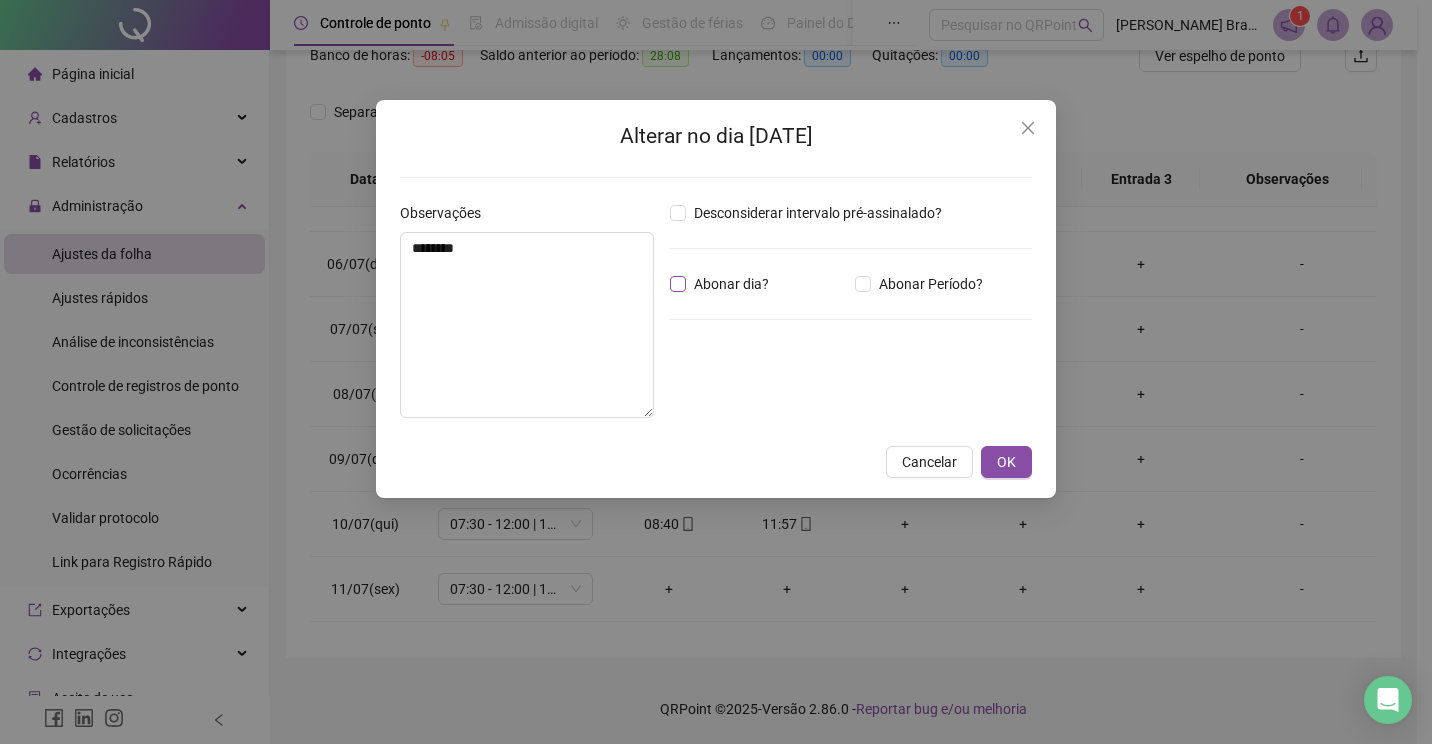 click on "Abonar dia?" at bounding box center (731, 284) 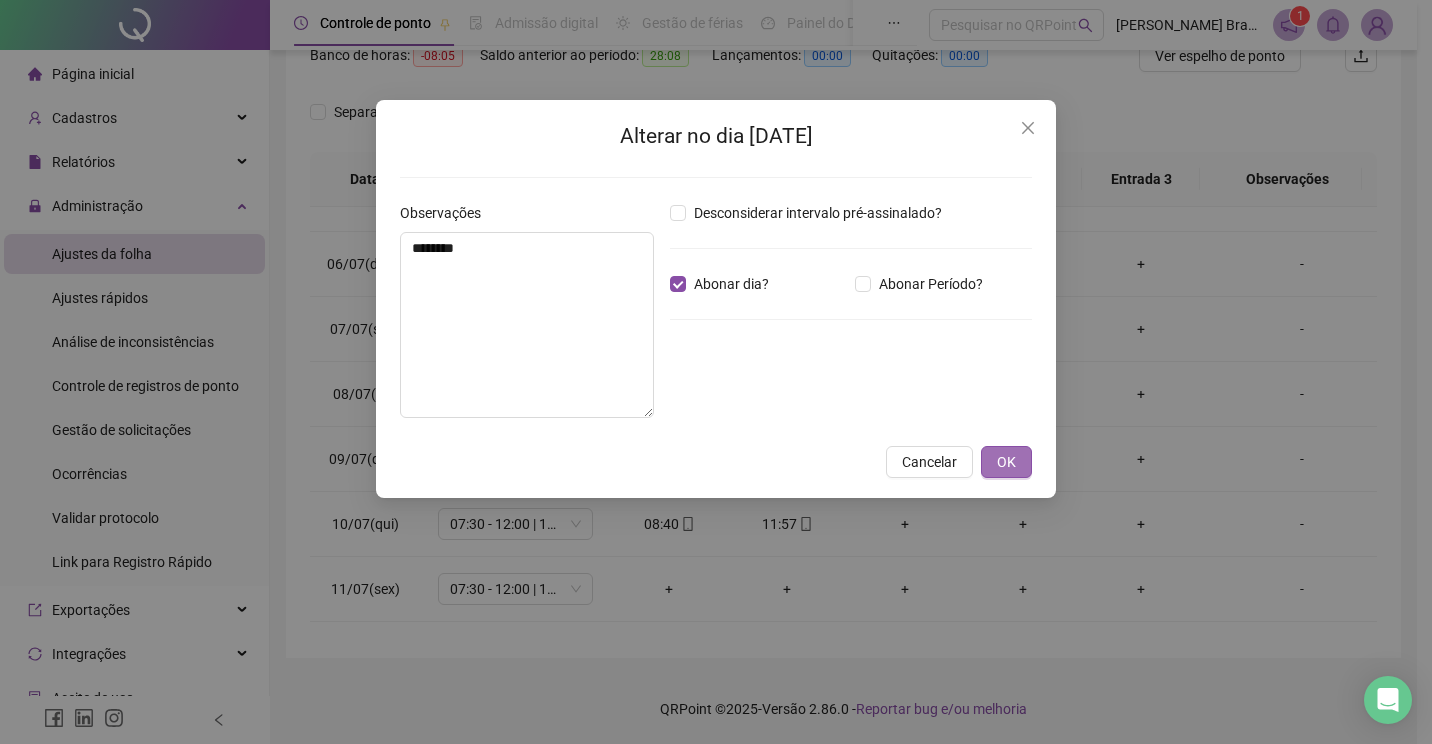click on "OK" at bounding box center [1006, 462] 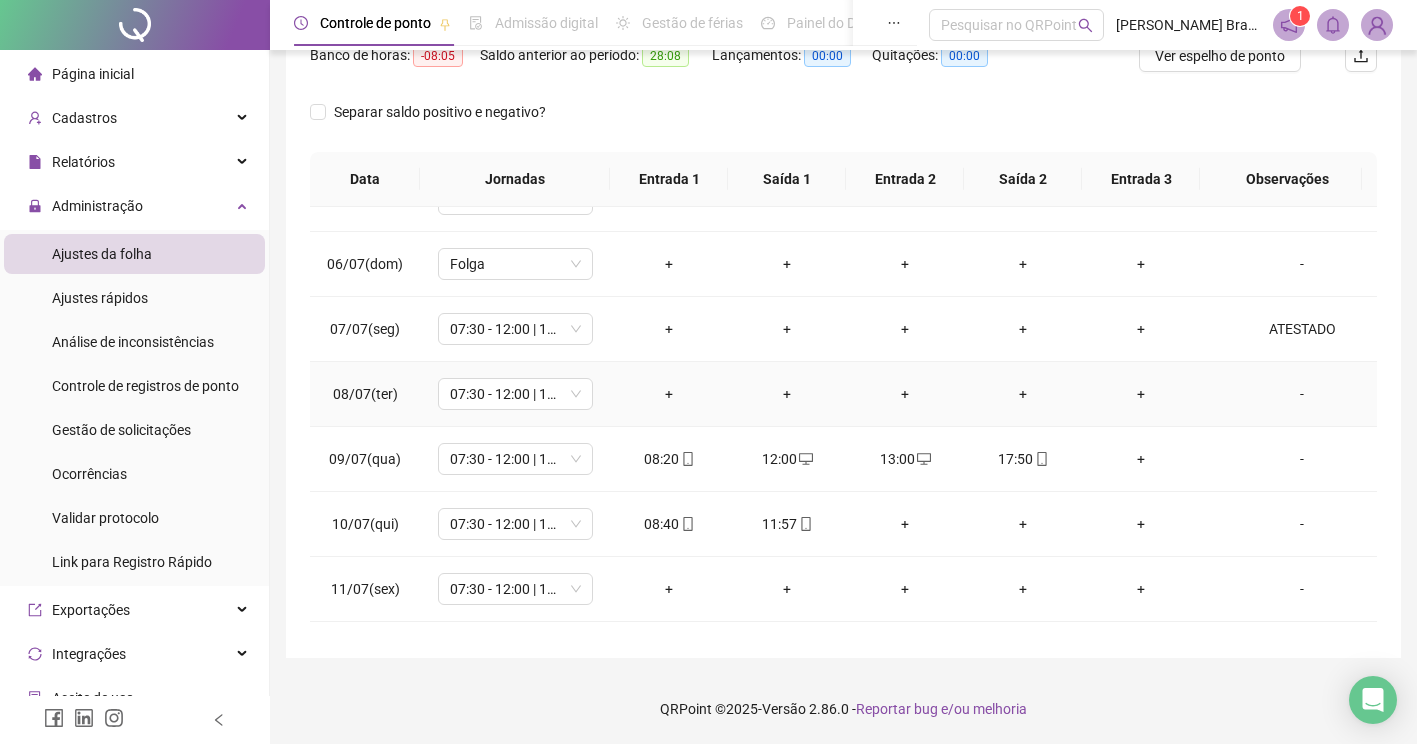 click on "-" at bounding box center (1302, 394) 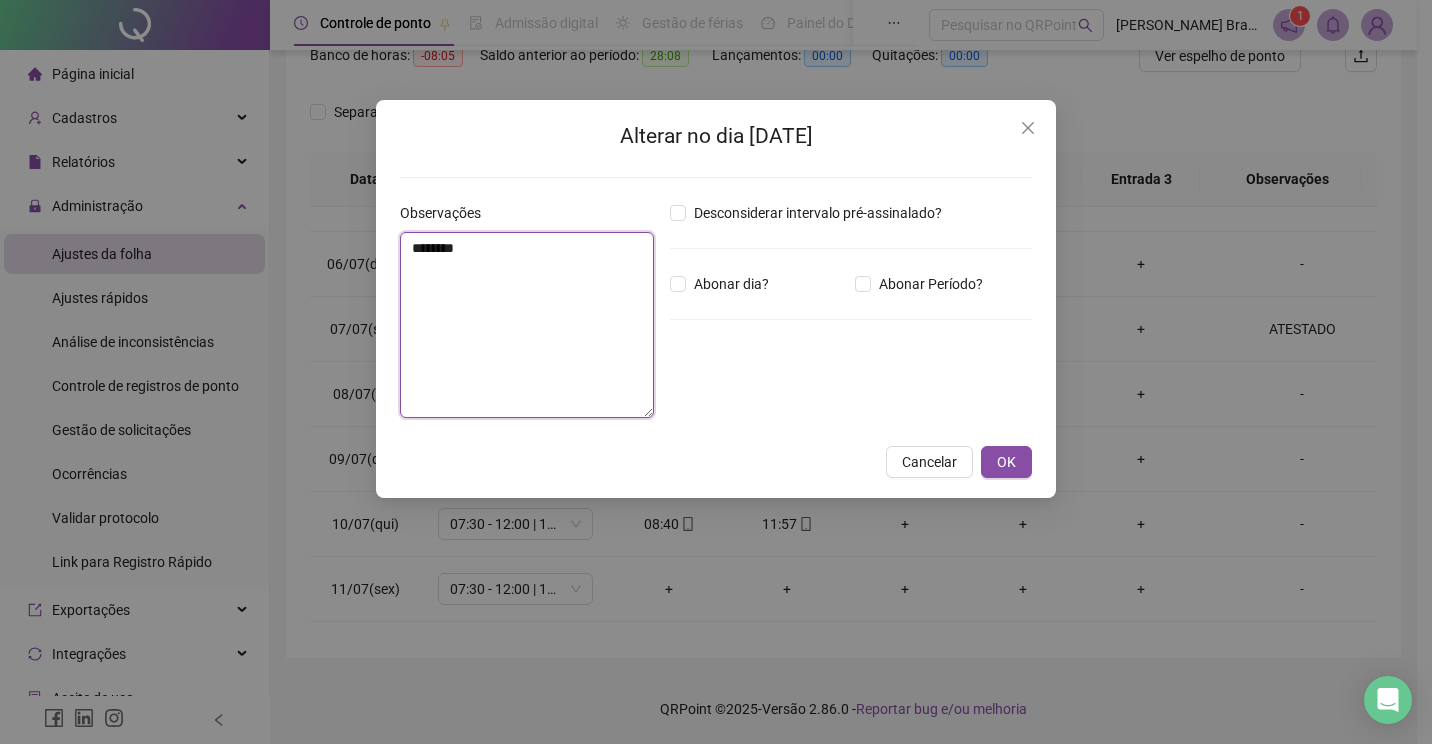 click on "********" at bounding box center (527, 325) 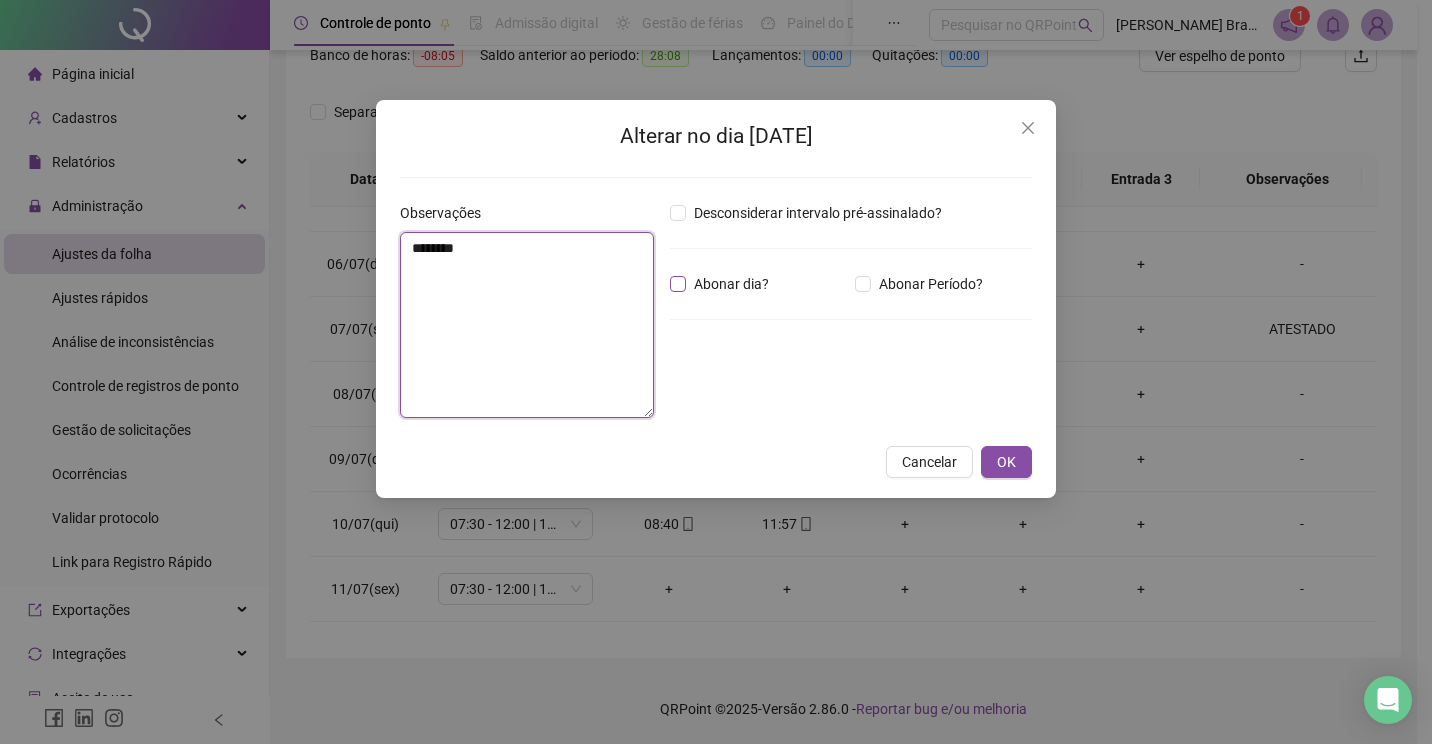type on "********" 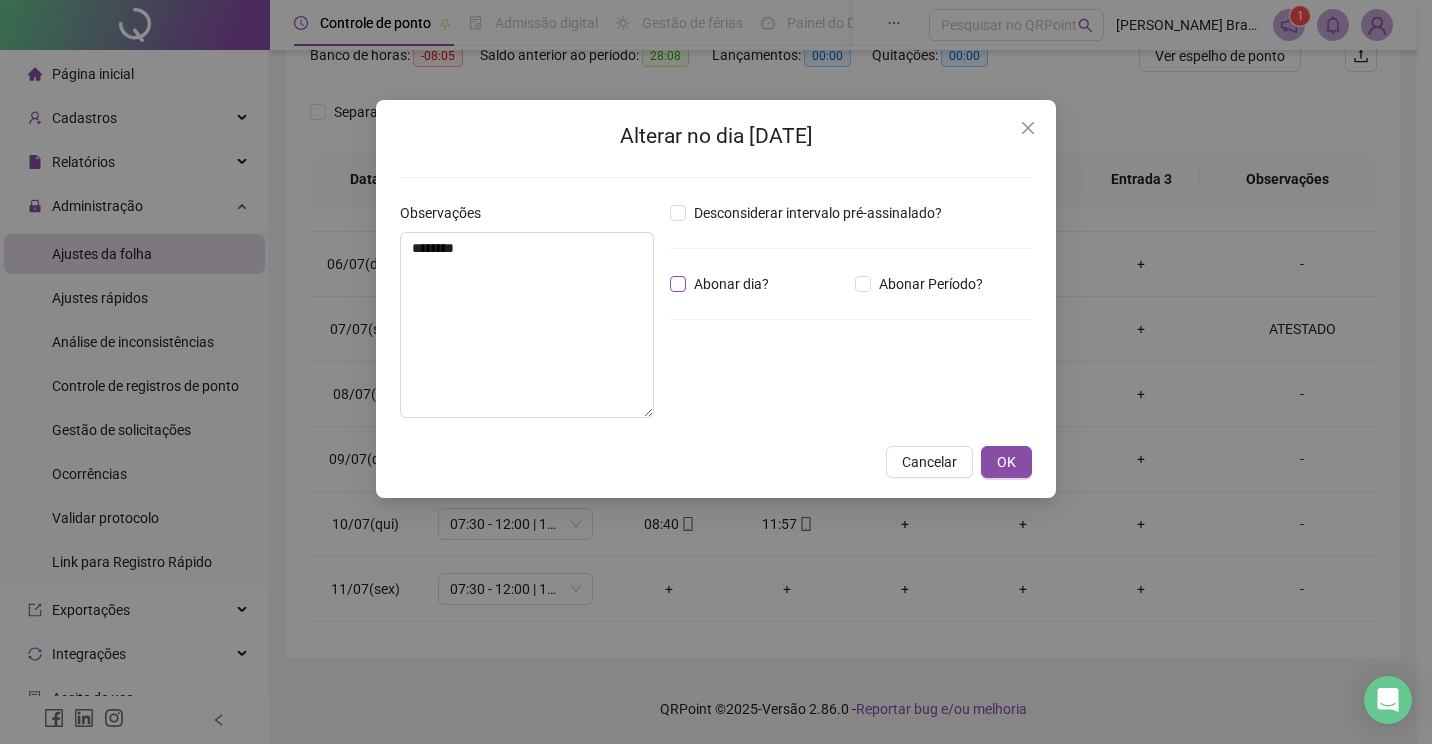 click on "Abonar dia?" at bounding box center [731, 284] 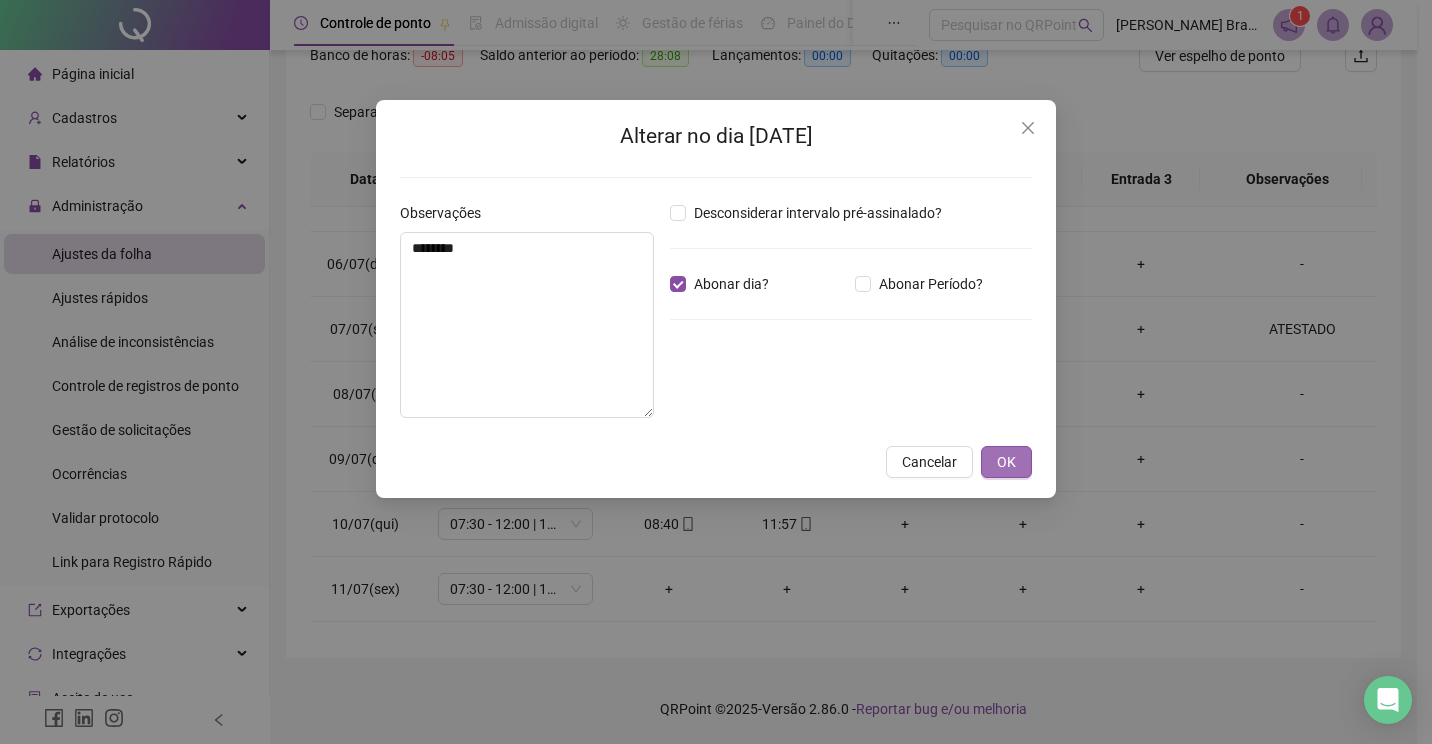 click on "OK" at bounding box center [1006, 462] 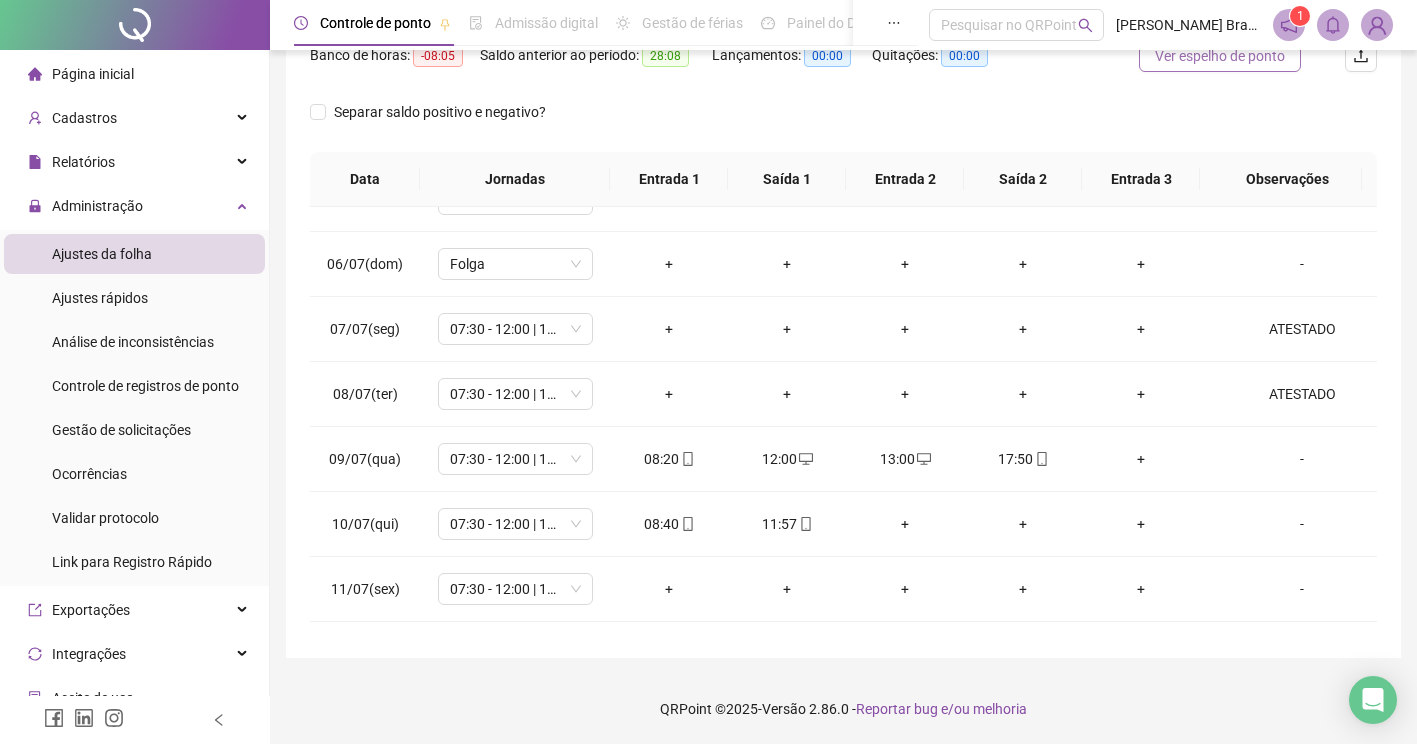 scroll, scrollTop: 178, scrollLeft: 0, axis: vertical 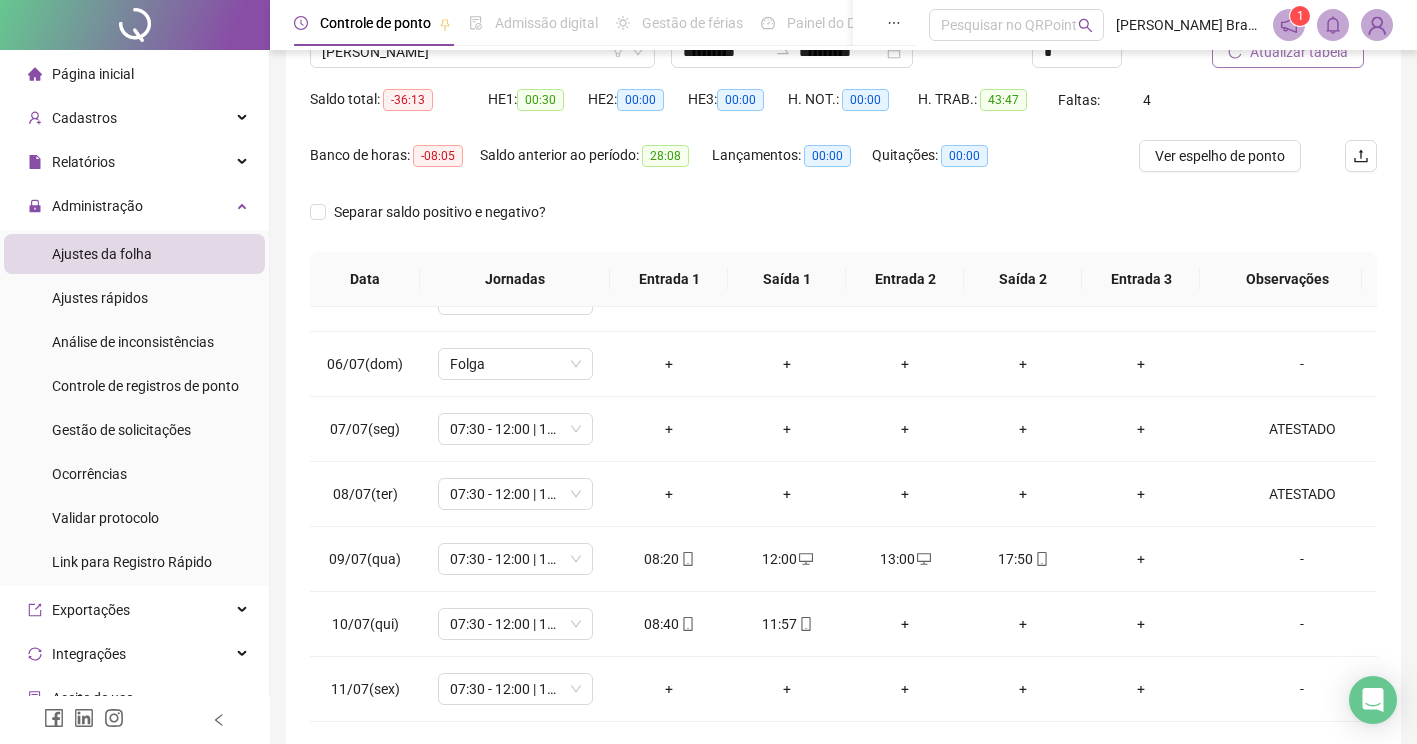 click on "Atualizar tabela" at bounding box center (1299, 52) 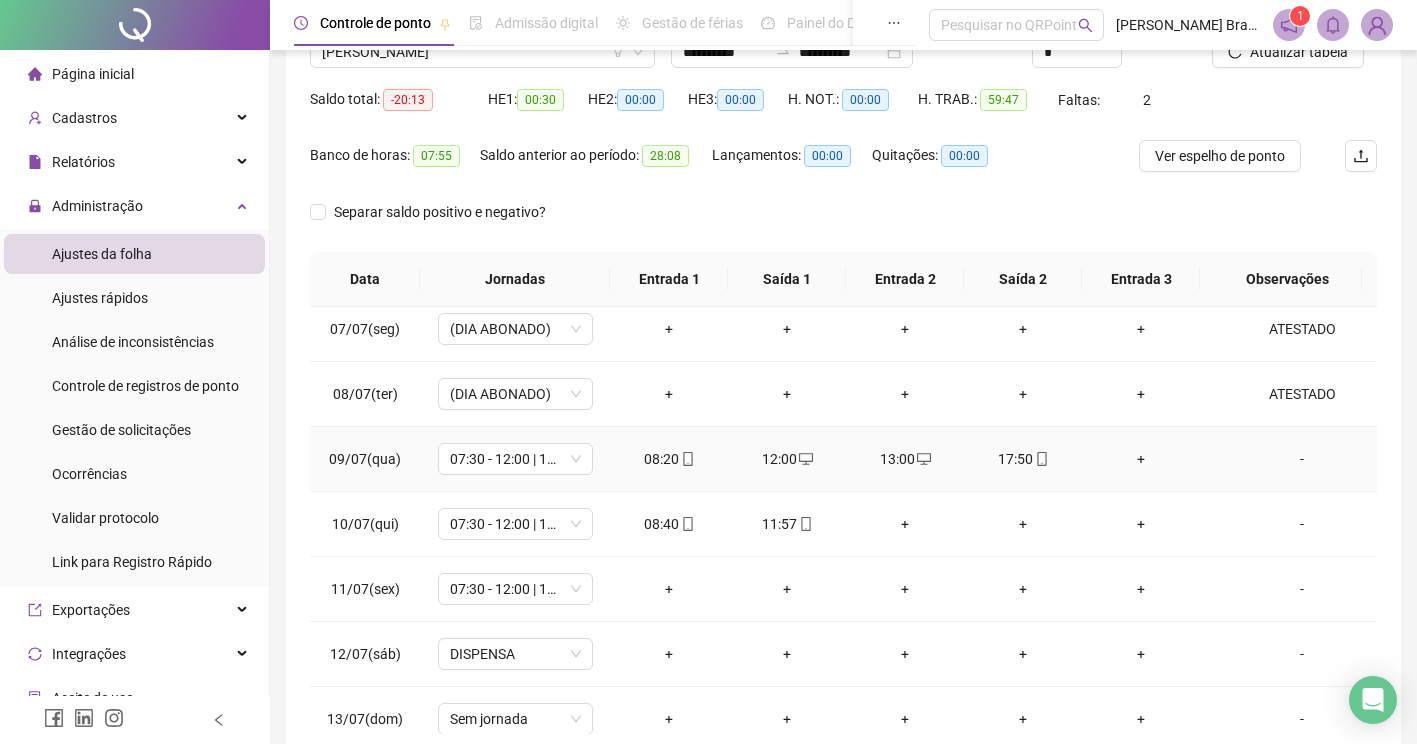 scroll, scrollTop: 498, scrollLeft: 0, axis: vertical 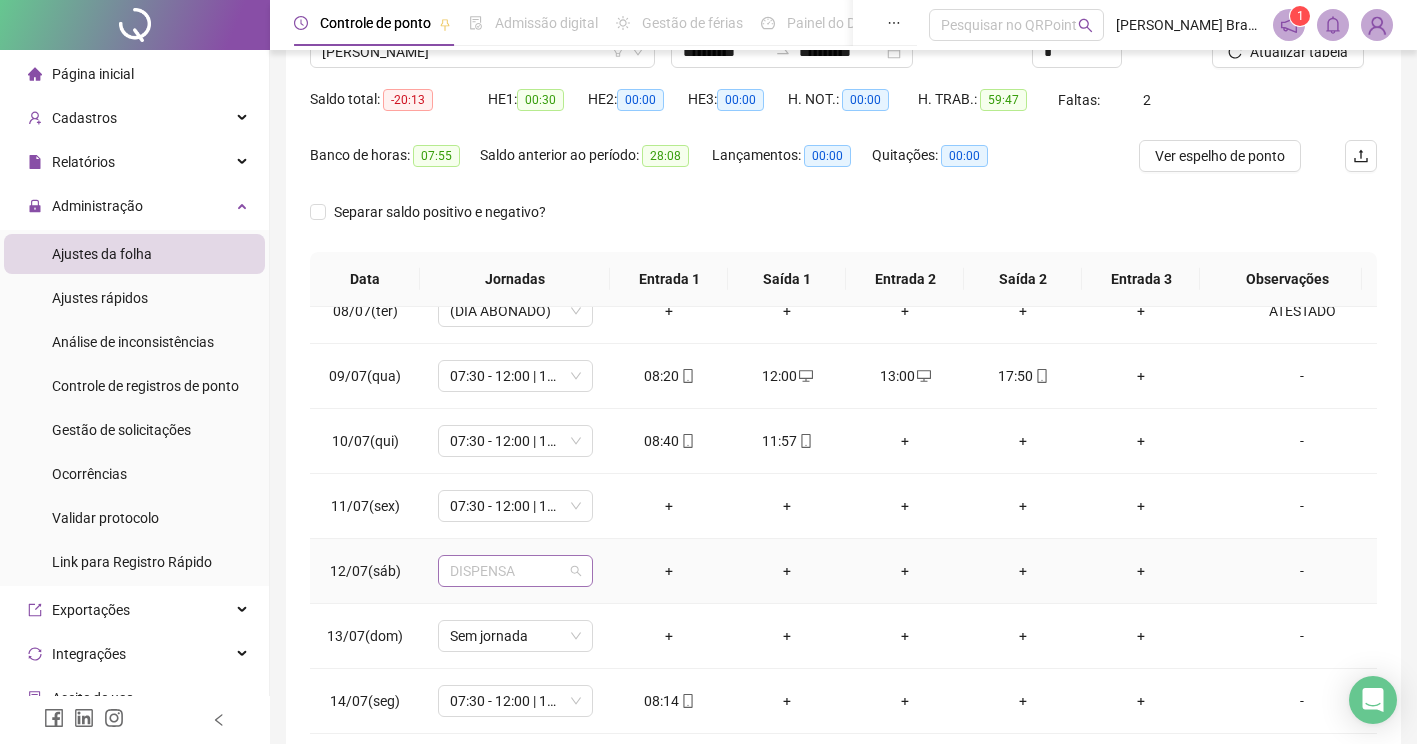 click on "DISPENSA" at bounding box center (515, 571) 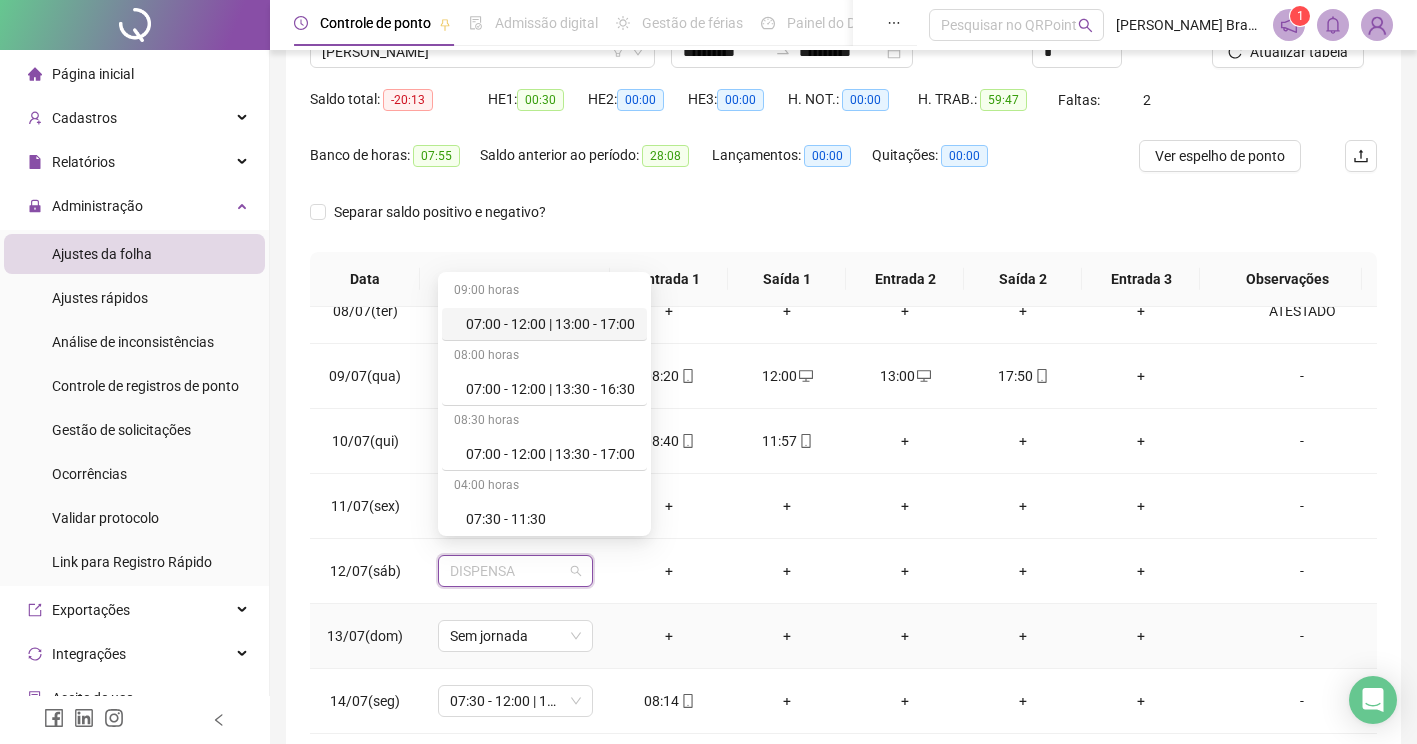 scroll, scrollTop: 278, scrollLeft: 0, axis: vertical 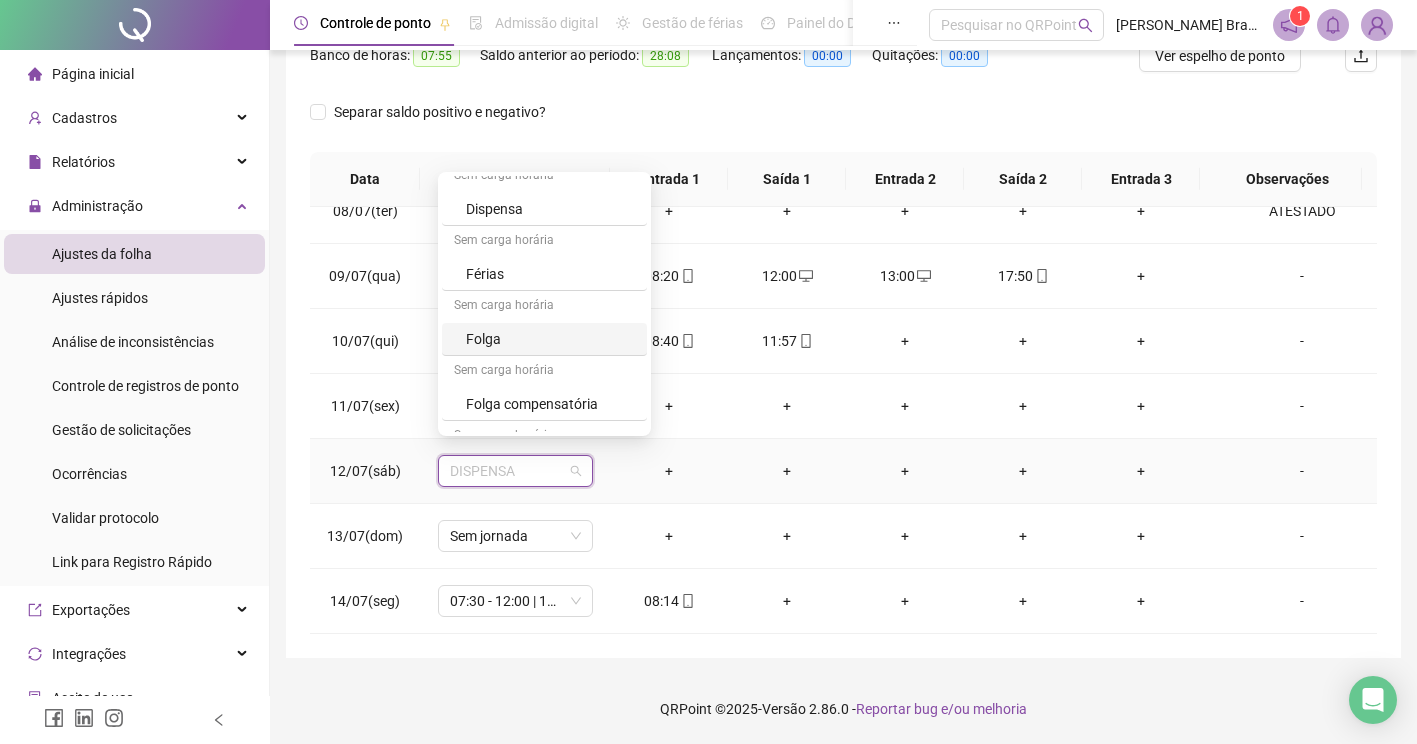 click on "Folga" at bounding box center [550, 339] 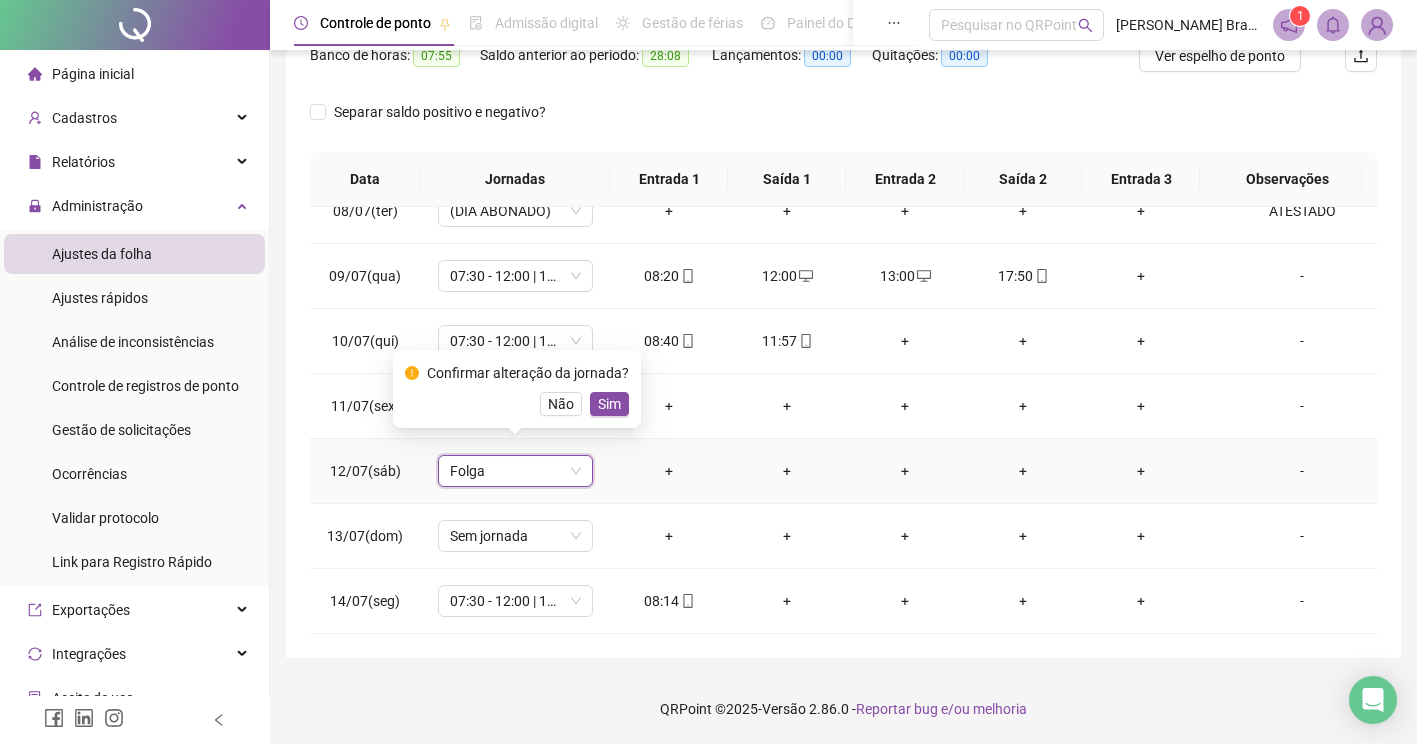 click on "Confirmar alteração da jornada? Não Sim" at bounding box center [517, 389] 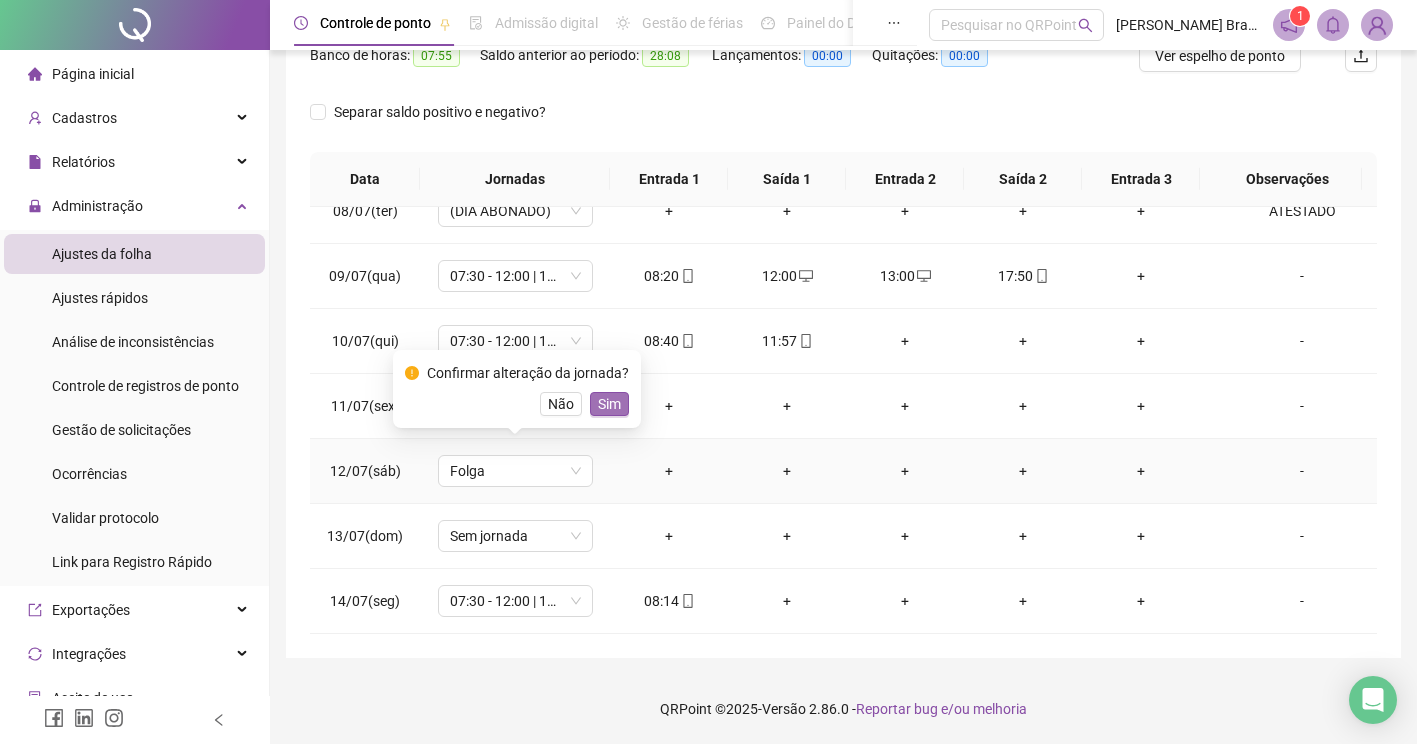 click on "Sim" at bounding box center (609, 404) 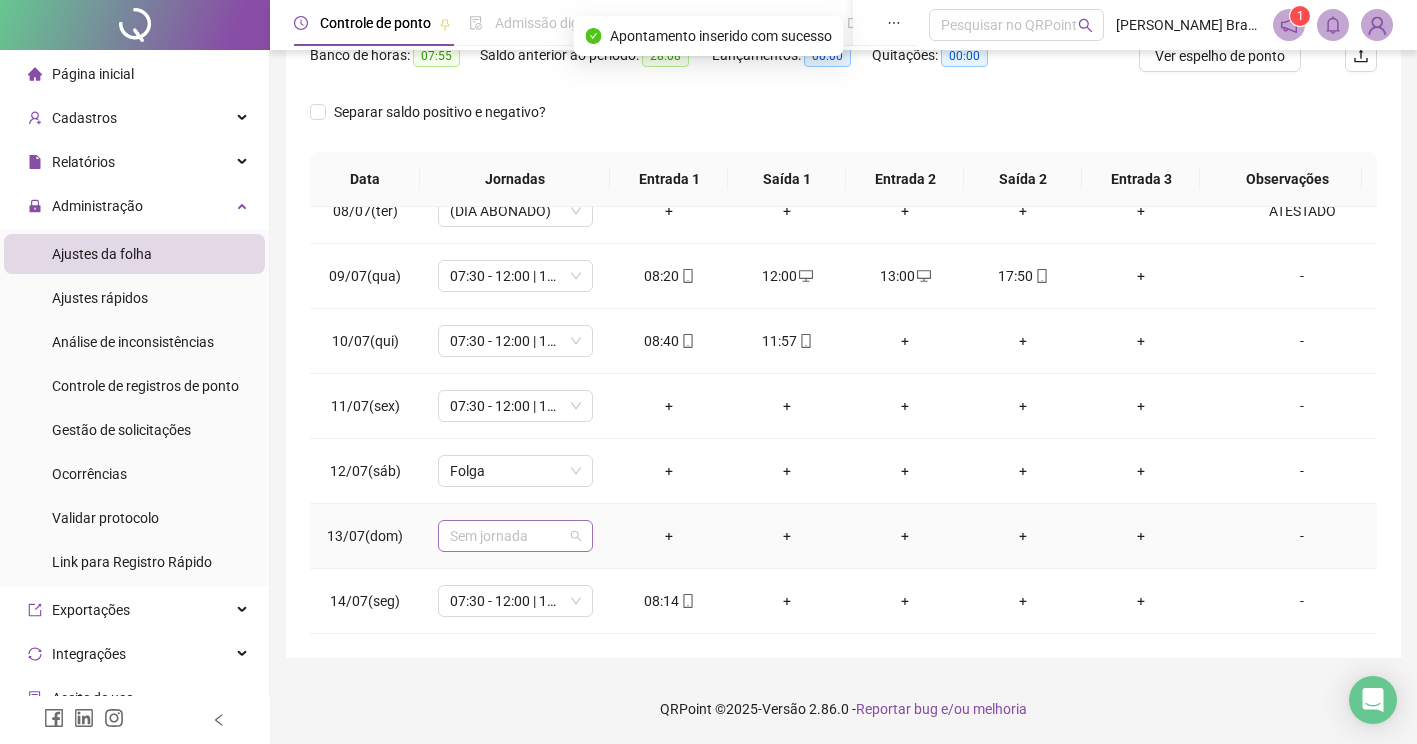 click on "Sem jornada" at bounding box center (515, 536) 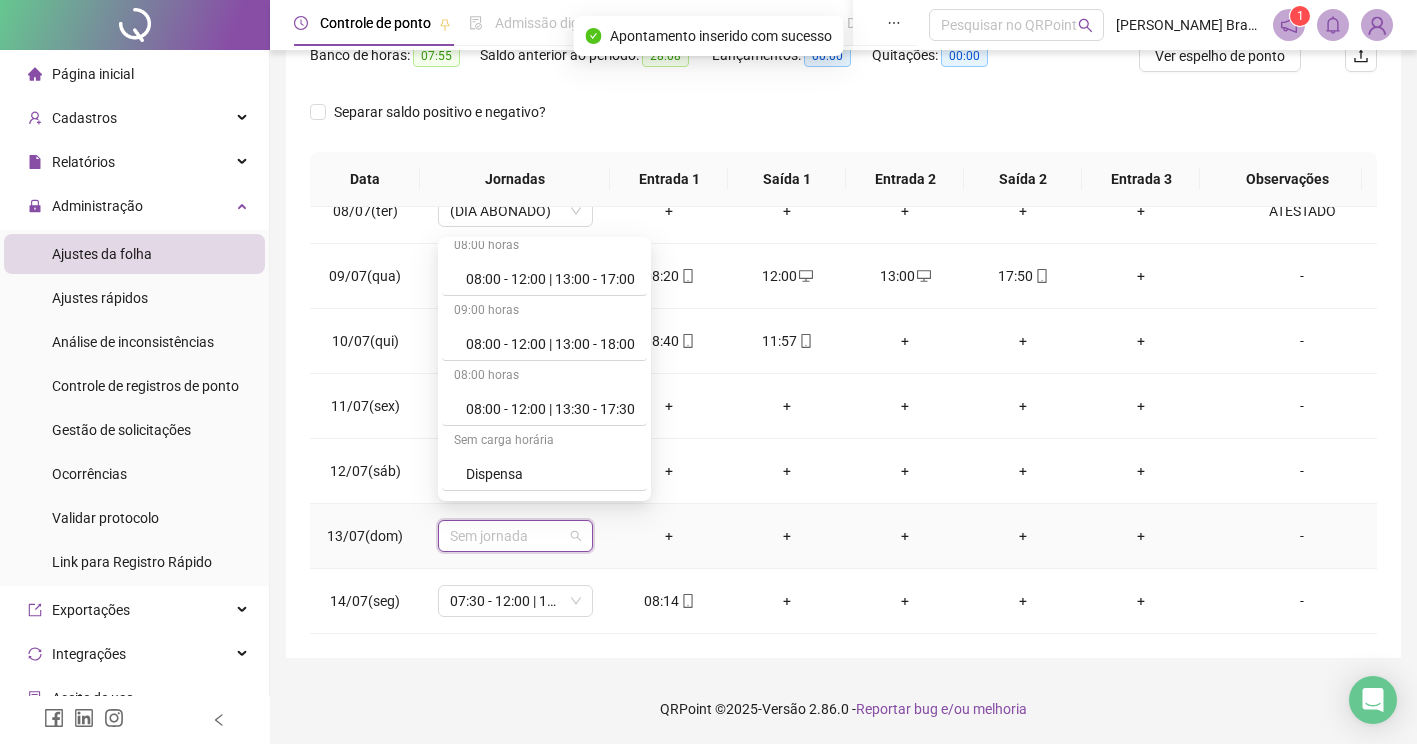scroll, scrollTop: 600, scrollLeft: 0, axis: vertical 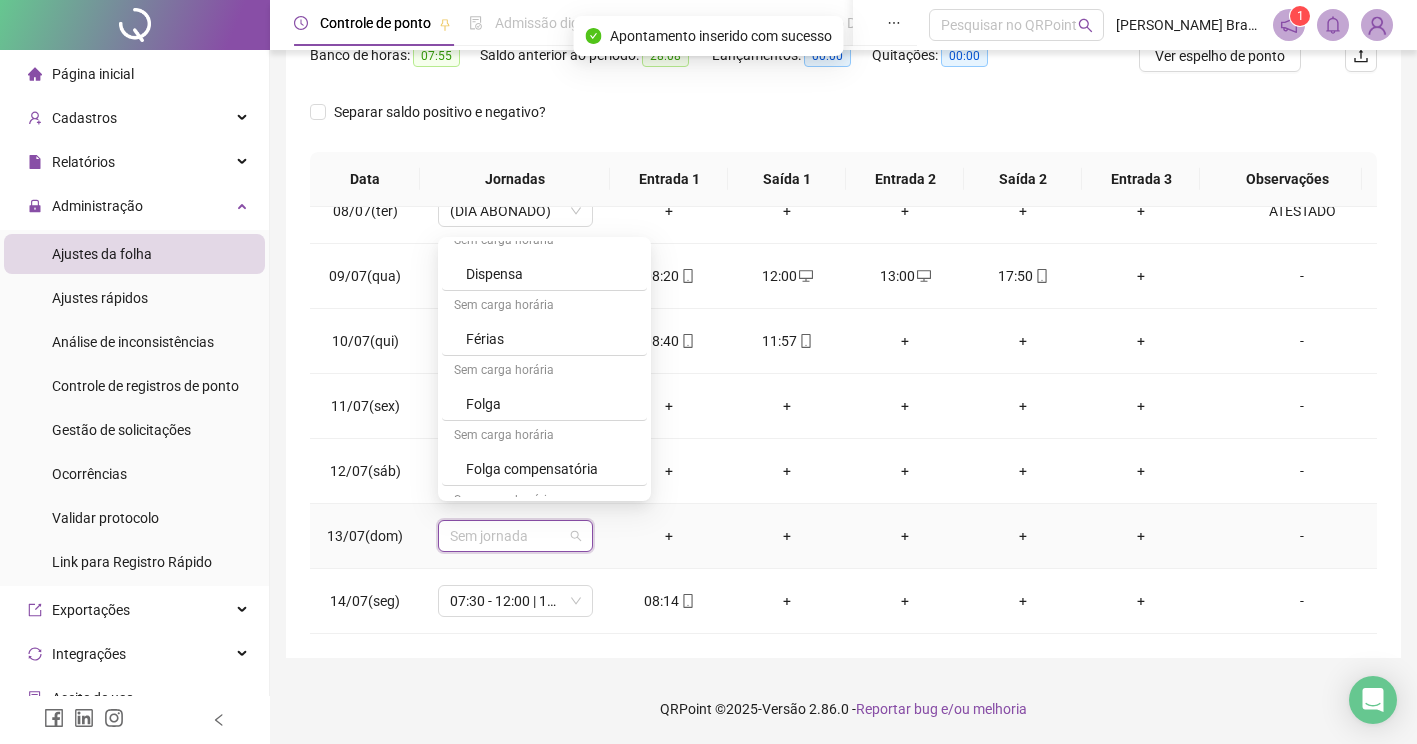 click on "Folga" at bounding box center [550, 404] 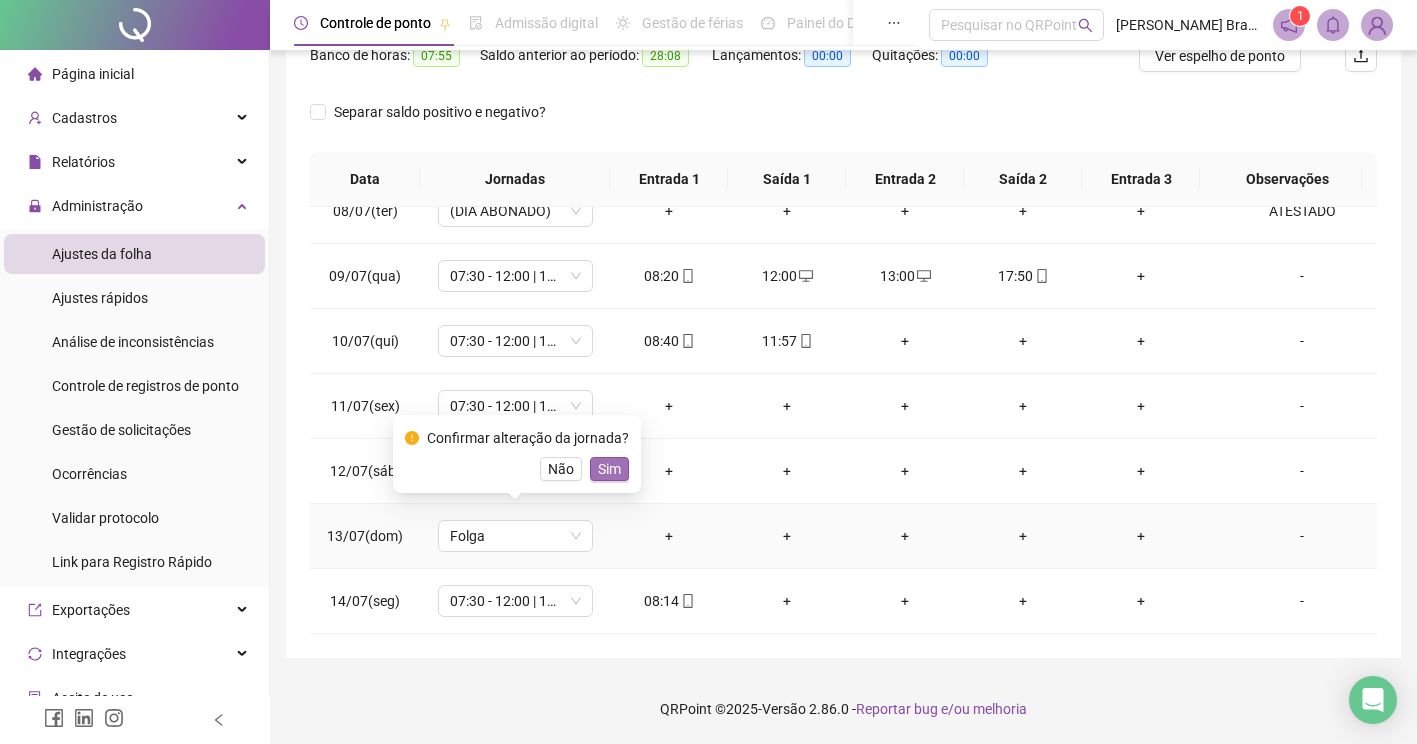 click on "Sim" at bounding box center [609, 469] 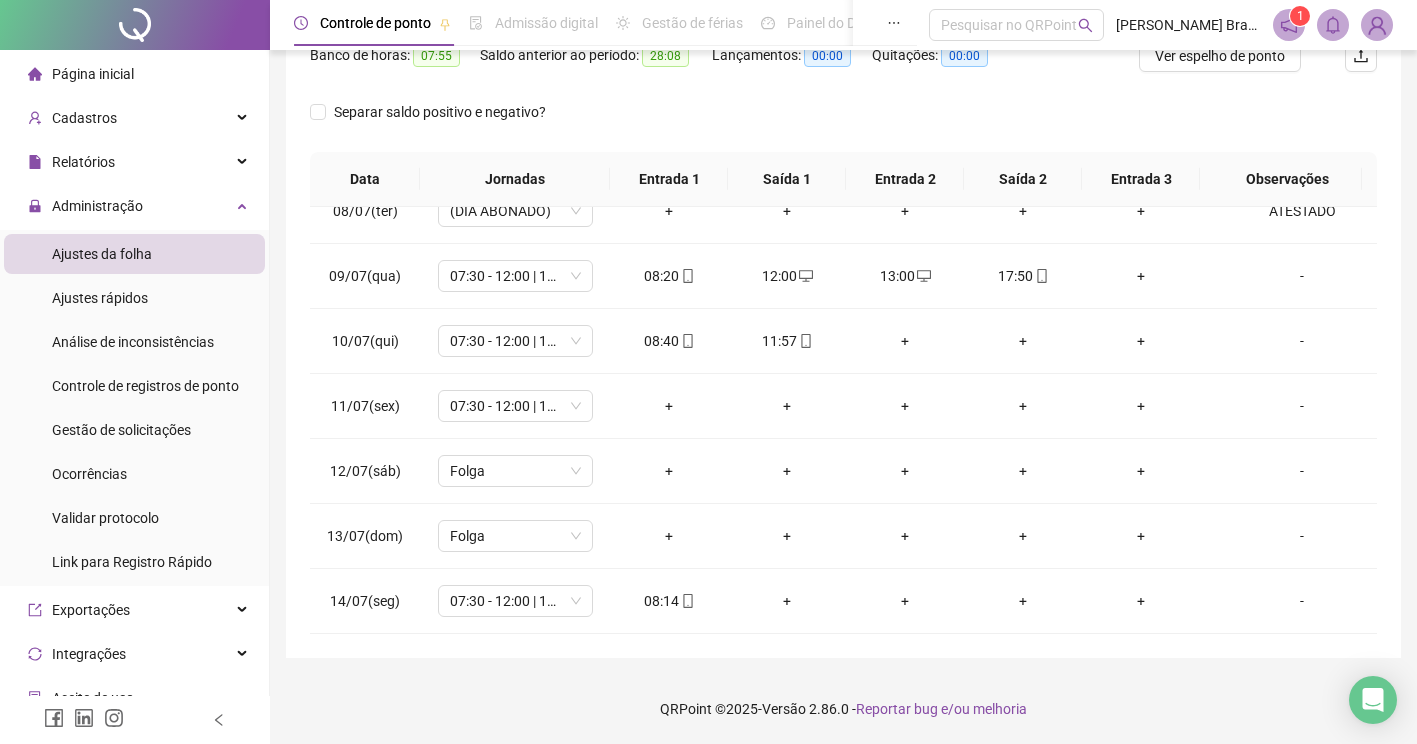 scroll, scrollTop: 178, scrollLeft: 0, axis: vertical 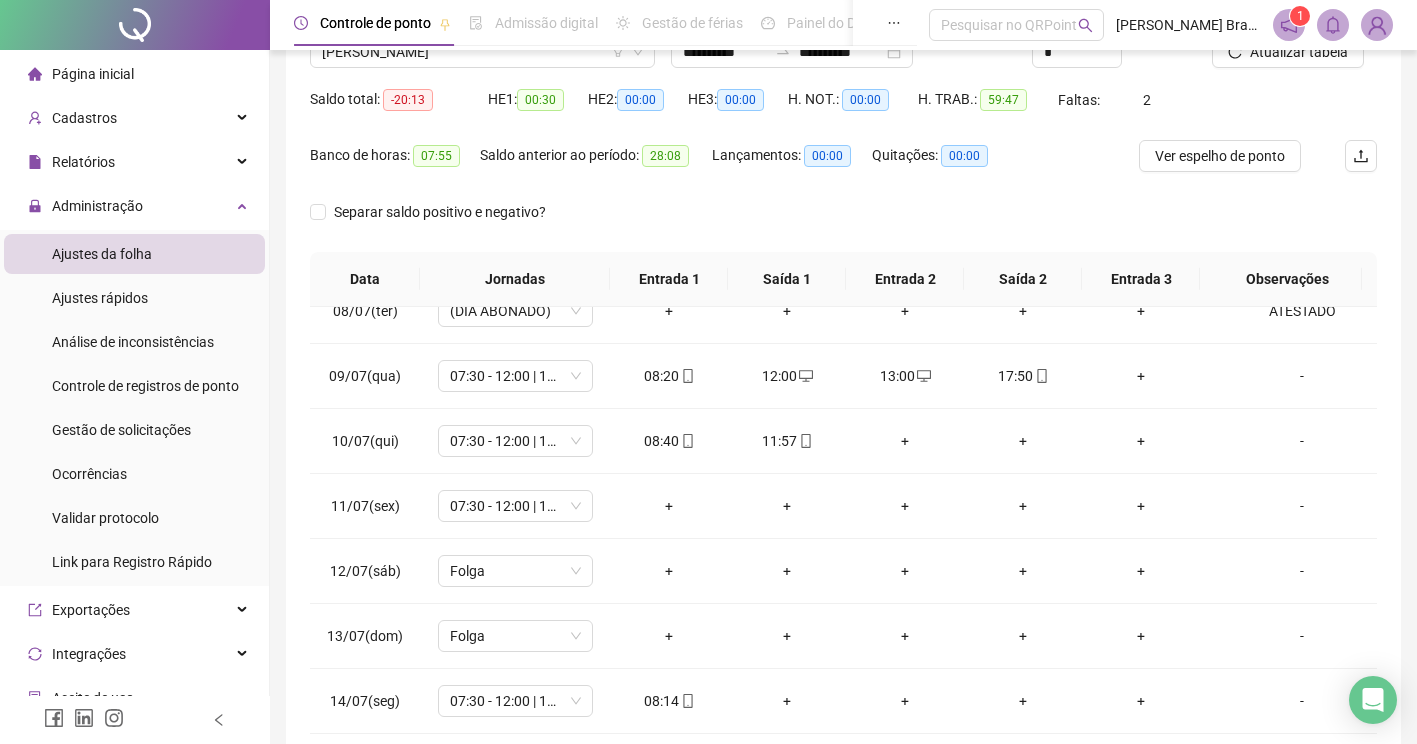 click on "Atualizar tabela" at bounding box center [1294, 45] 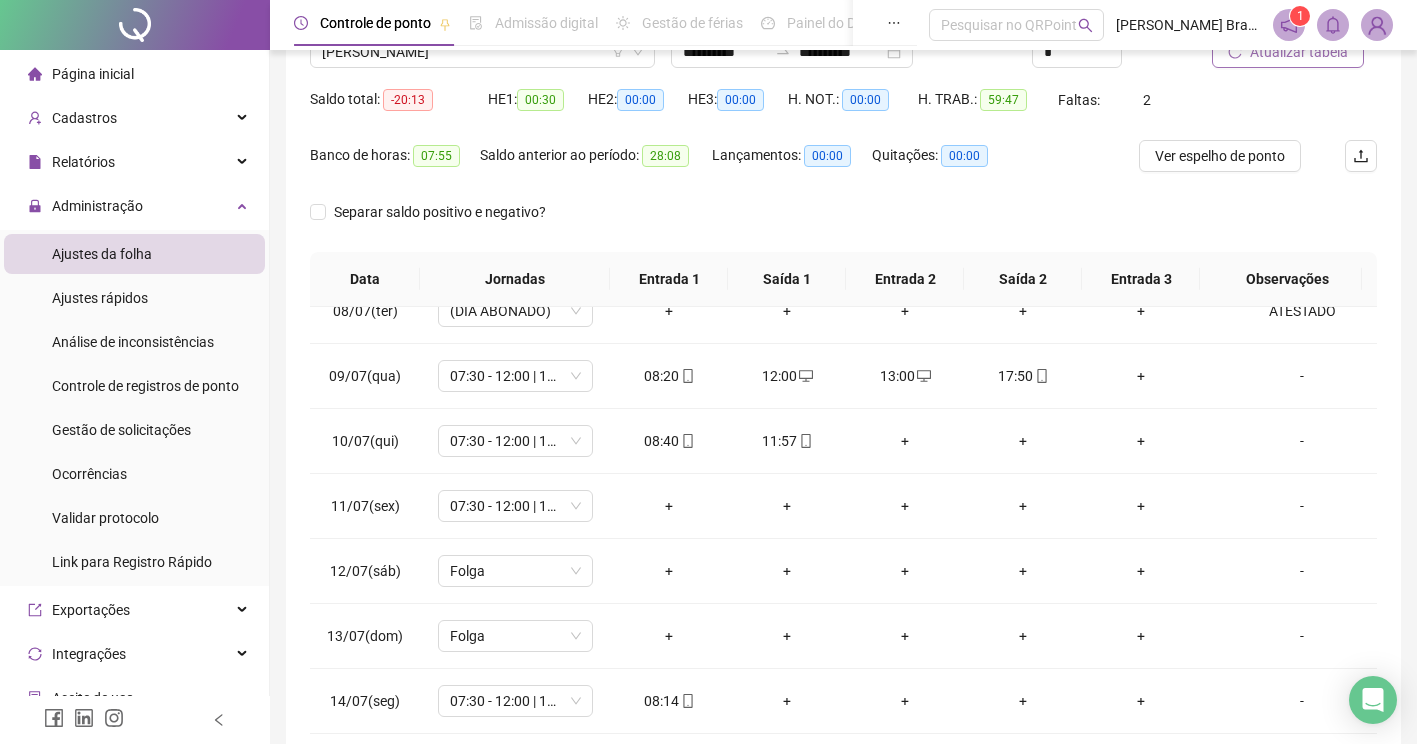 click on "Atualizar tabela" at bounding box center [1299, 52] 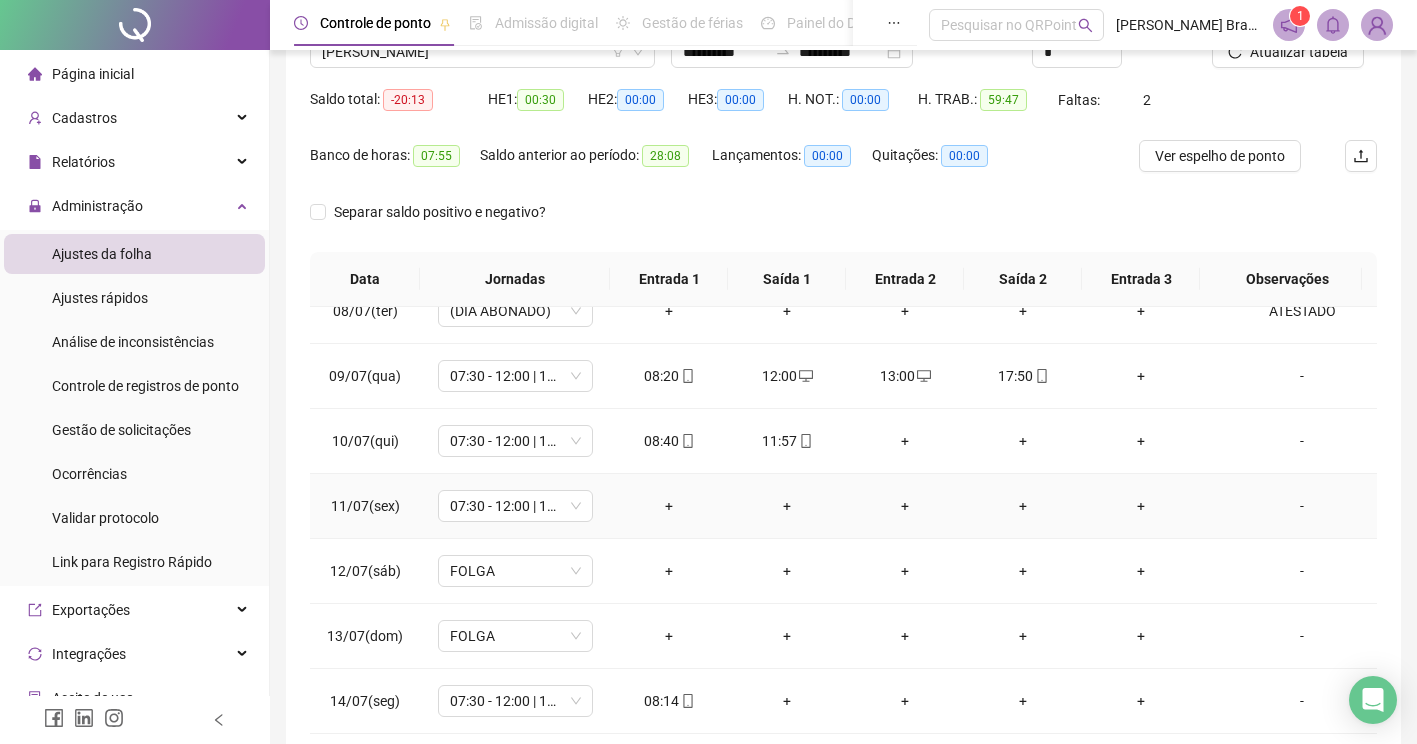 scroll, scrollTop: 278, scrollLeft: 0, axis: vertical 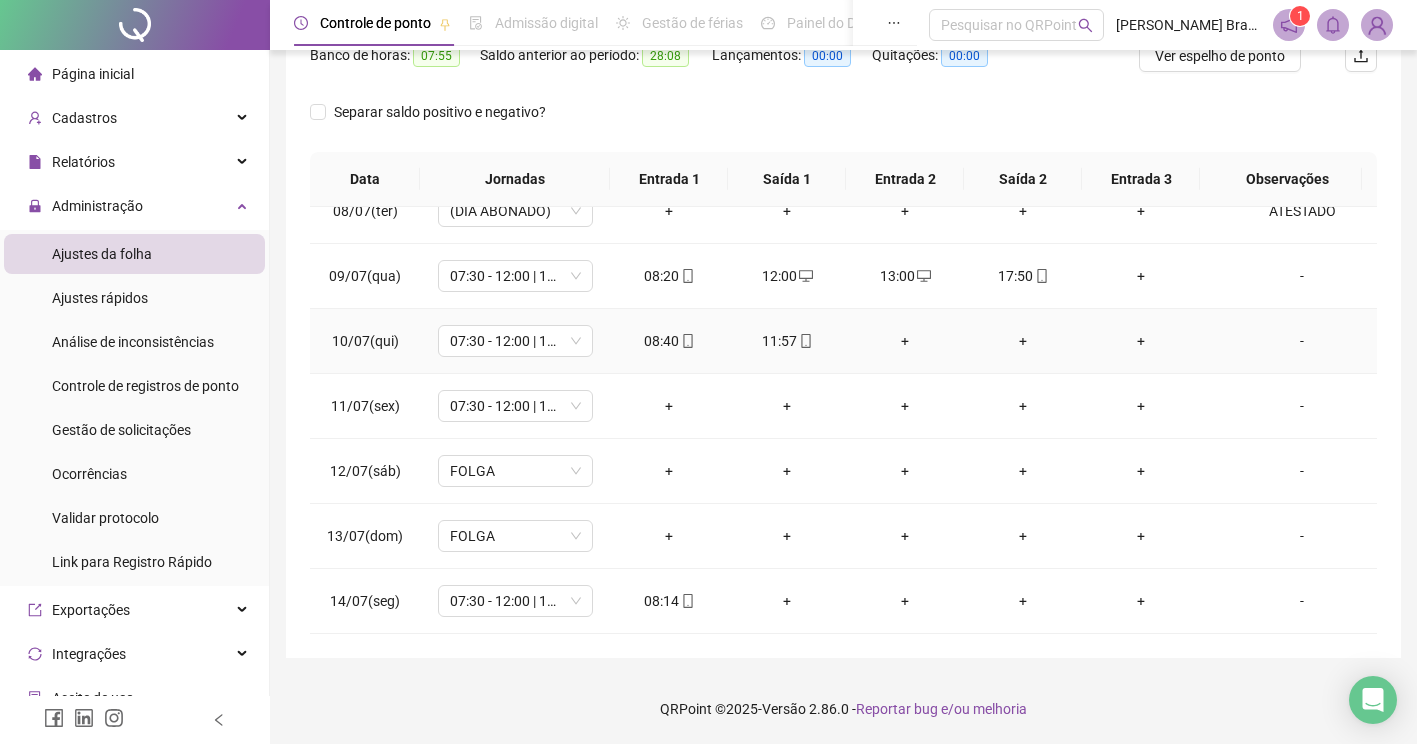 click on "-" at bounding box center (1302, 341) 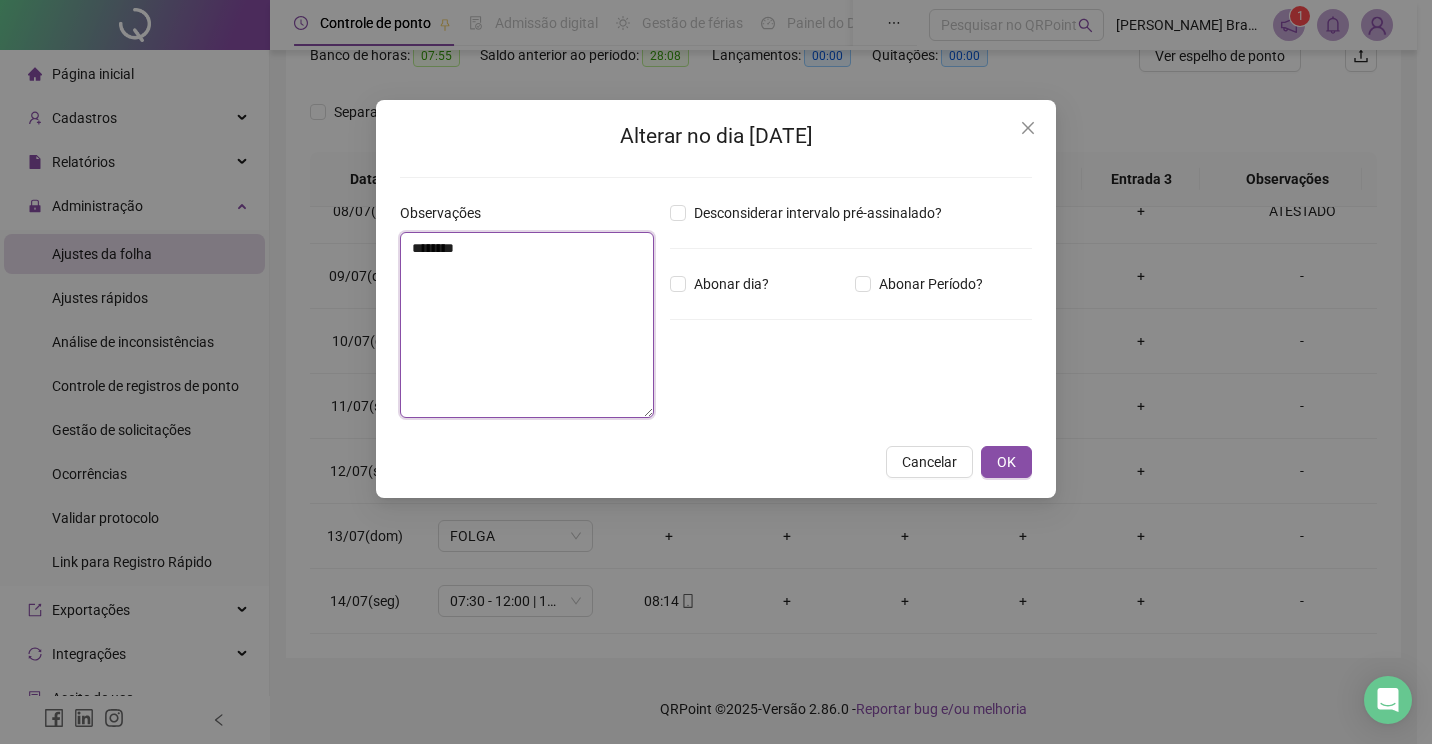 click on "********" at bounding box center [527, 325] 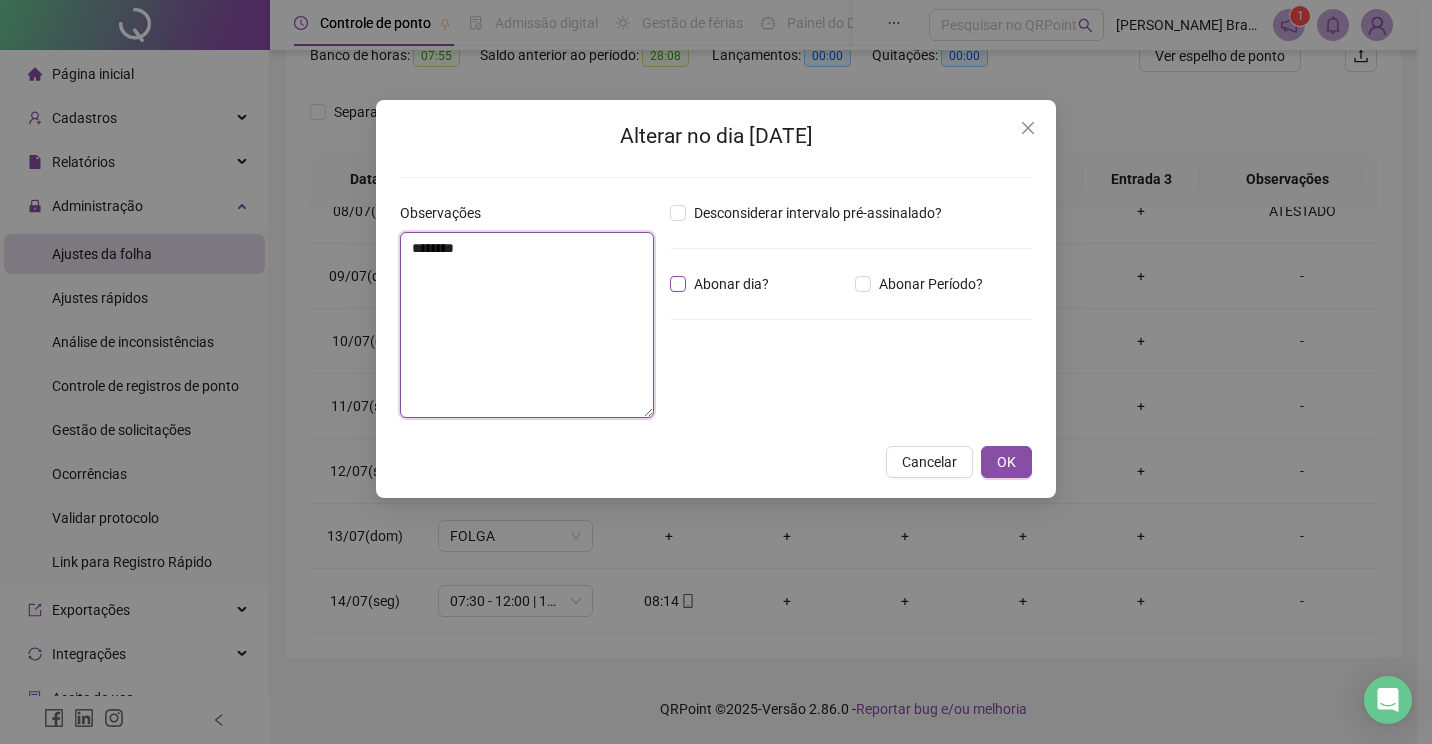 type on "********" 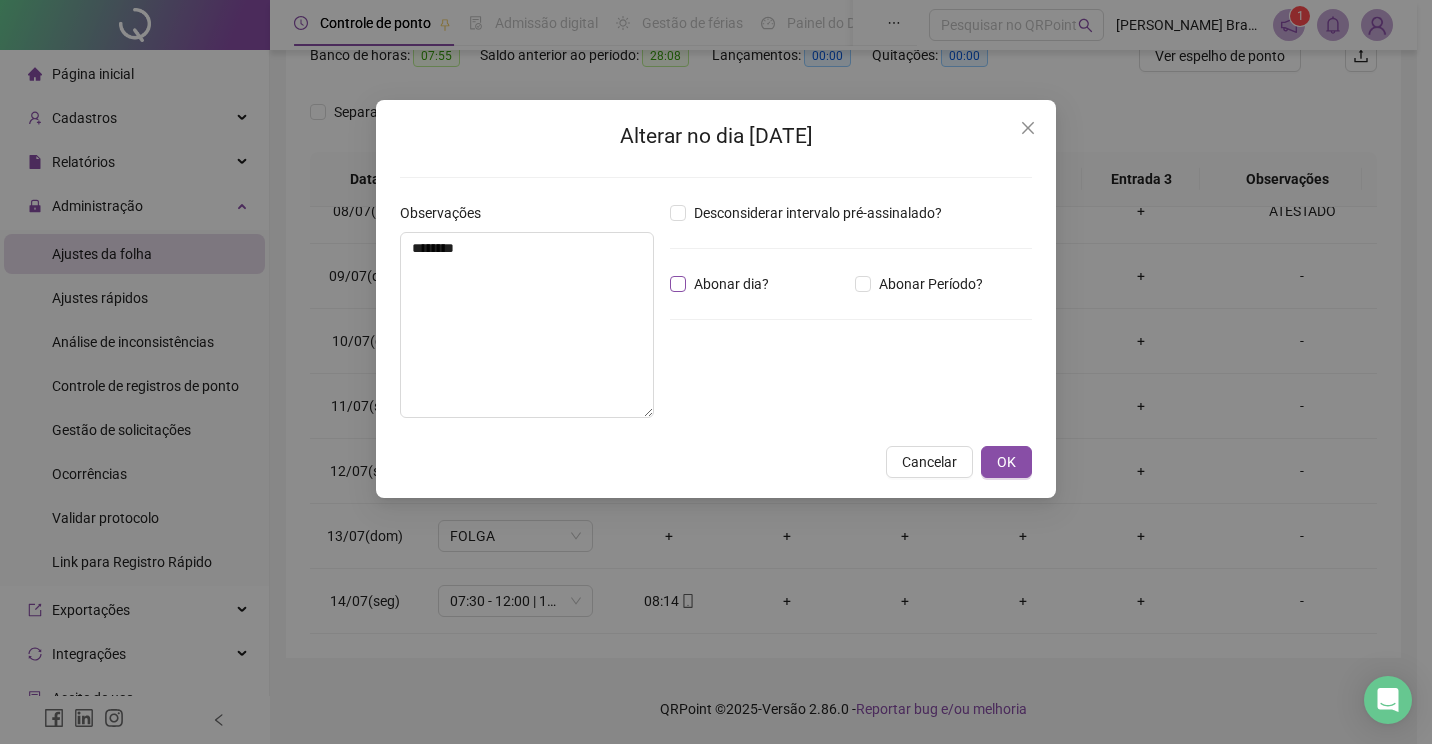 click on "Abonar dia?" at bounding box center [731, 284] 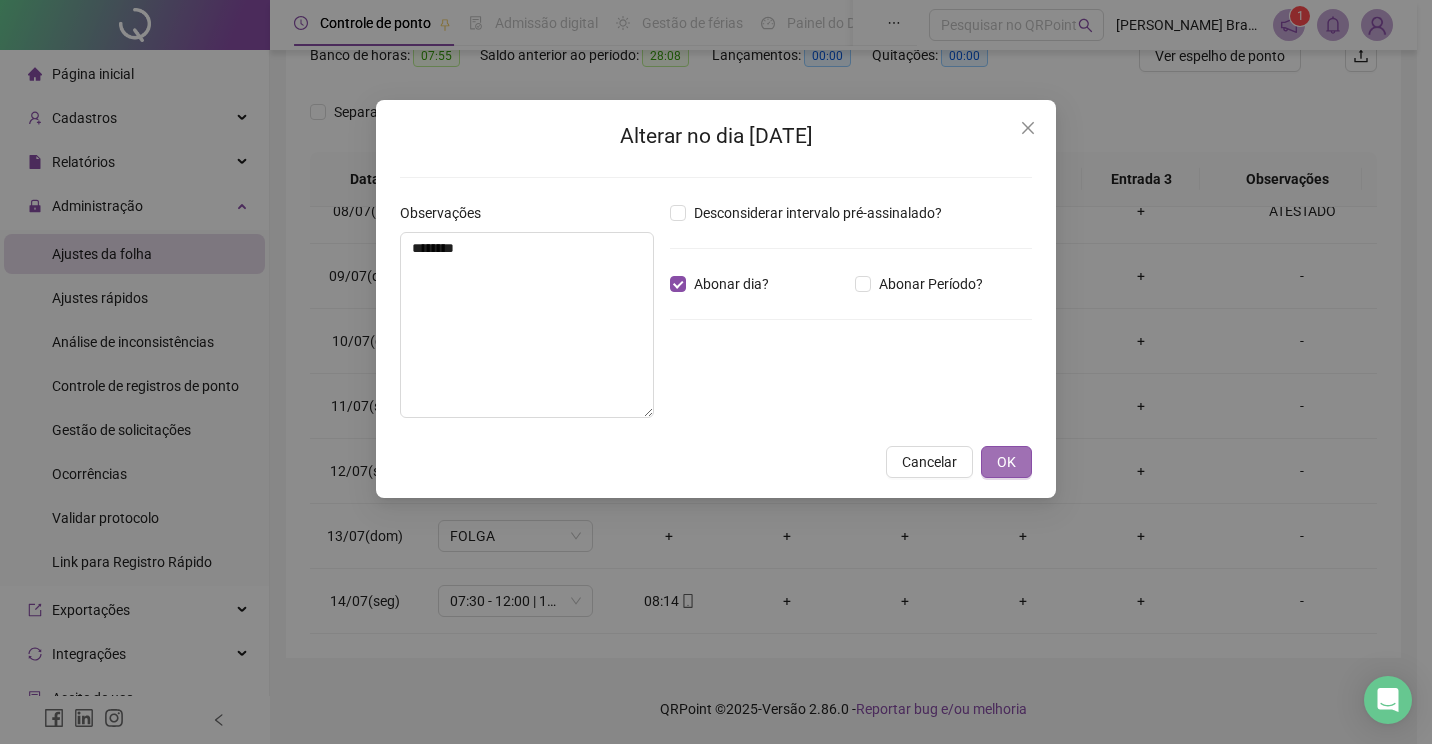 click on "OK" at bounding box center [1006, 462] 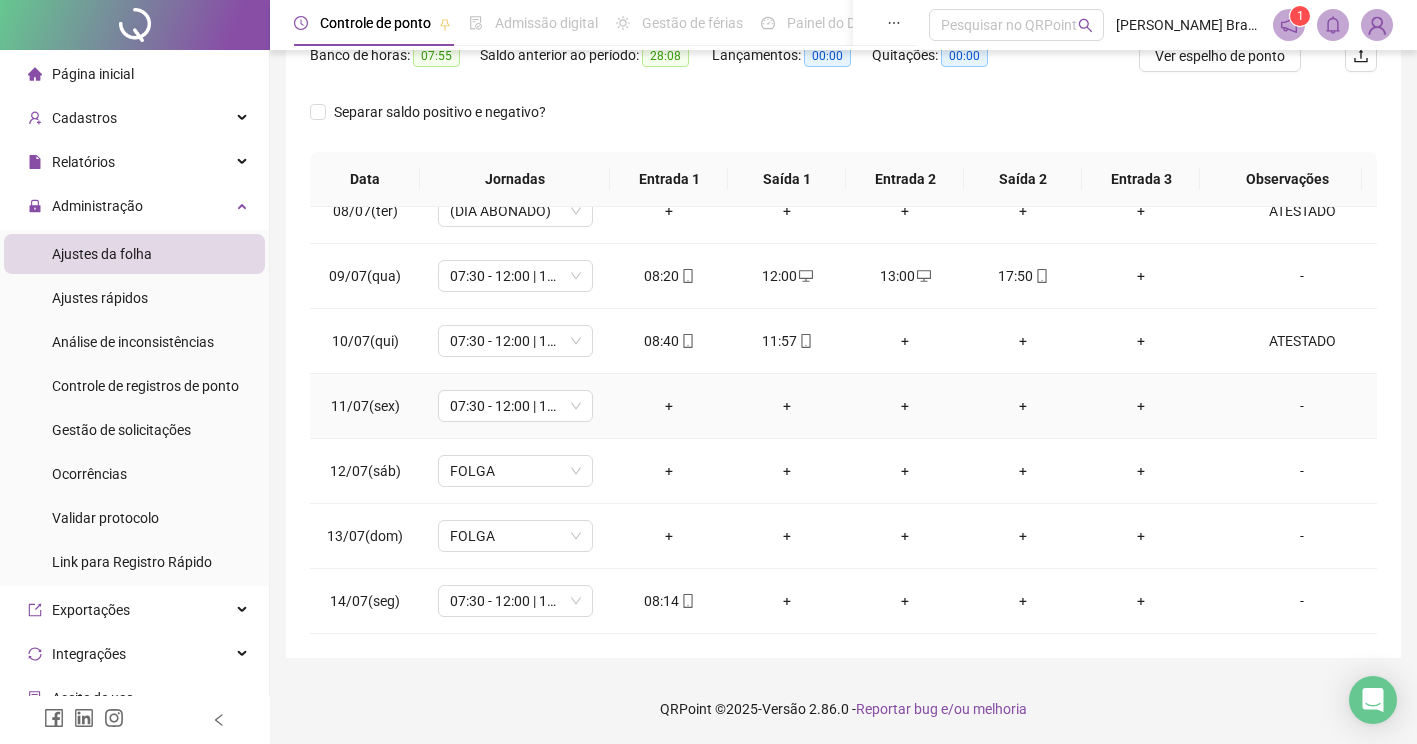 click on "-" at bounding box center (1302, 406) 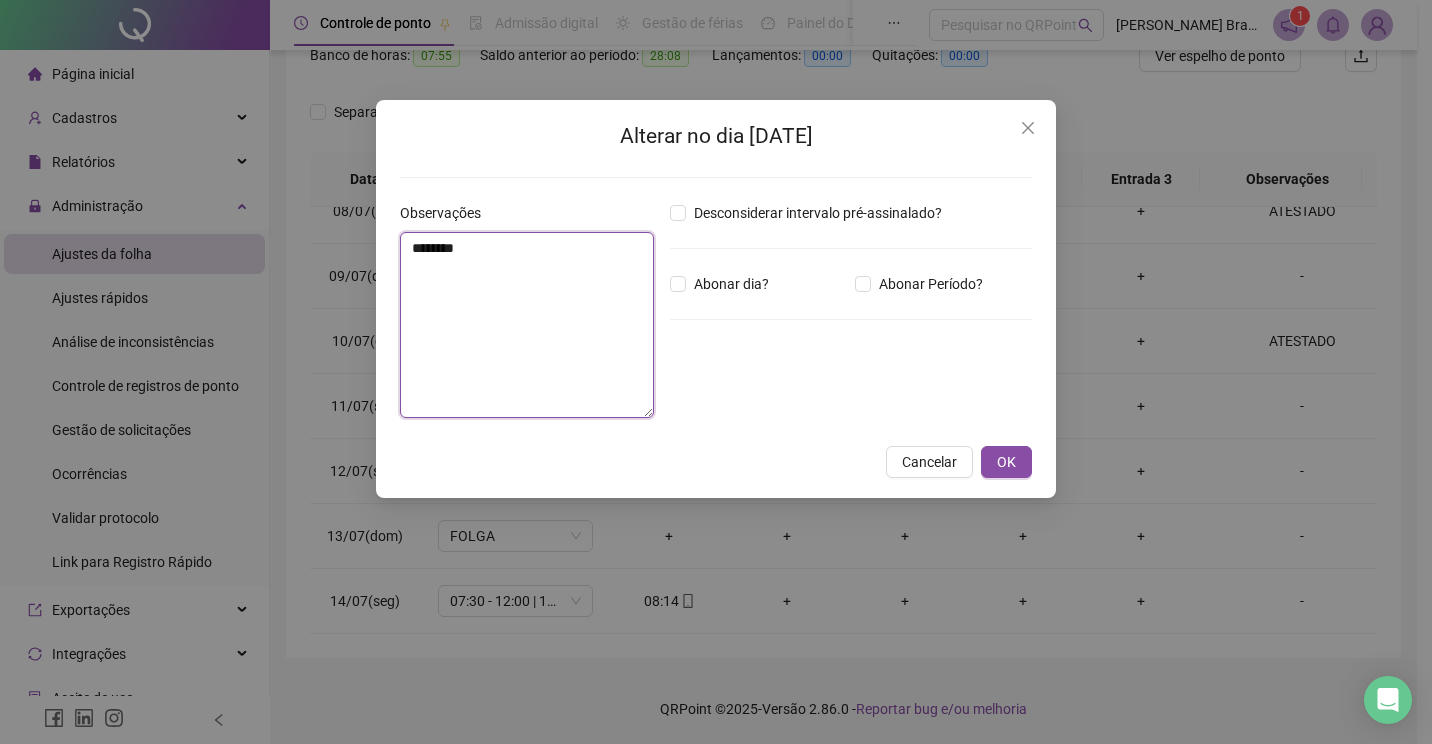 click on "********" at bounding box center (527, 325) 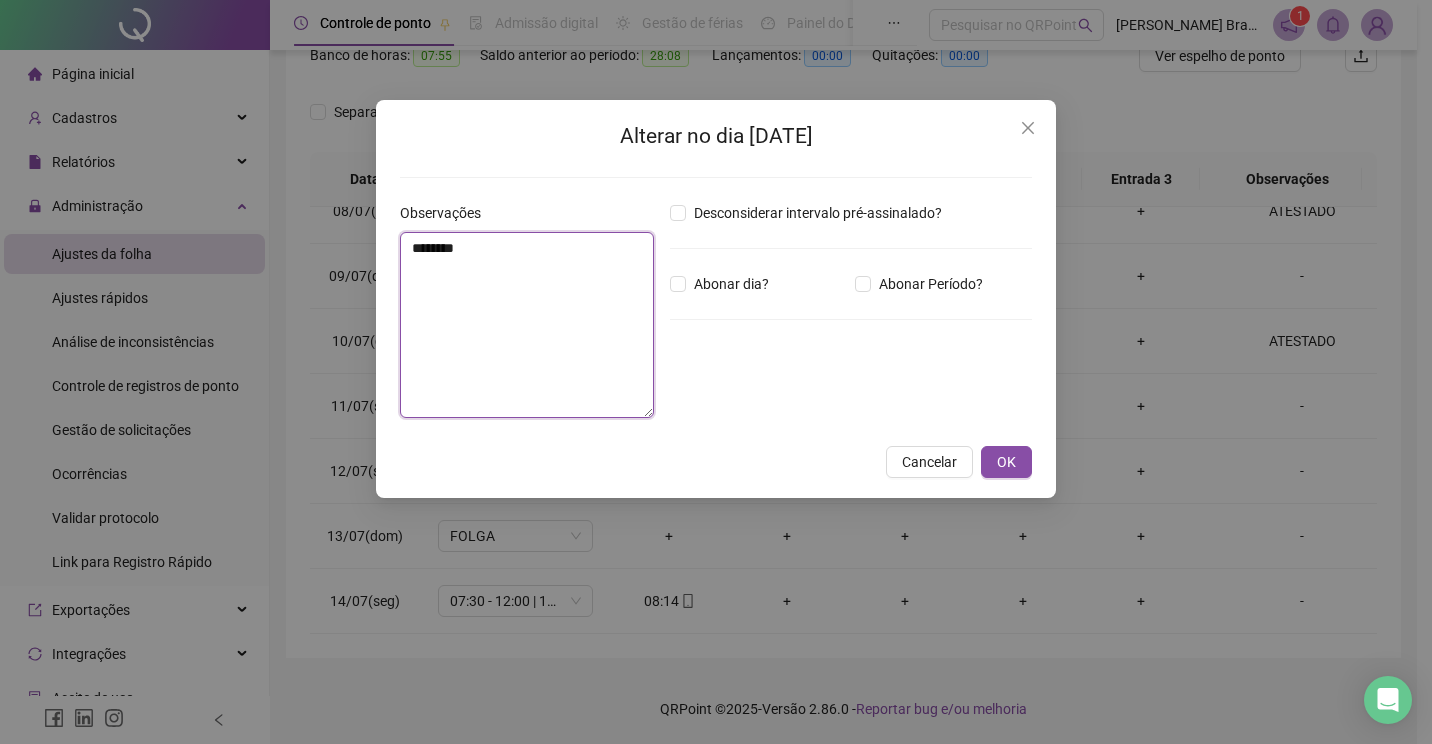 type on "********" 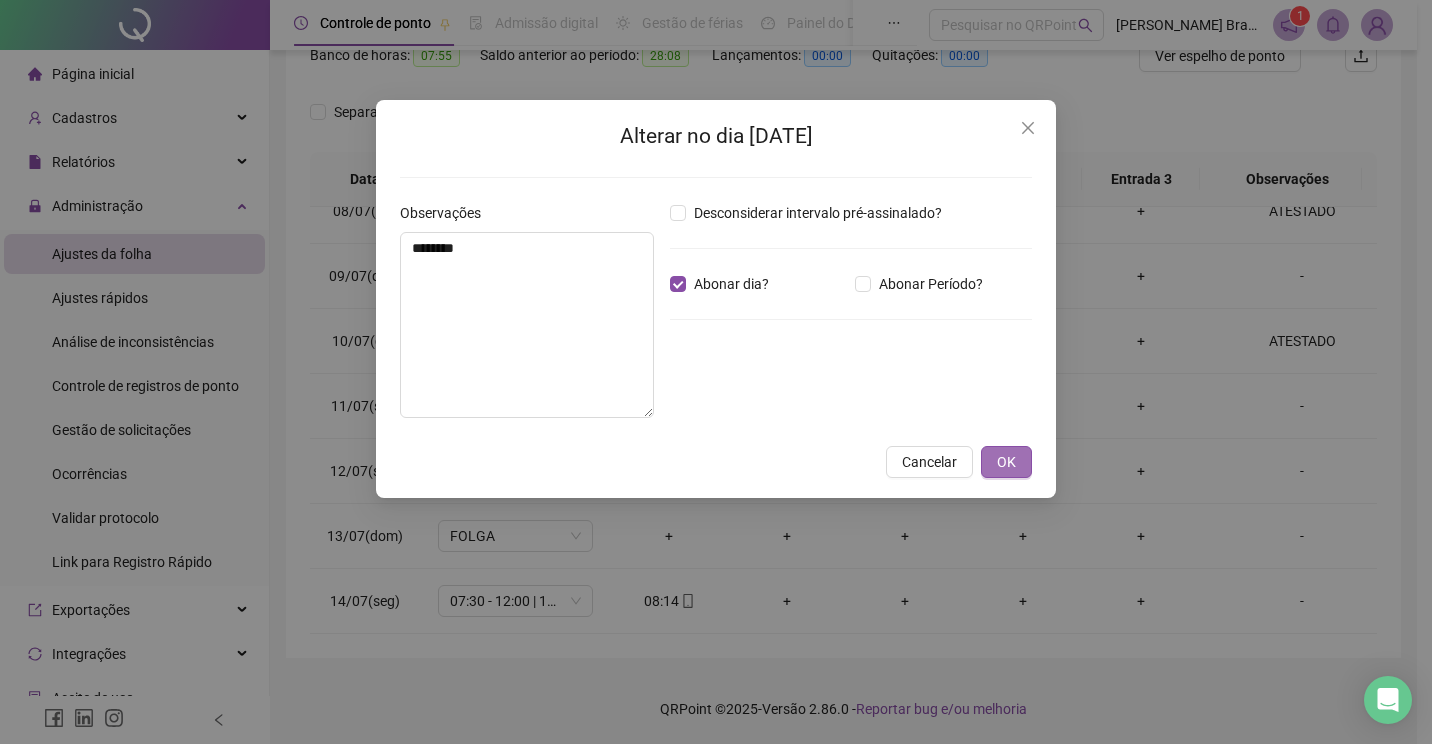 click on "OK" at bounding box center [1006, 462] 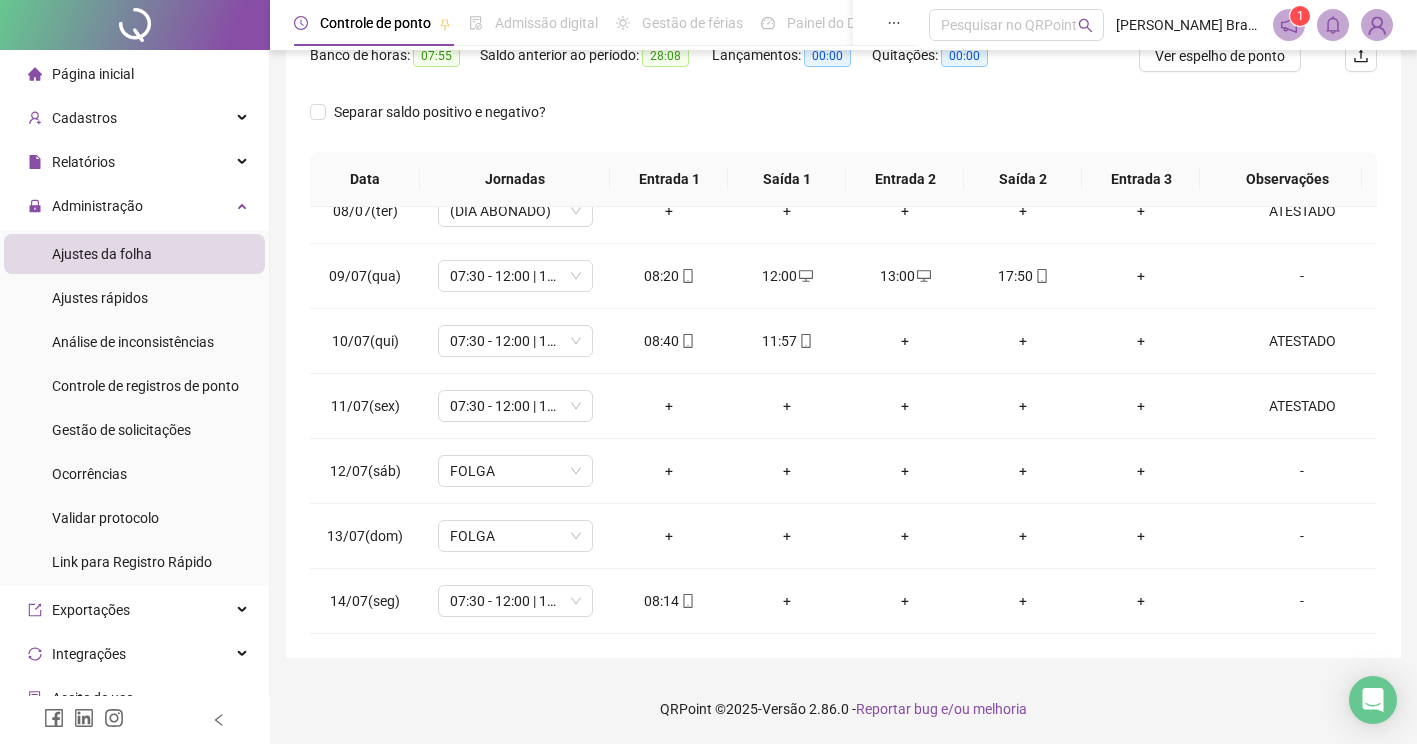 scroll, scrollTop: 178, scrollLeft: 0, axis: vertical 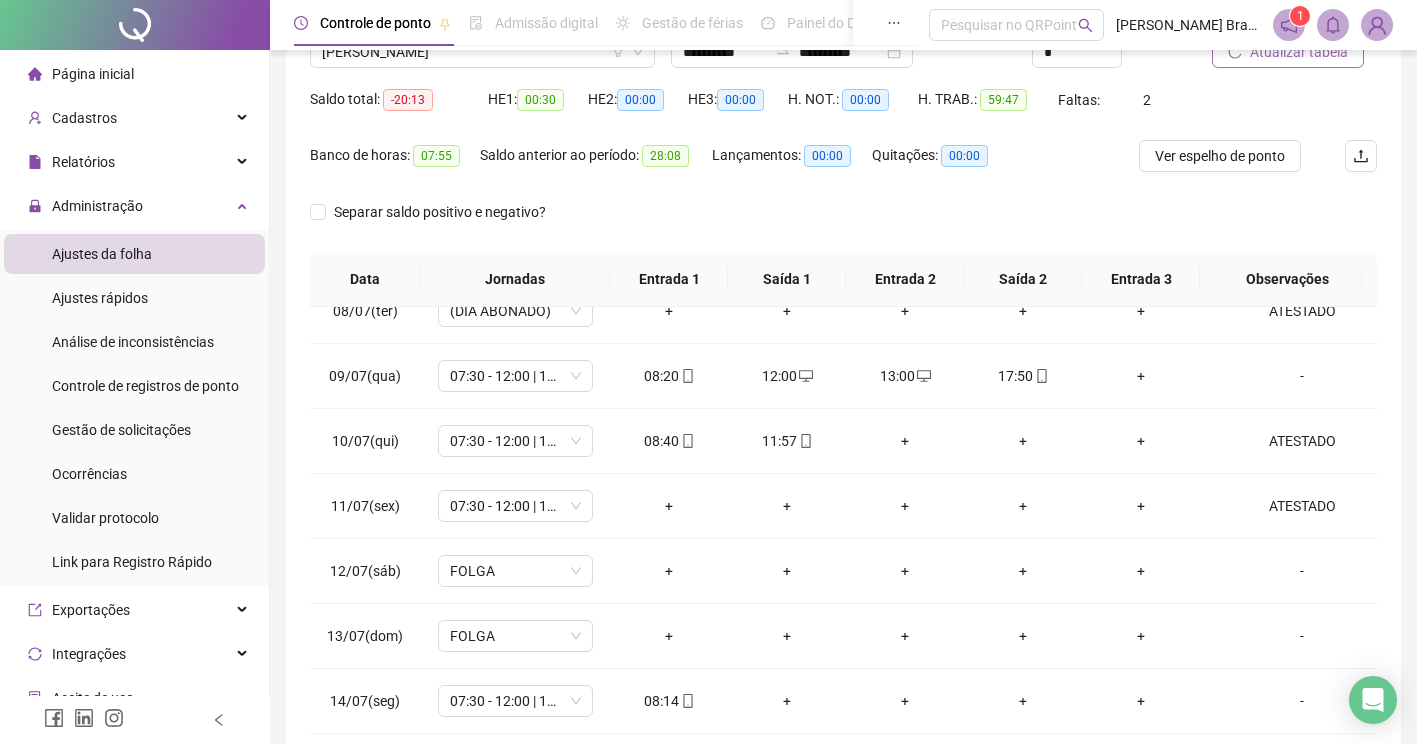 click on "Atualizar tabela" at bounding box center (1288, 52) 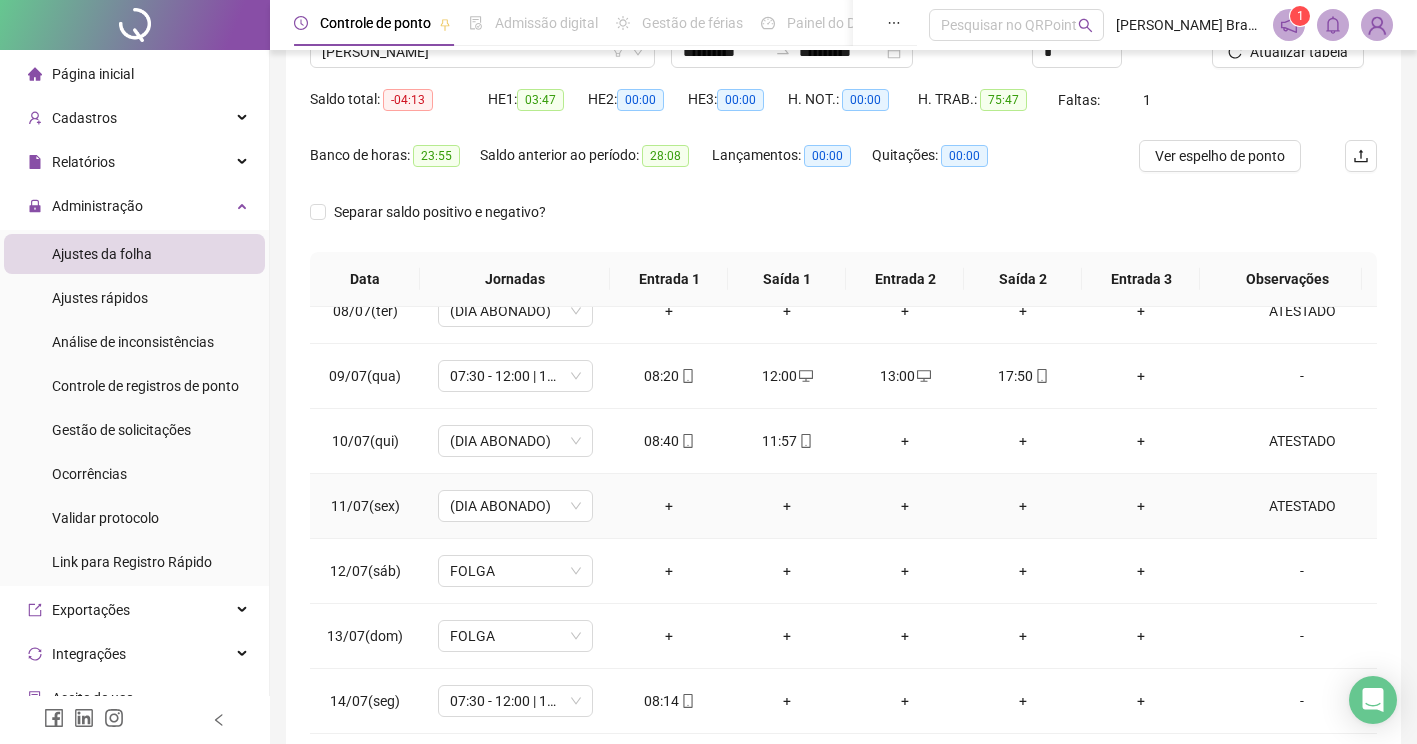 scroll, scrollTop: 278, scrollLeft: 0, axis: vertical 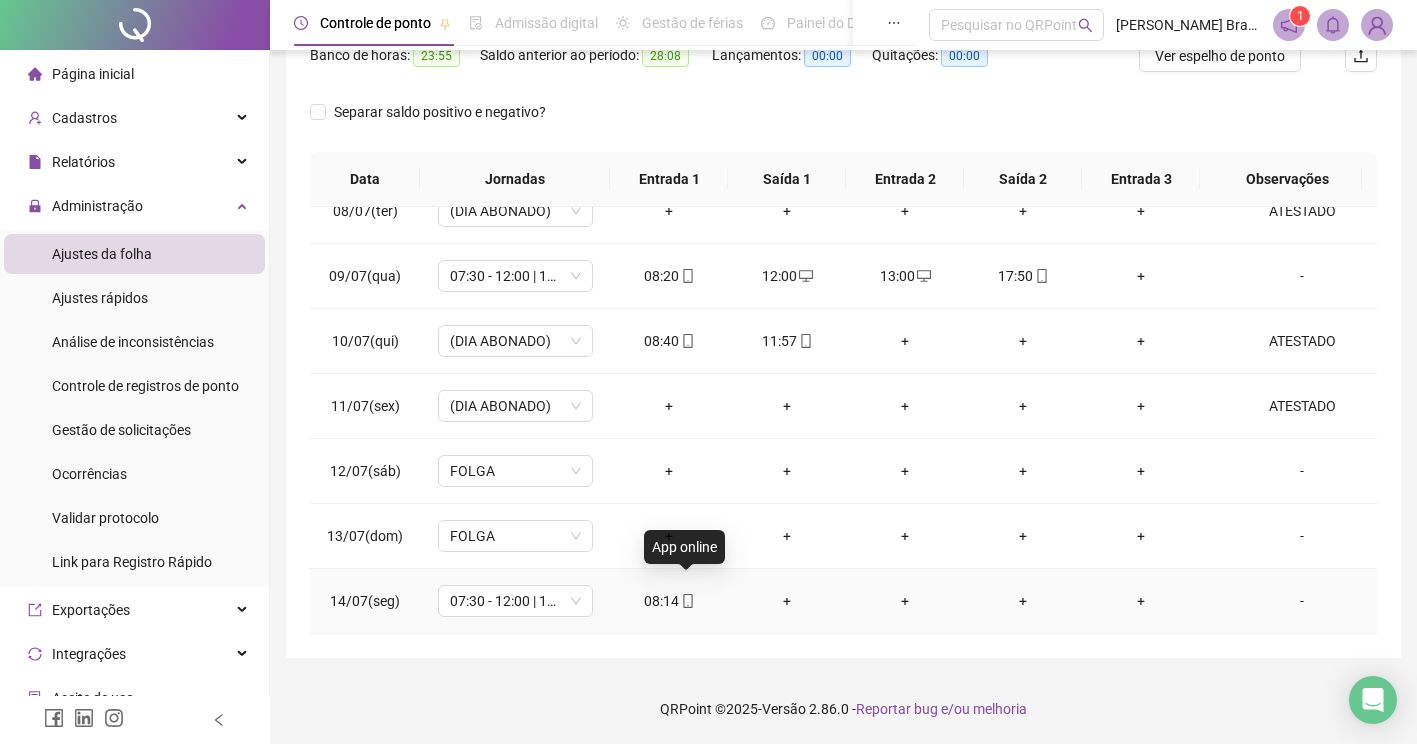 click 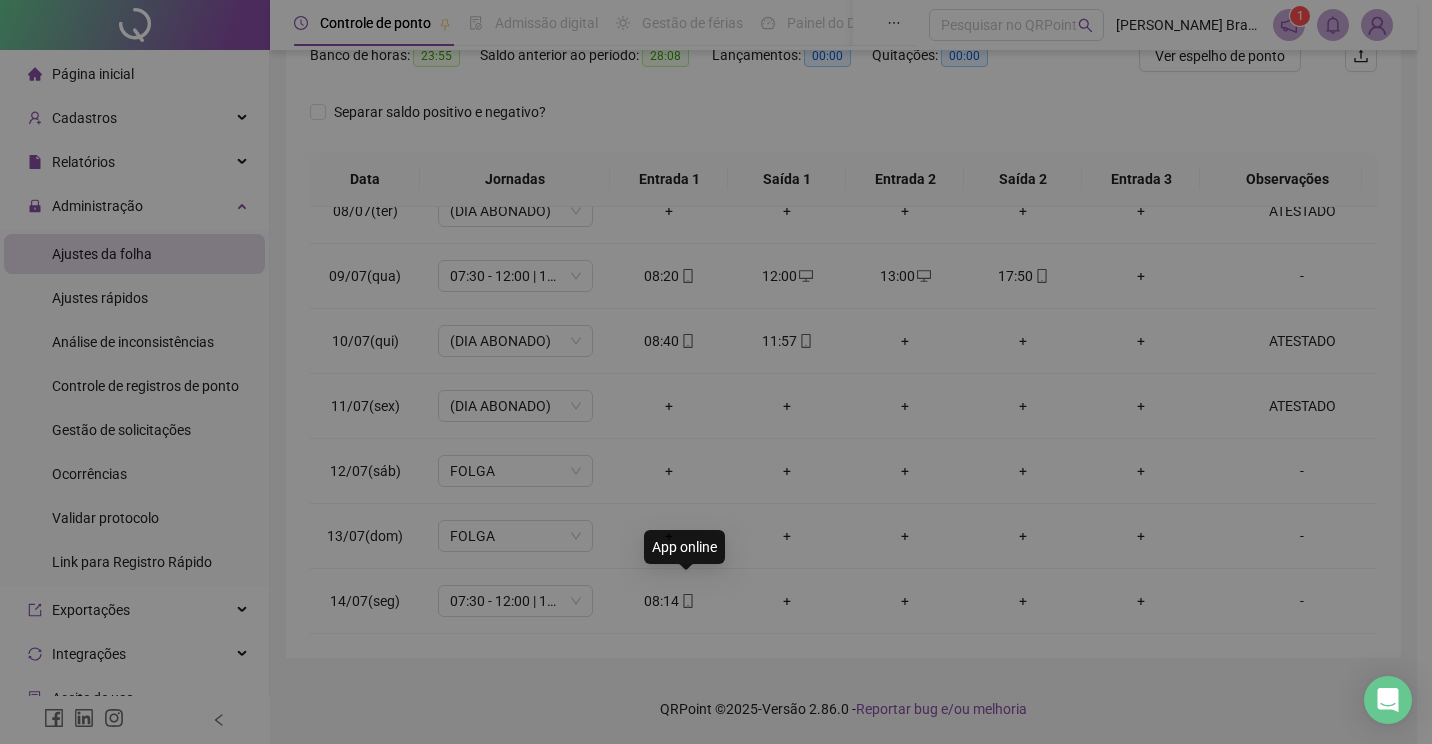 type on "**********" 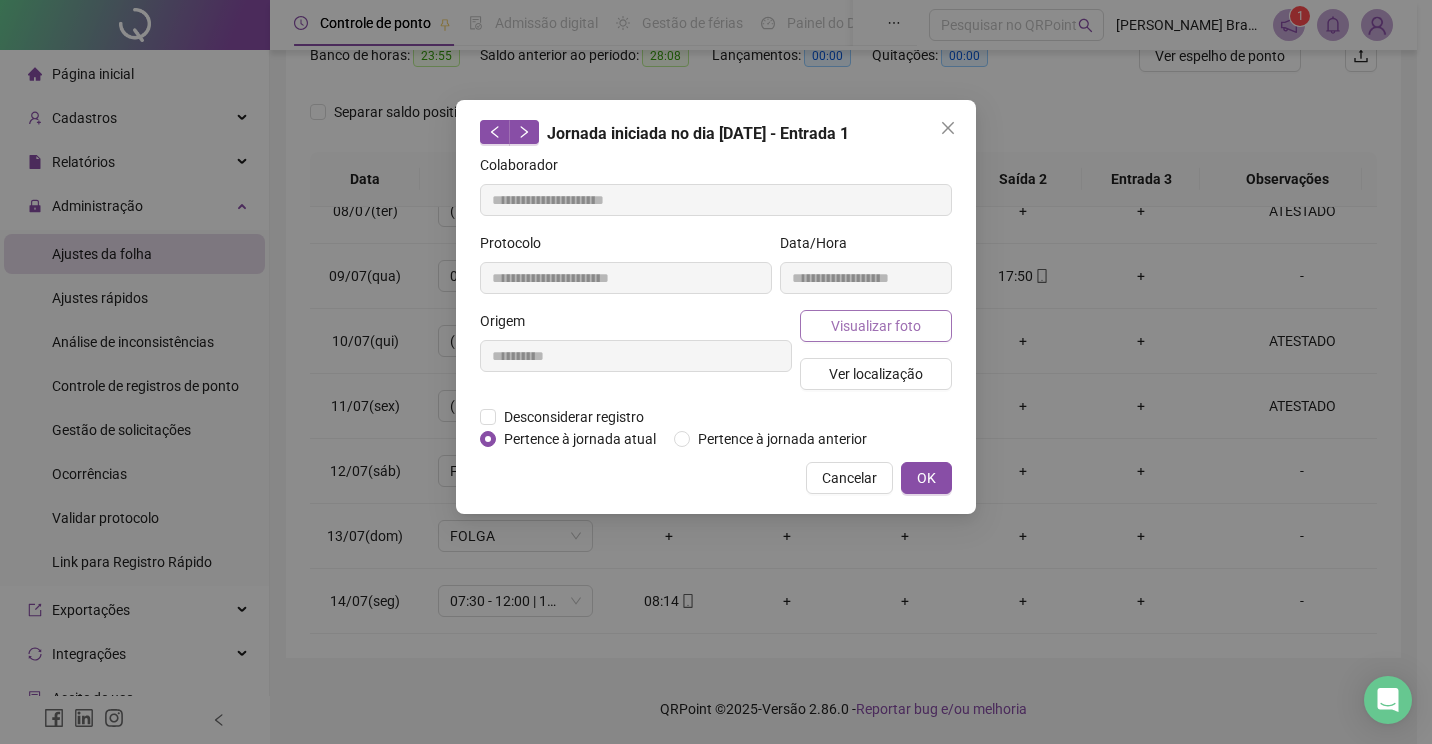 click on "Visualizar foto" at bounding box center [876, 326] 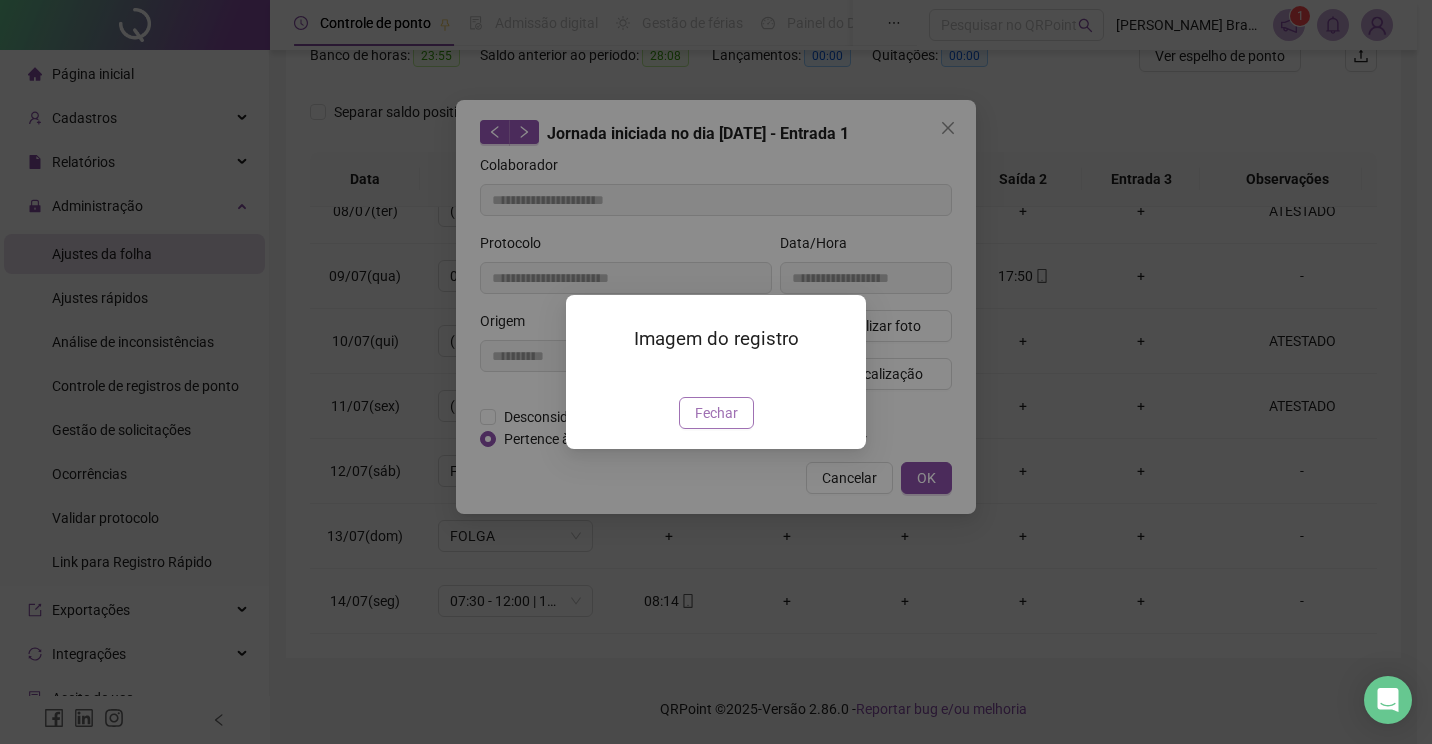 click on "Fechar" at bounding box center (716, 413) 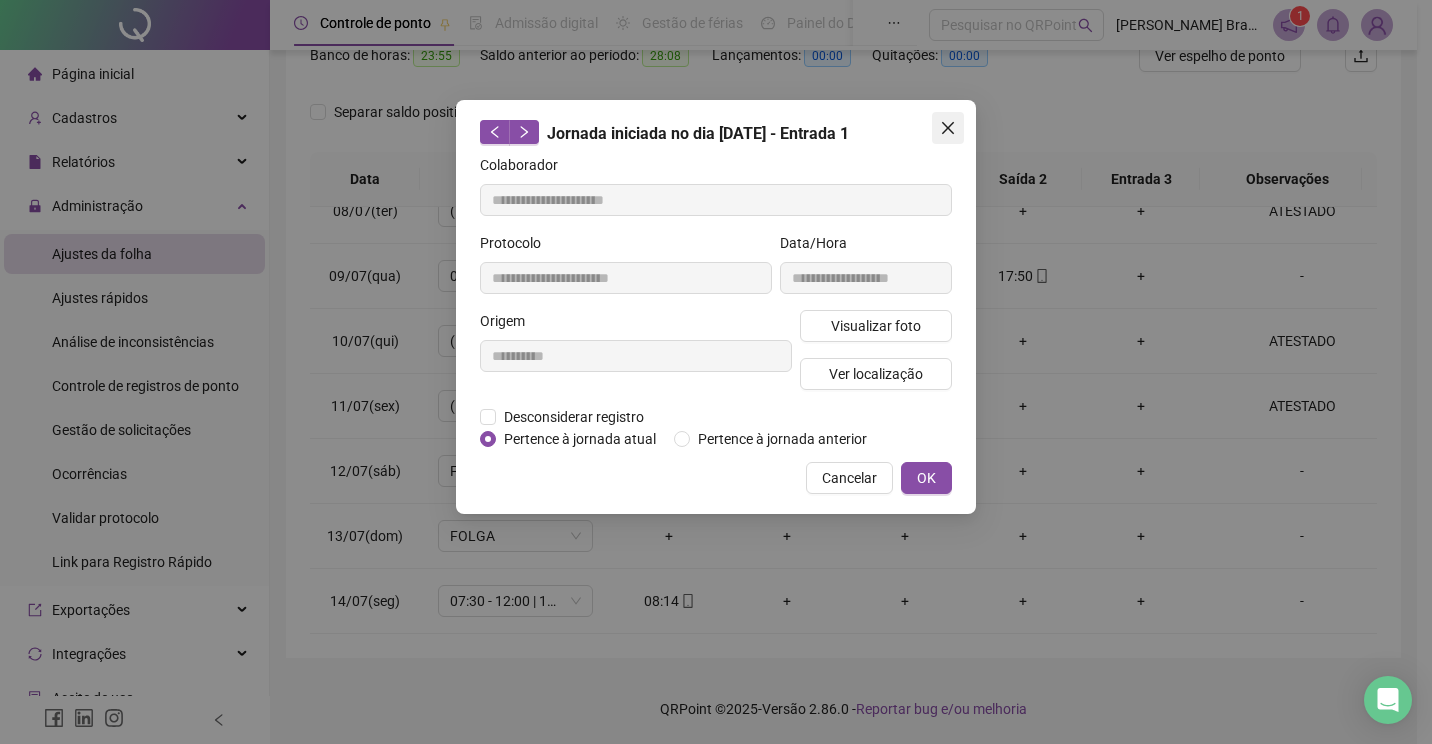 click 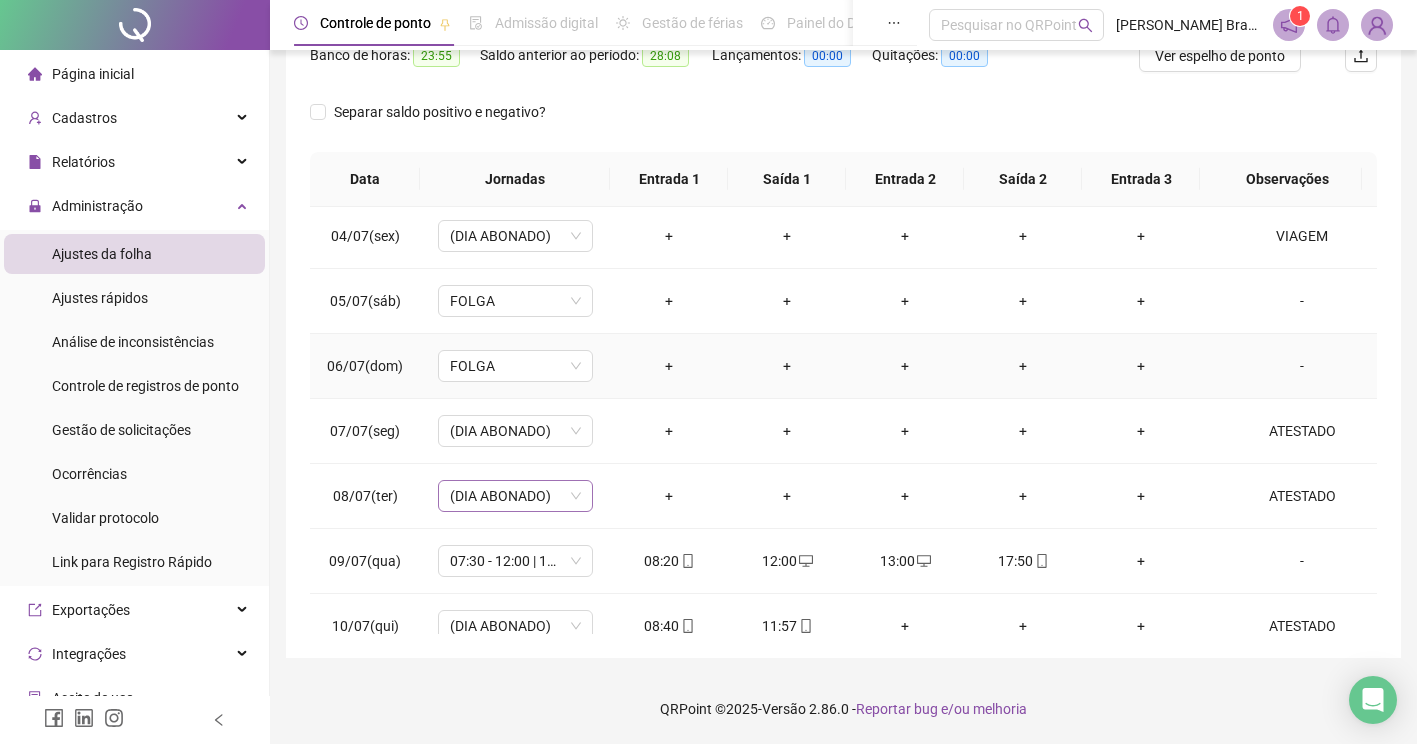 scroll, scrollTop: 0, scrollLeft: 0, axis: both 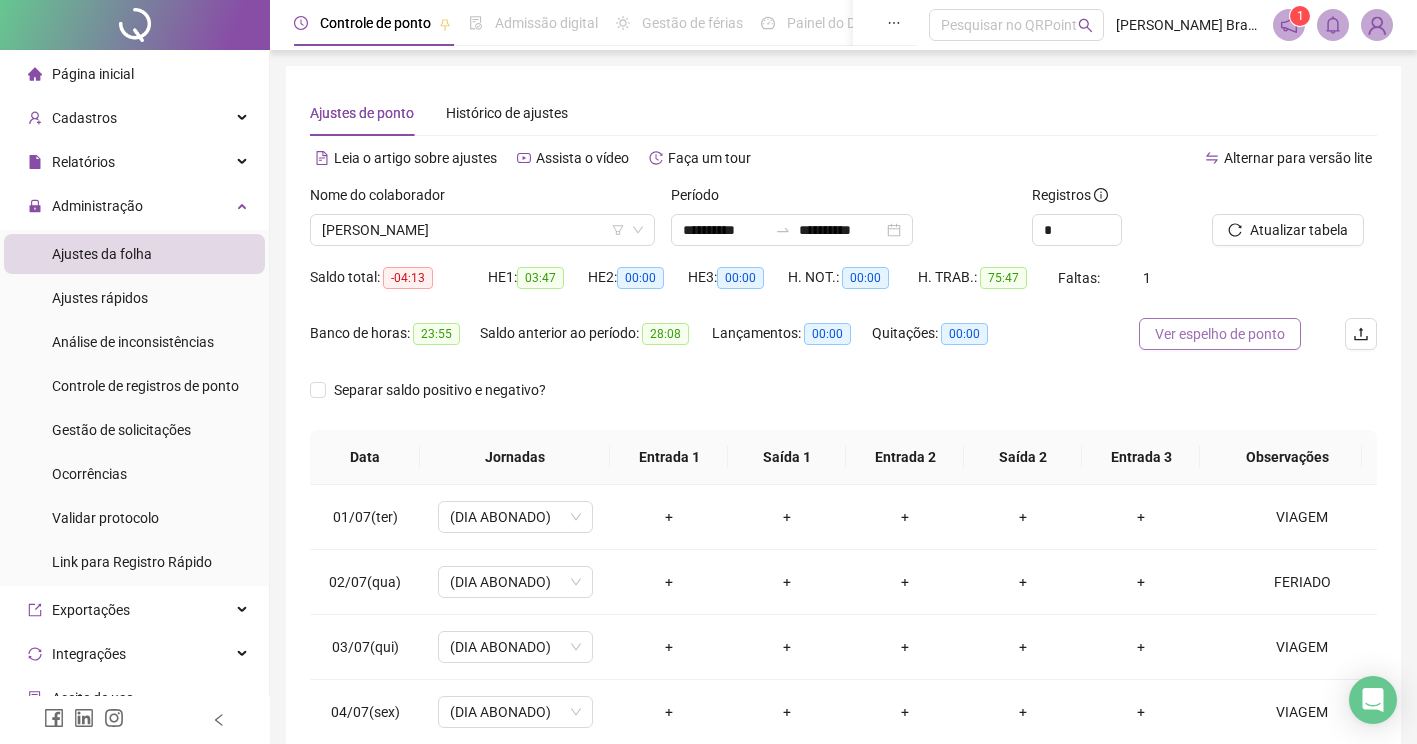 click on "Ver espelho de ponto" at bounding box center (1220, 334) 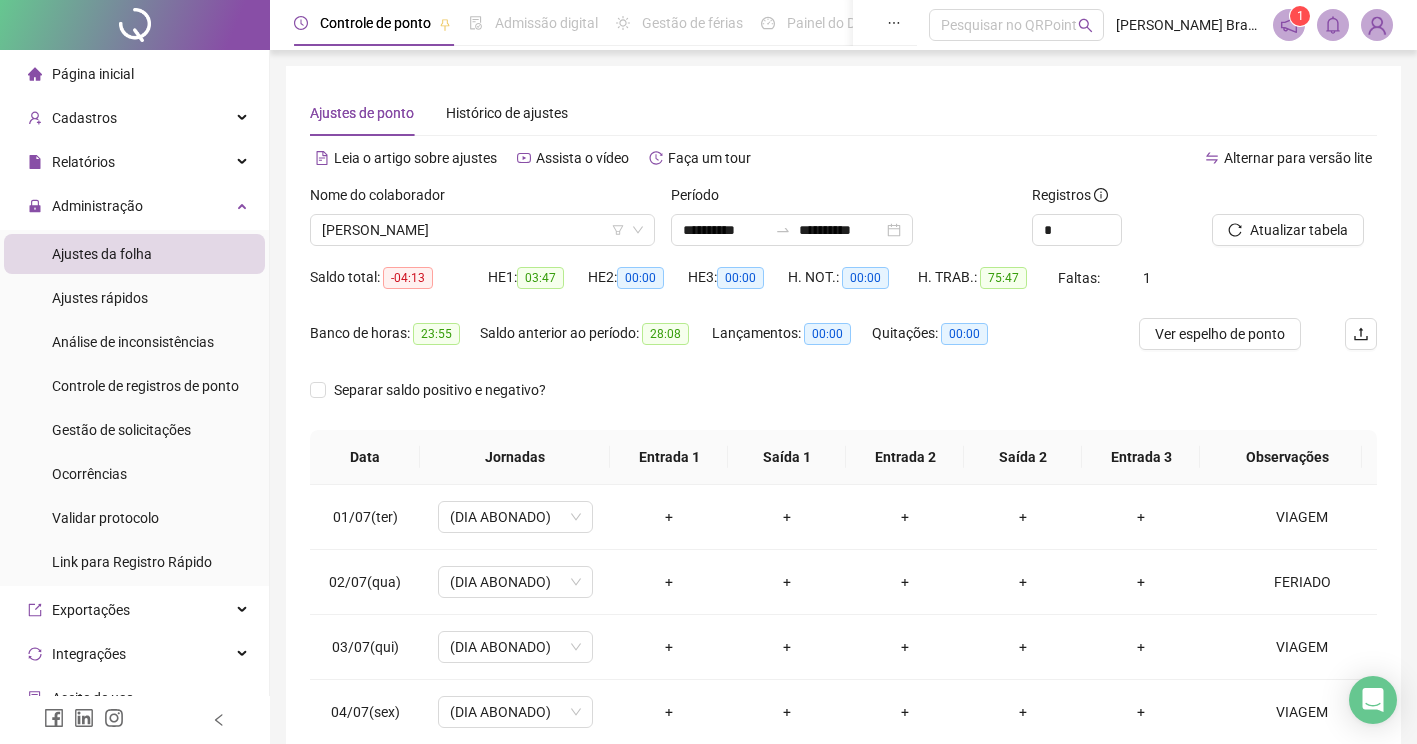 scroll, scrollTop: 278, scrollLeft: 0, axis: vertical 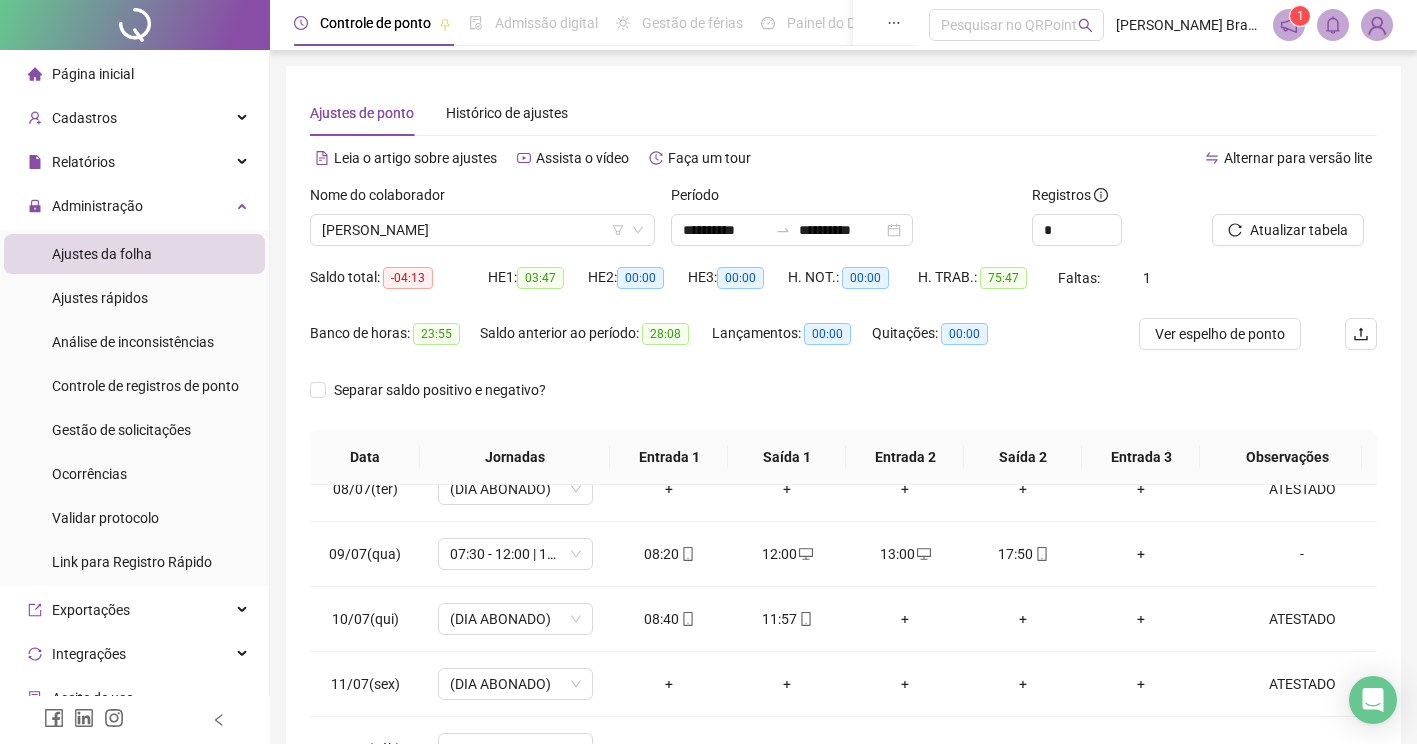 click on "Nome do colaborador [PERSON_NAME]" at bounding box center [482, 223] 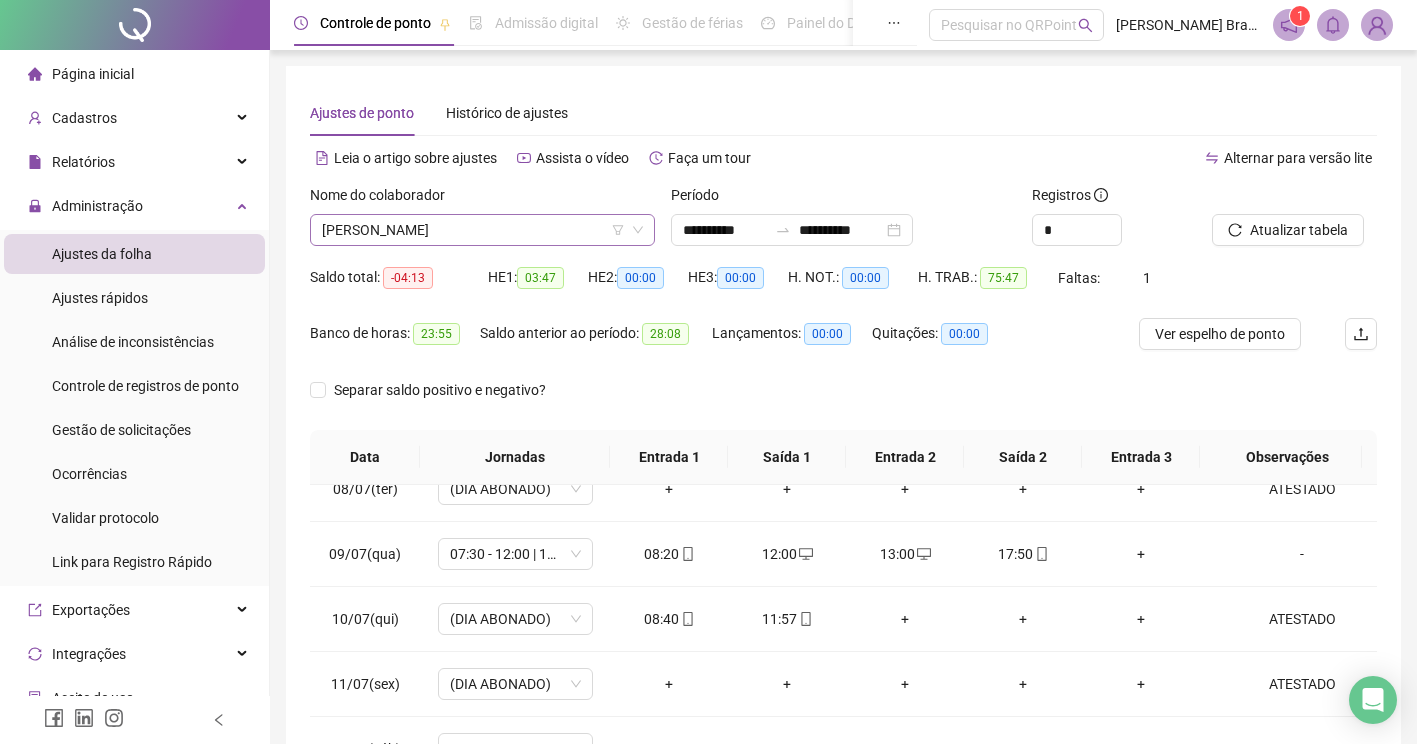 click on "[PERSON_NAME]" at bounding box center [482, 230] 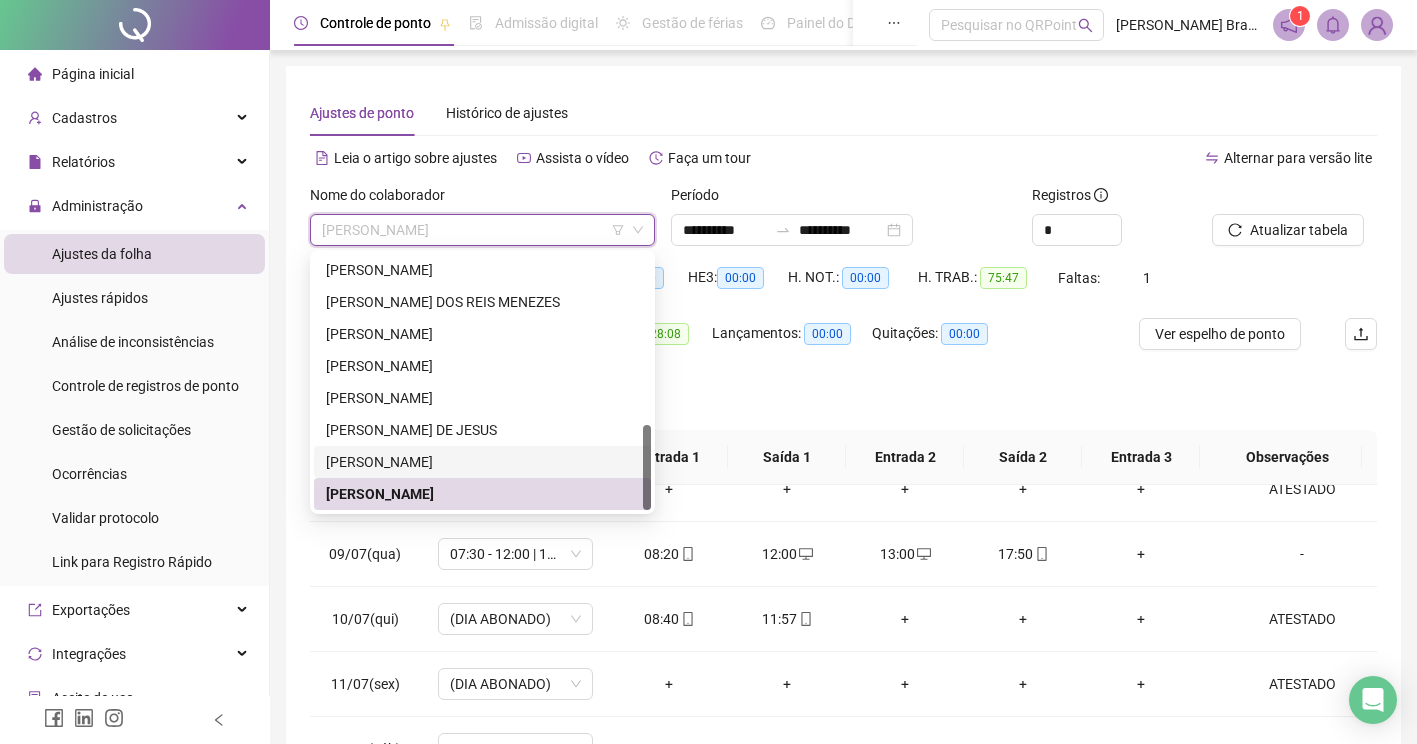 click on "[PERSON_NAME]" at bounding box center (482, 462) 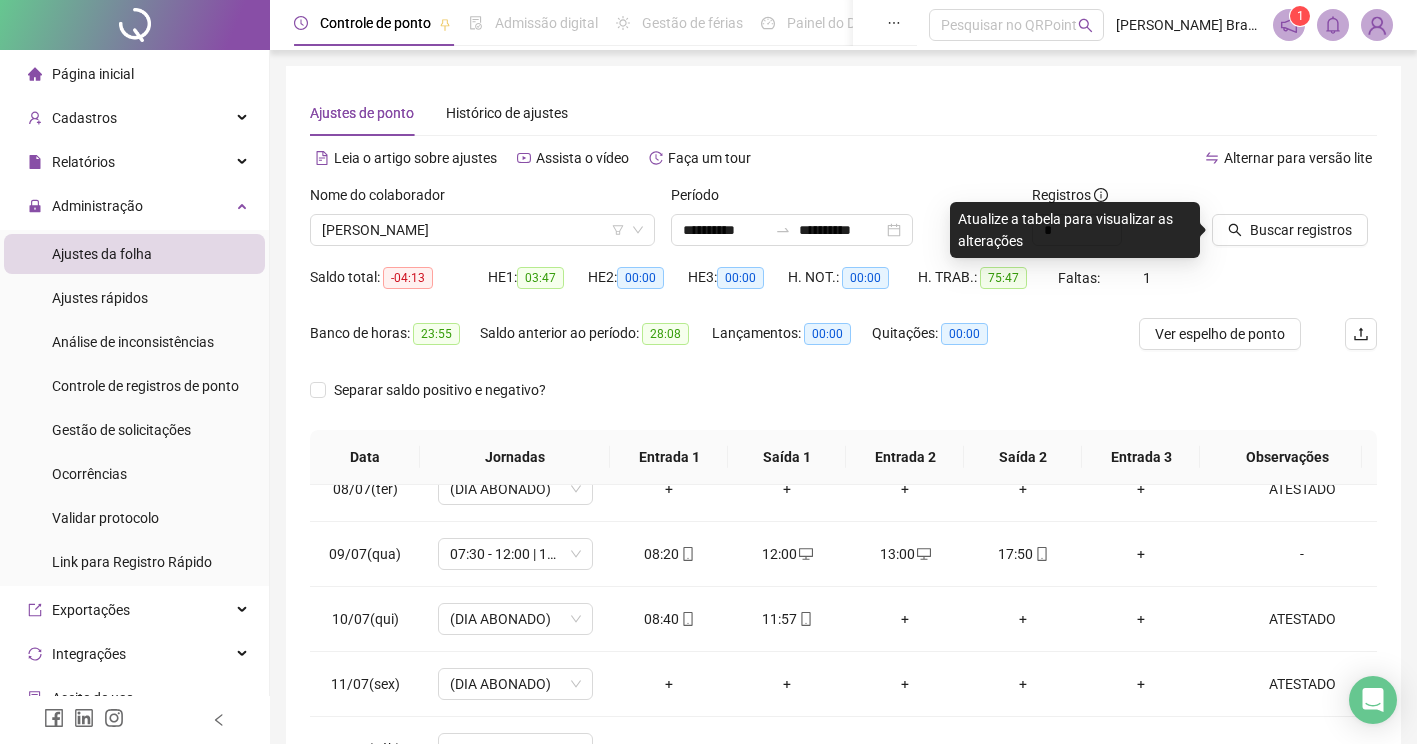 click on "**********" at bounding box center [843, 501] 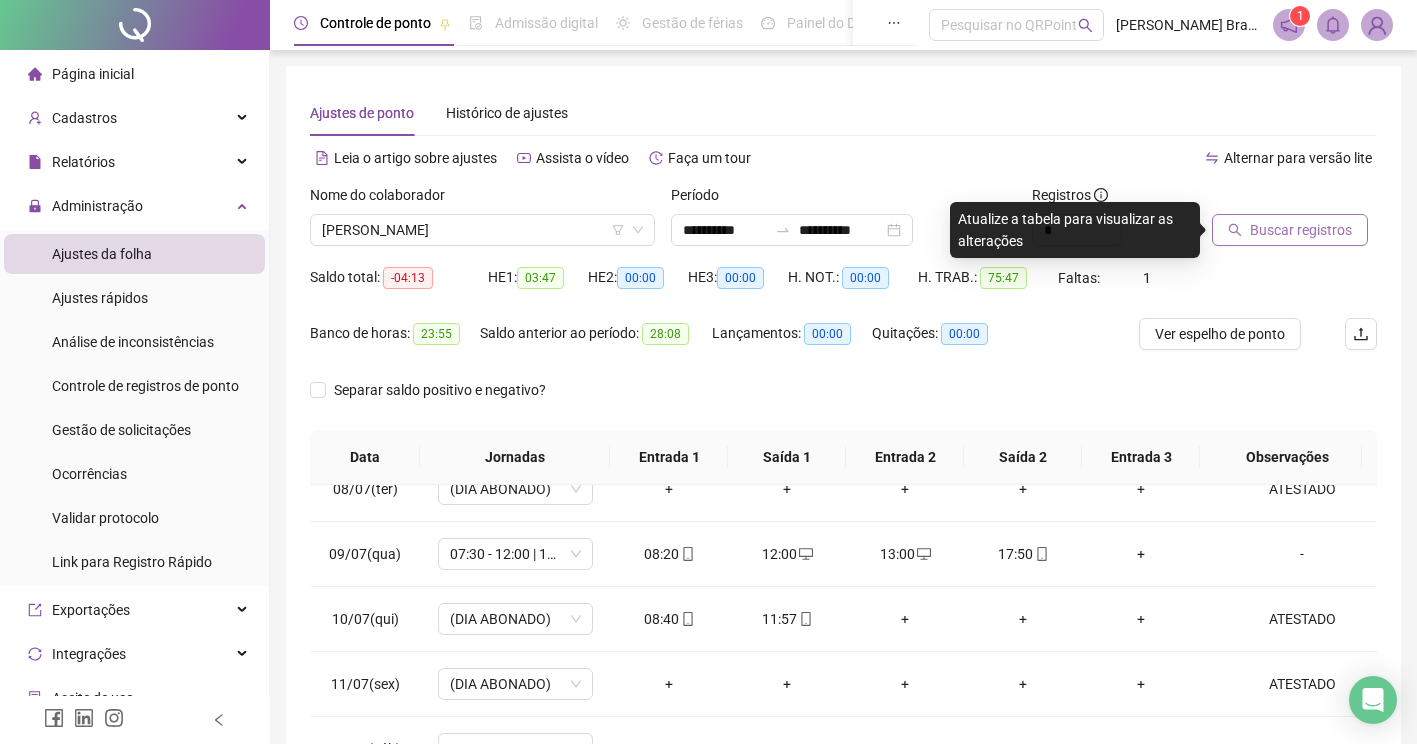 click on "Buscar registros" at bounding box center (1301, 230) 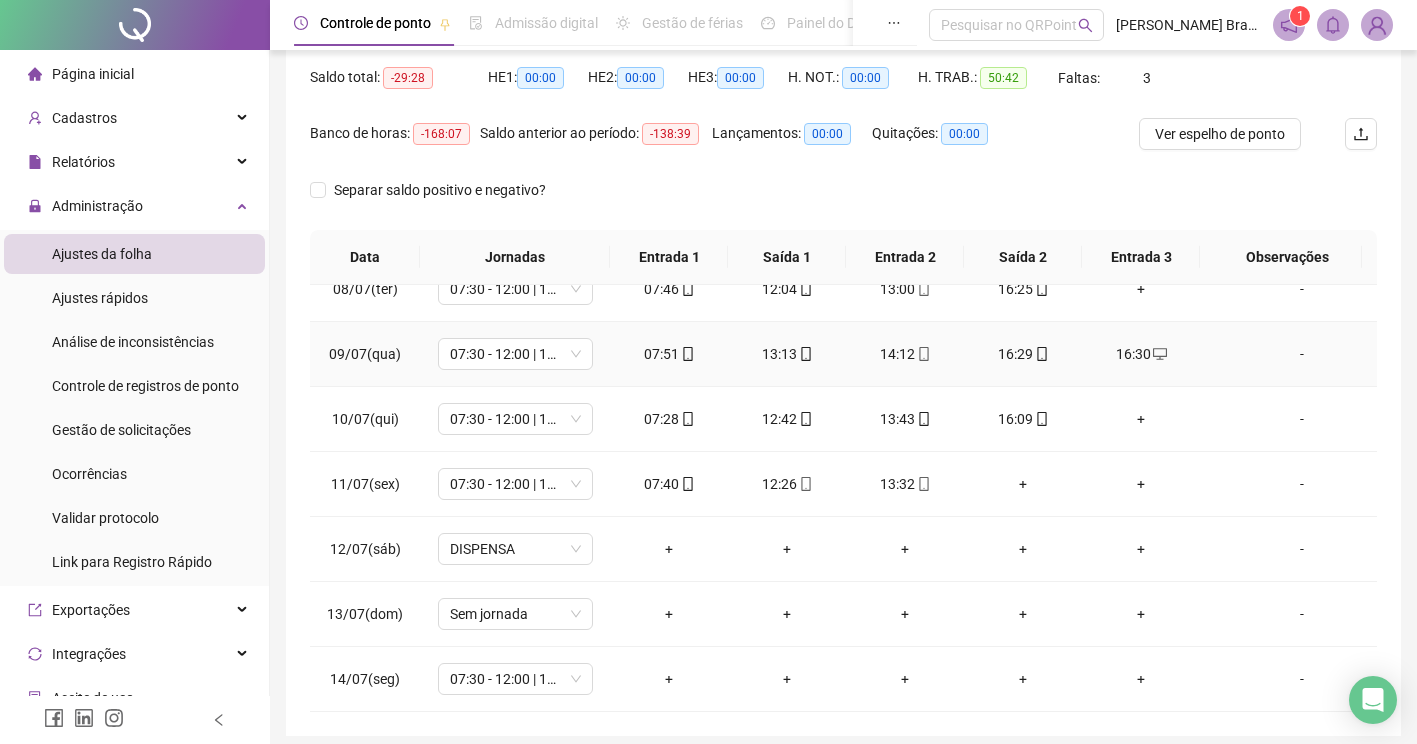 scroll, scrollTop: 278, scrollLeft: 0, axis: vertical 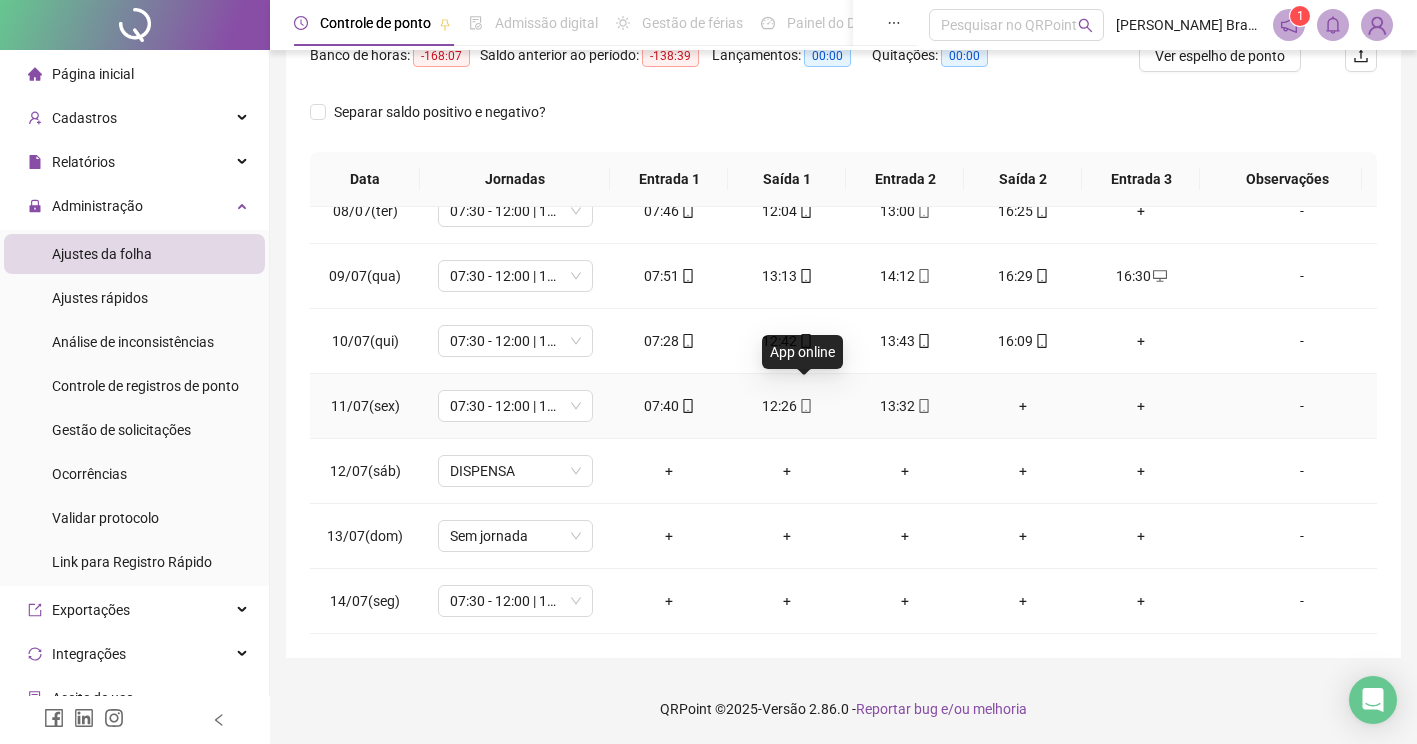 click 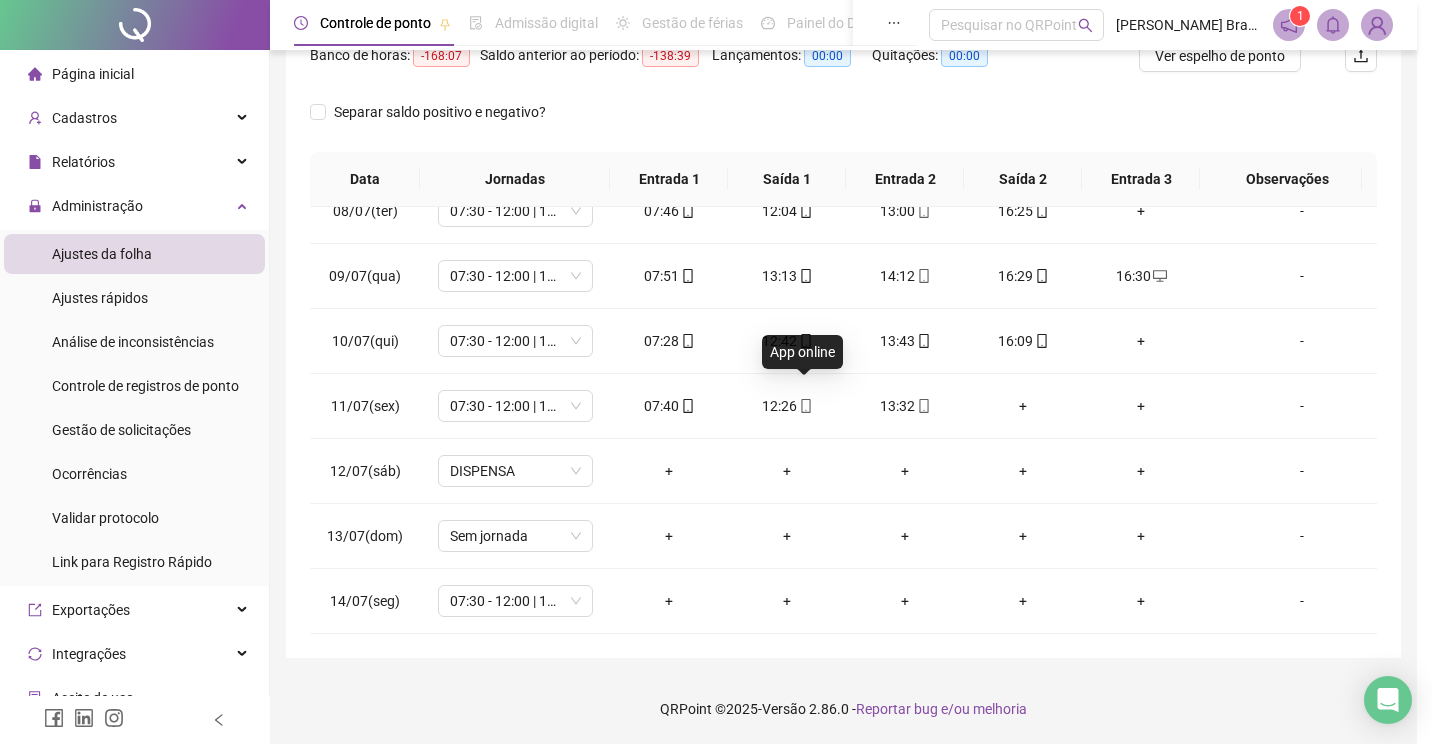 type on "**********" 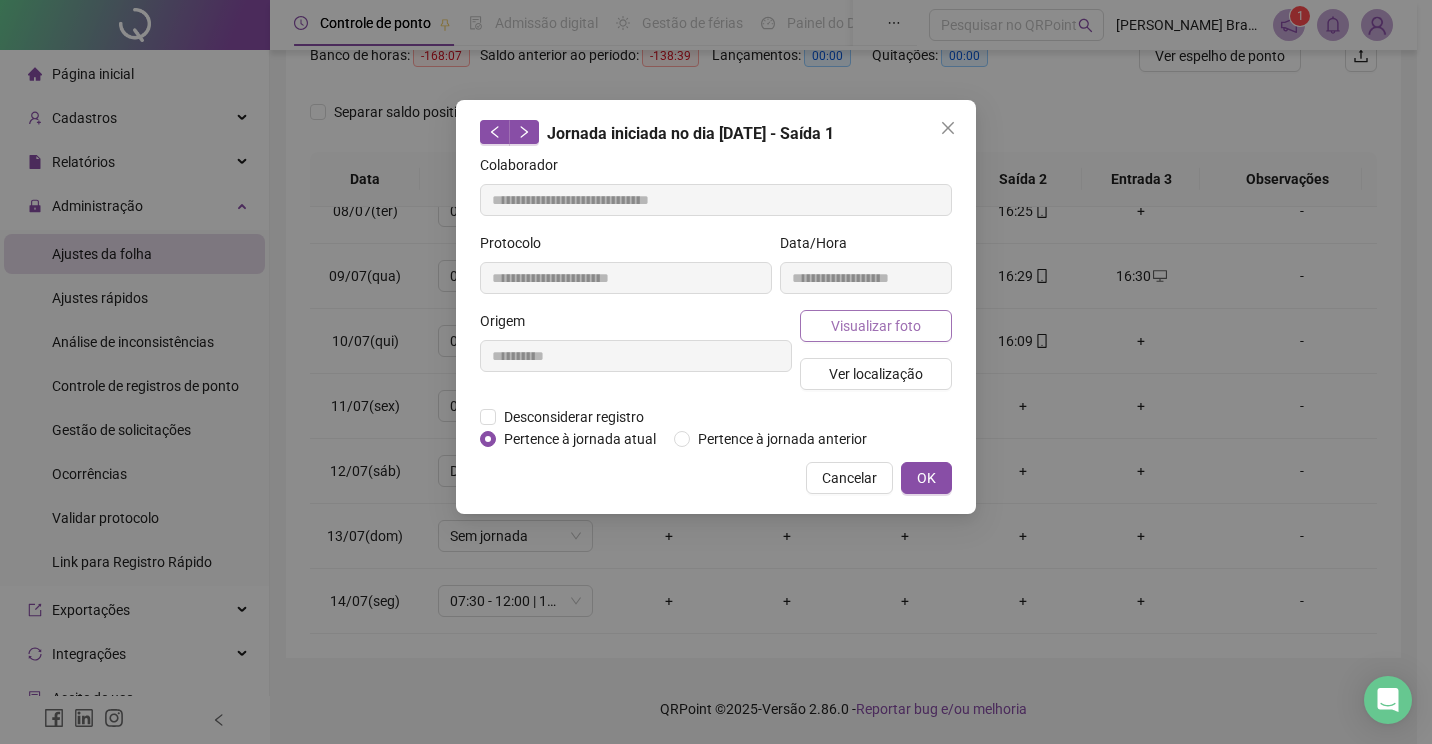 click on "Visualizar foto" at bounding box center (876, 326) 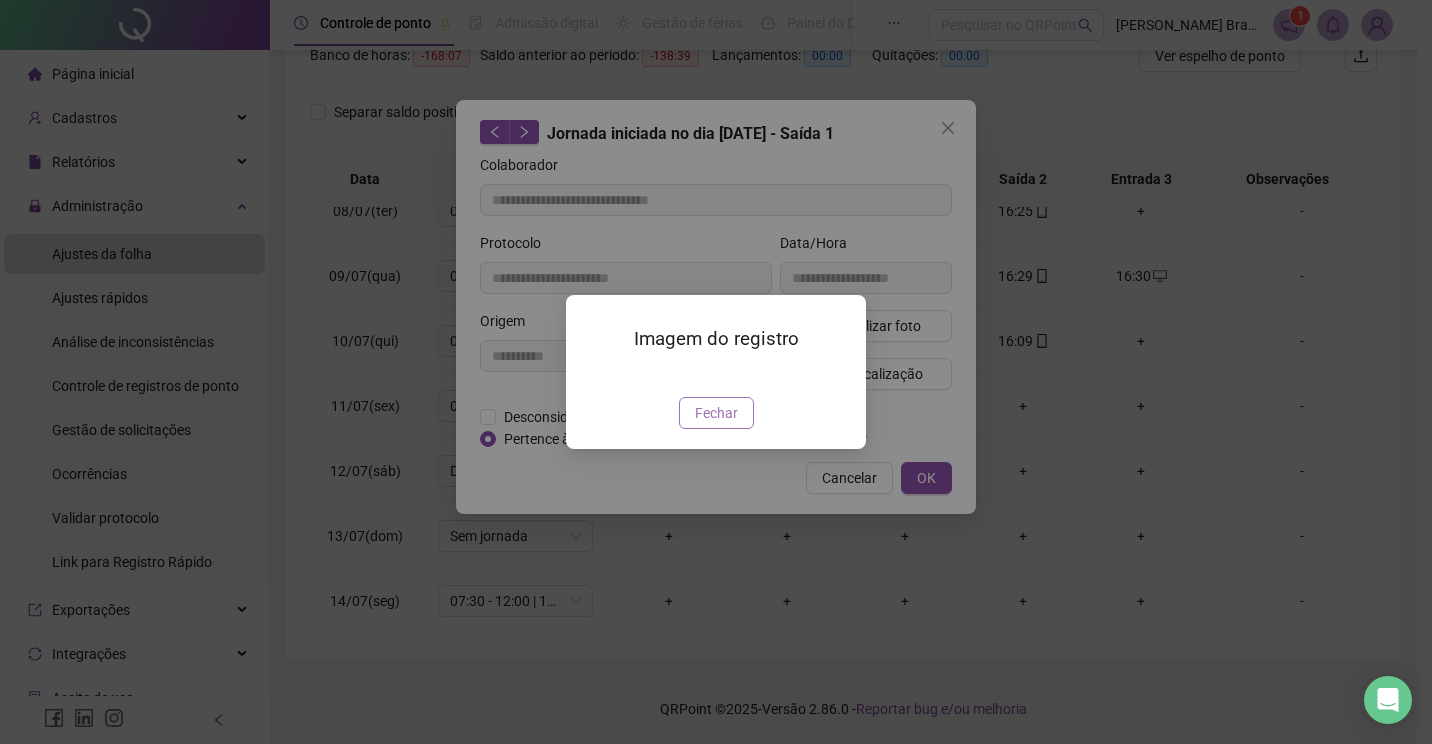 click on "Fechar" at bounding box center (716, 413) 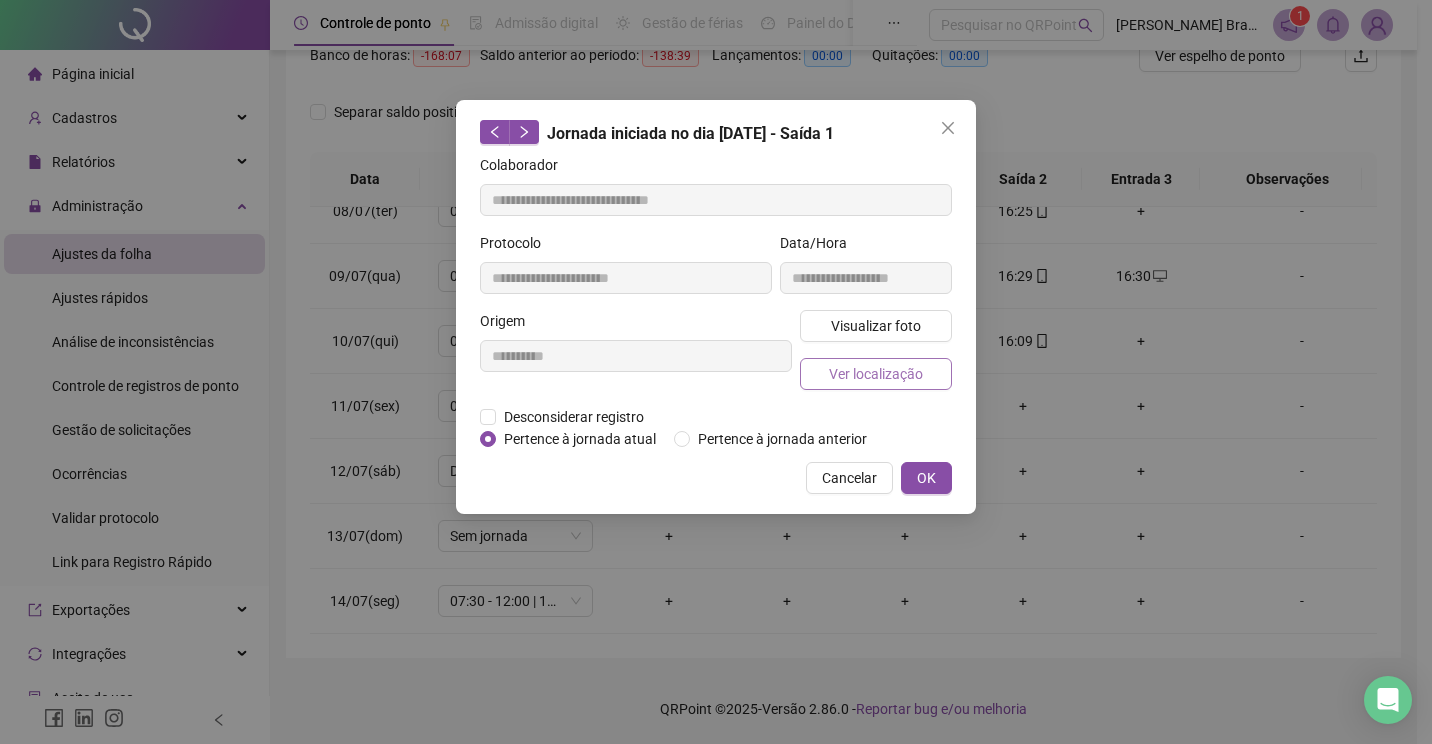 click on "Ver localização" at bounding box center [876, 374] 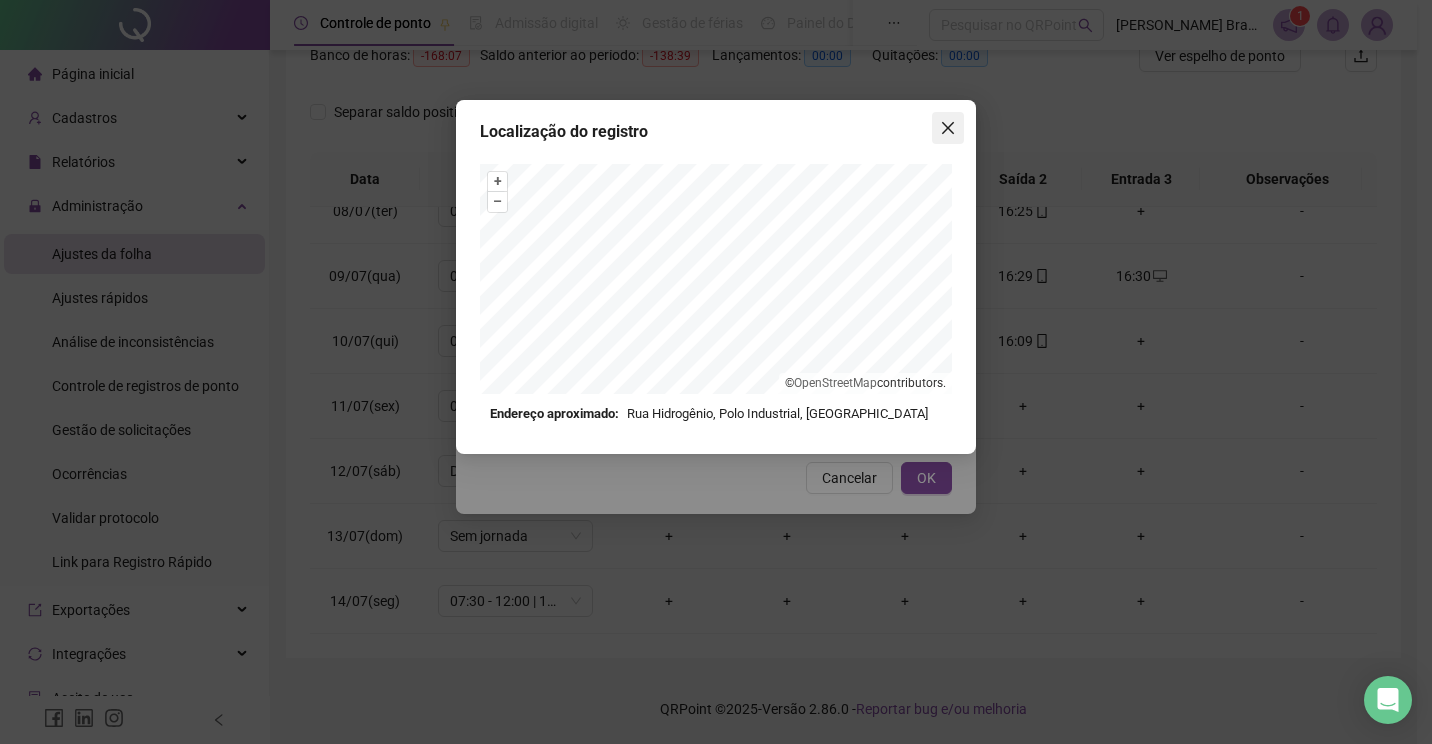 click 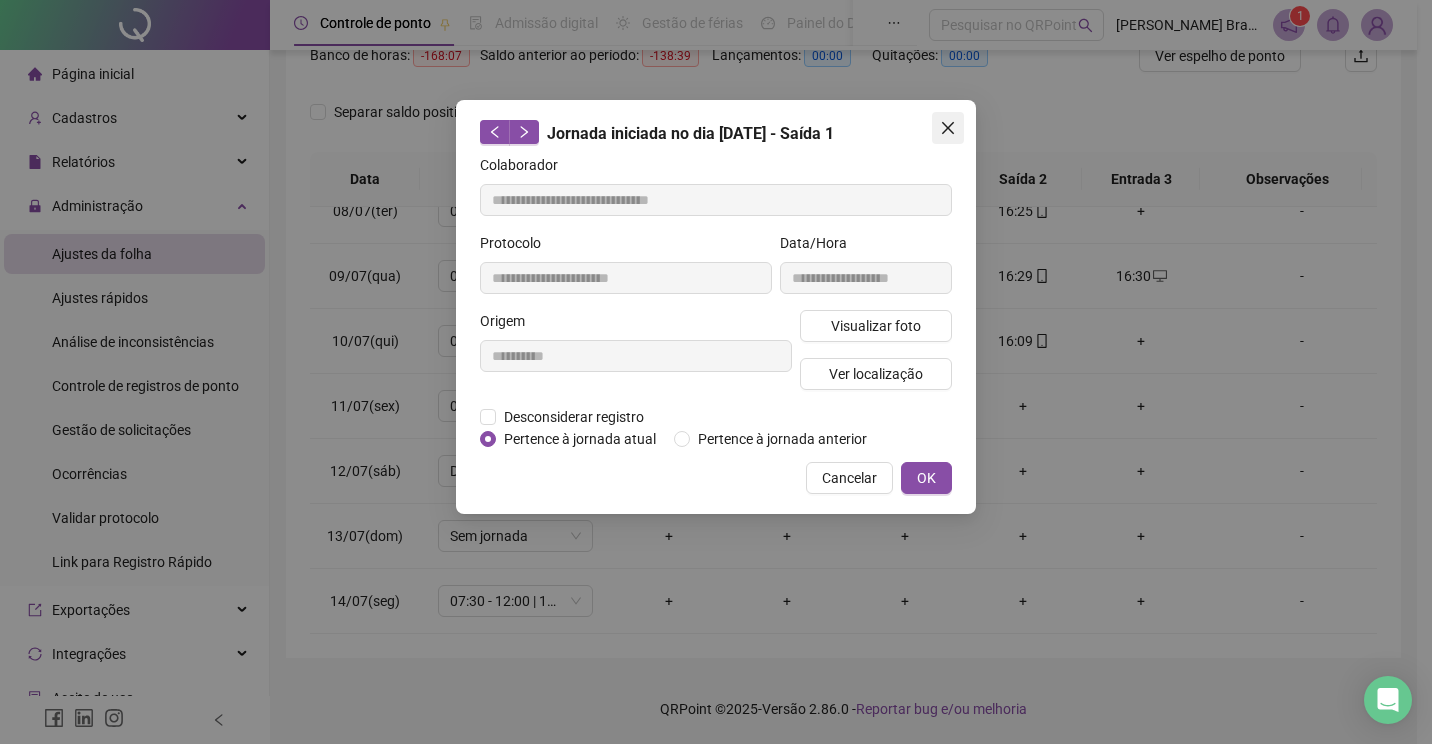 click at bounding box center (948, 128) 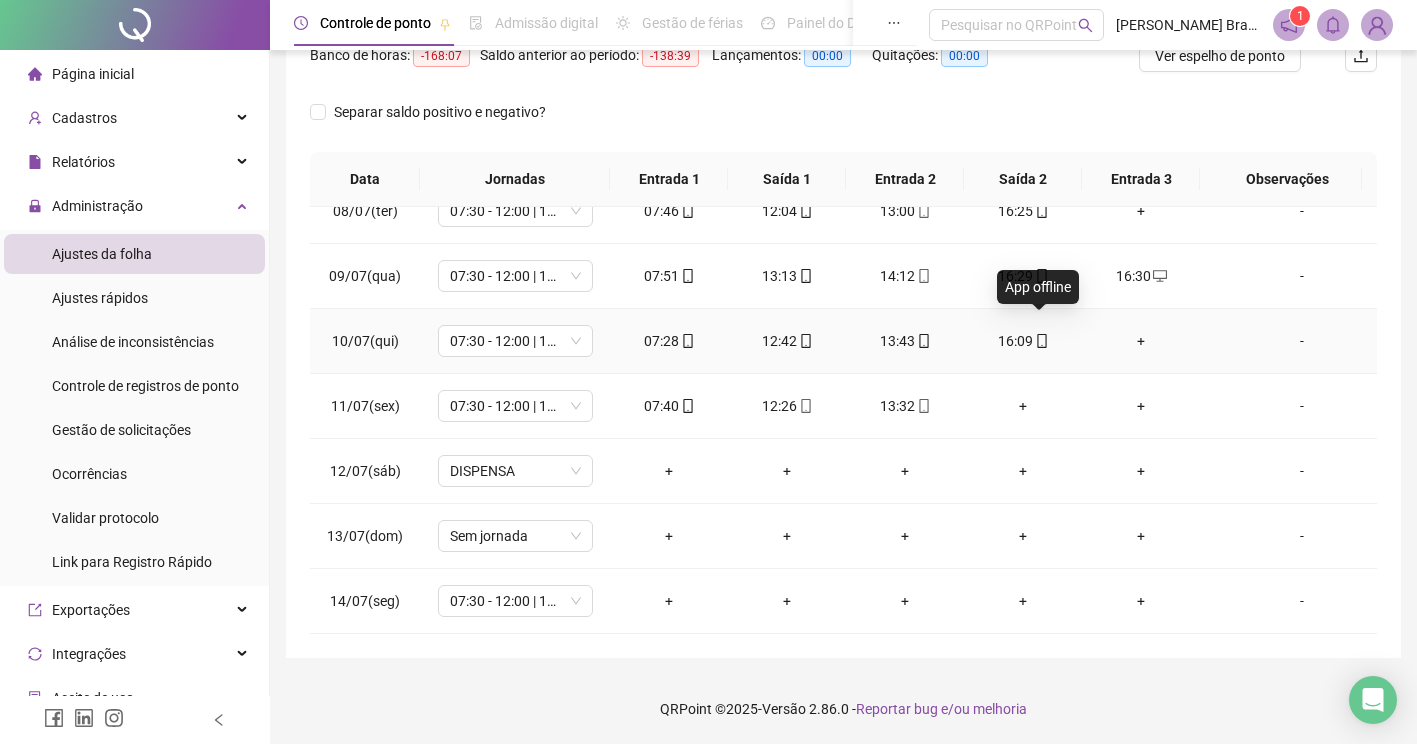 click 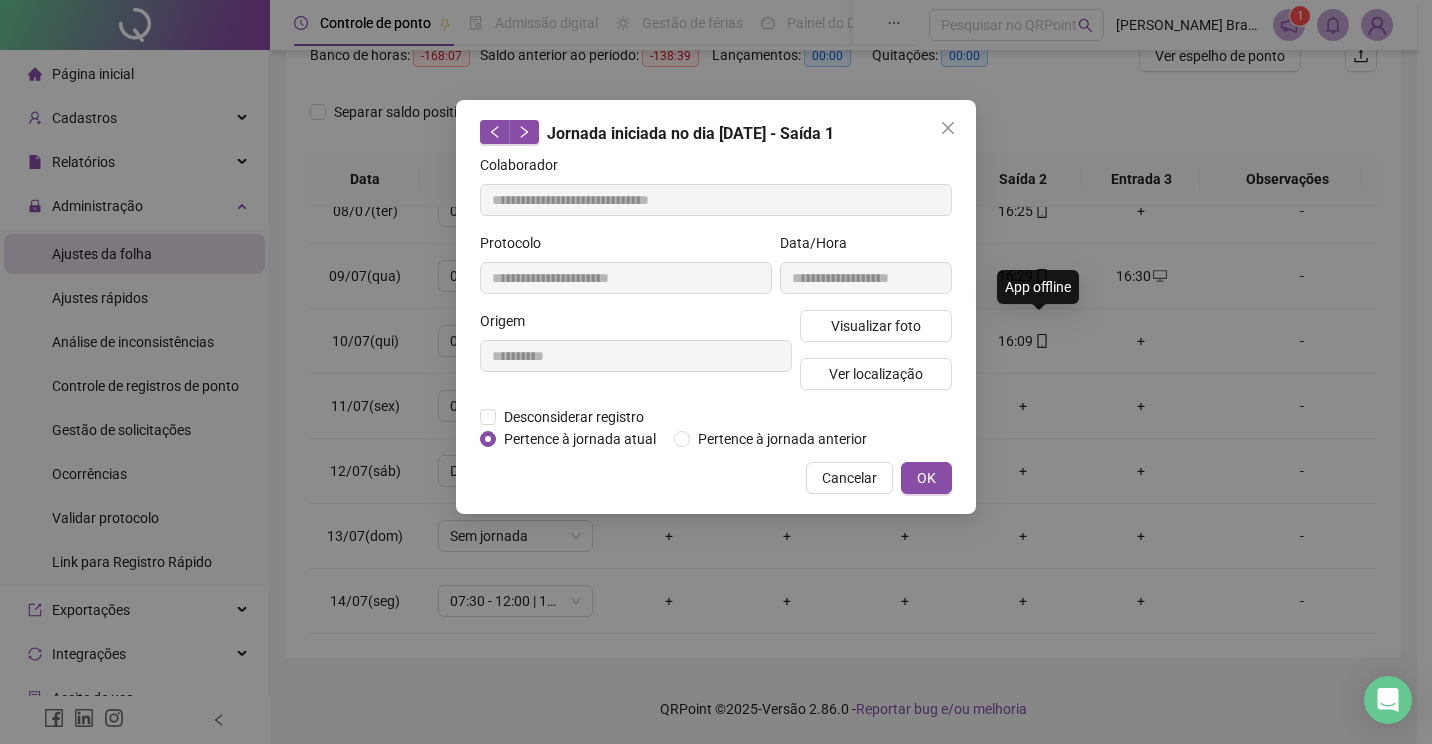 type on "**********" 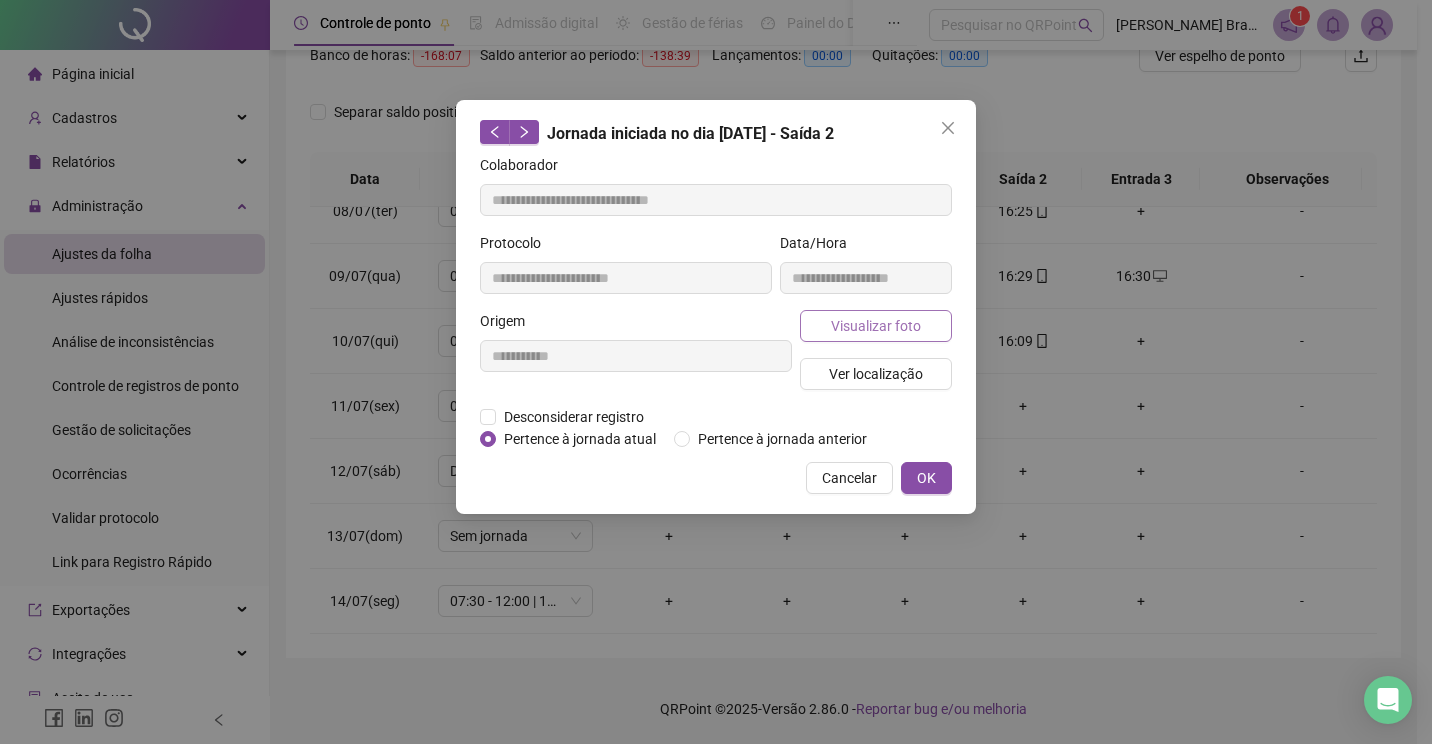click on "Visualizar foto" at bounding box center (876, 326) 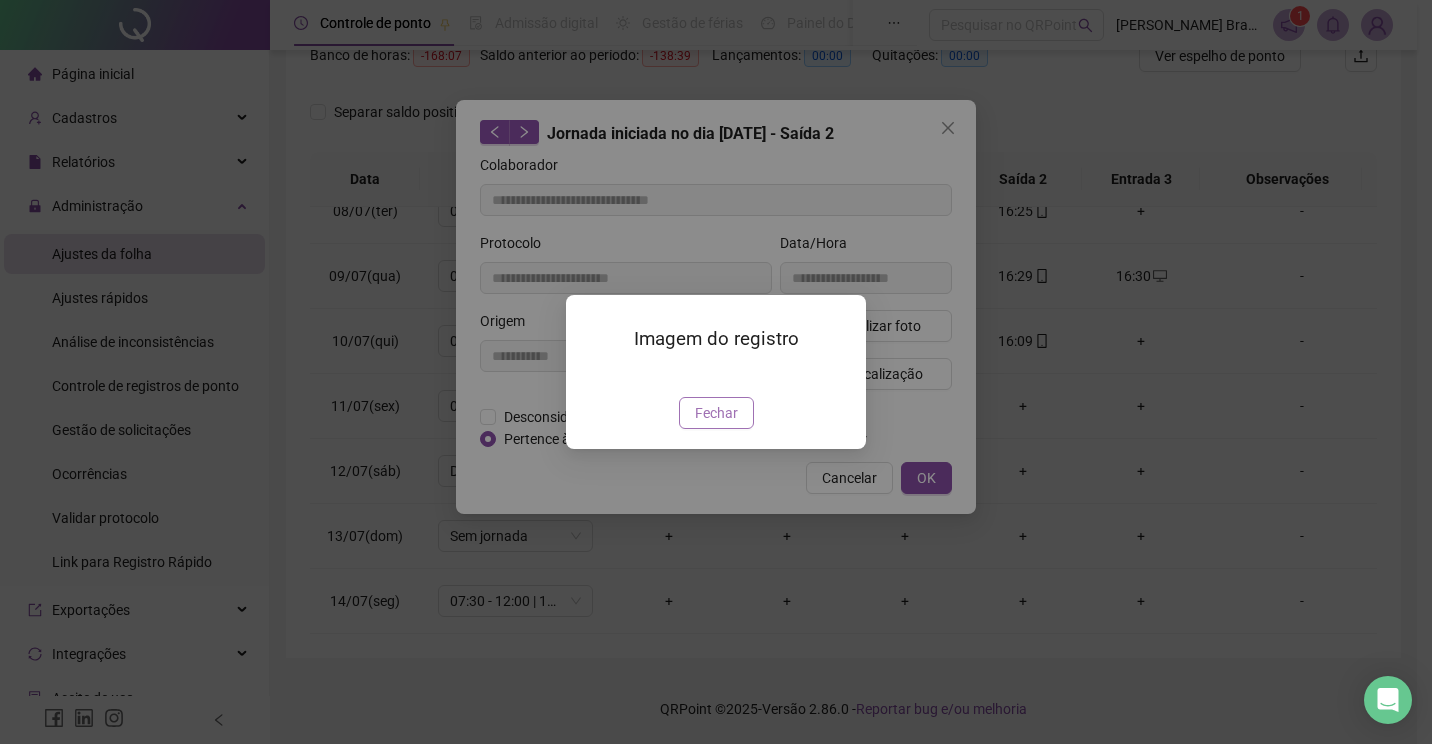 click on "Fechar" at bounding box center [716, 413] 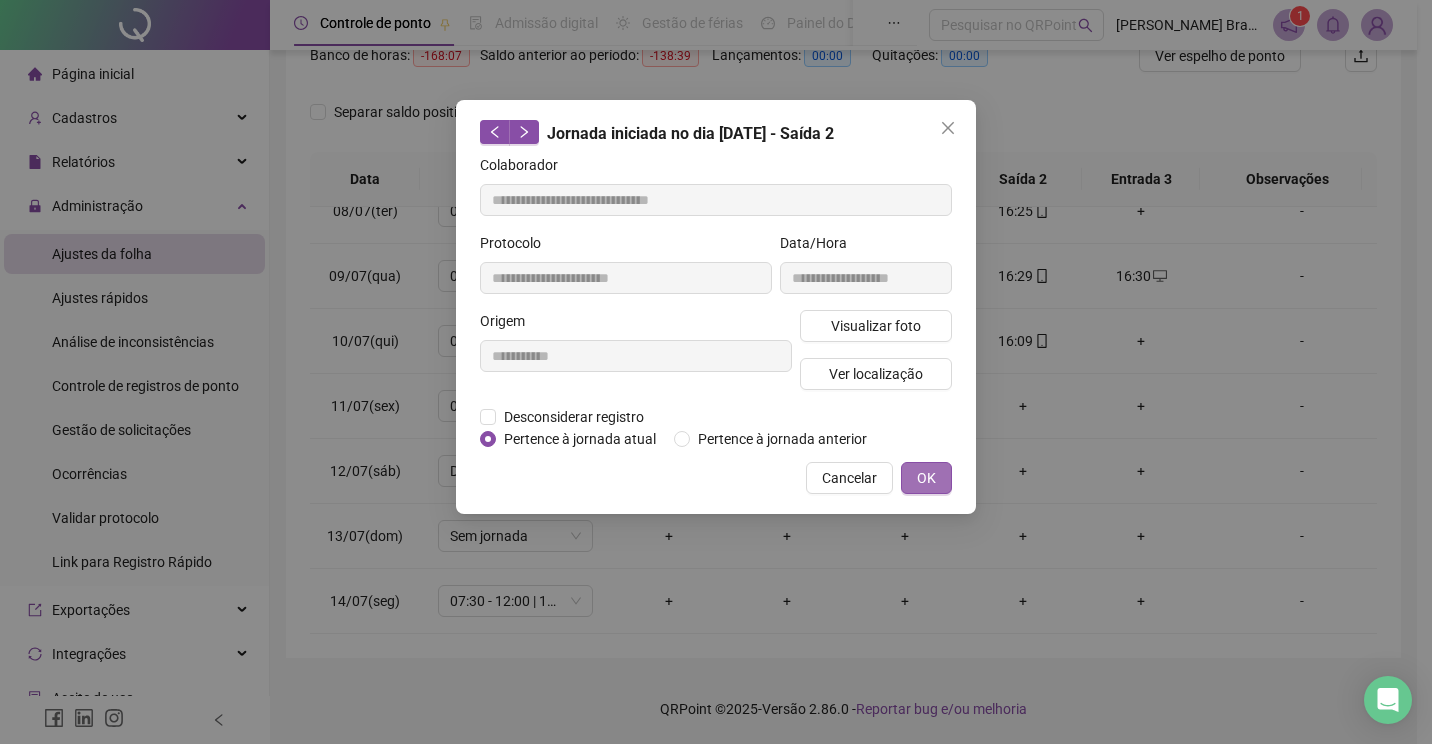 click on "OK" at bounding box center [926, 478] 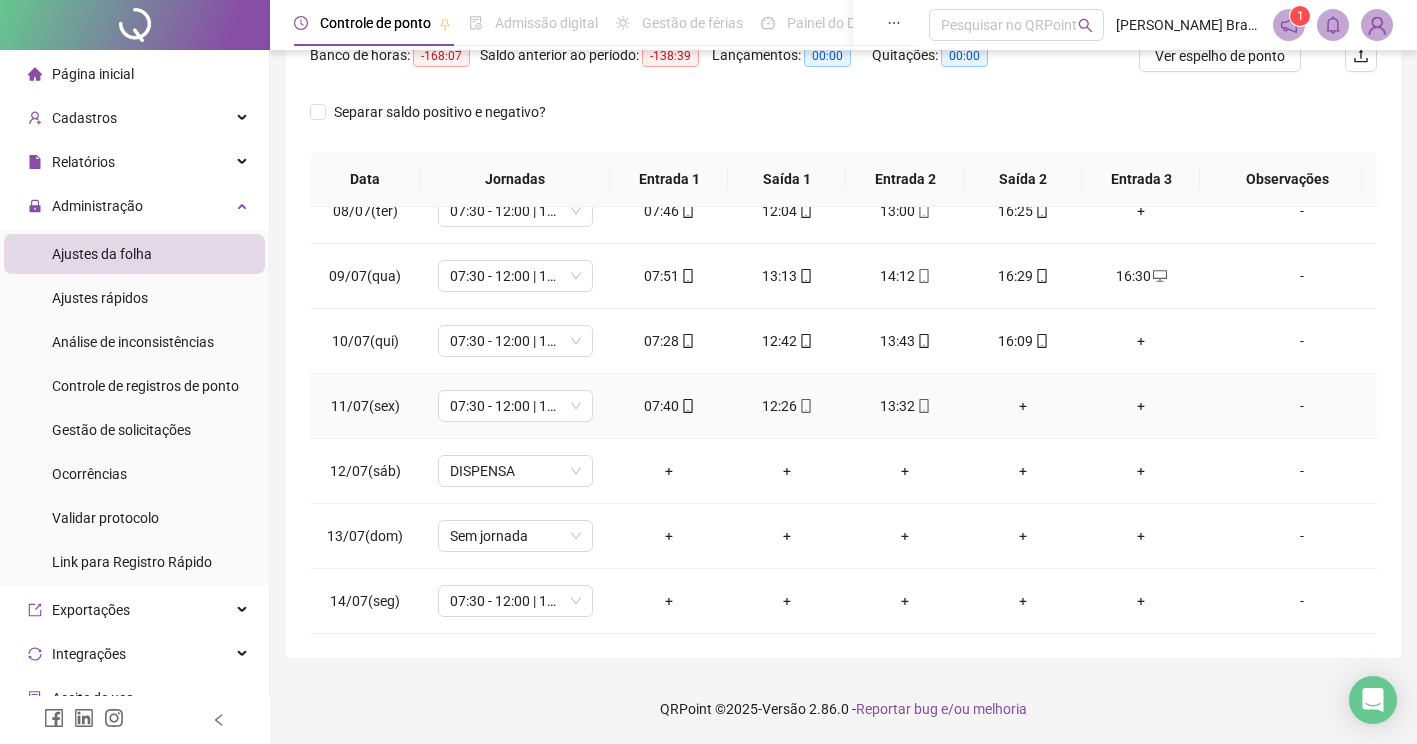 click on "+" at bounding box center [1023, 406] 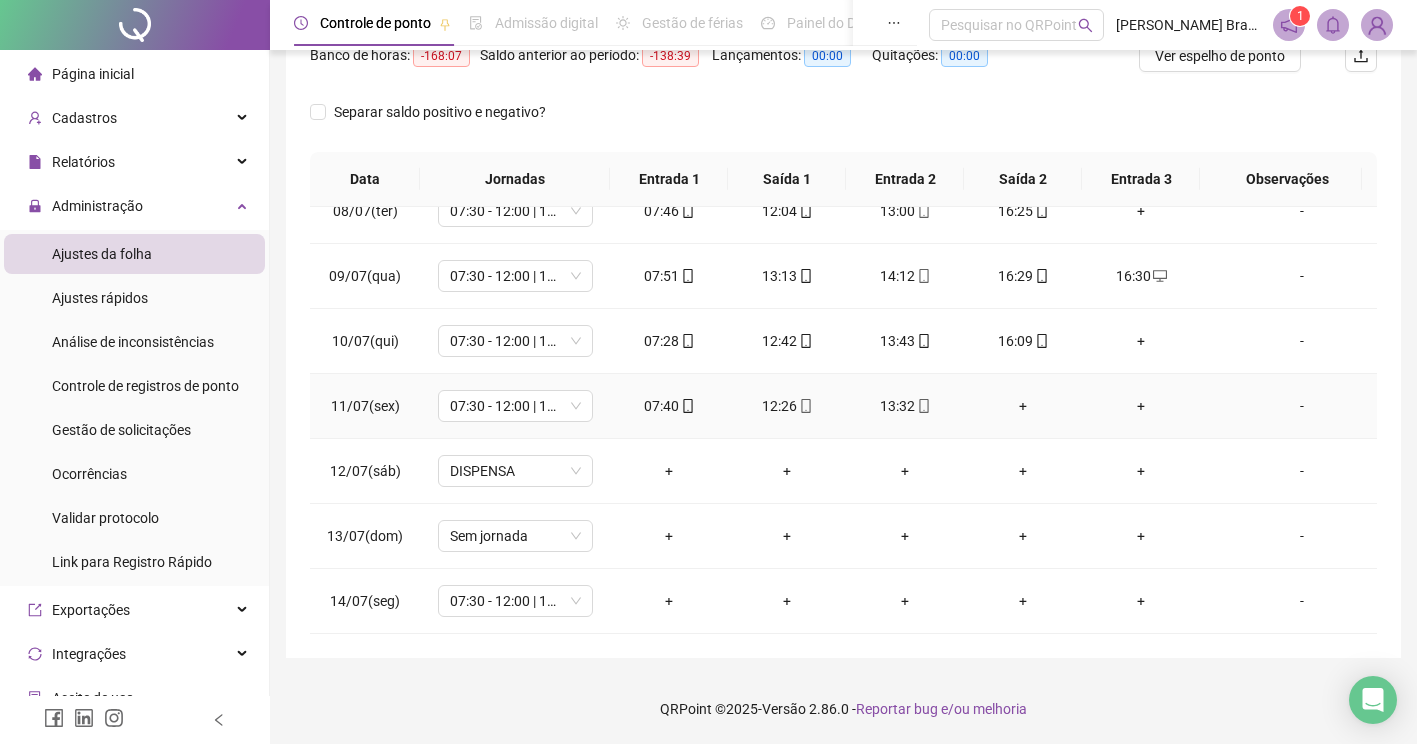 click 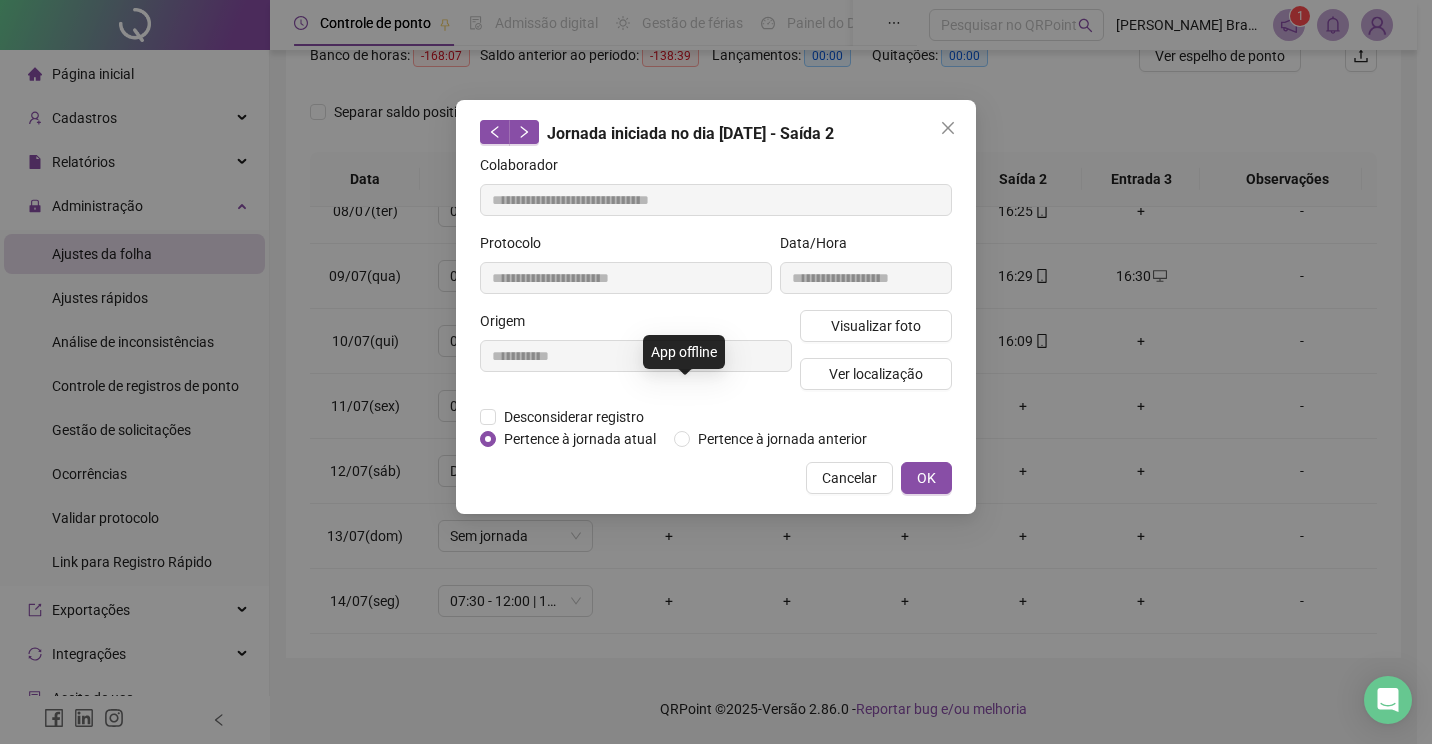 type on "**********" 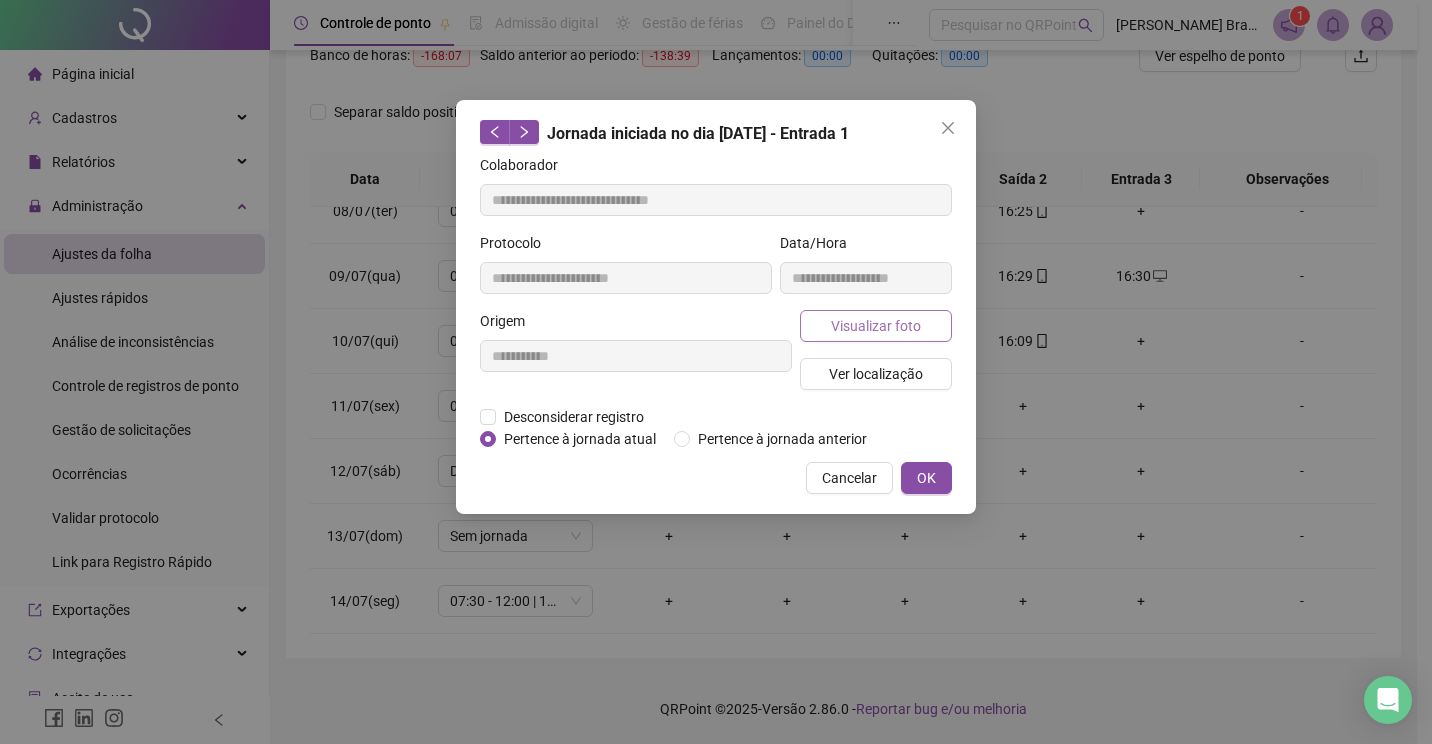 click on "Visualizar foto" at bounding box center [876, 326] 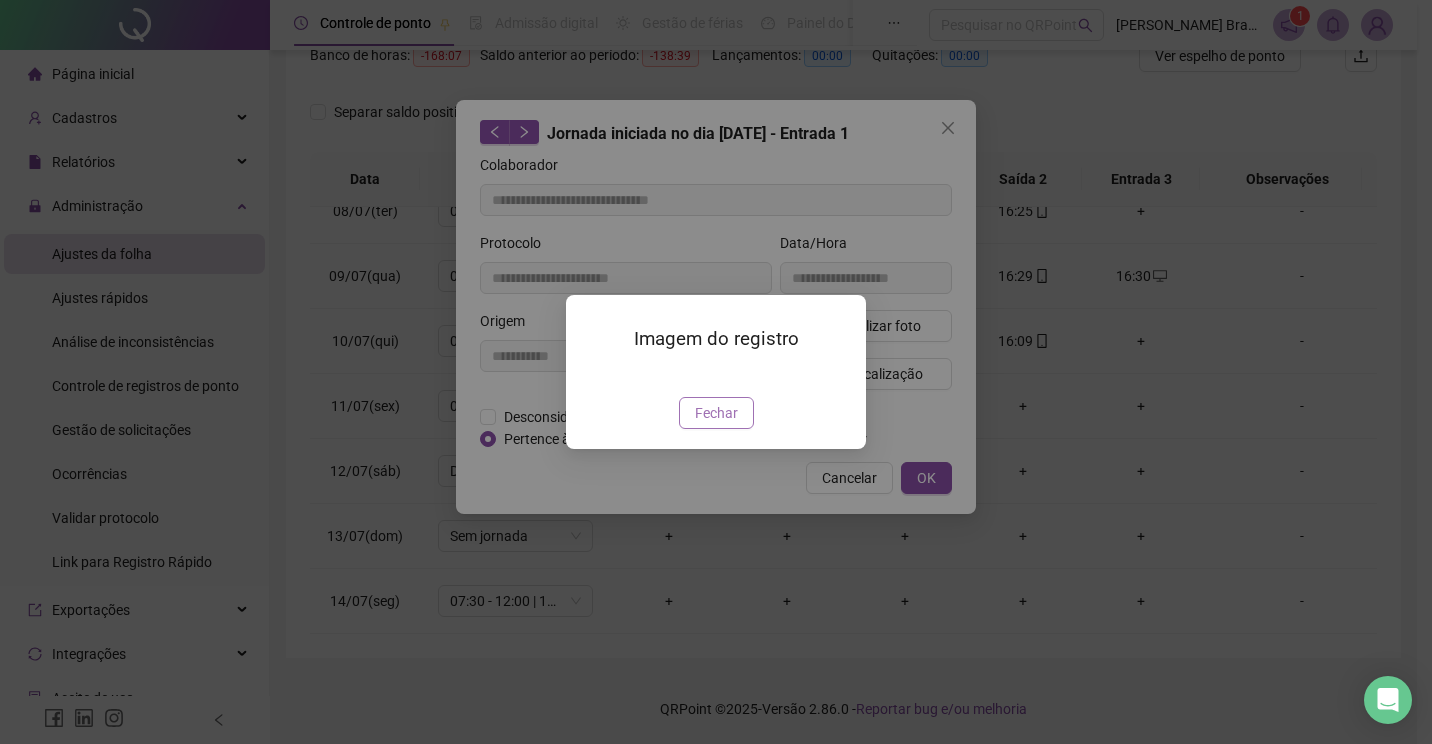 click on "Fechar" at bounding box center (716, 413) 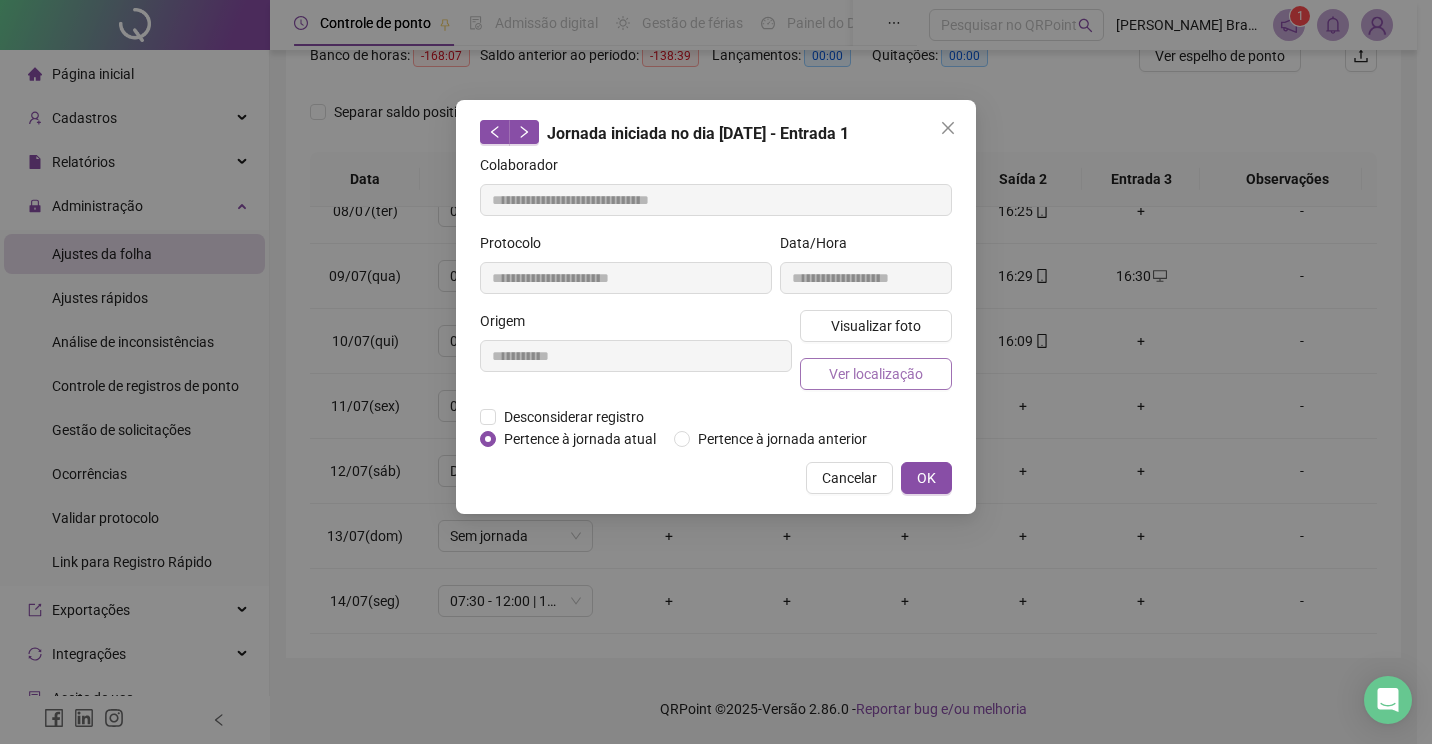 click on "Ver localização" at bounding box center [876, 374] 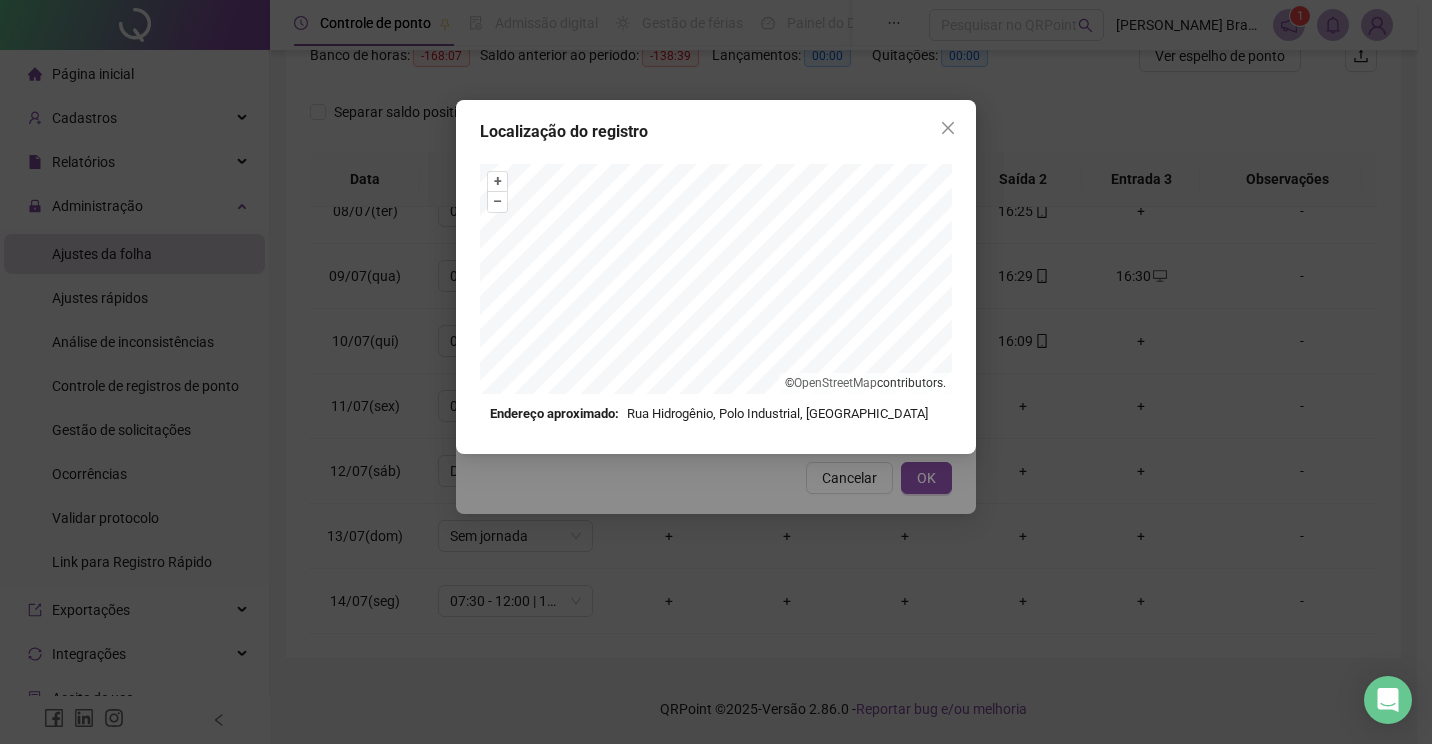 click on "Localização do registro + – ⇧ › ©  OpenStreetMap  contributors. Endereço aproximado:   Rua Hidrogênio, Polo Industrial, Camaçari *OBS Os registros de ponto executados através da web utilizam uma tecnologia menos precisa para obter a geolocalização do colaborador, o que poderá resultar em localizações distintas." at bounding box center (716, 277) 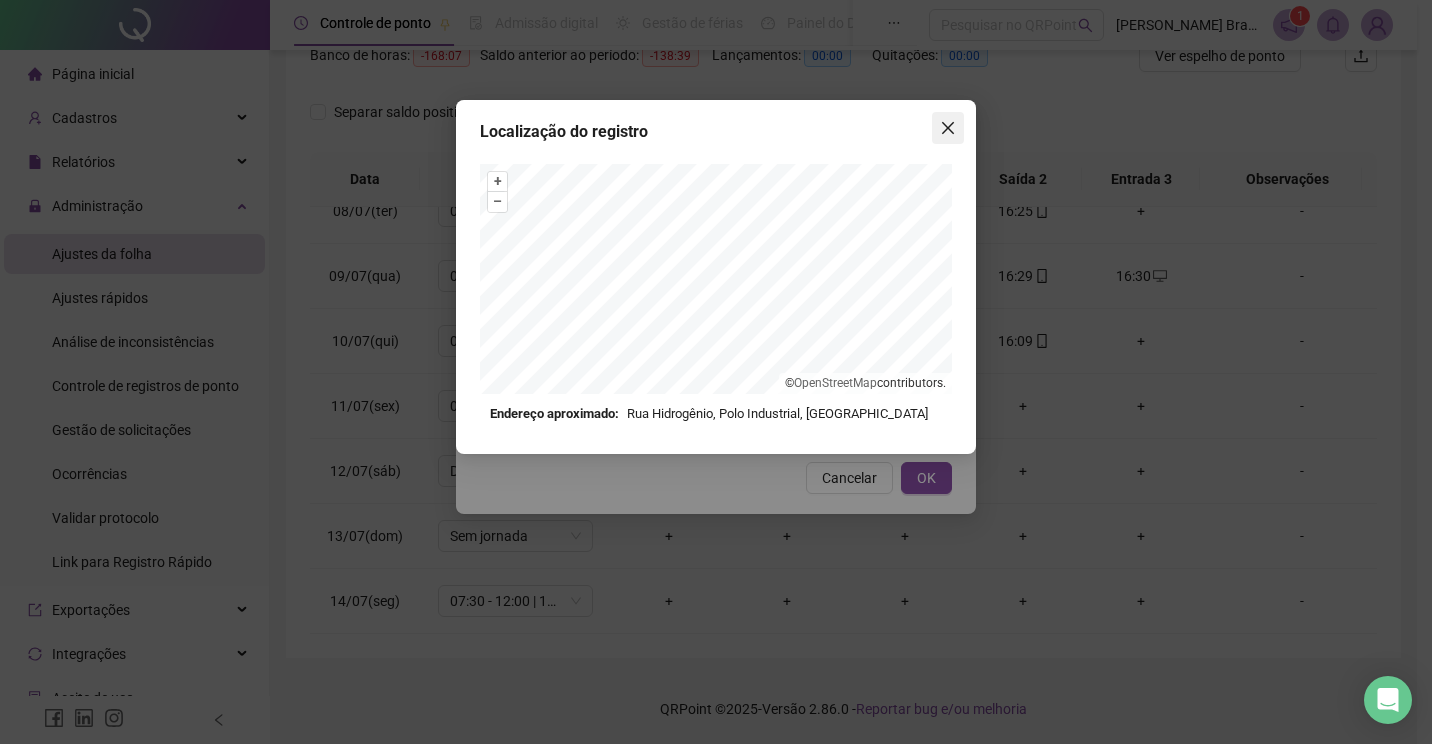 click at bounding box center (948, 128) 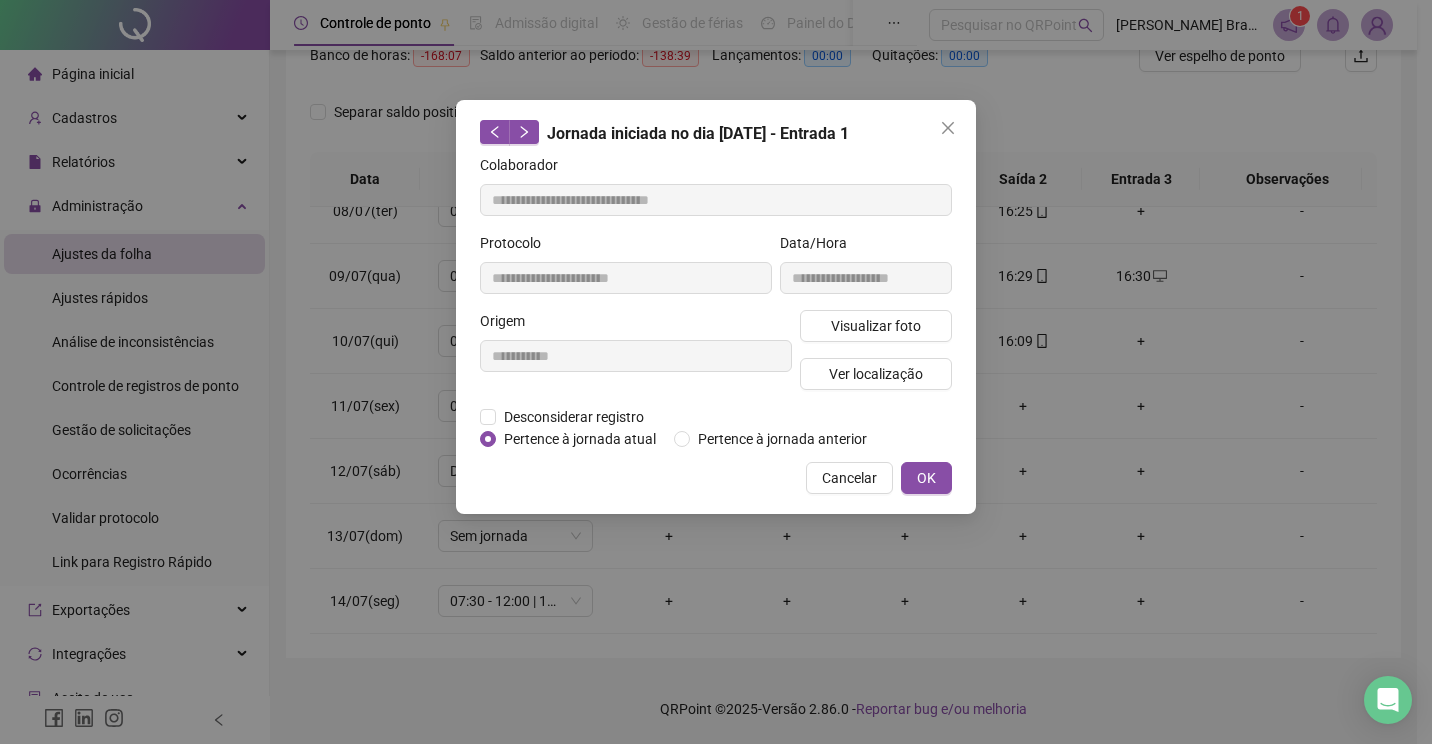 click at bounding box center (948, 128) 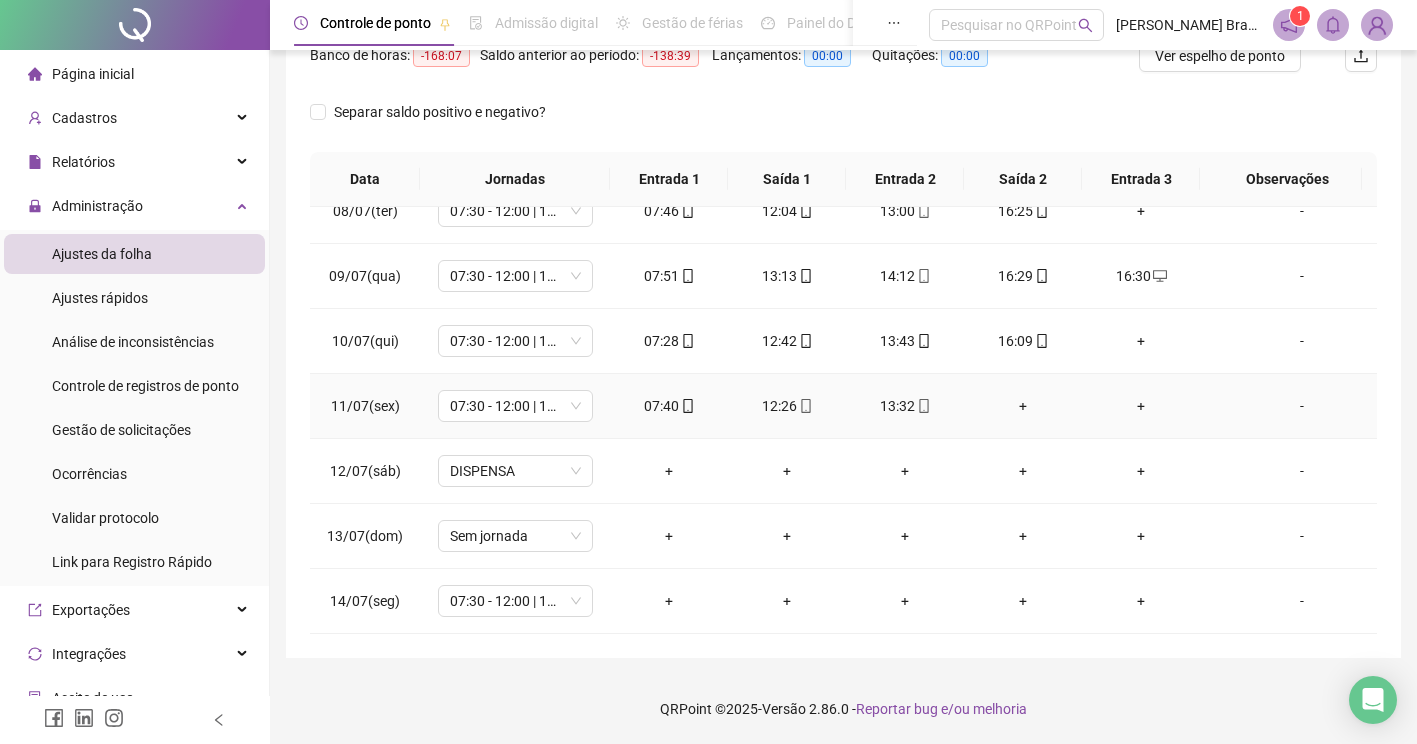 click on "+" at bounding box center [1023, 406] 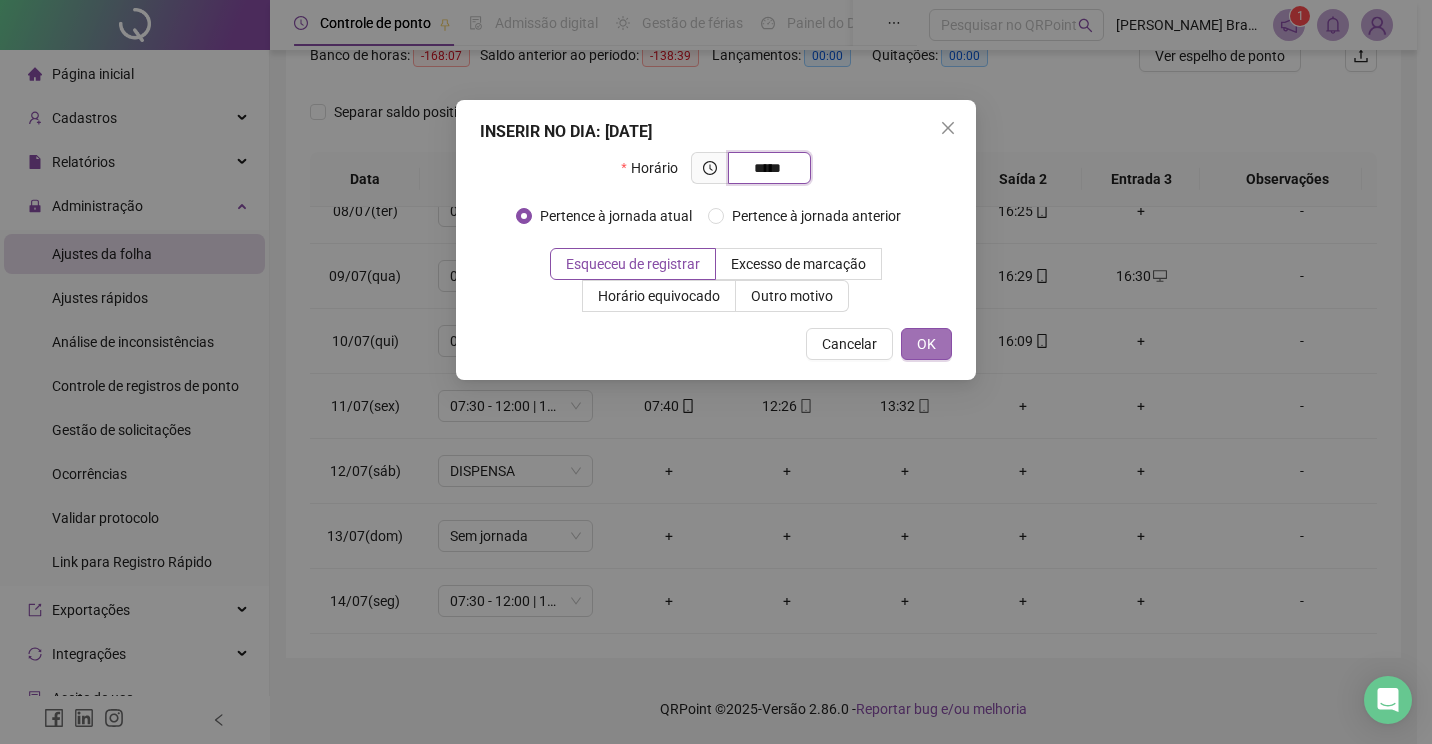 type on "*****" 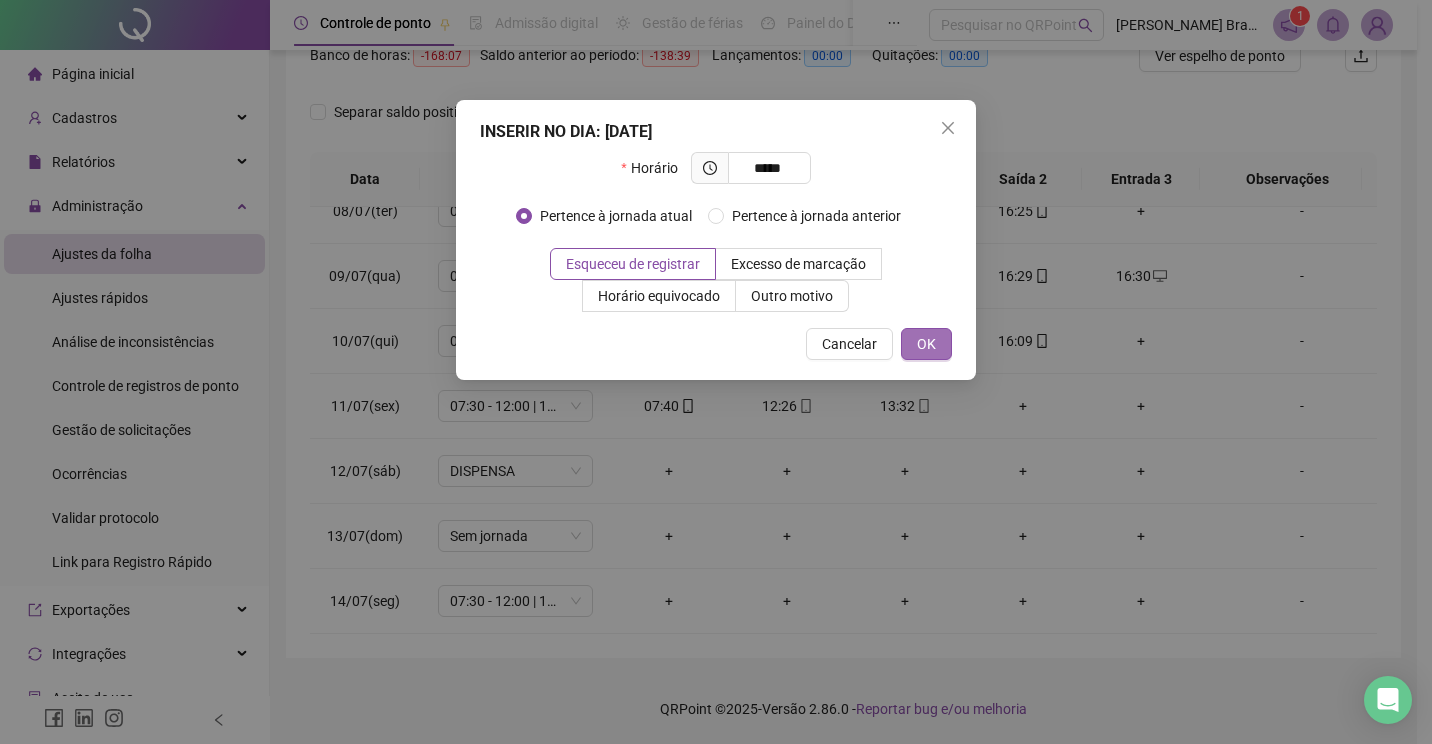 click on "OK" at bounding box center [926, 344] 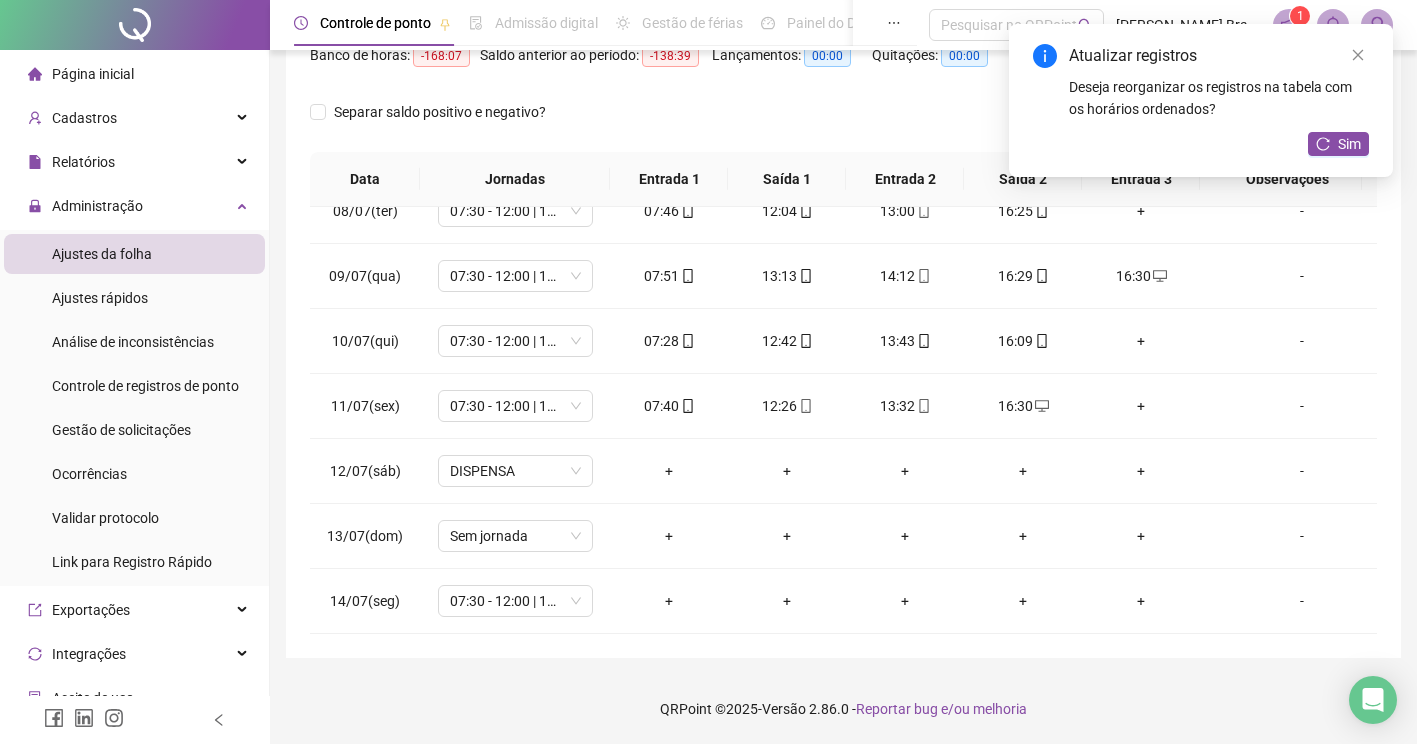 click on "Atualizar registros Deseja reorganizar os registros na tabela com os horários ordenados? Sim" at bounding box center (1201, 100) 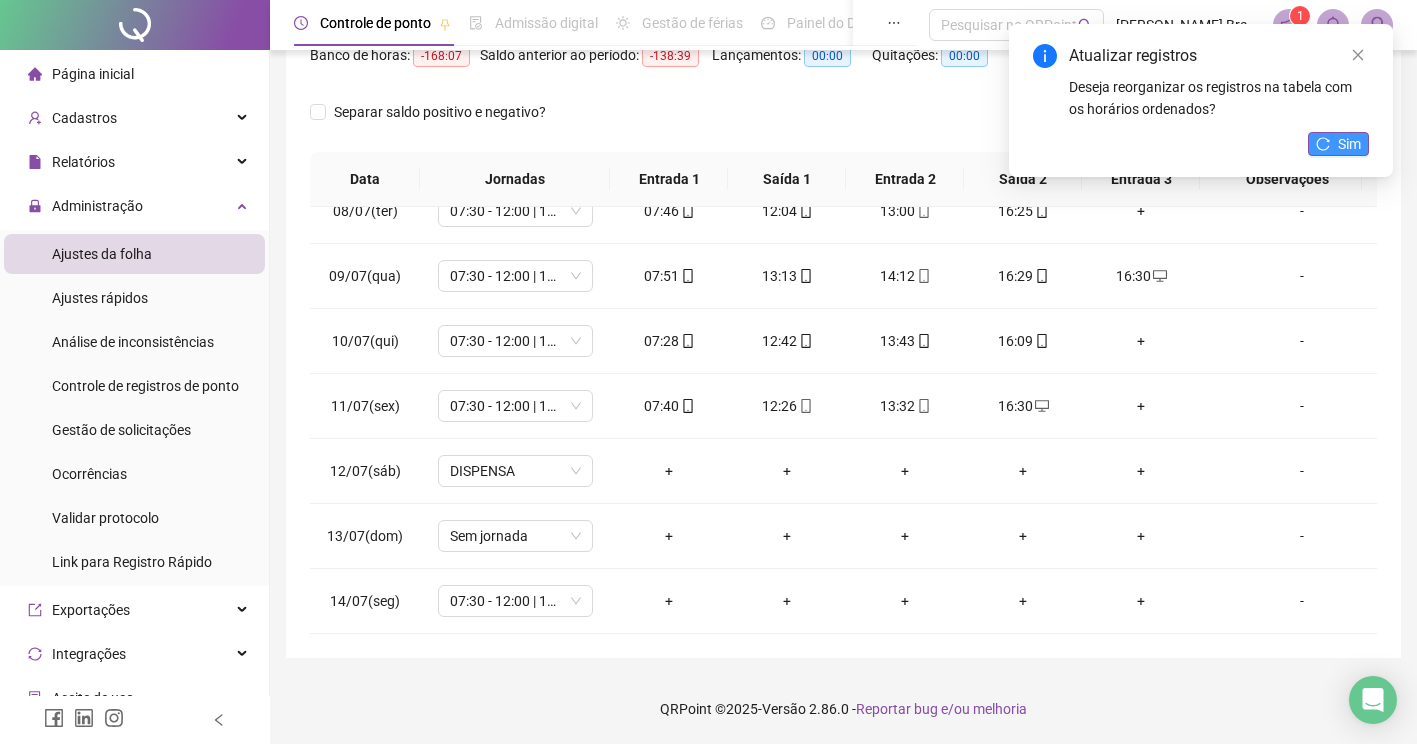 click on "Sim" at bounding box center (1349, 144) 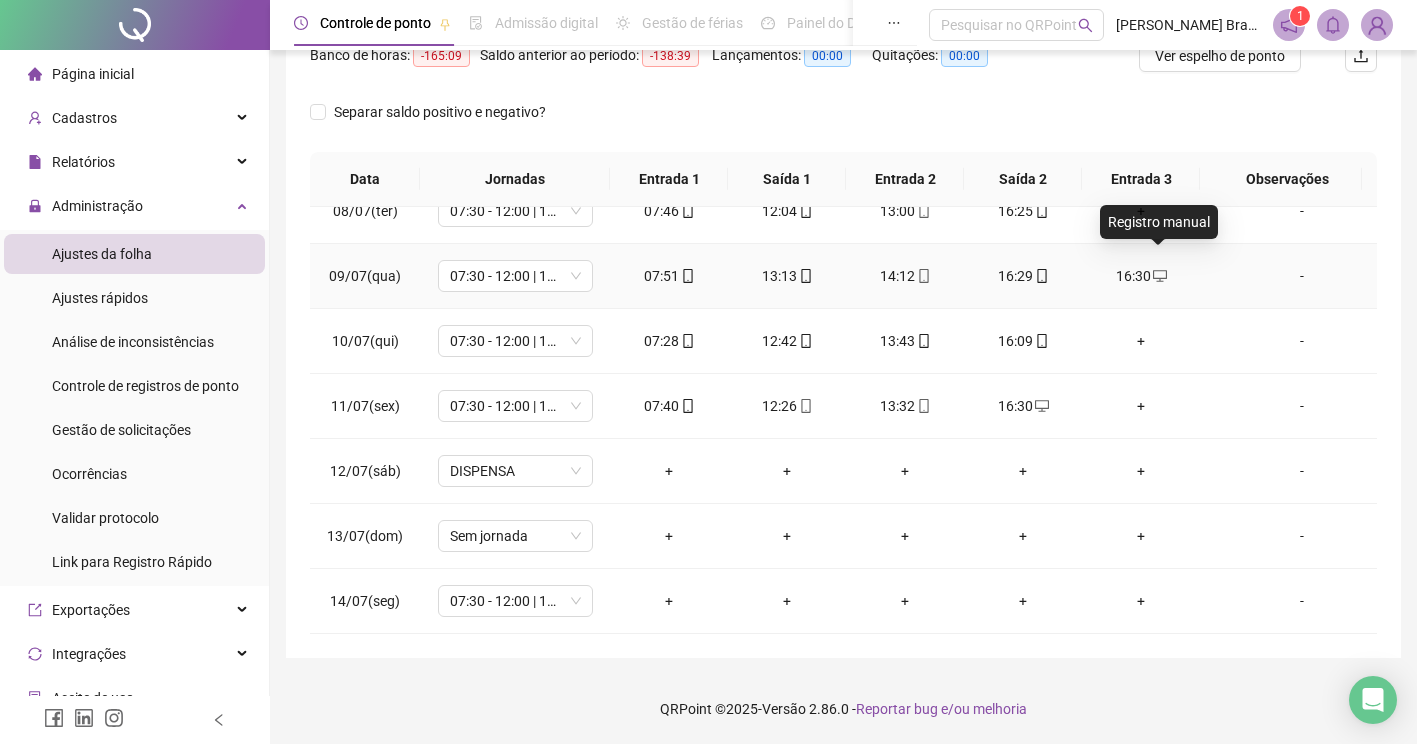 click 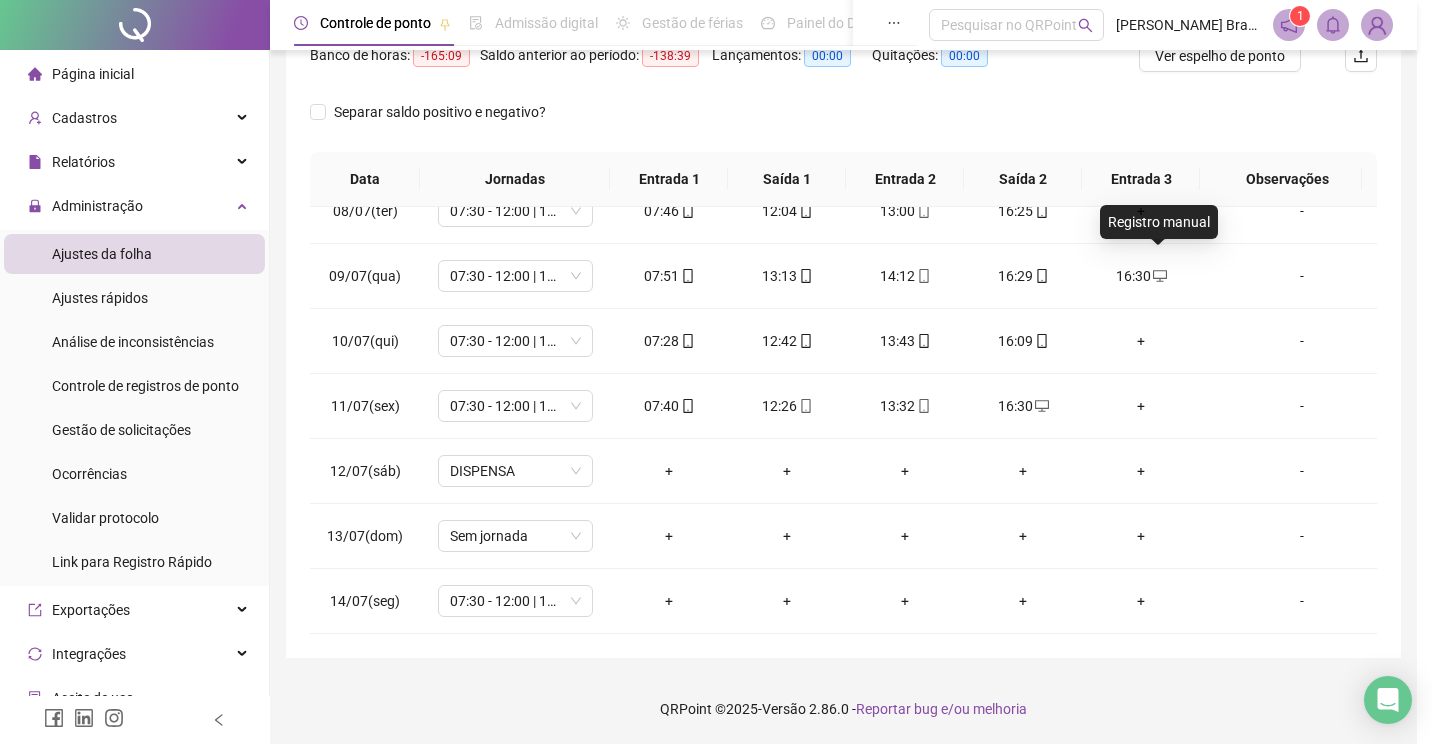 type on "**********" 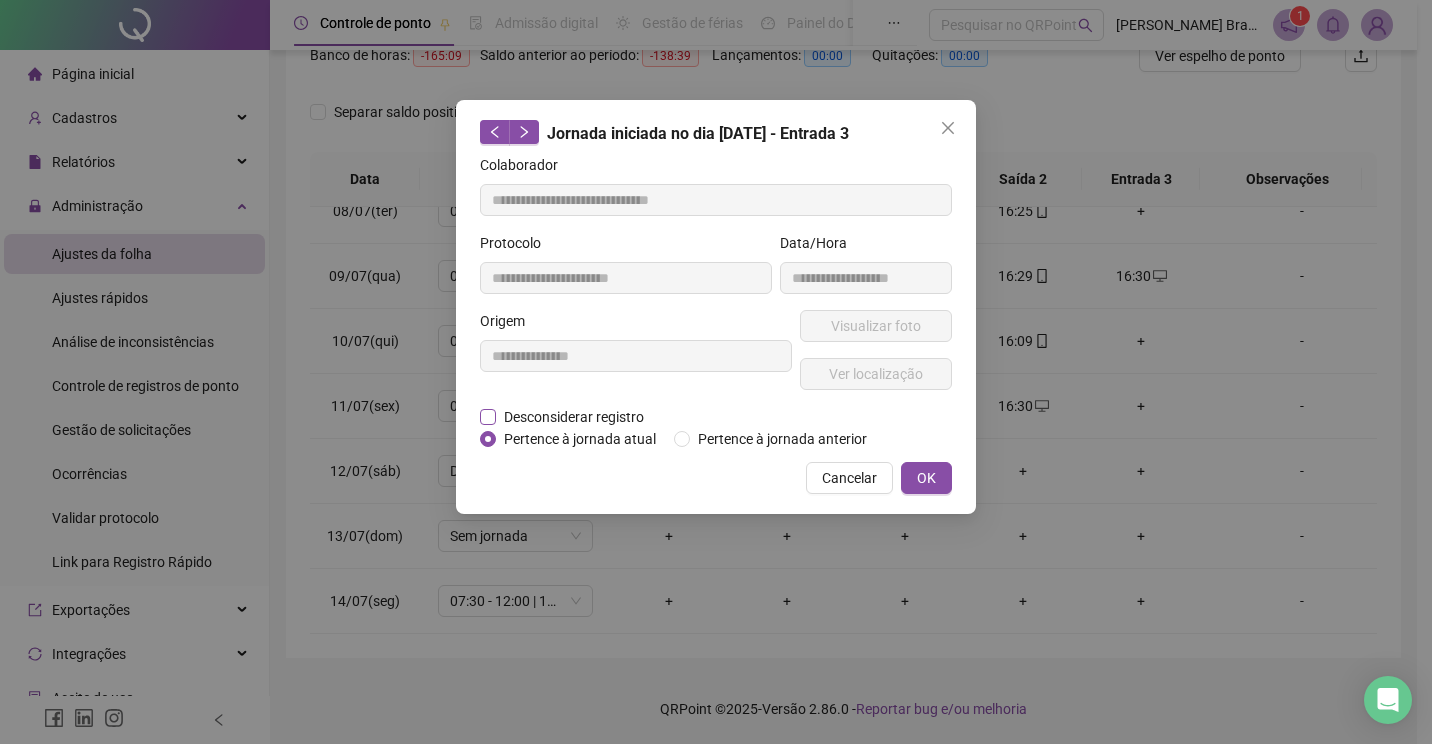 click on "**********" at bounding box center (716, 302) 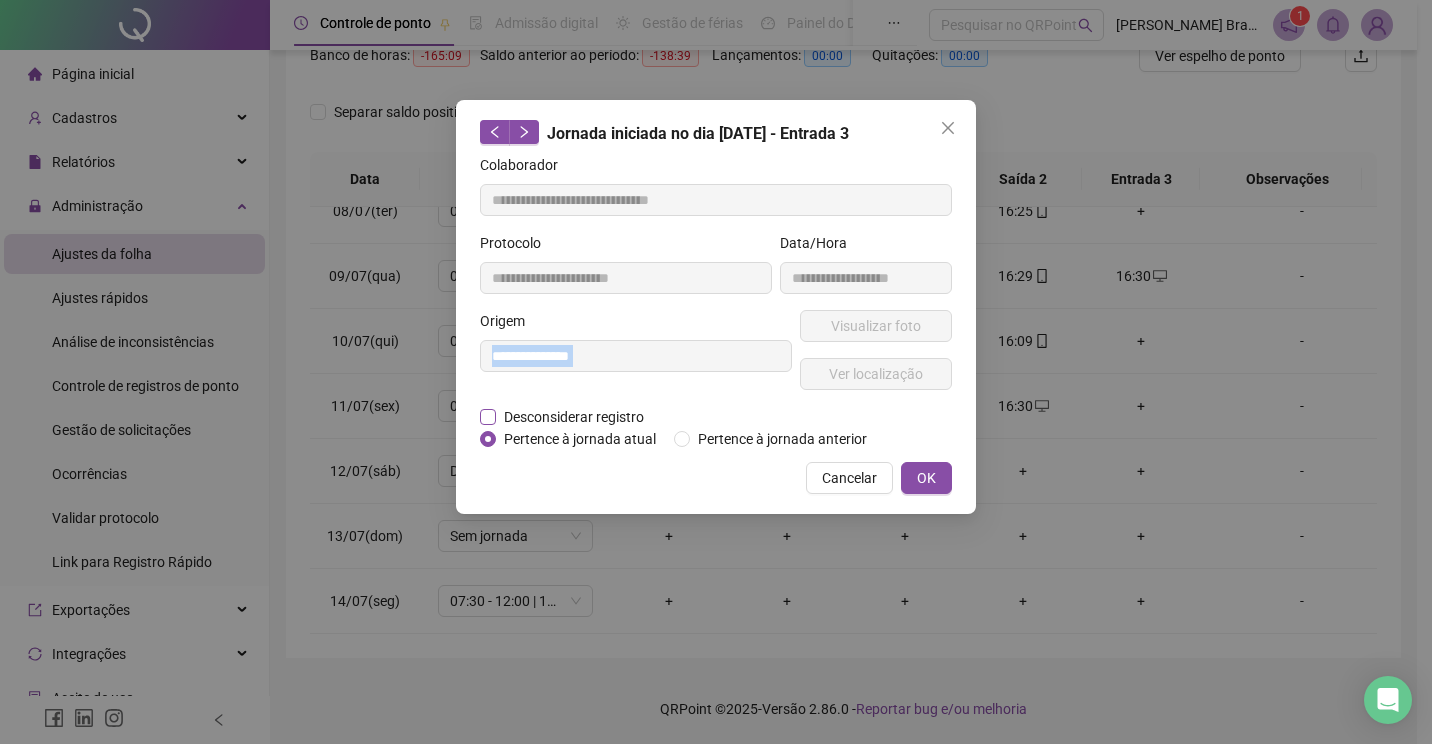 click on "Desconsiderar registro" at bounding box center [573, 417] 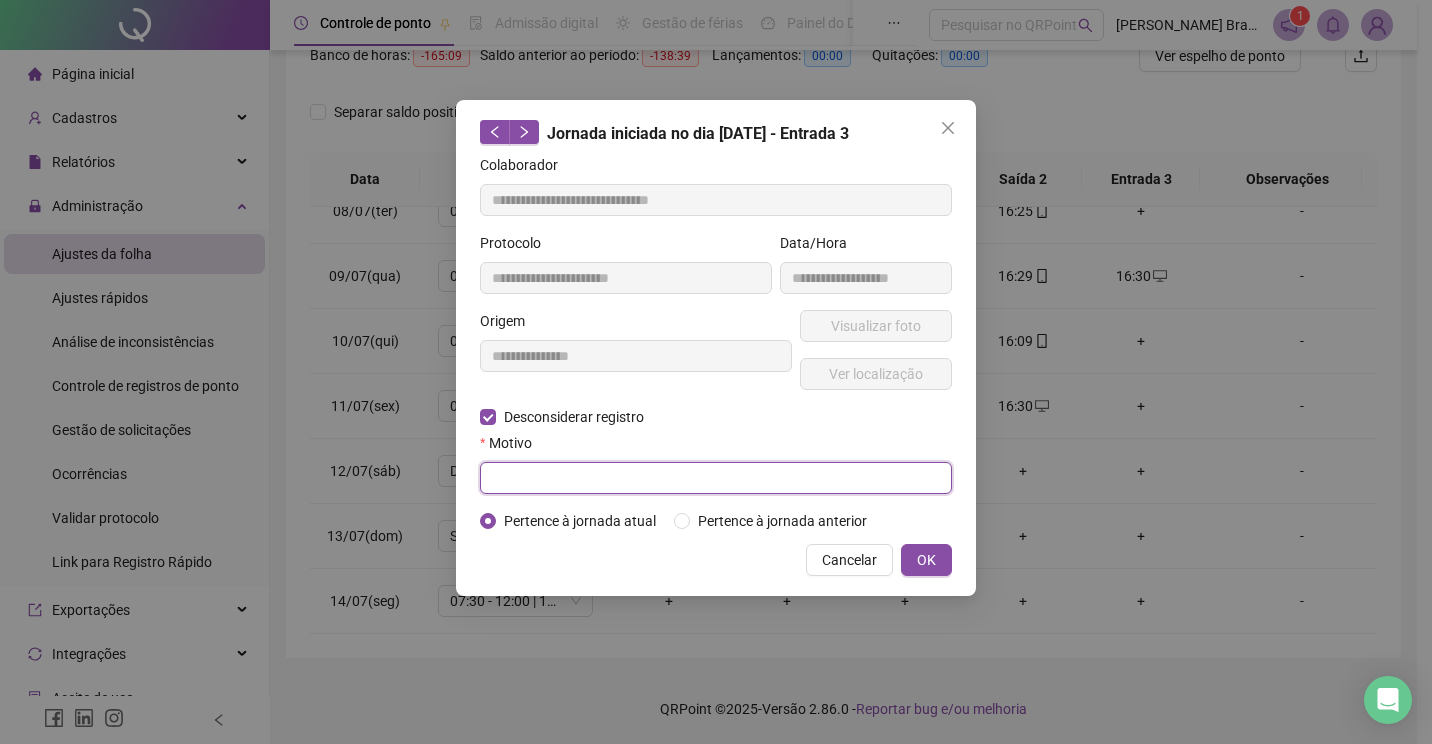 click at bounding box center [716, 478] 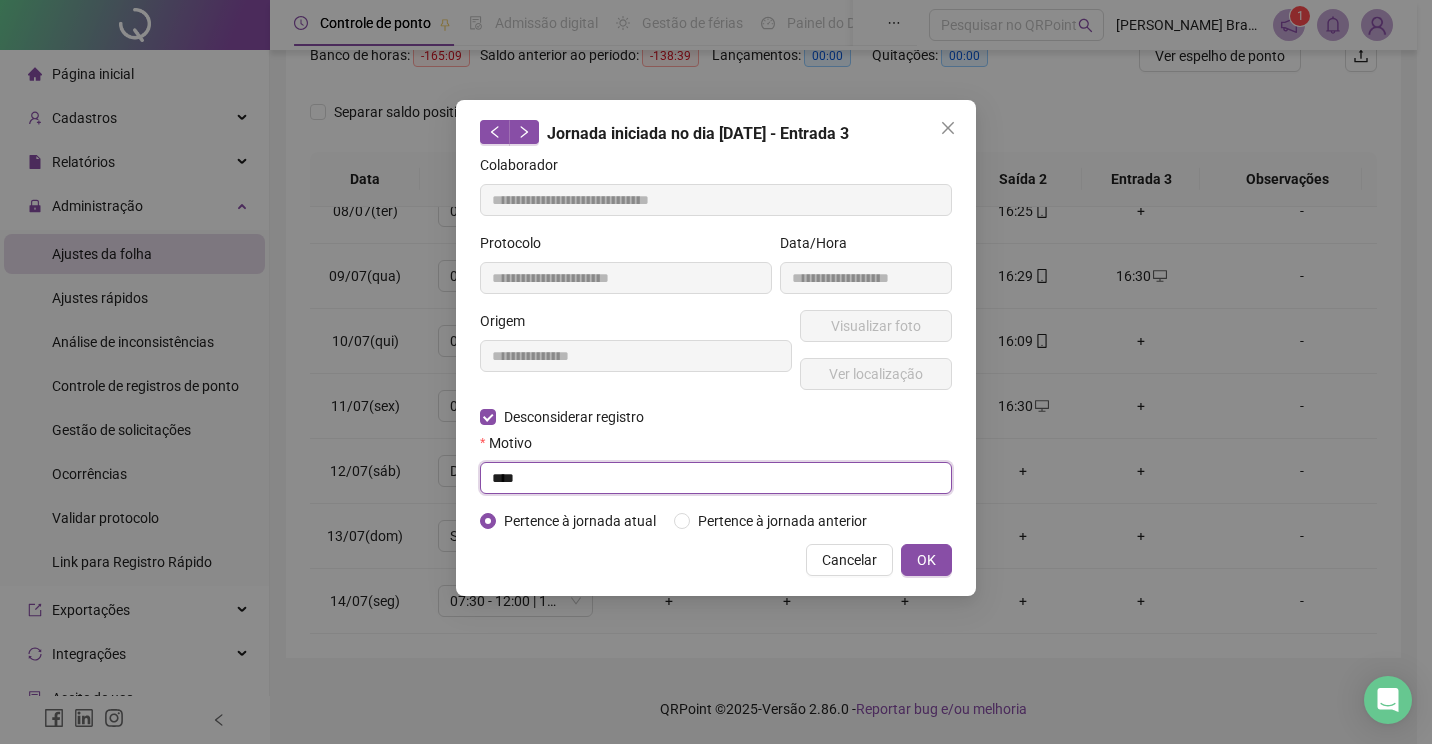 type on "****" 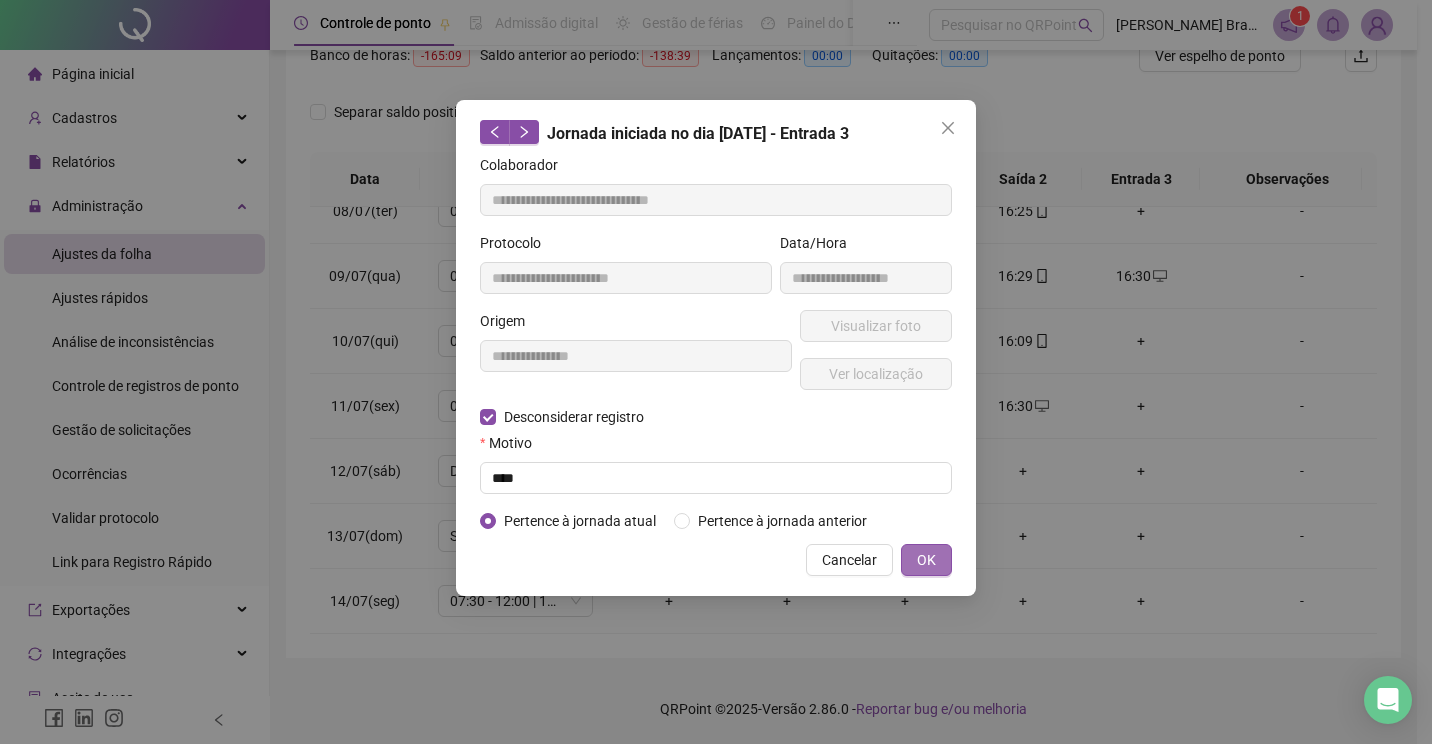 click on "OK" at bounding box center [926, 560] 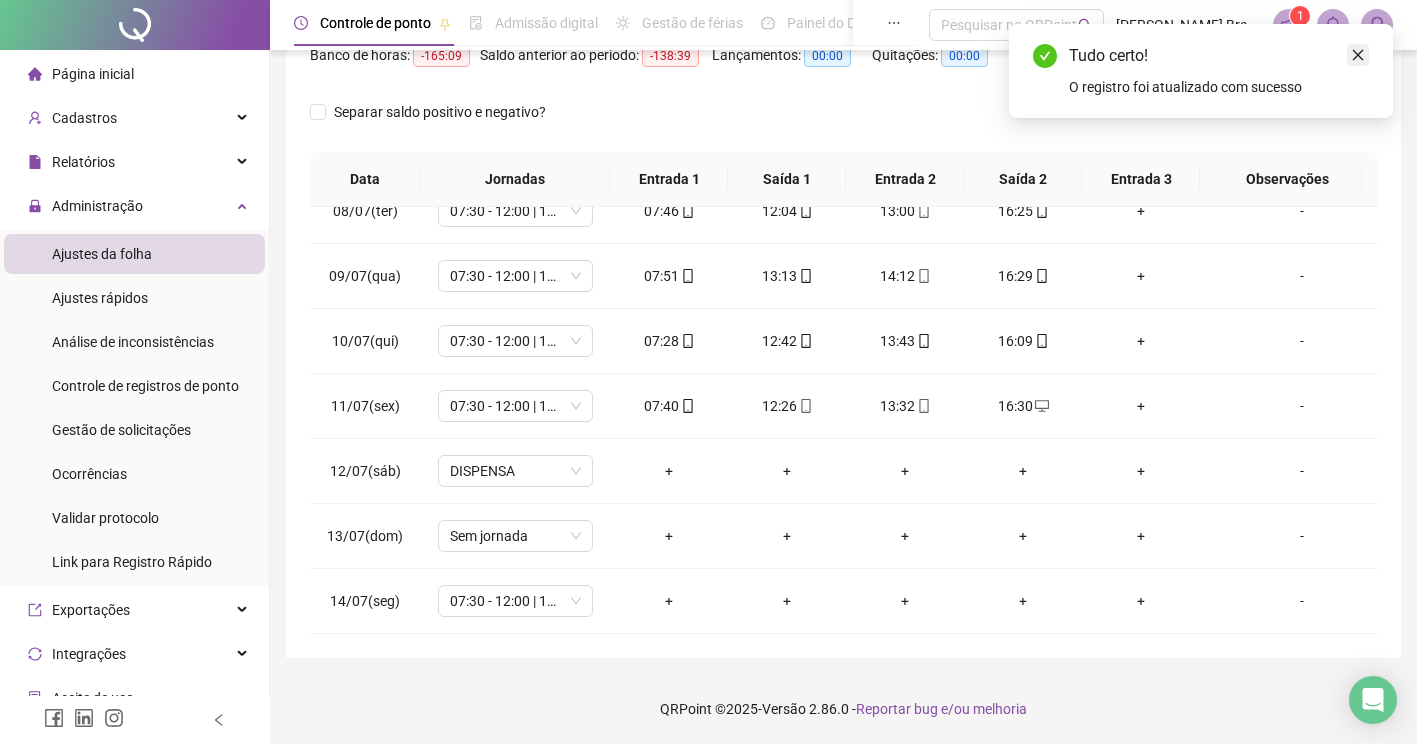 click at bounding box center (1358, 55) 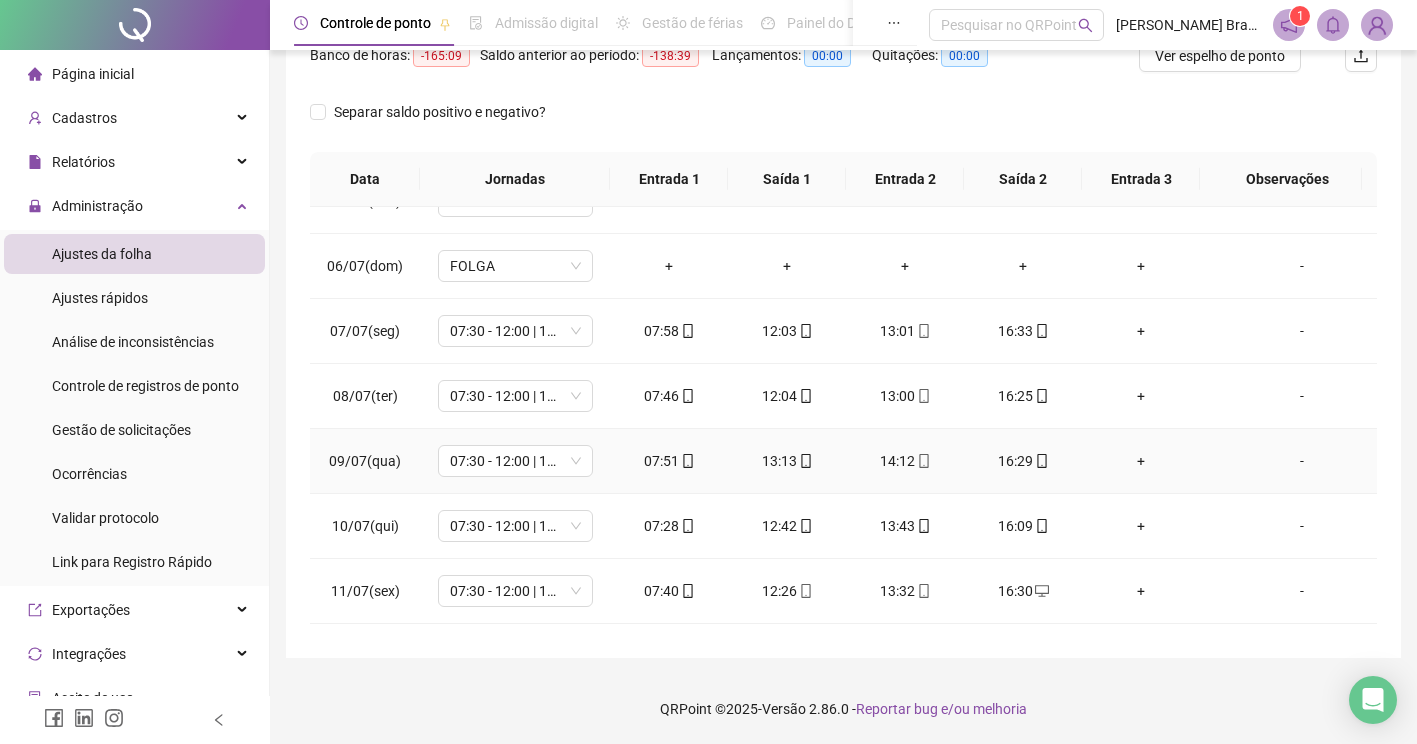 scroll, scrollTop: 0, scrollLeft: 0, axis: both 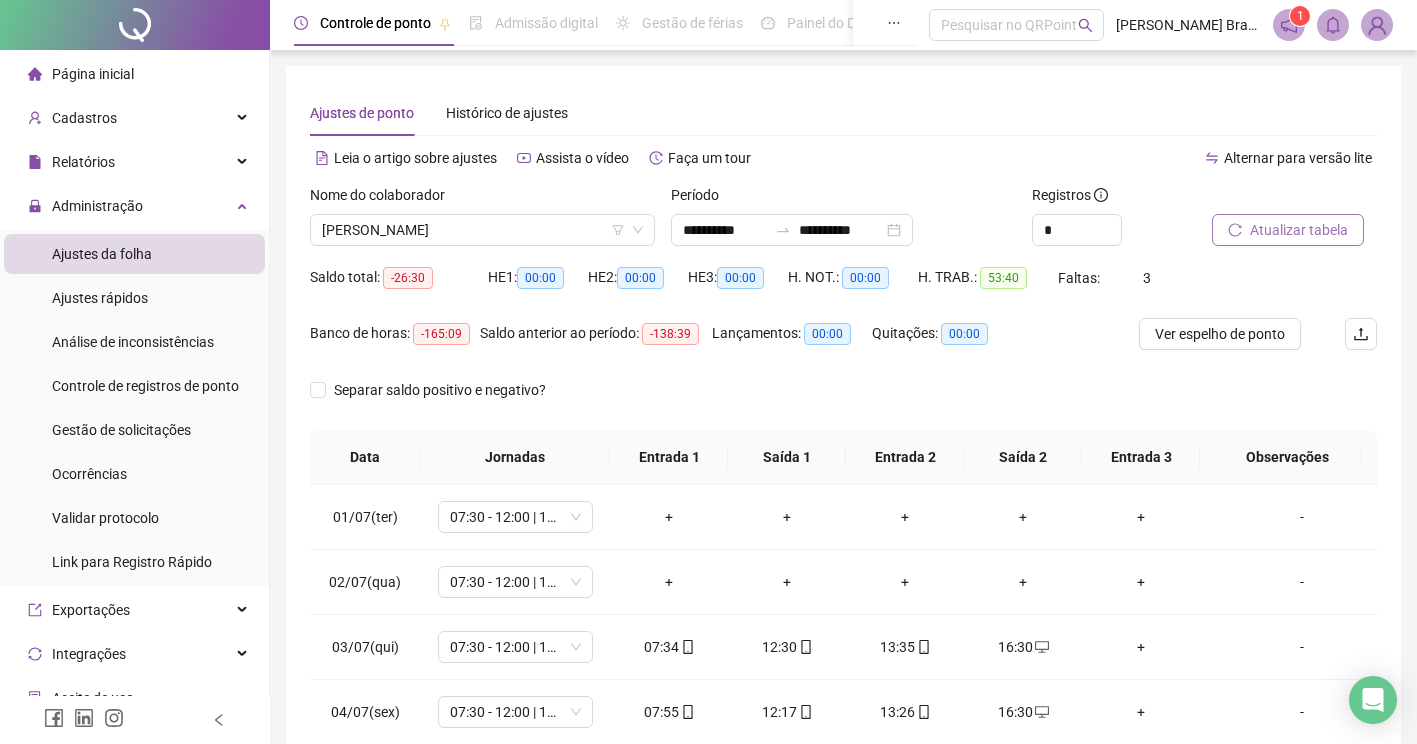 click on "Atualizar tabela" at bounding box center [1299, 230] 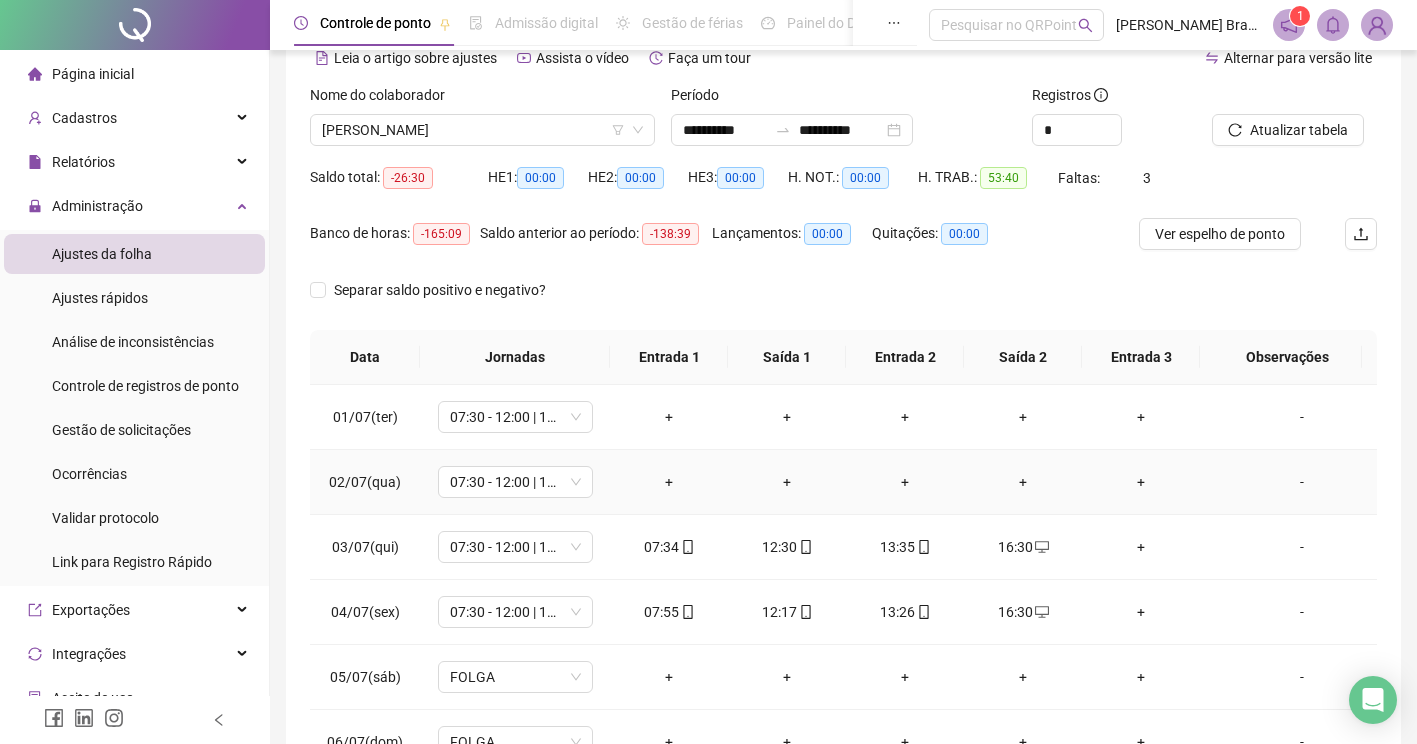scroll, scrollTop: 278, scrollLeft: 0, axis: vertical 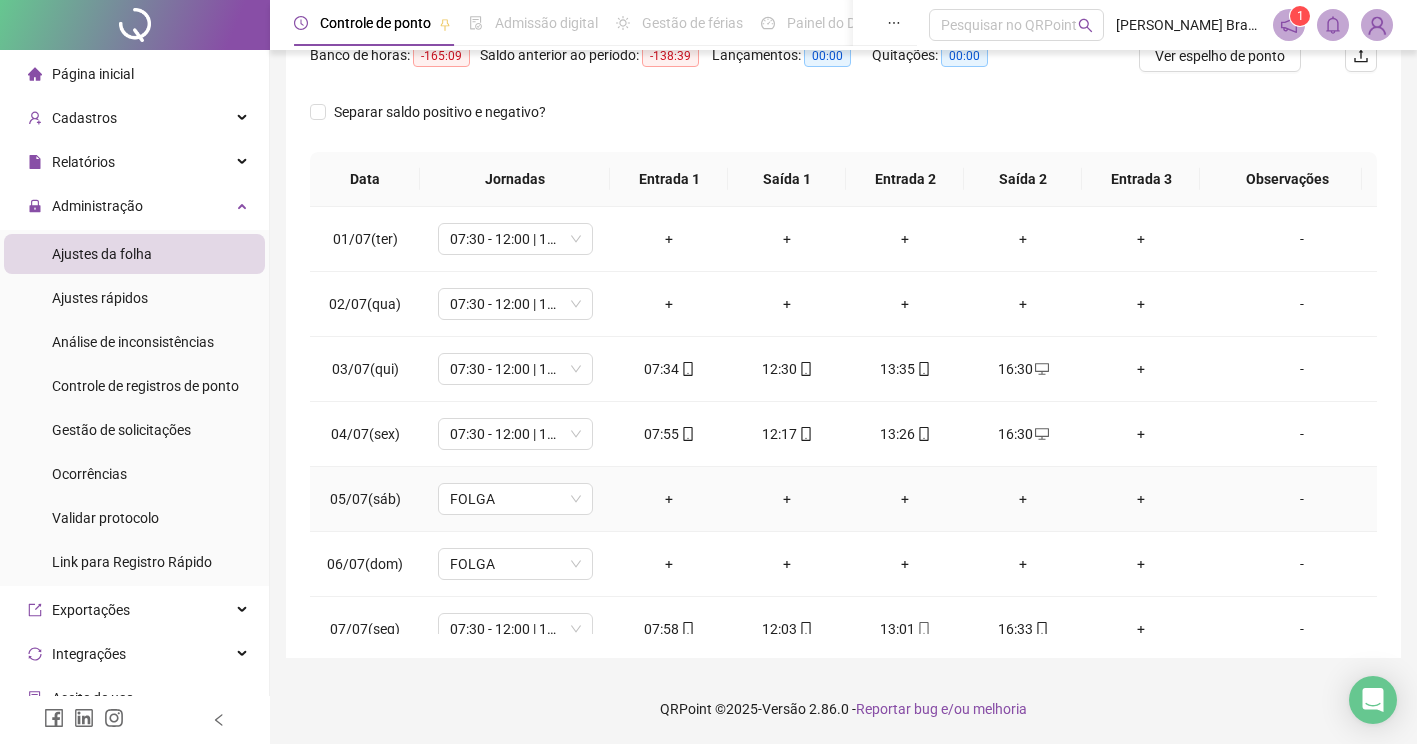 click on "+" at bounding box center (905, 499) 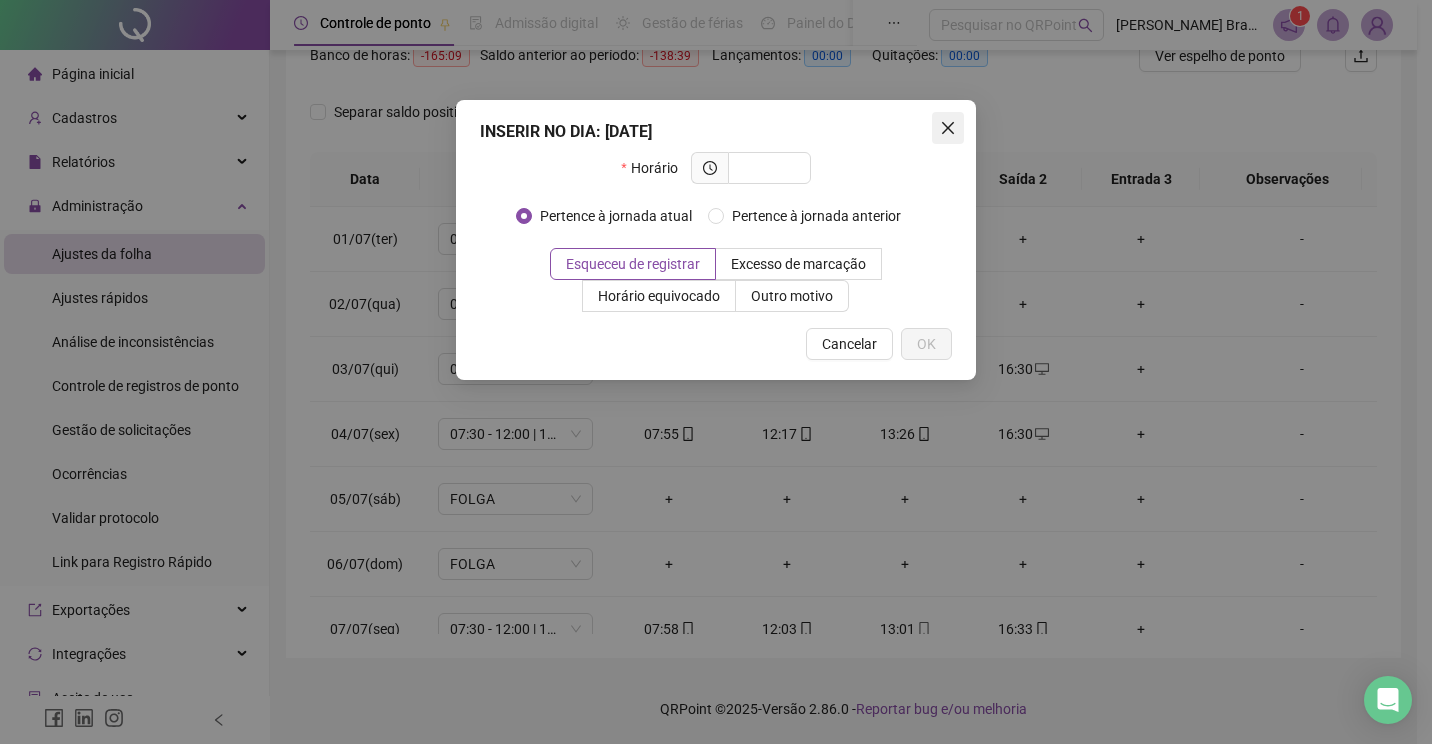 click 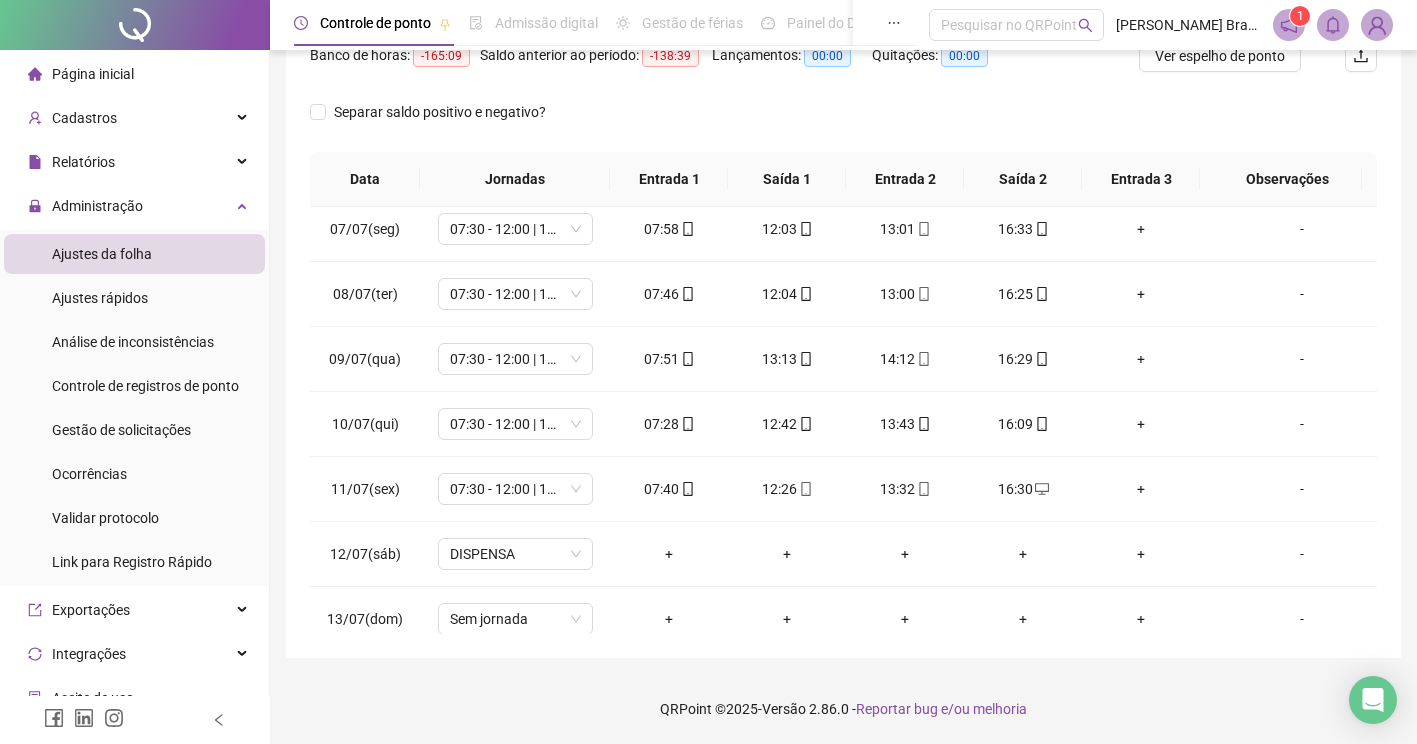 scroll, scrollTop: 498, scrollLeft: 0, axis: vertical 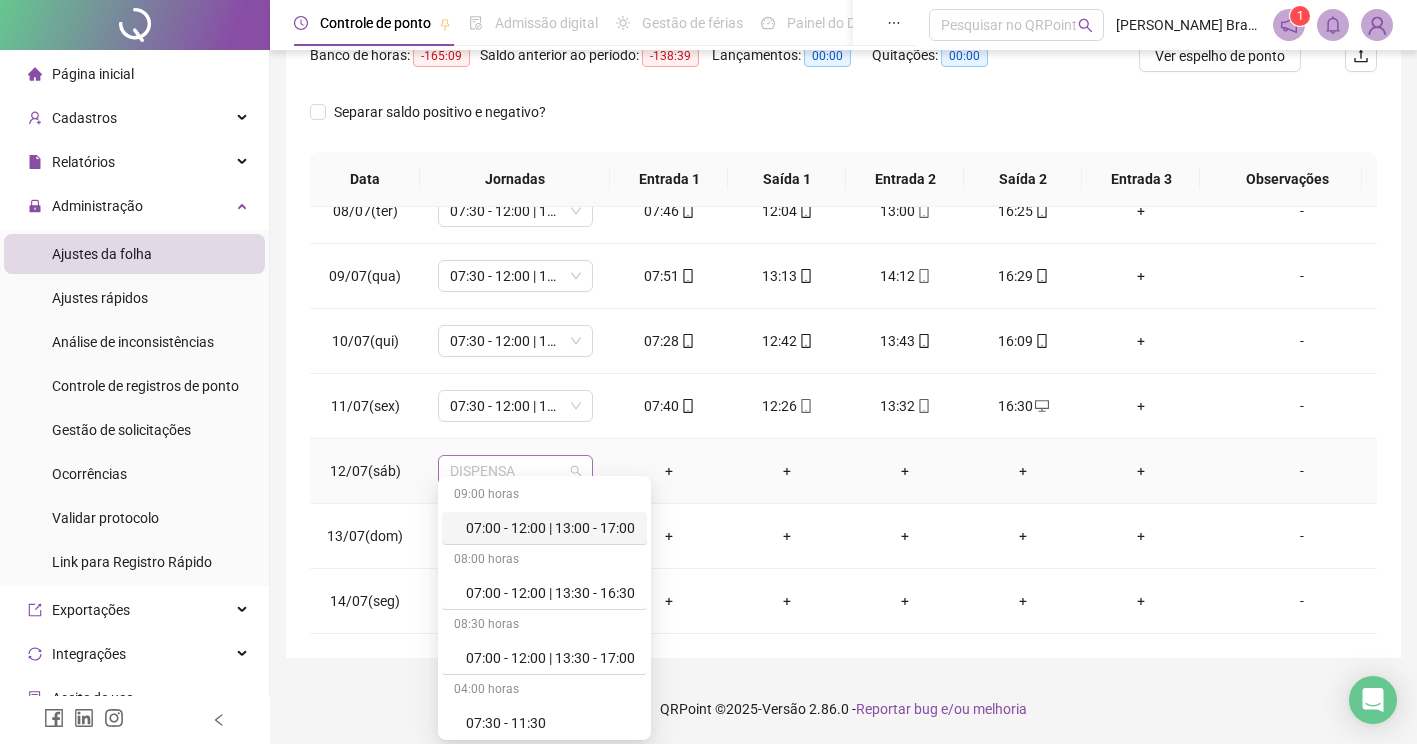 click on "DISPENSA" at bounding box center [515, 471] 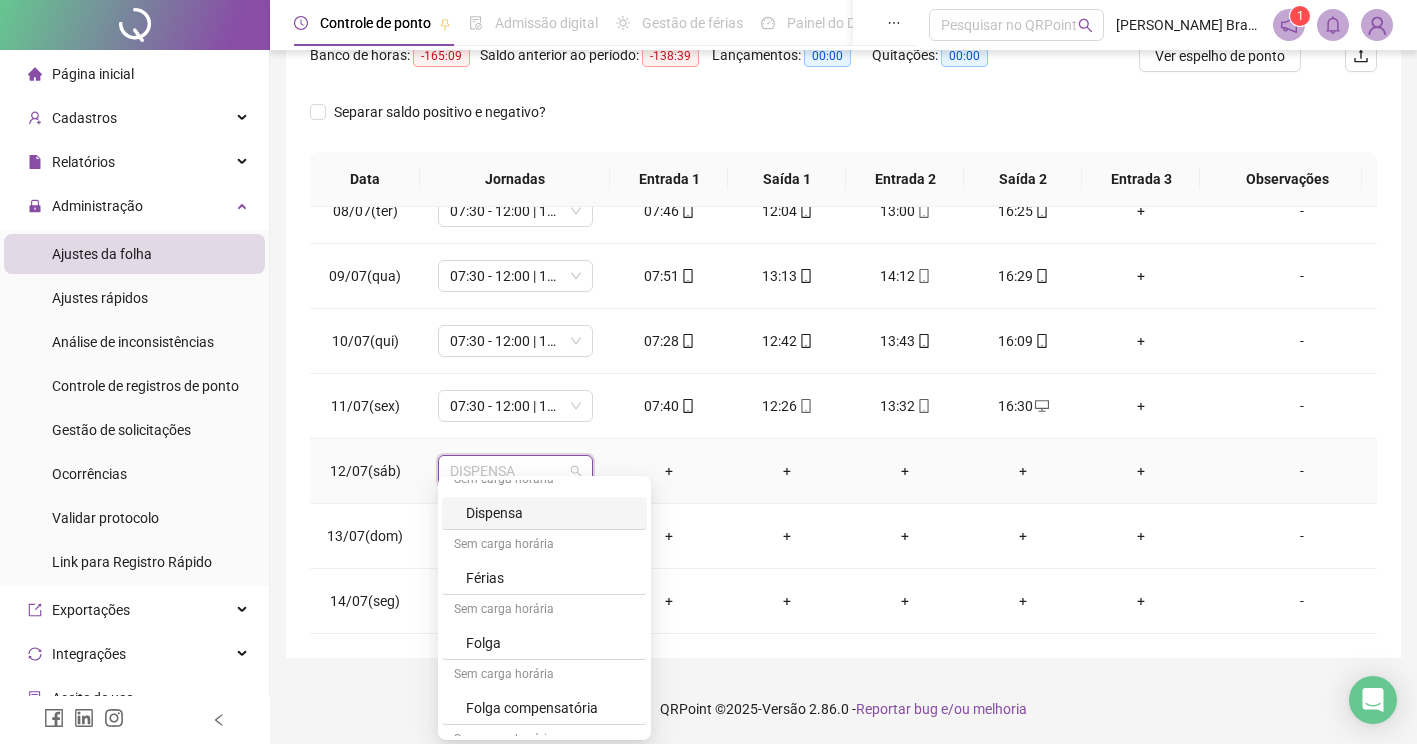 scroll, scrollTop: 654, scrollLeft: 0, axis: vertical 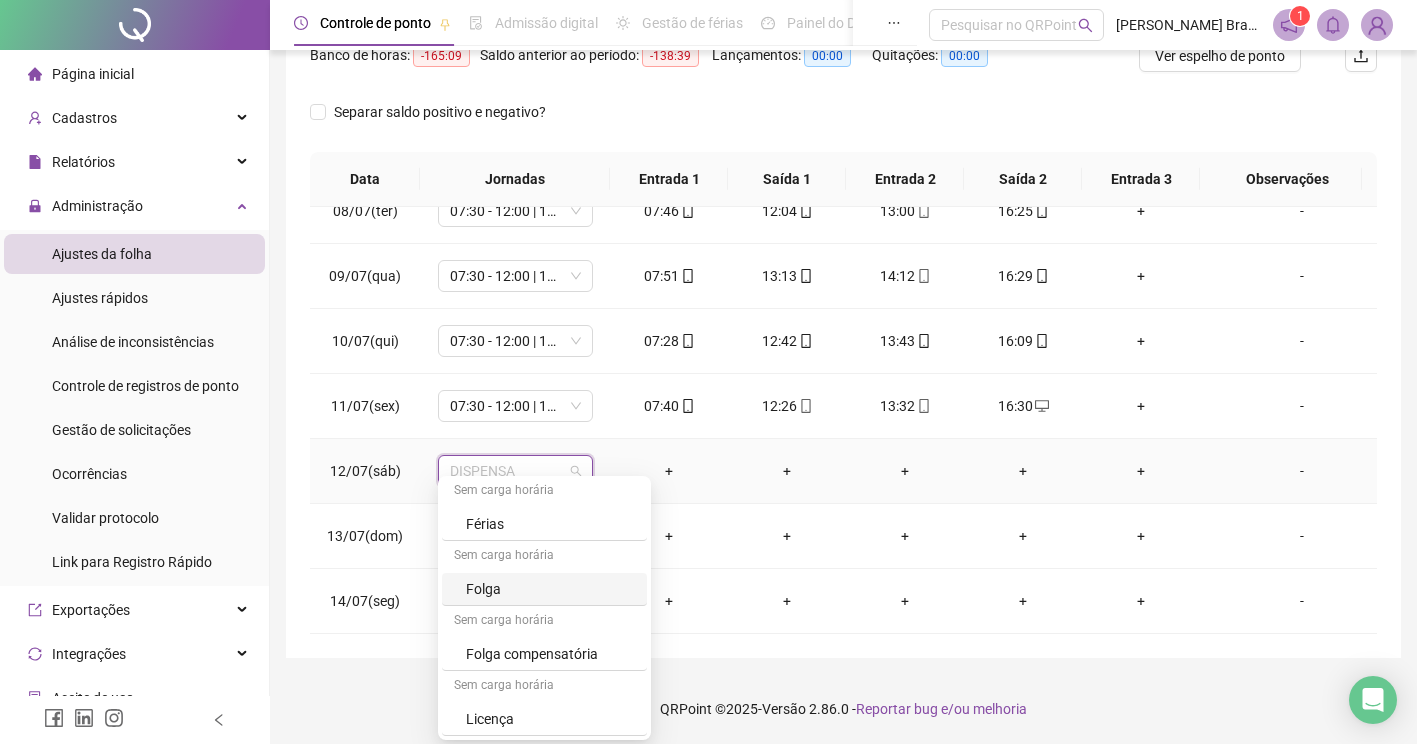 click on "Folga" at bounding box center (550, 589) 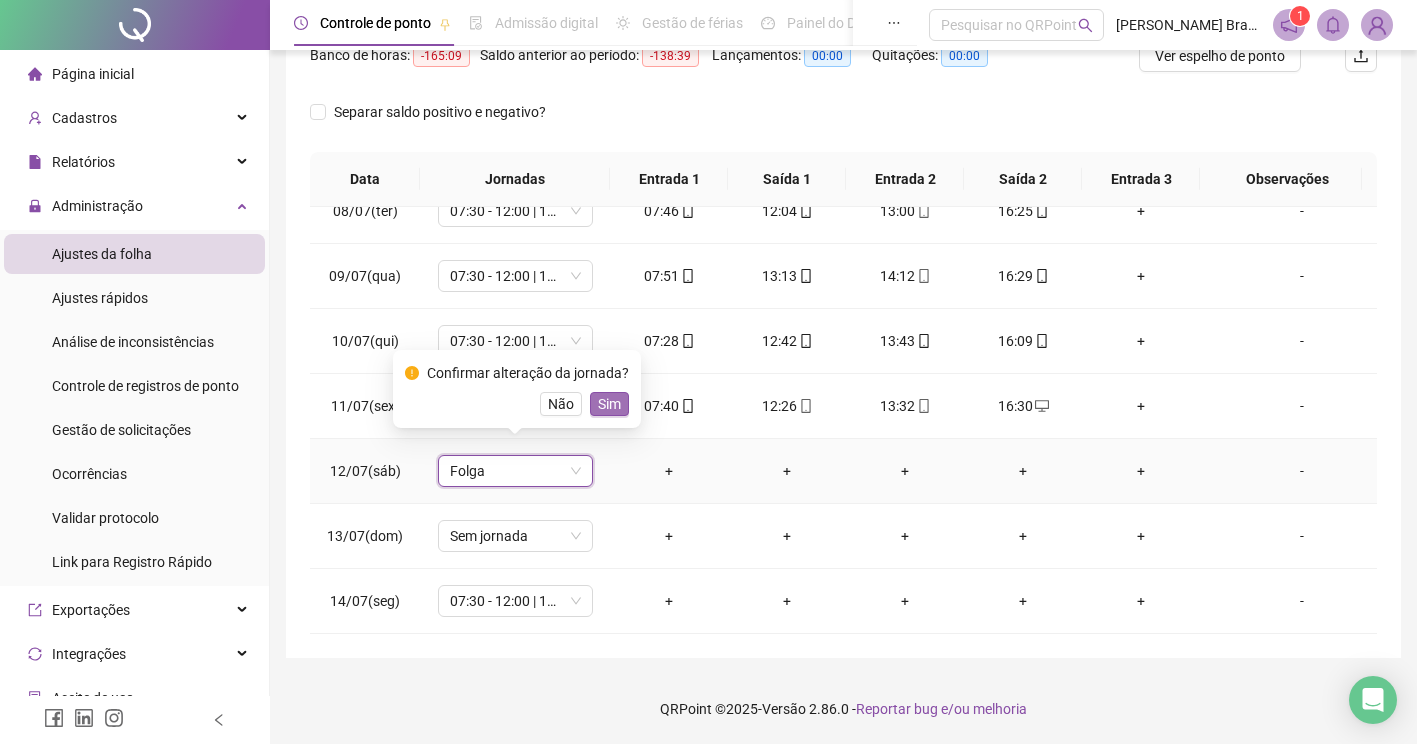 click on "Sim" at bounding box center [609, 404] 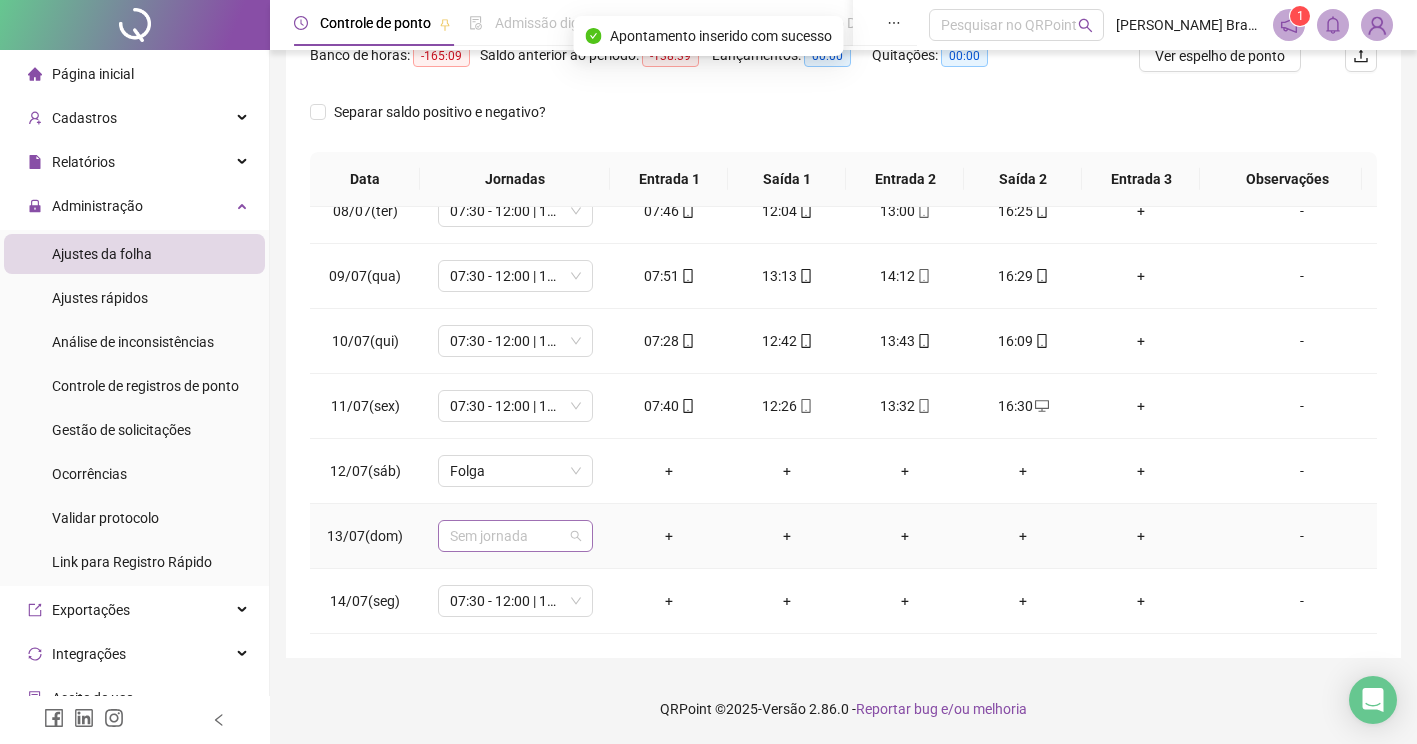 click on "Sem jornada" at bounding box center [515, 536] 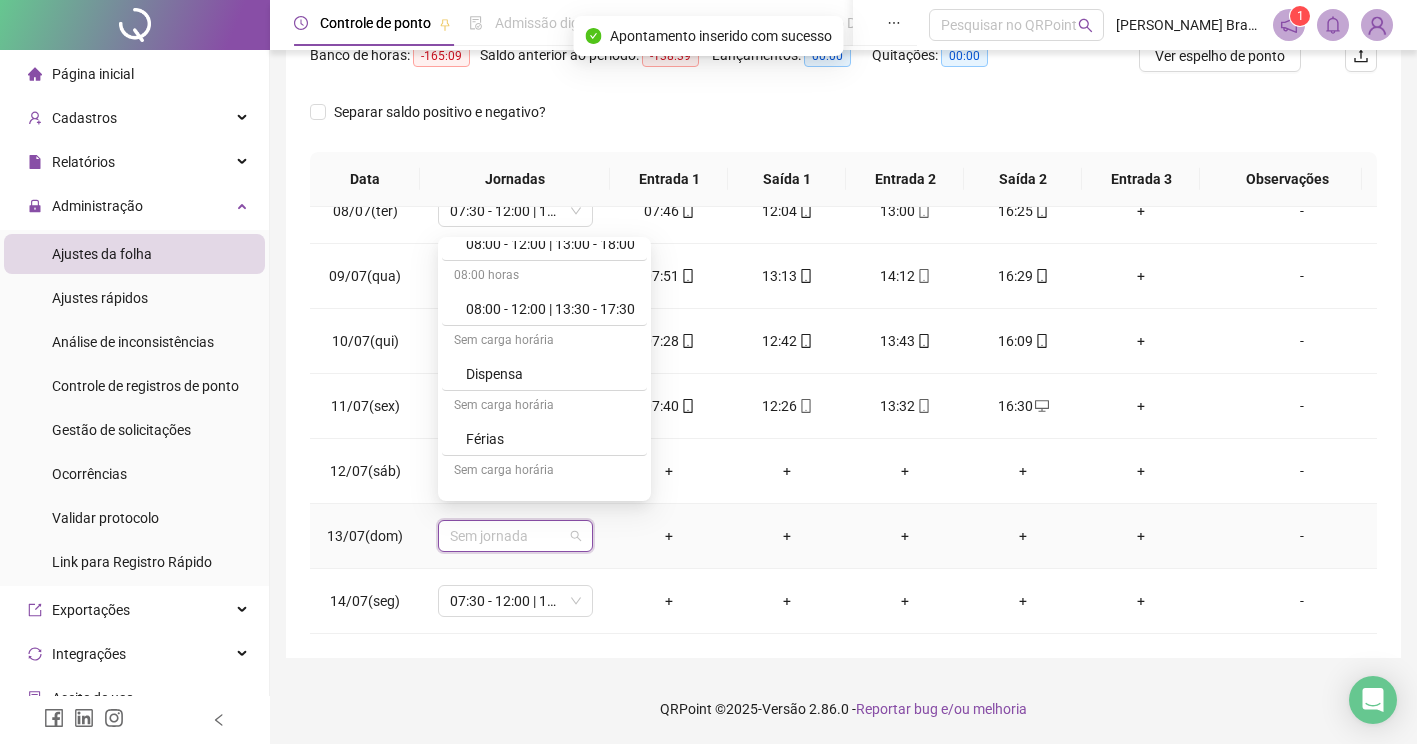 scroll, scrollTop: 600, scrollLeft: 0, axis: vertical 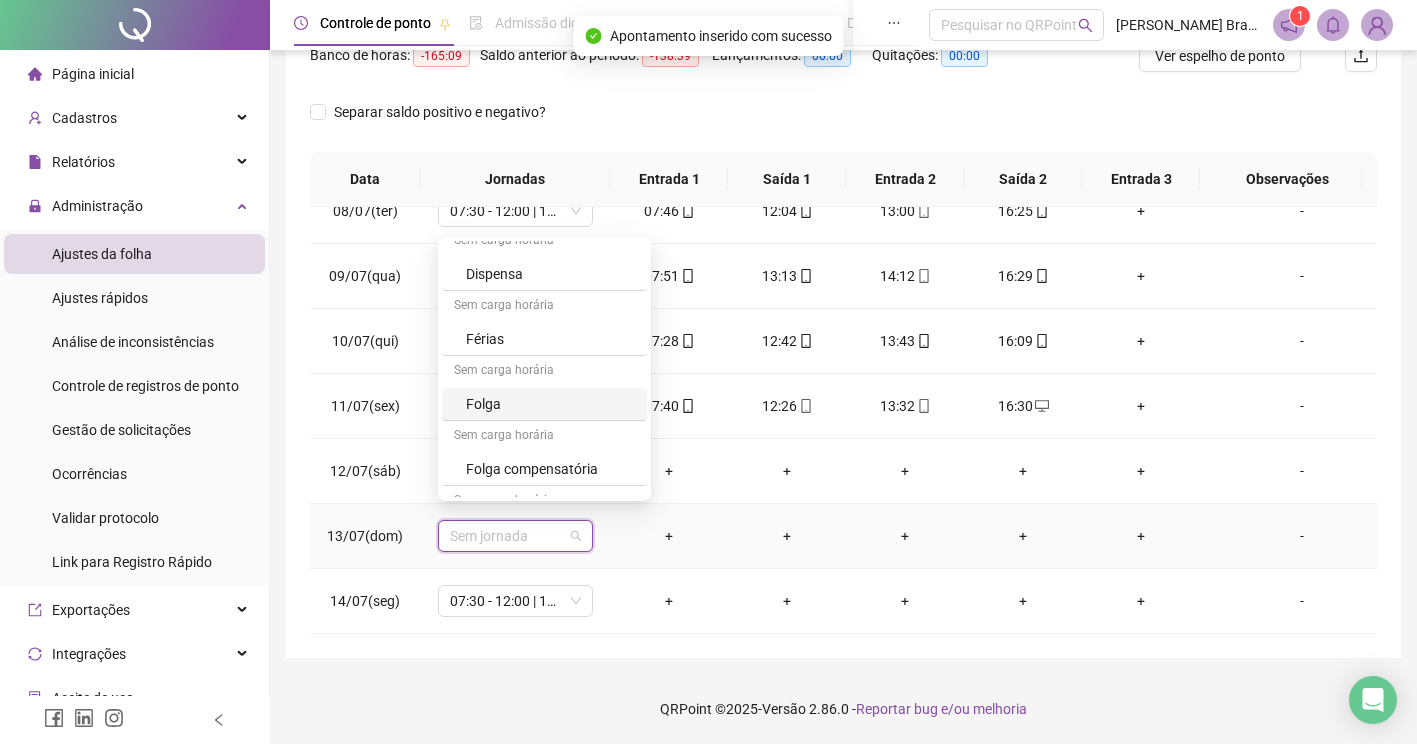 click on "Folga" at bounding box center (550, 404) 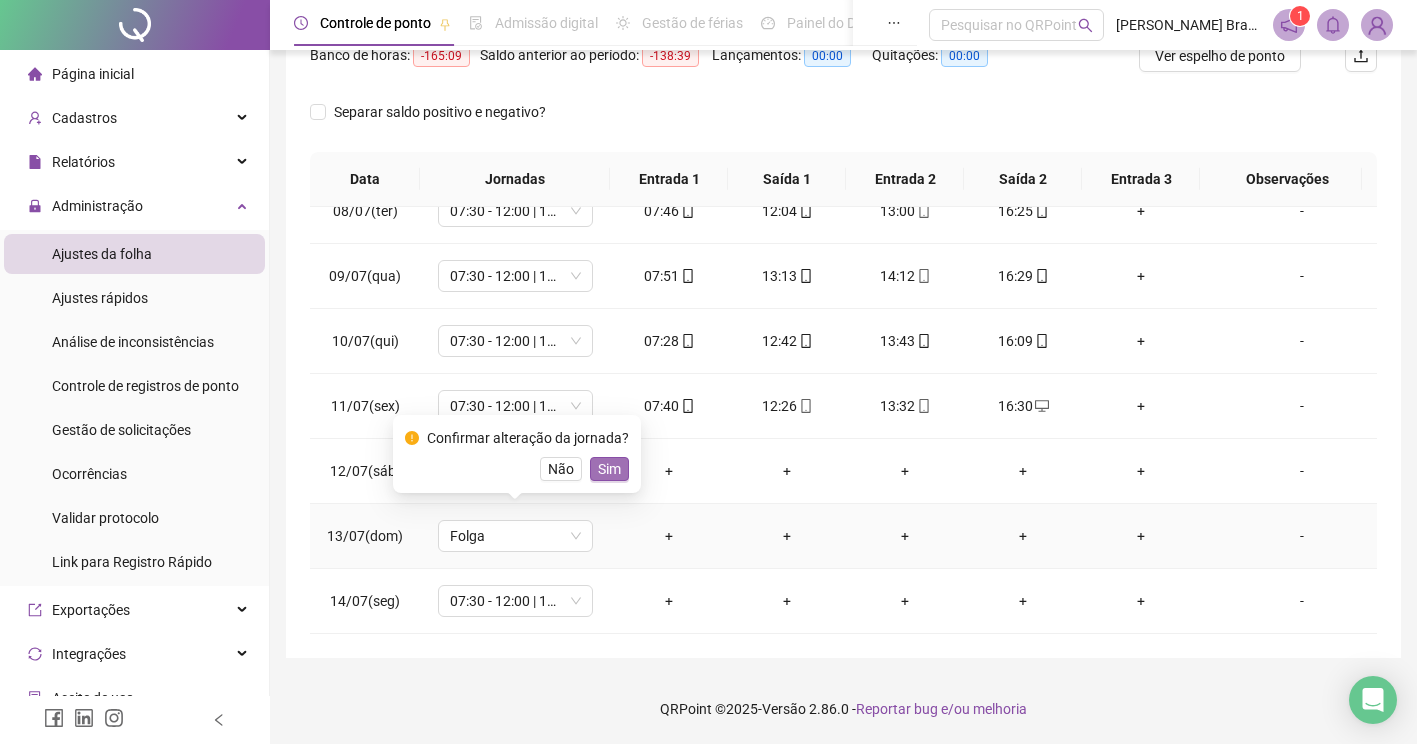 click on "Sim" at bounding box center [609, 469] 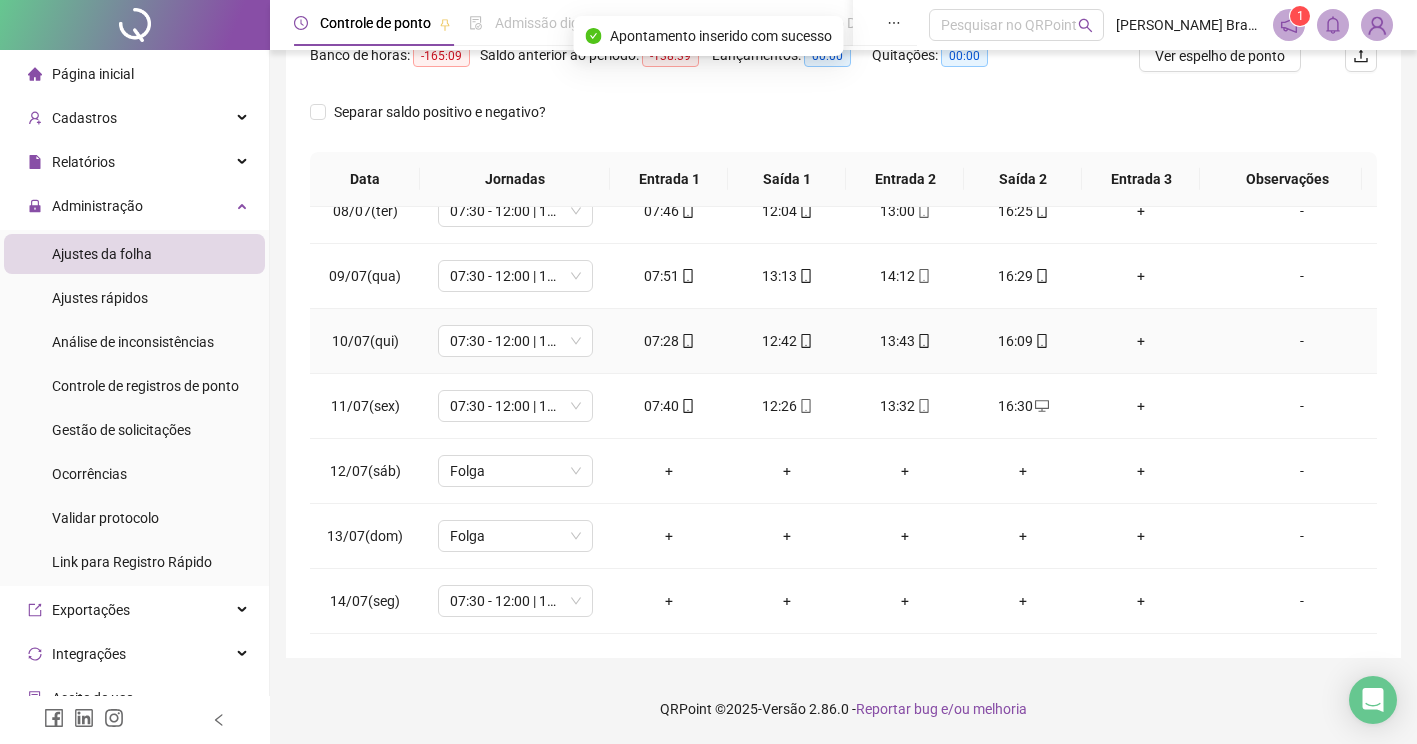 scroll, scrollTop: 298, scrollLeft: 0, axis: vertical 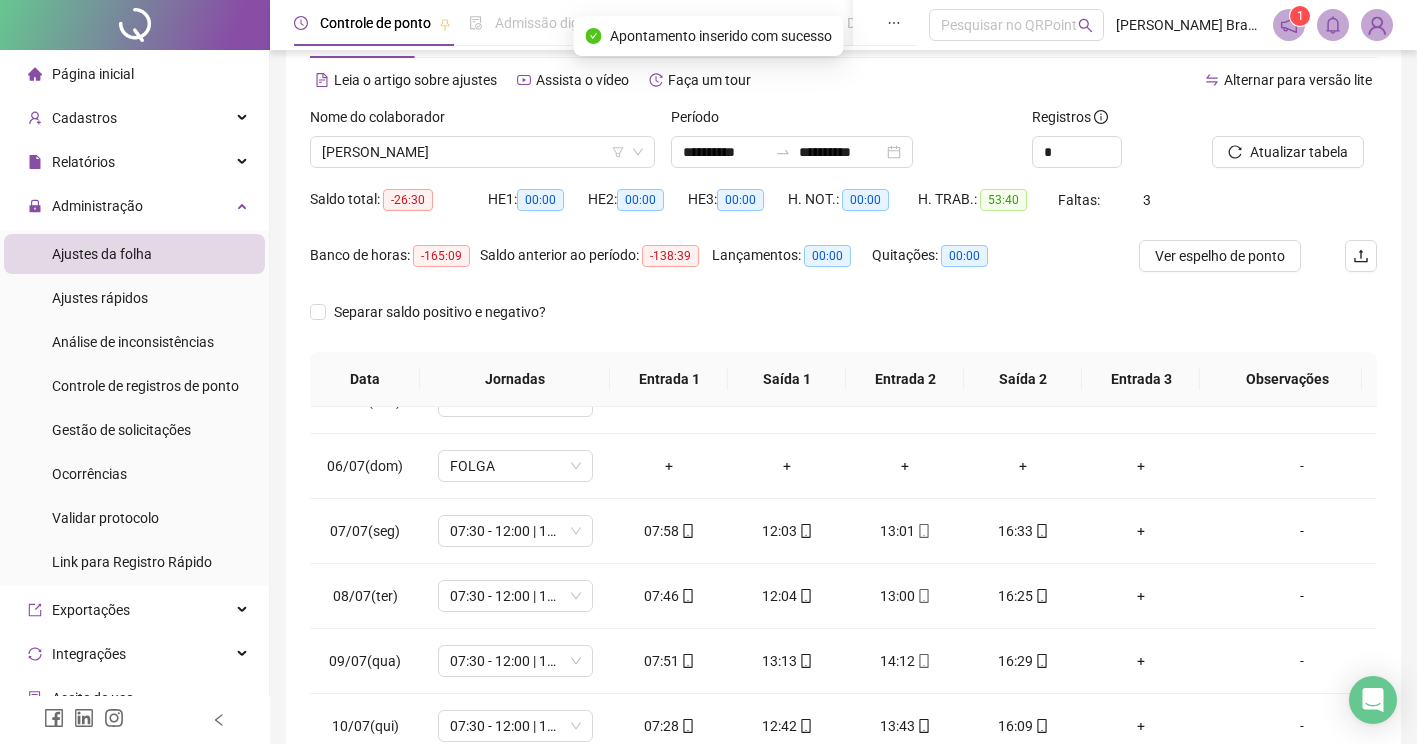 click on "Atualizar tabela" at bounding box center [1294, 145] 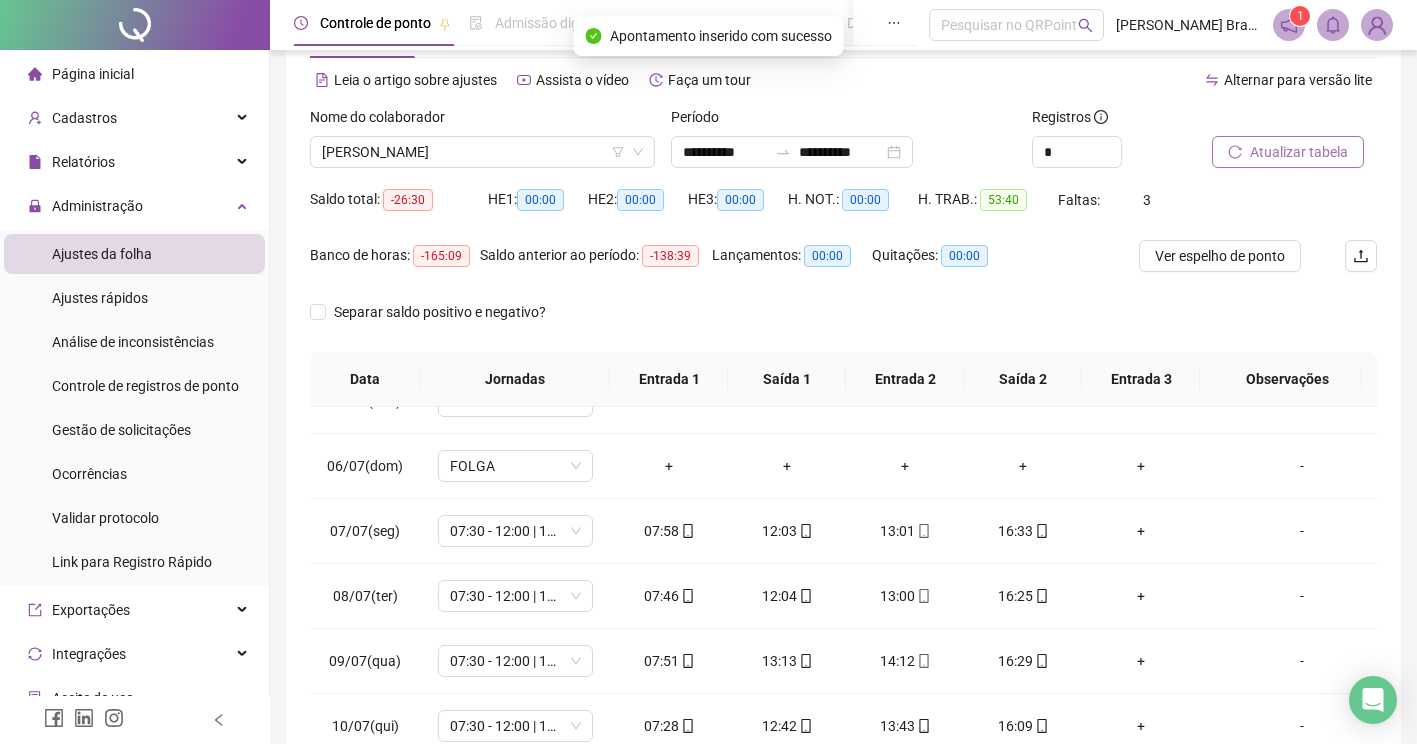 click on "Atualizar tabela" at bounding box center [1288, 152] 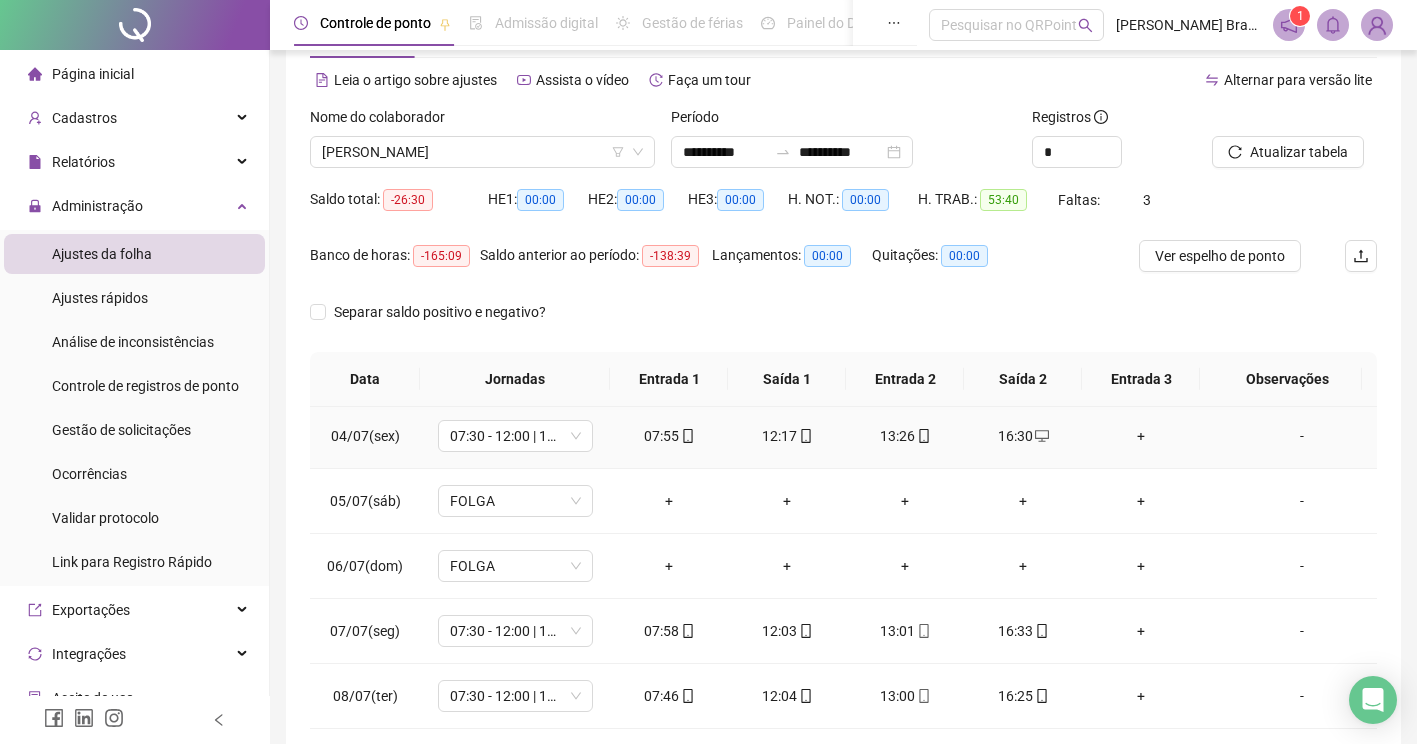 scroll, scrollTop: 0, scrollLeft: 0, axis: both 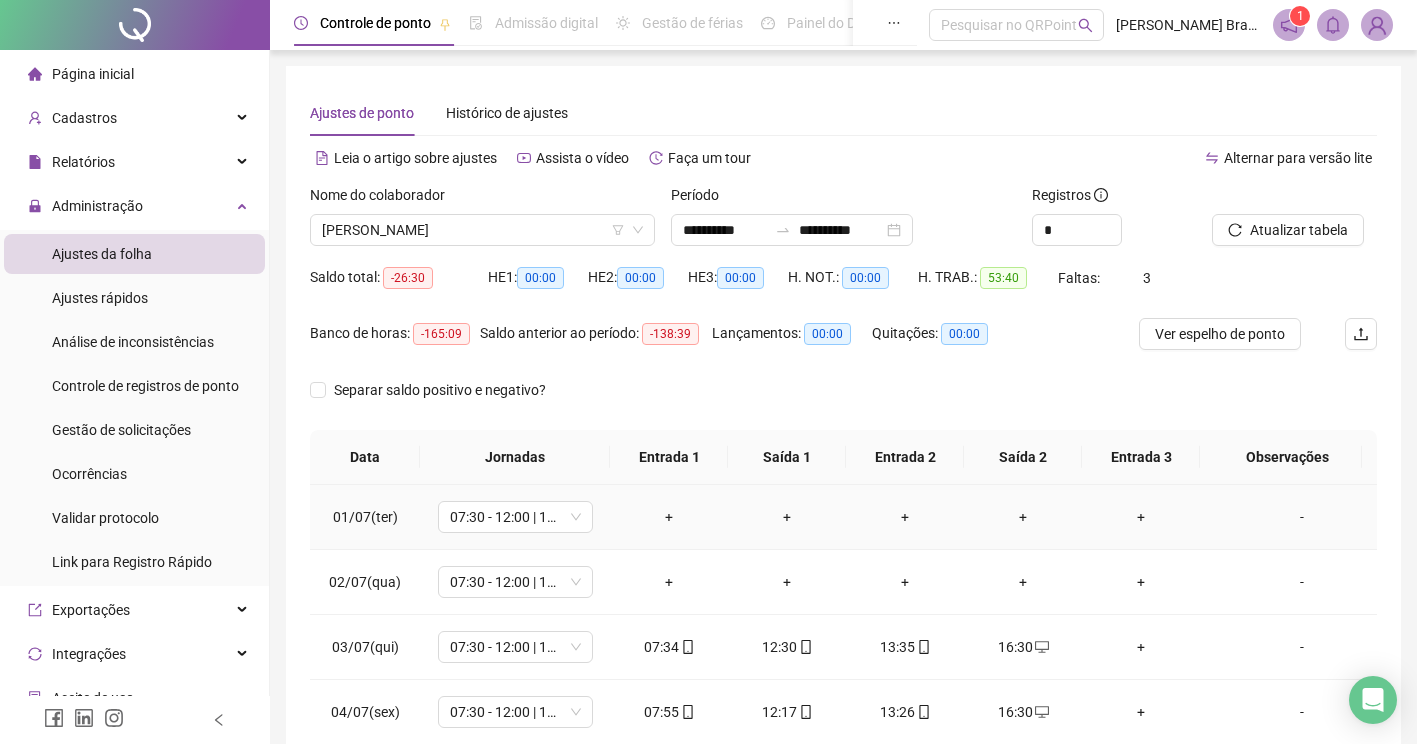 click on "-" at bounding box center [1302, 517] 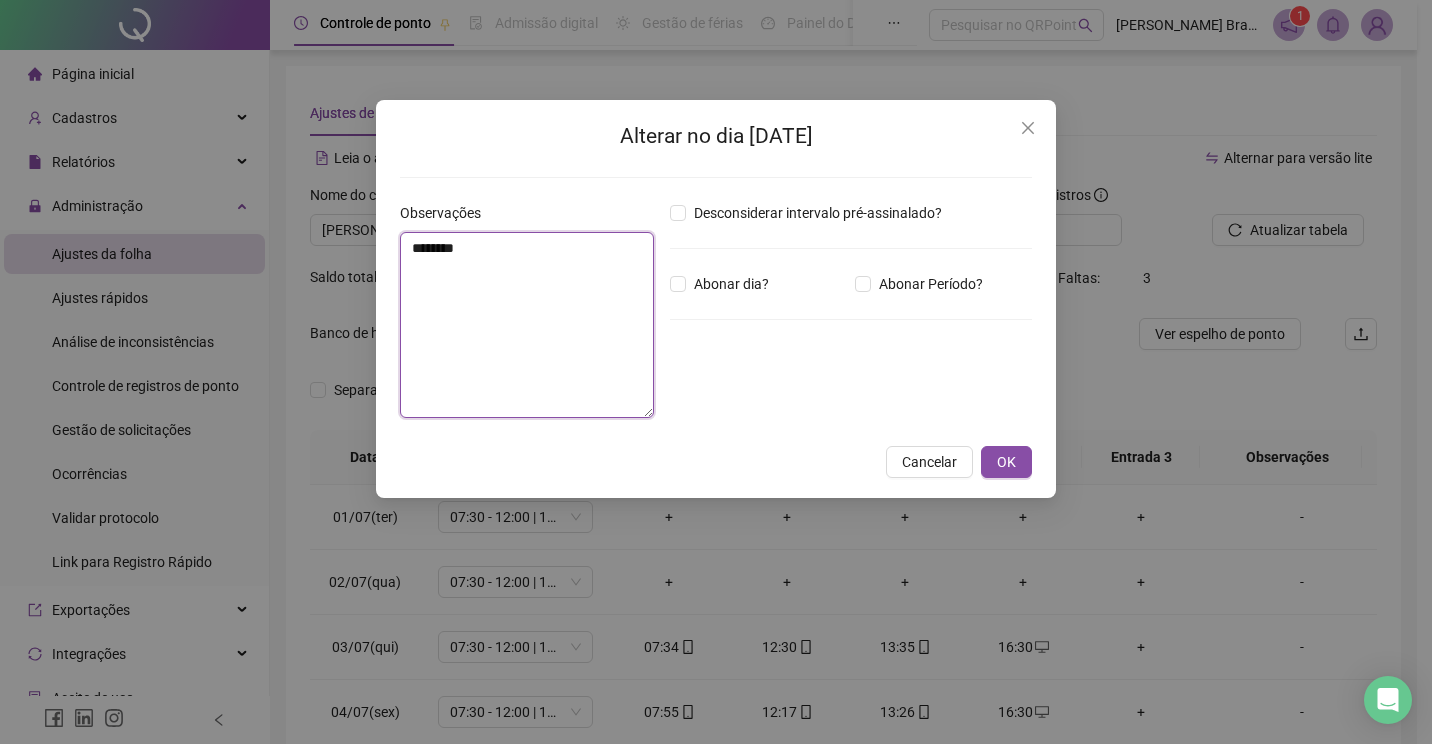 click on "********" at bounding box center [527, 325] 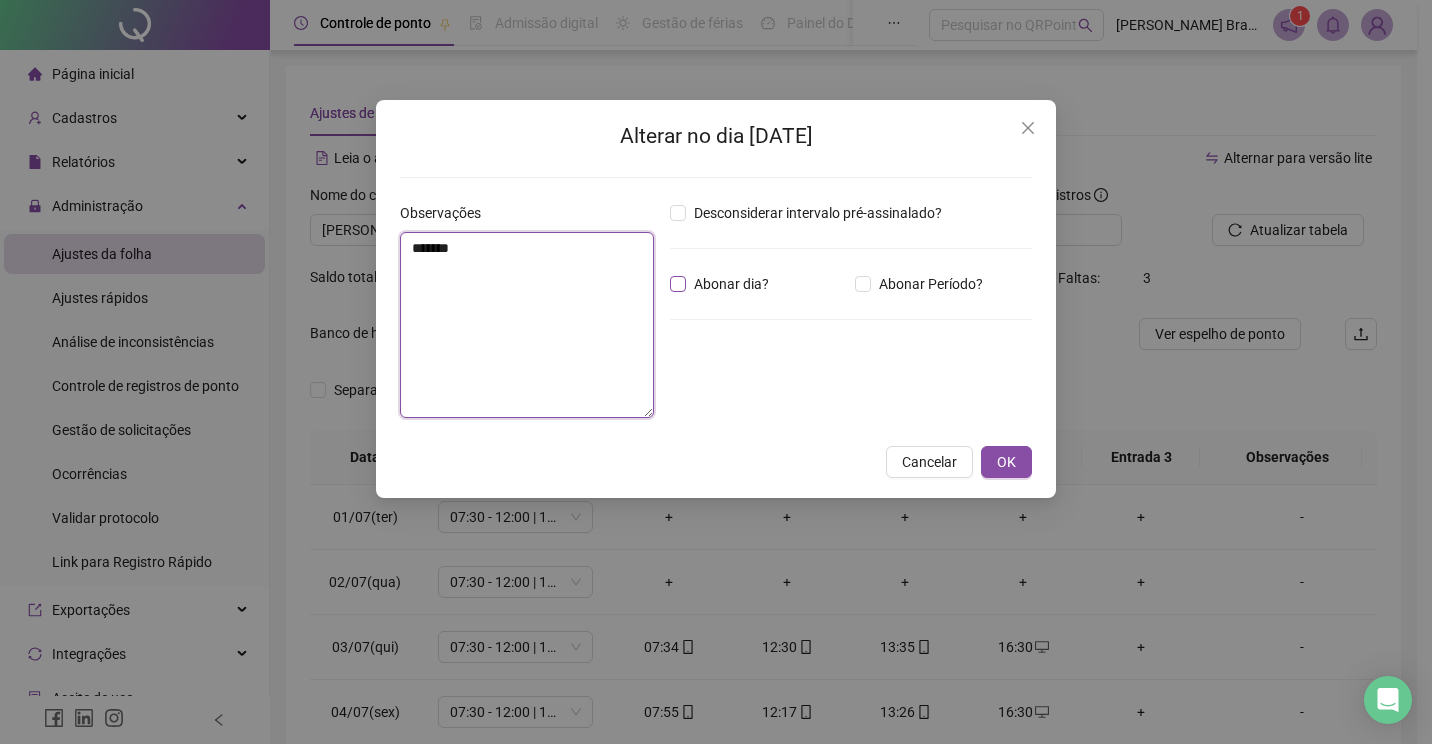 type on "*******" 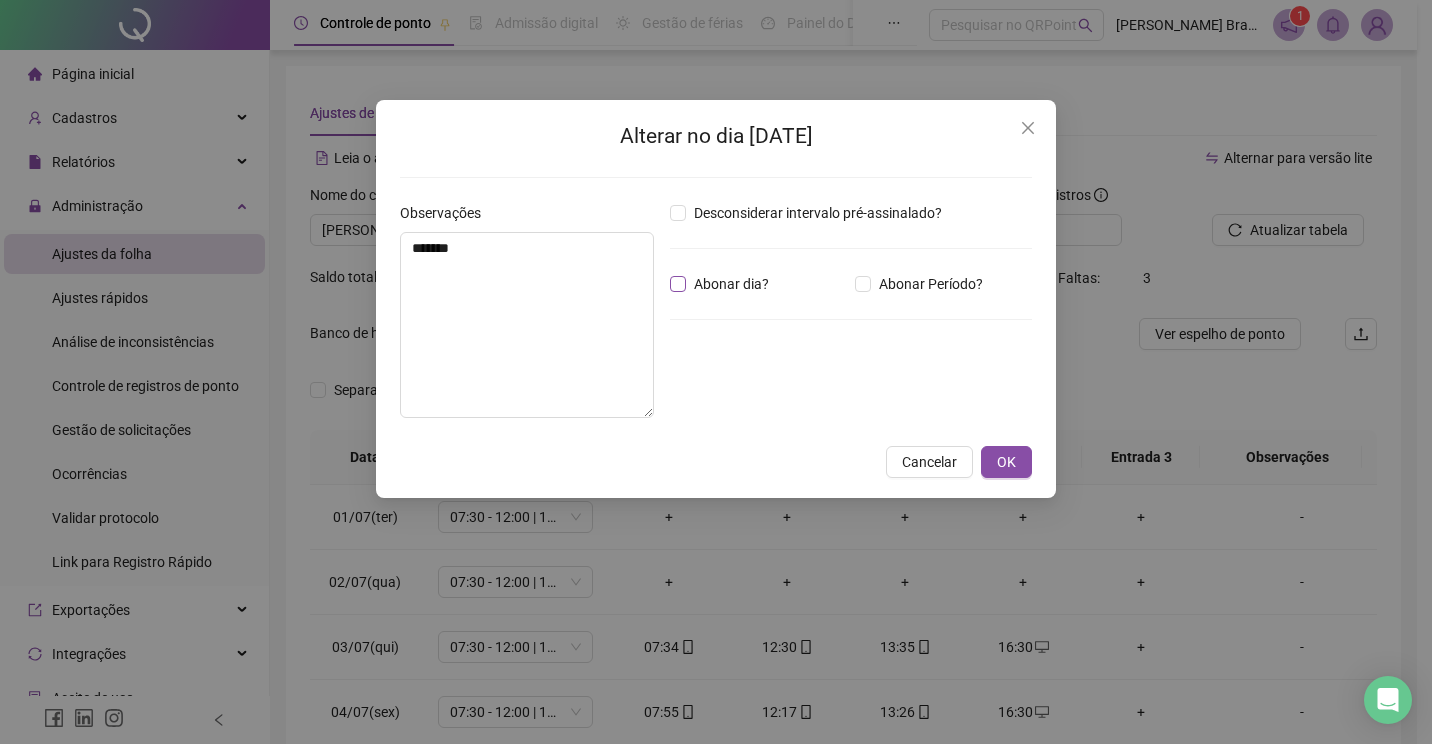 click on "Abonar dia?" at bounding box center [731, 284] 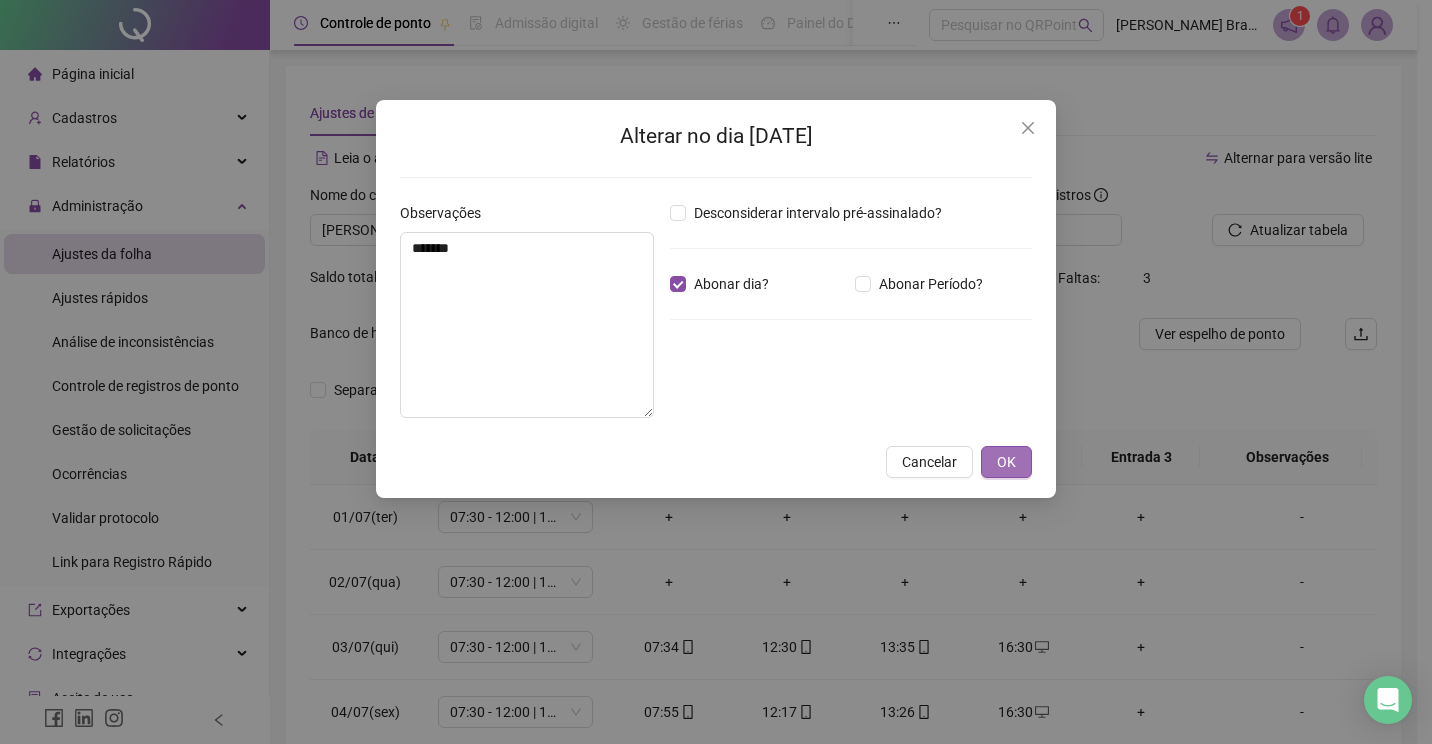click on "OK" at bounding box center [1006, 462] 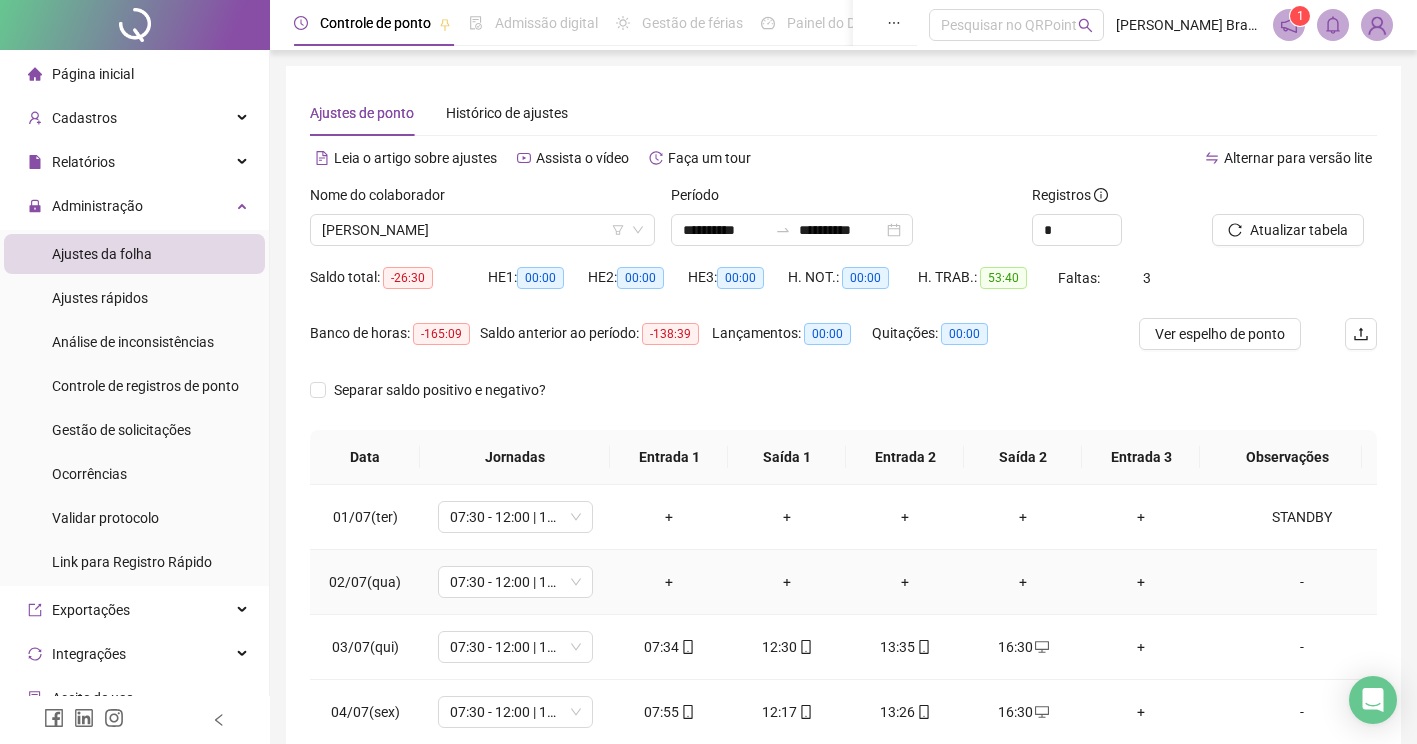 click on "-" at bounding box center (1302, 582) 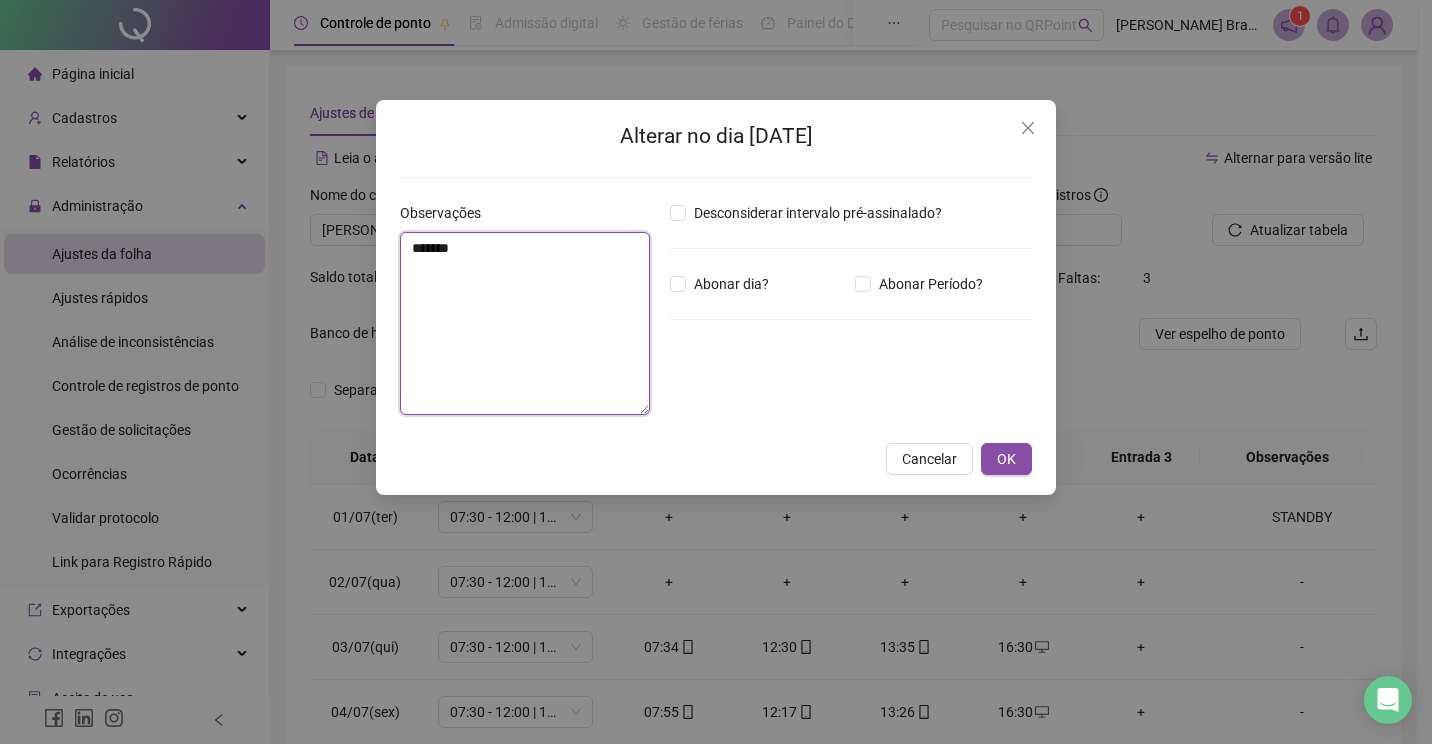 click on "*******" at bounding box center [525, 323] 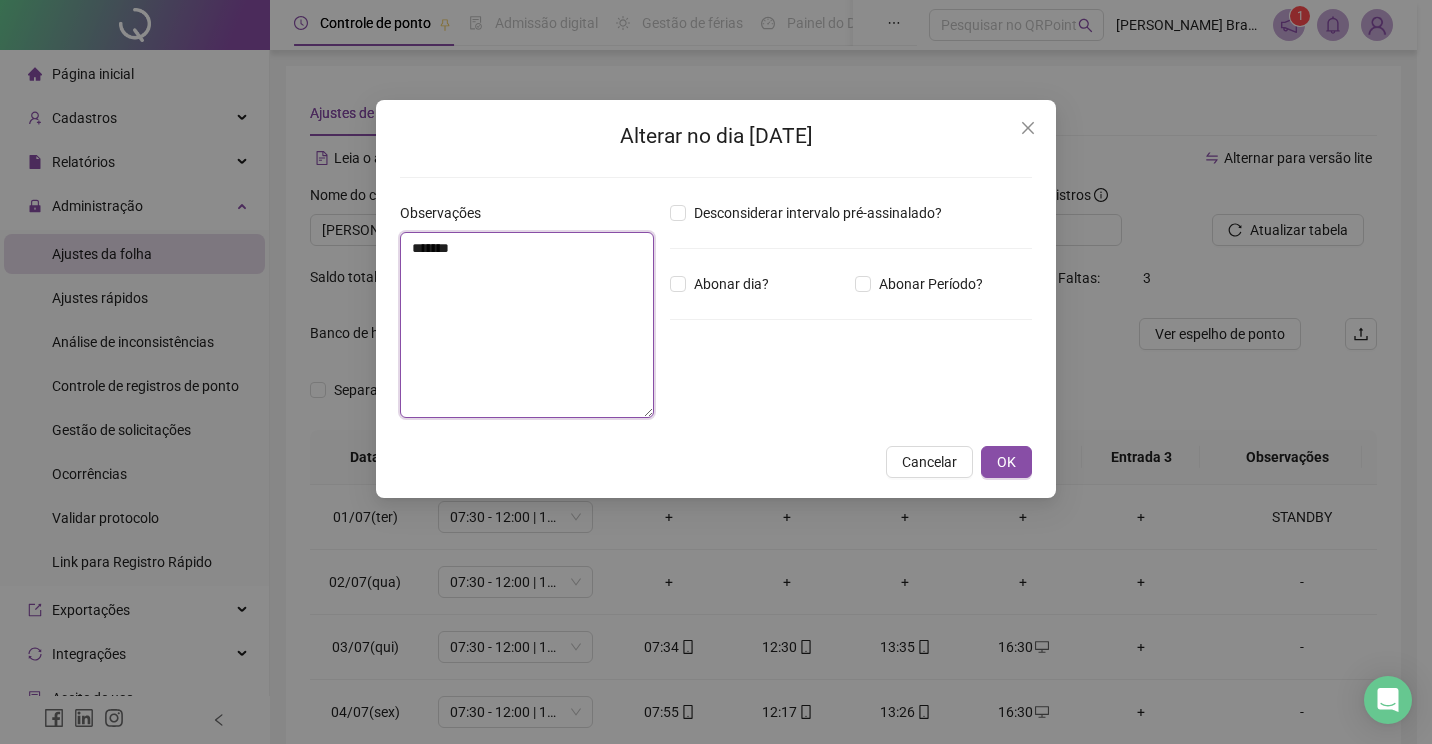type on "*******" 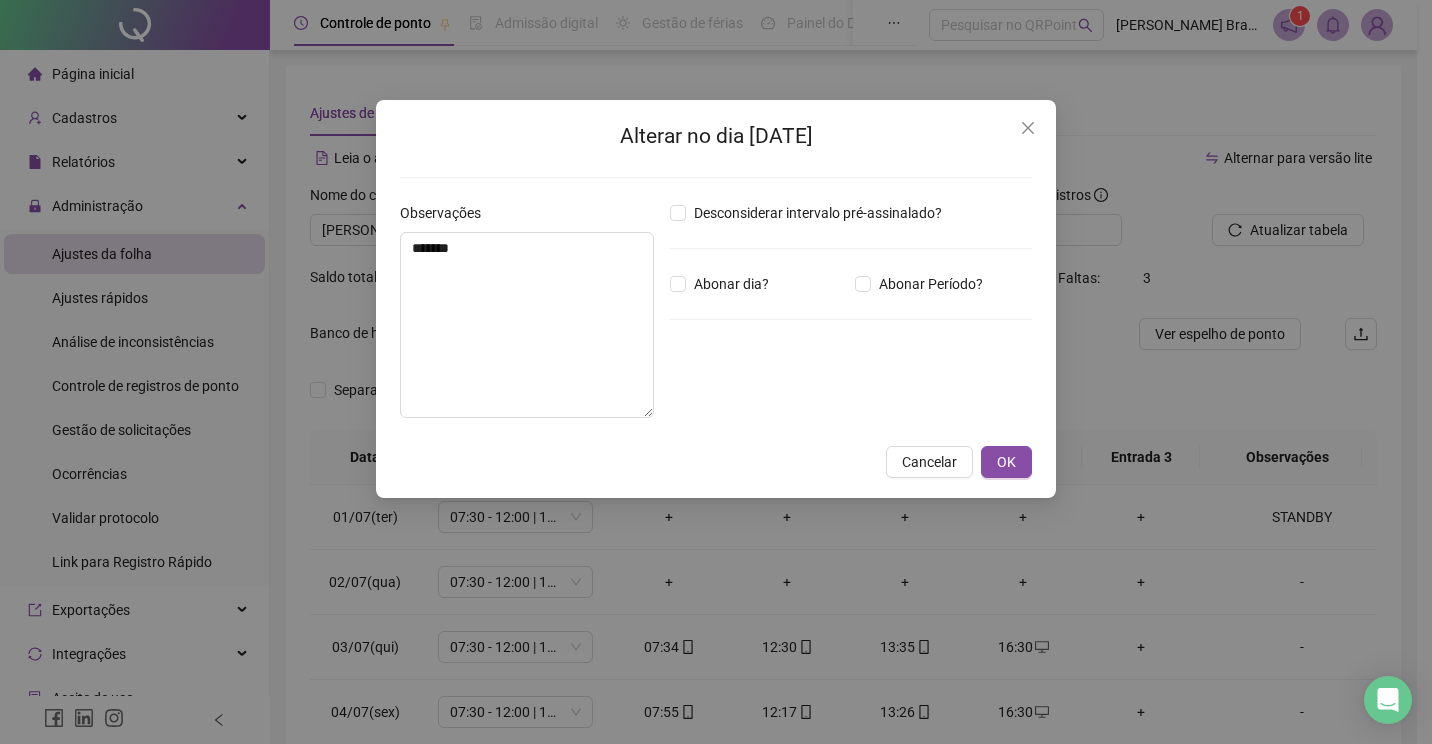 click on "Desconsiderar intervalo pré-assinalado? Abonar dia? Abonar Período? Horas a abonar ***** Aplicar regime de compensação" at bounding box center [851, 318] 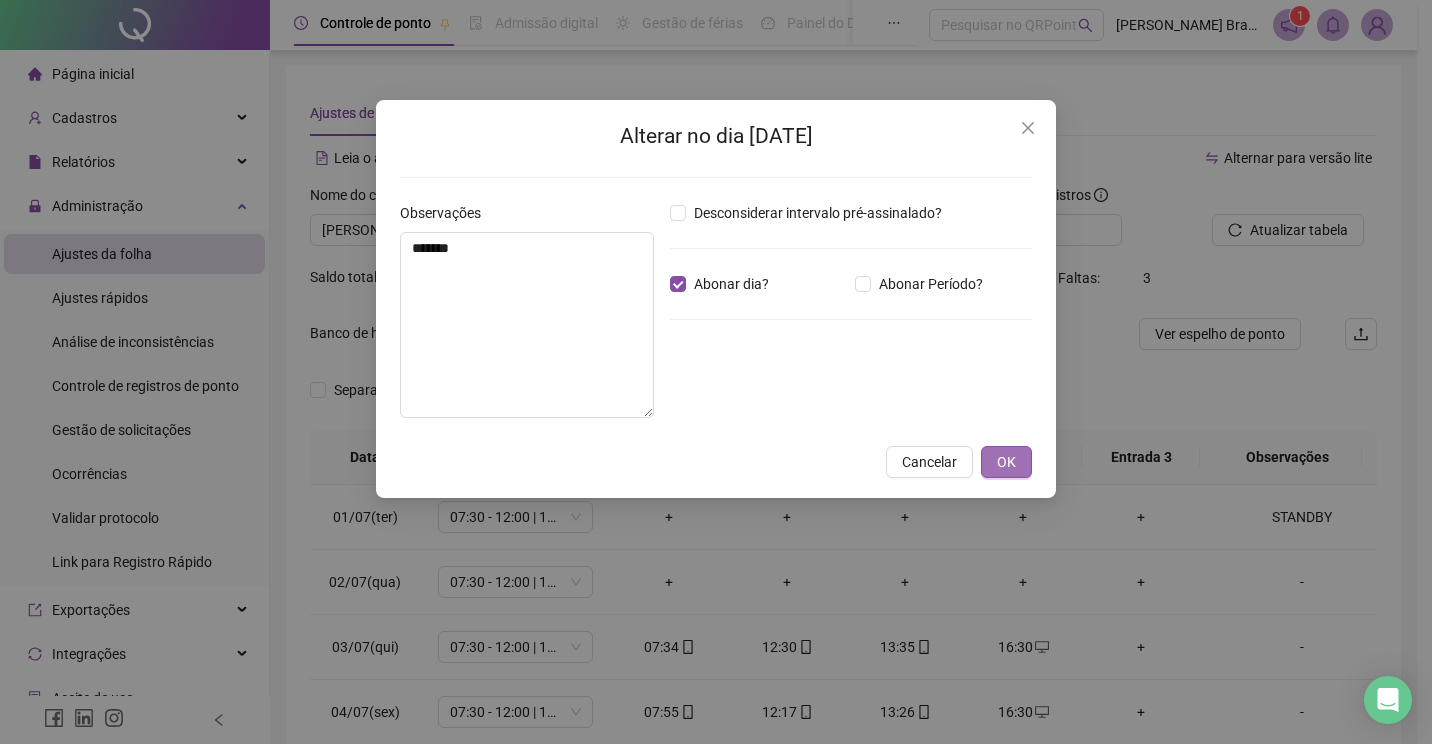 click on "OK" at bounding box center (1006, 462) 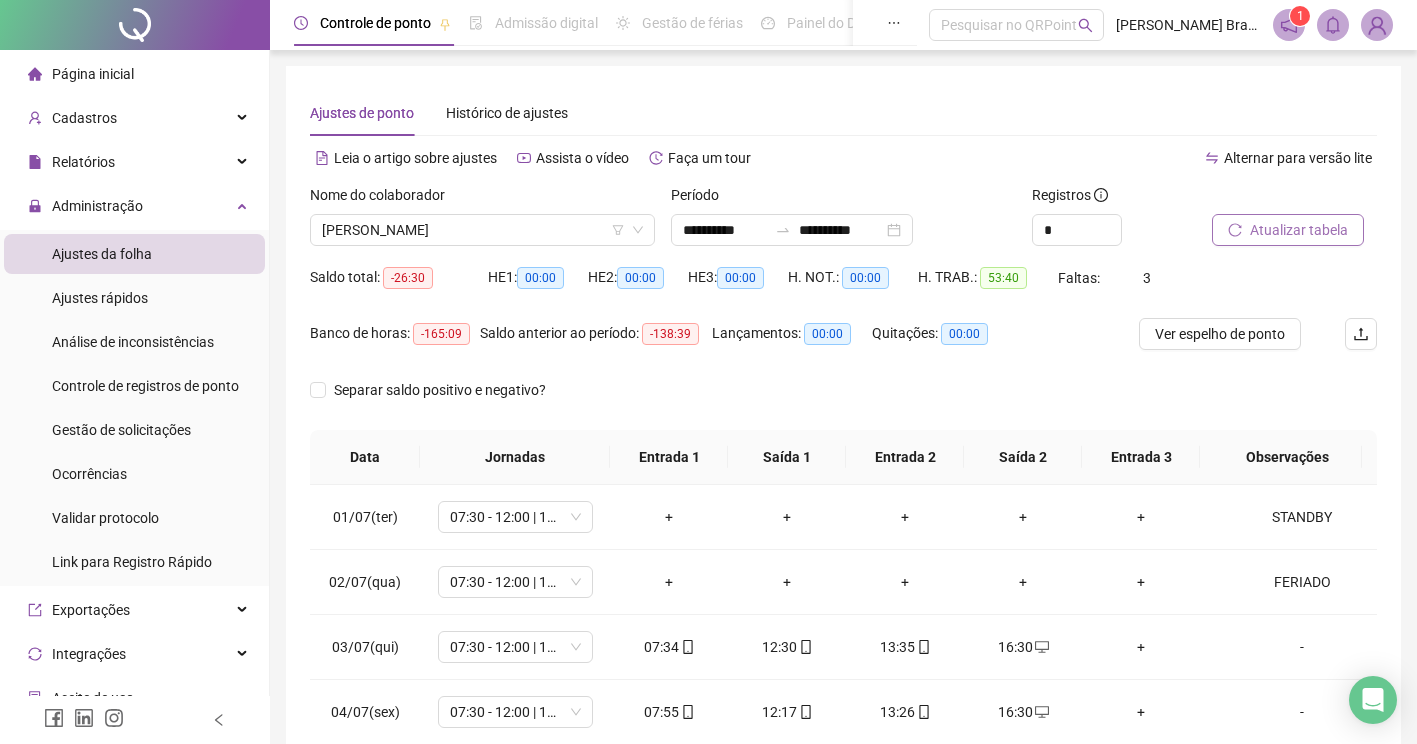 click on "Atualizar tabela" at bounding box center (1288, 230) 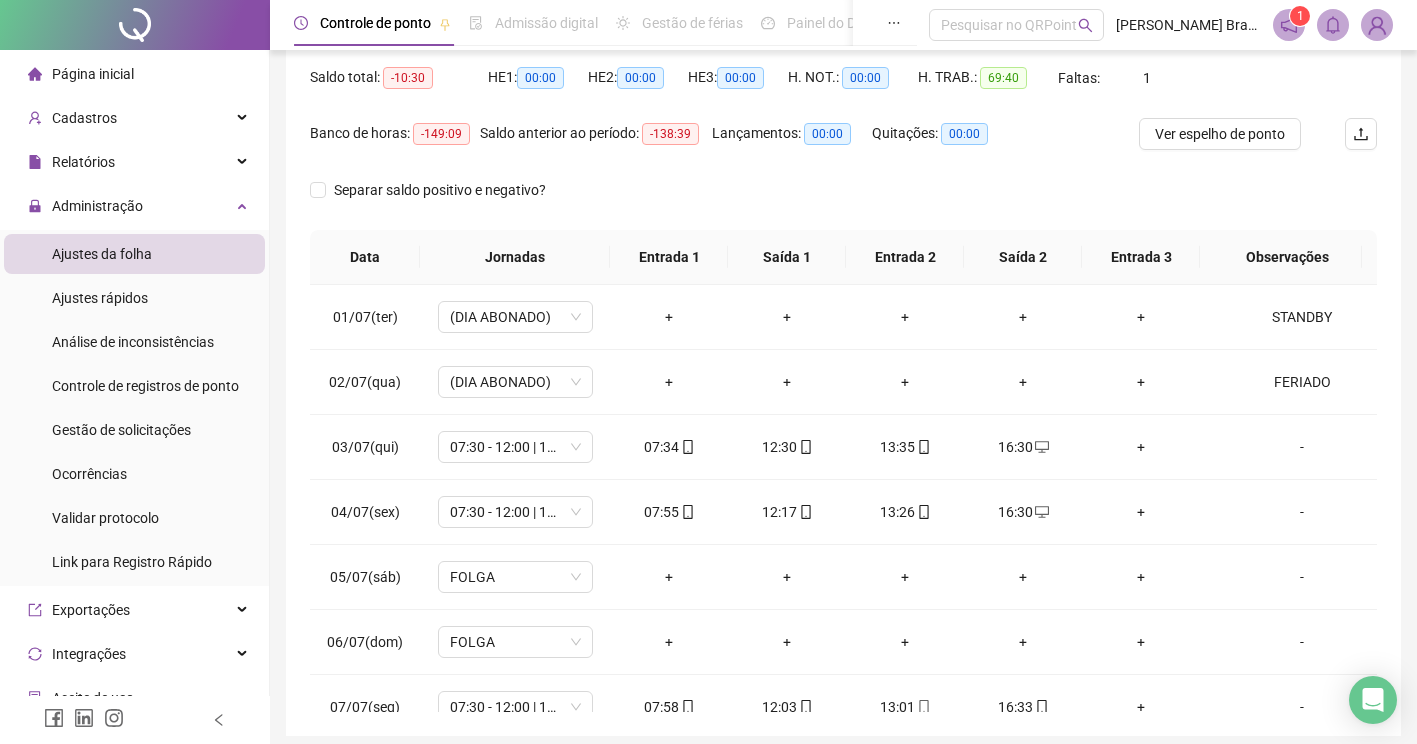 scroll, scrollTop: 278, scrollLeft: 0, axis: vertical 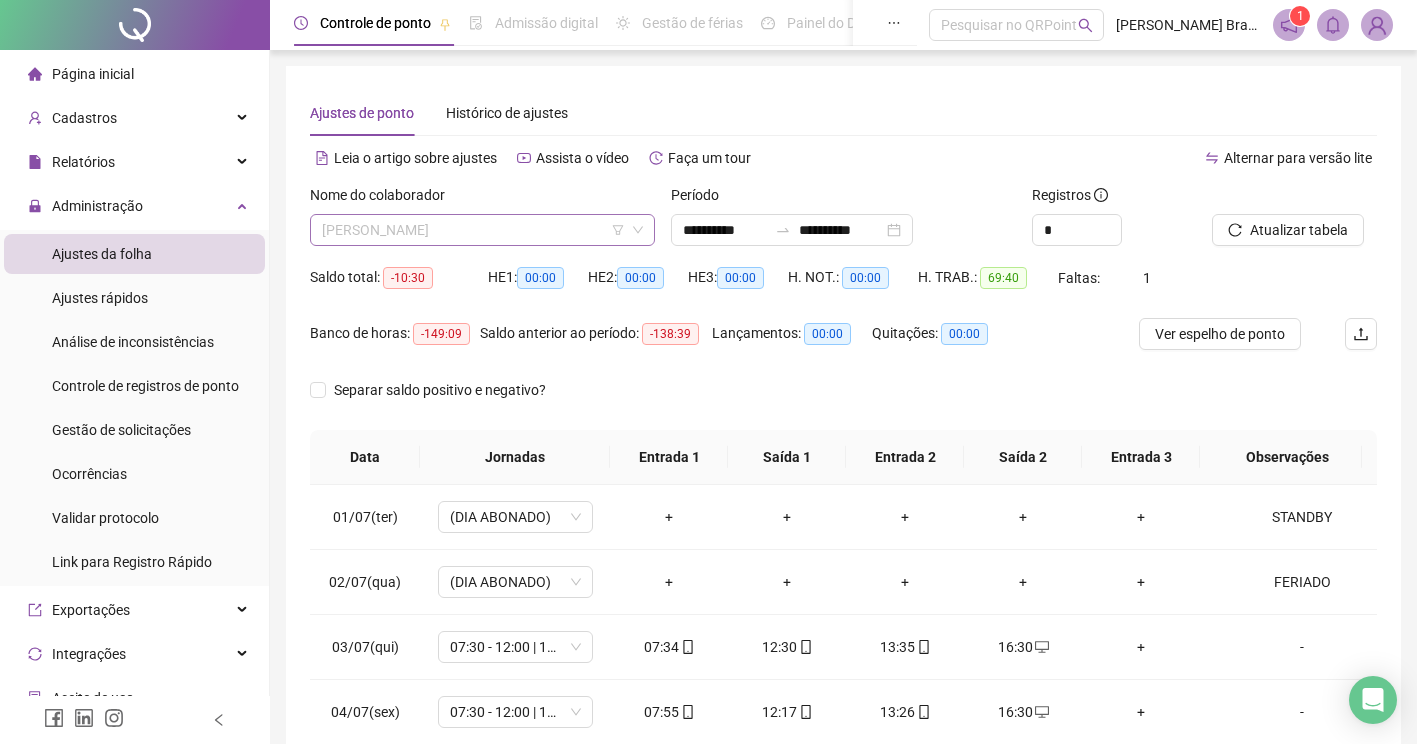 click on "[PERSON_NAME]" at bounding box center [482, 230] 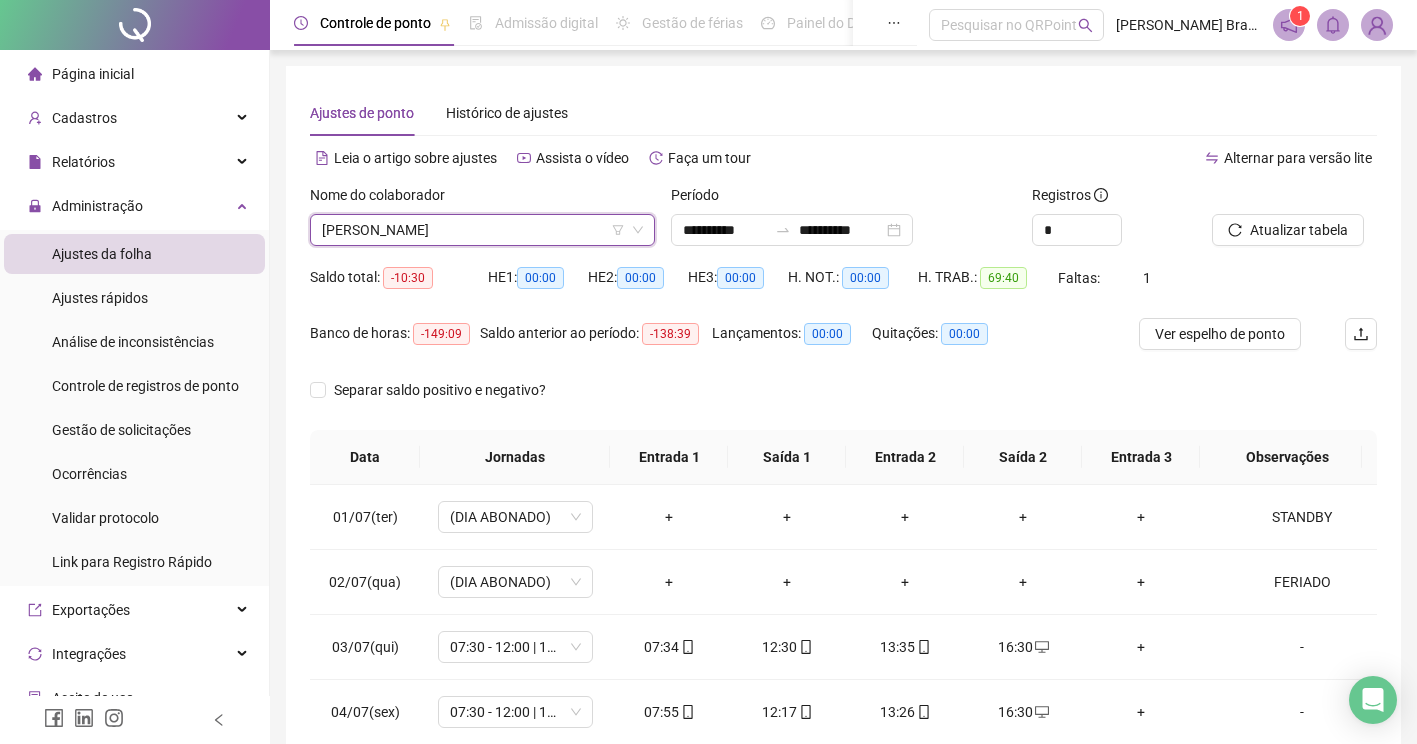 click on "Separar saldo positivo e negativo?" at bounding box center (843, 402) 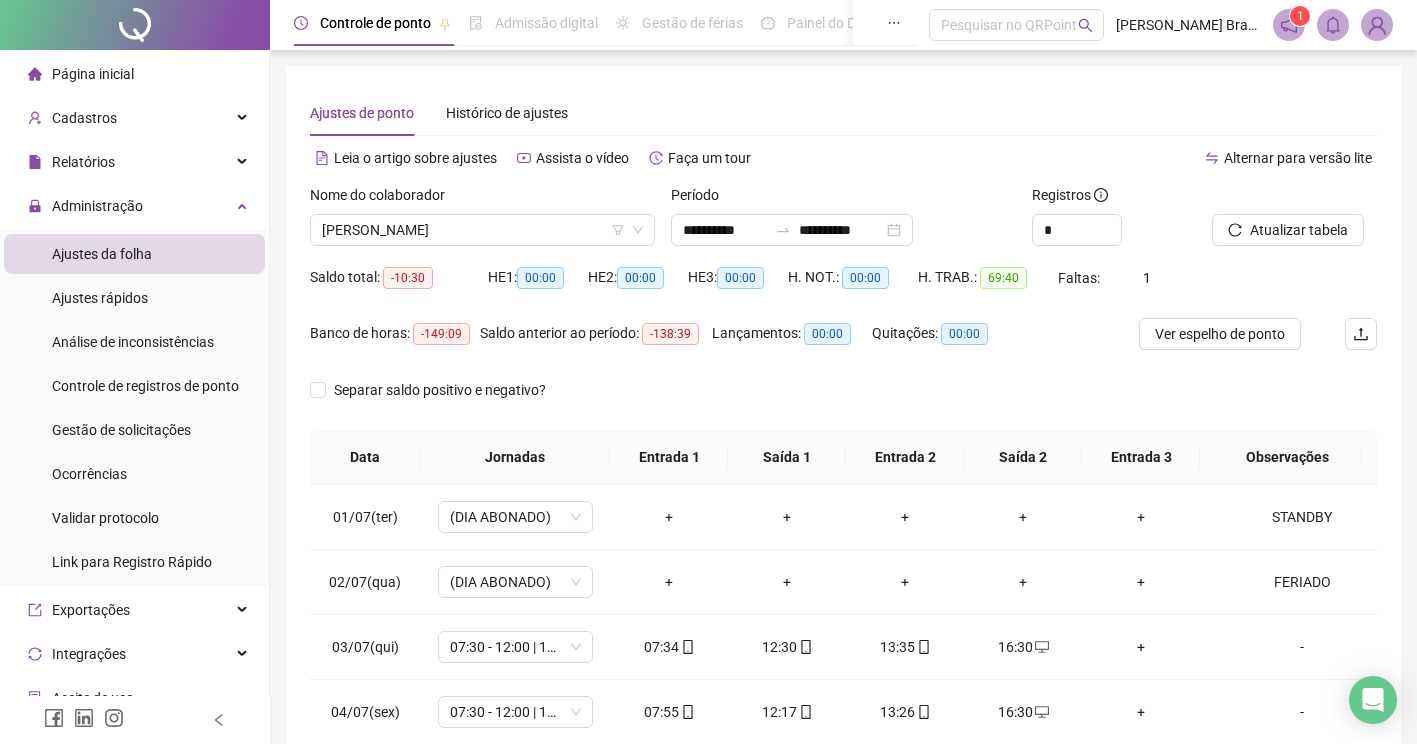 click on "**********" at bounding box center (843, 223) 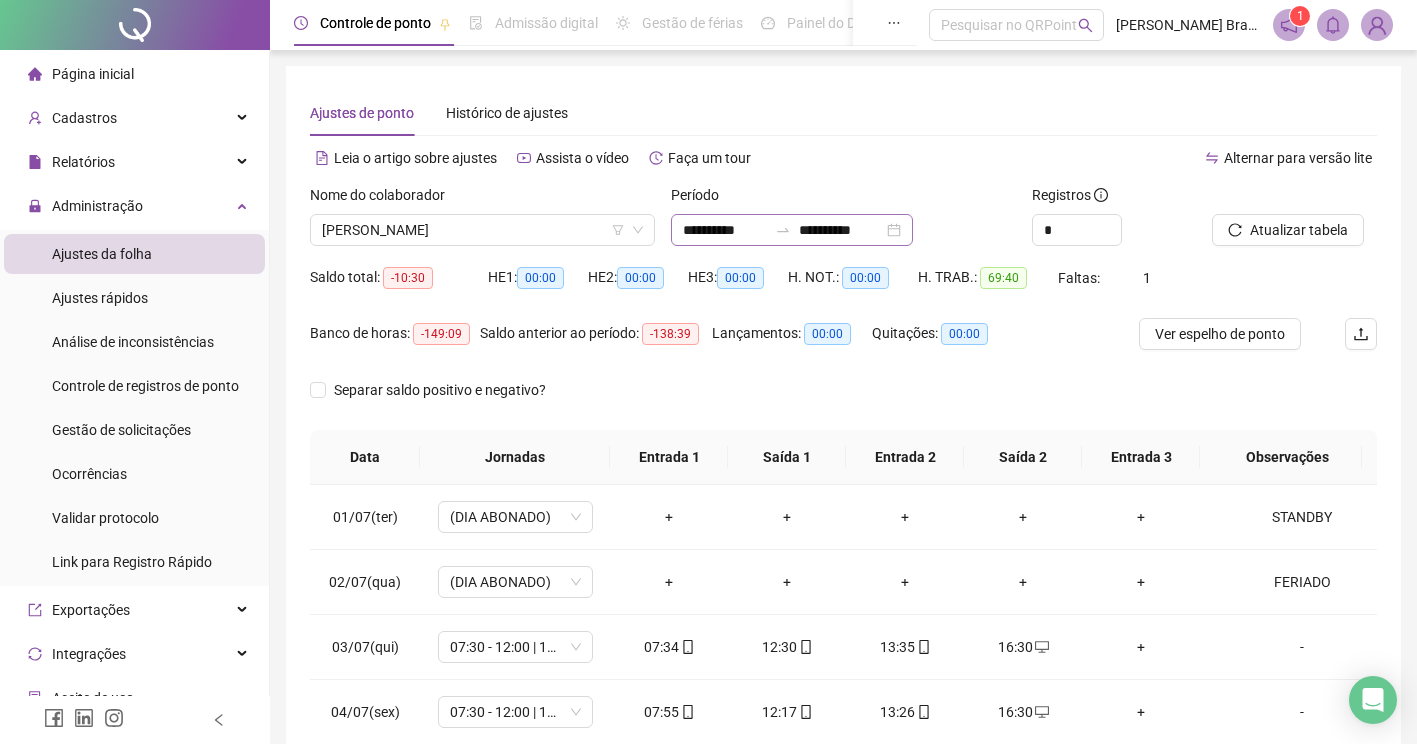 click on "**********" at bounding box center (792, 230) 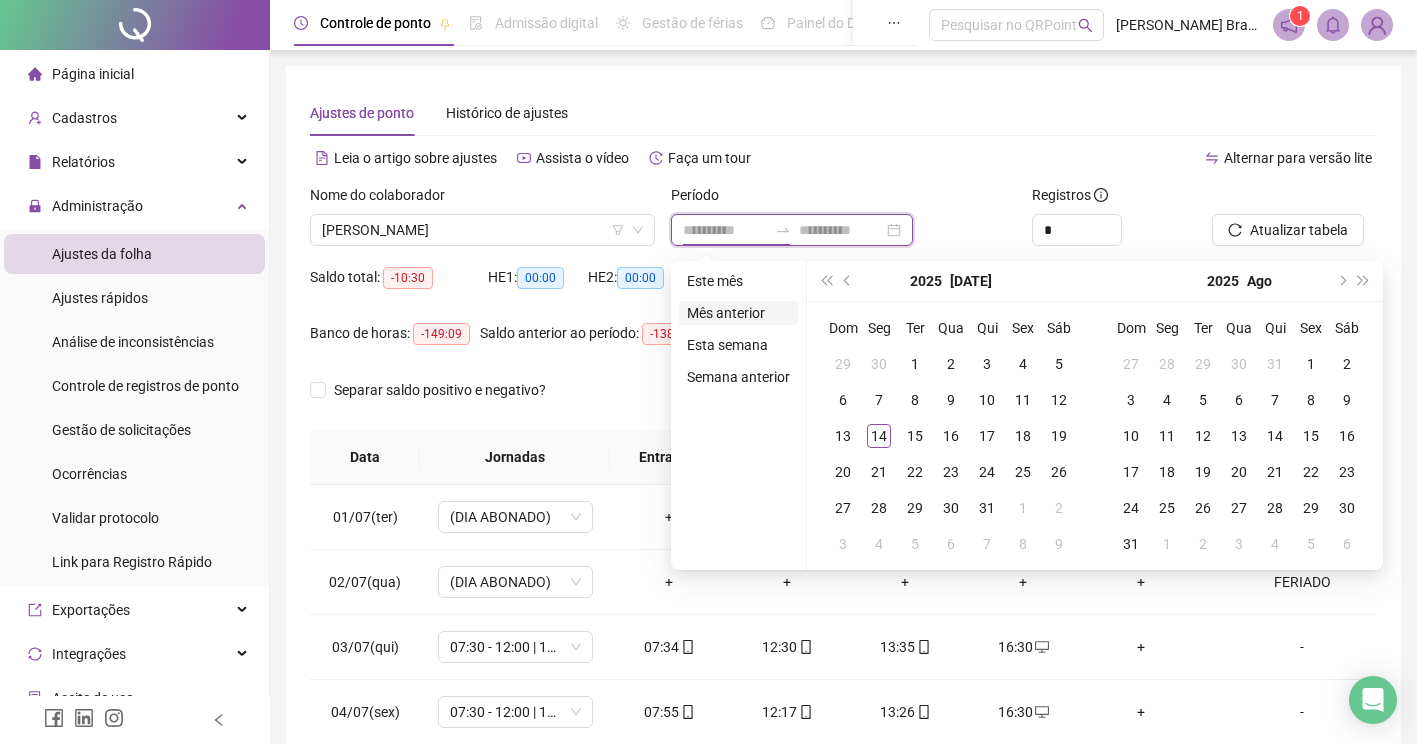 type on "**********" 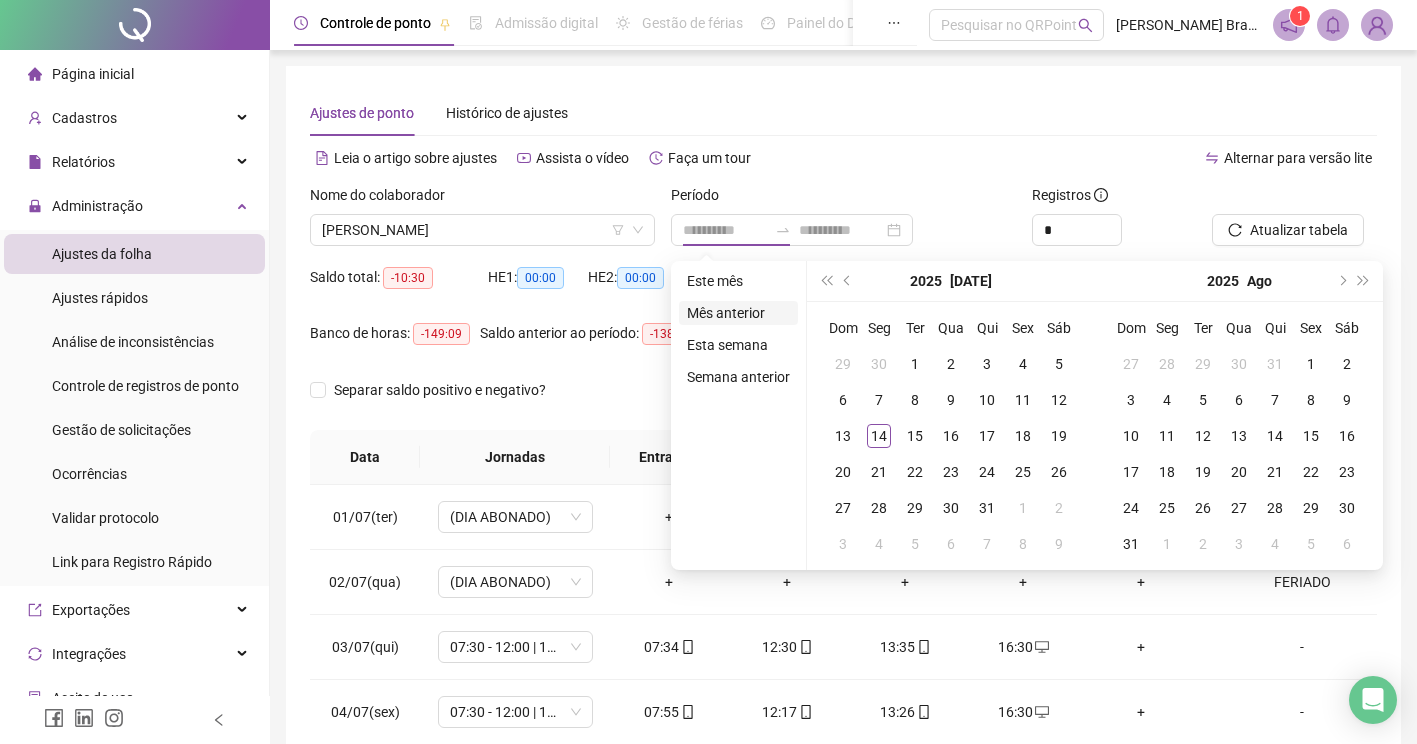 click on "Mês anterior" at bounding box center [738, 313] 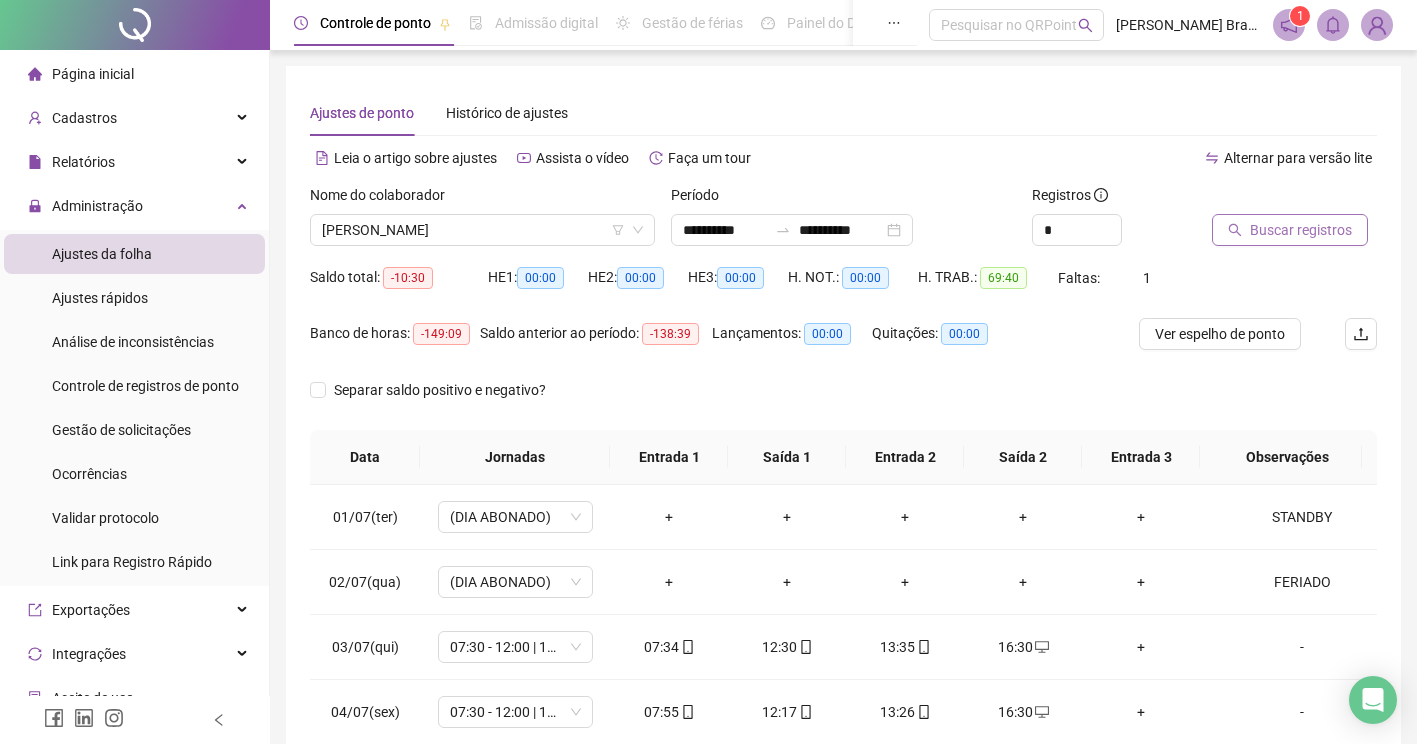 click on "Buscar registros" at bounding box center [1290, 230] 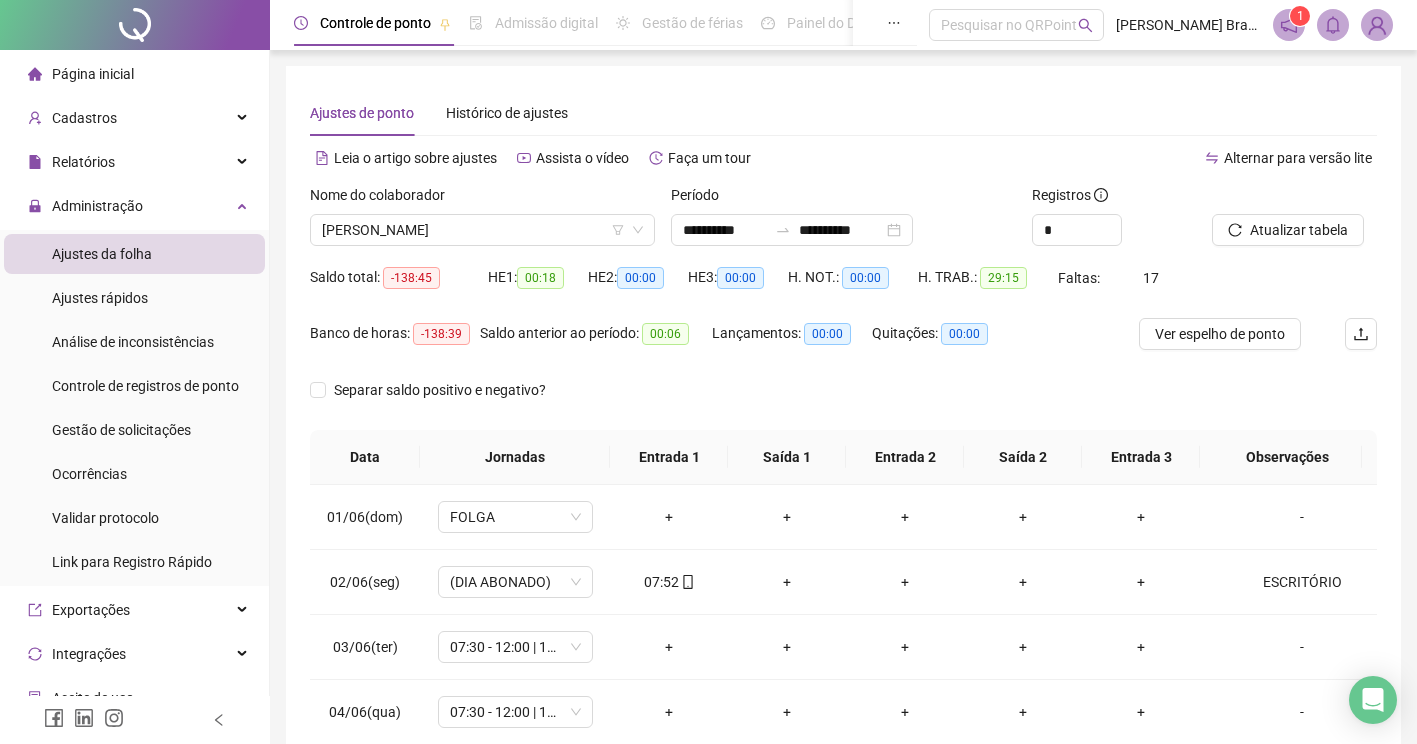scroll, scrollTop: 200, scrollLeft: 0, axis: vertical 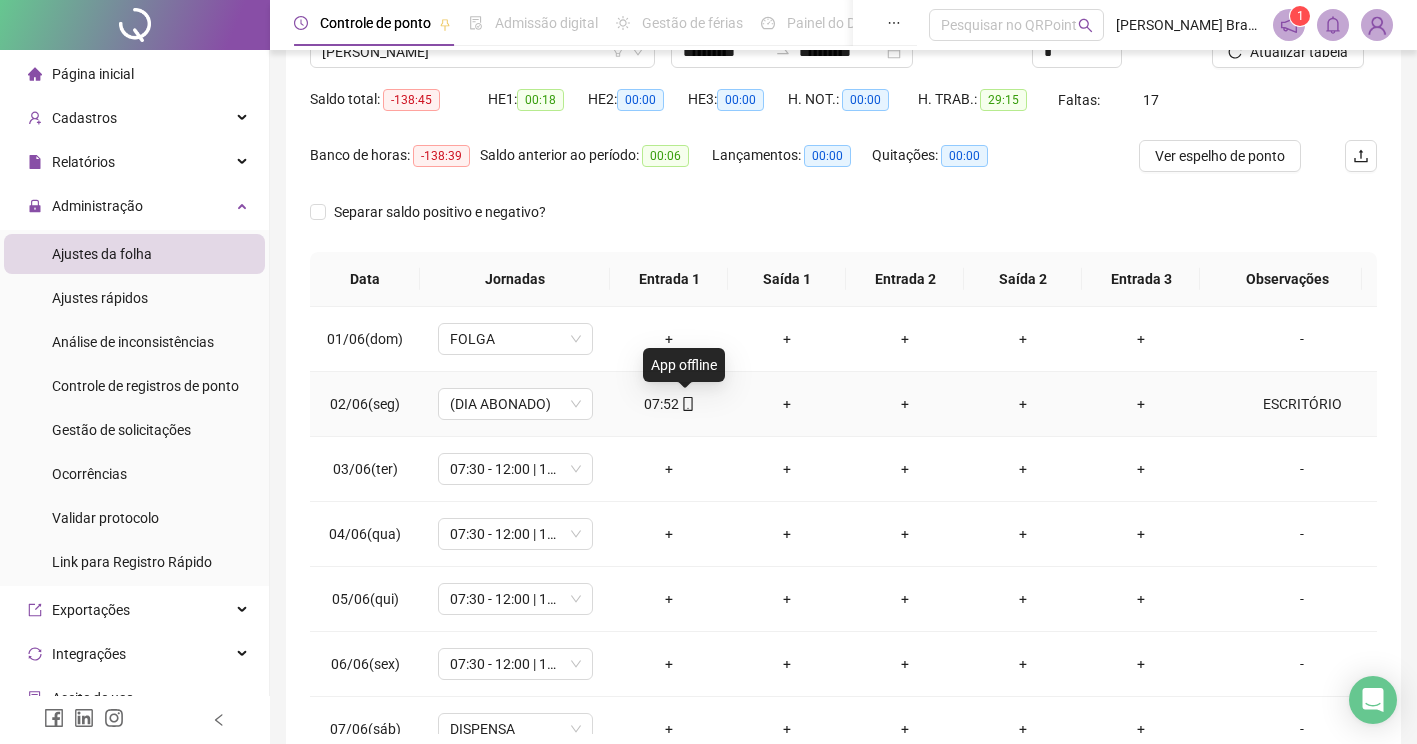 click 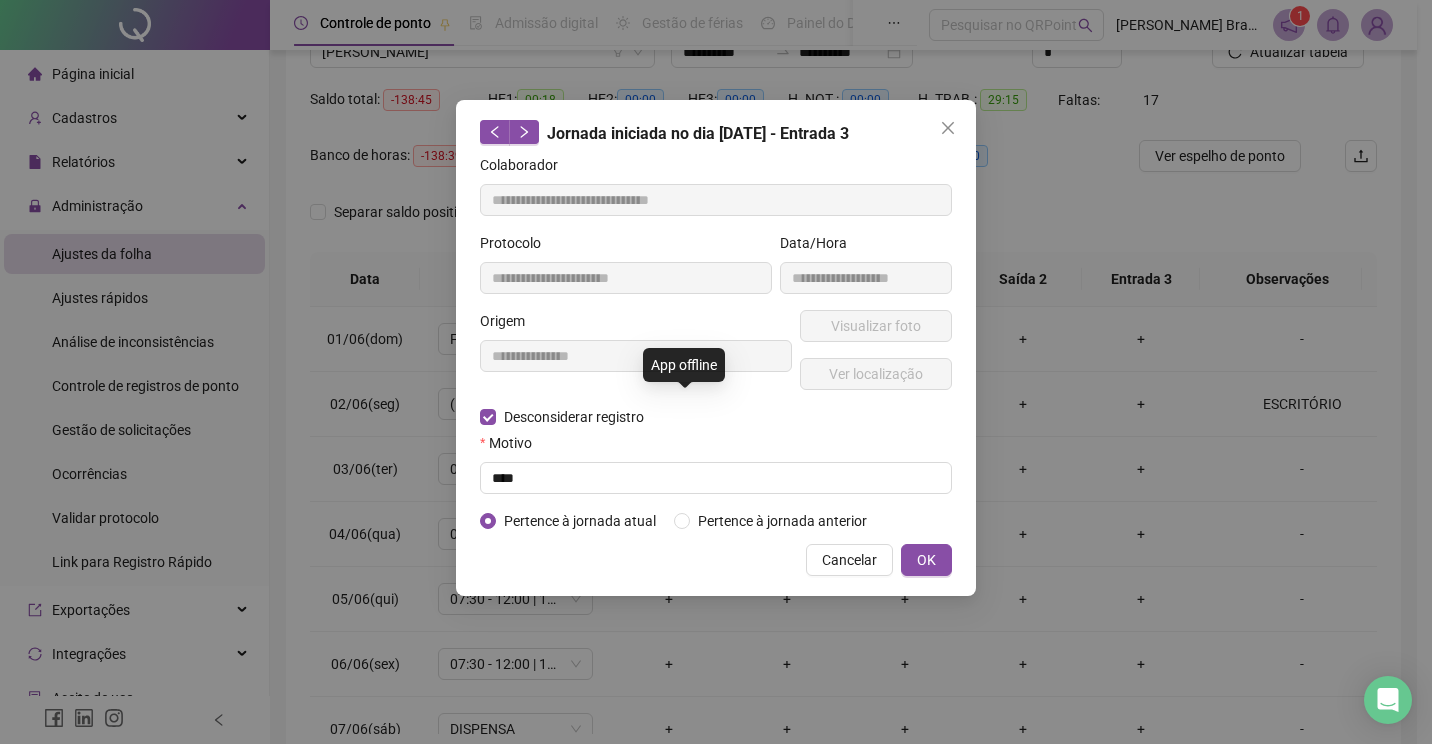 type on "**********" 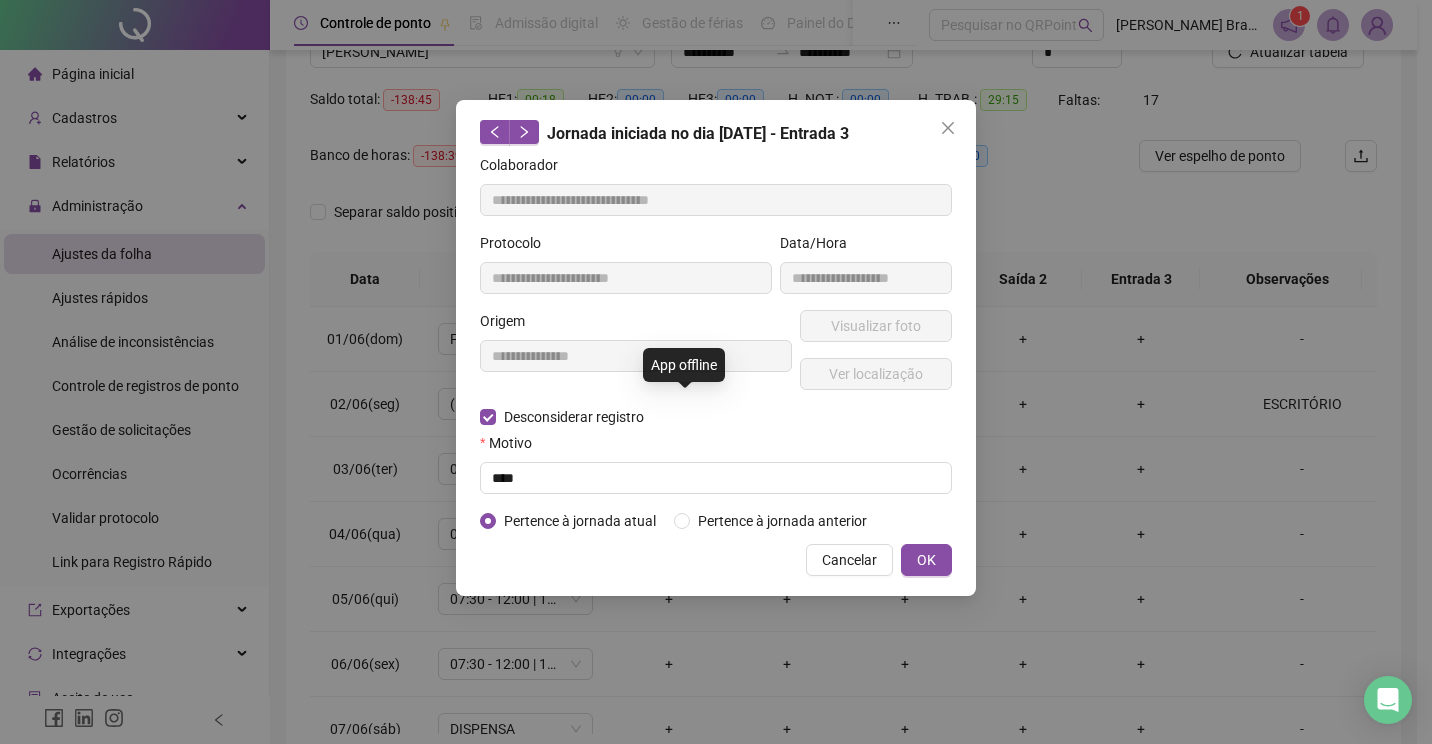 type on "**********" 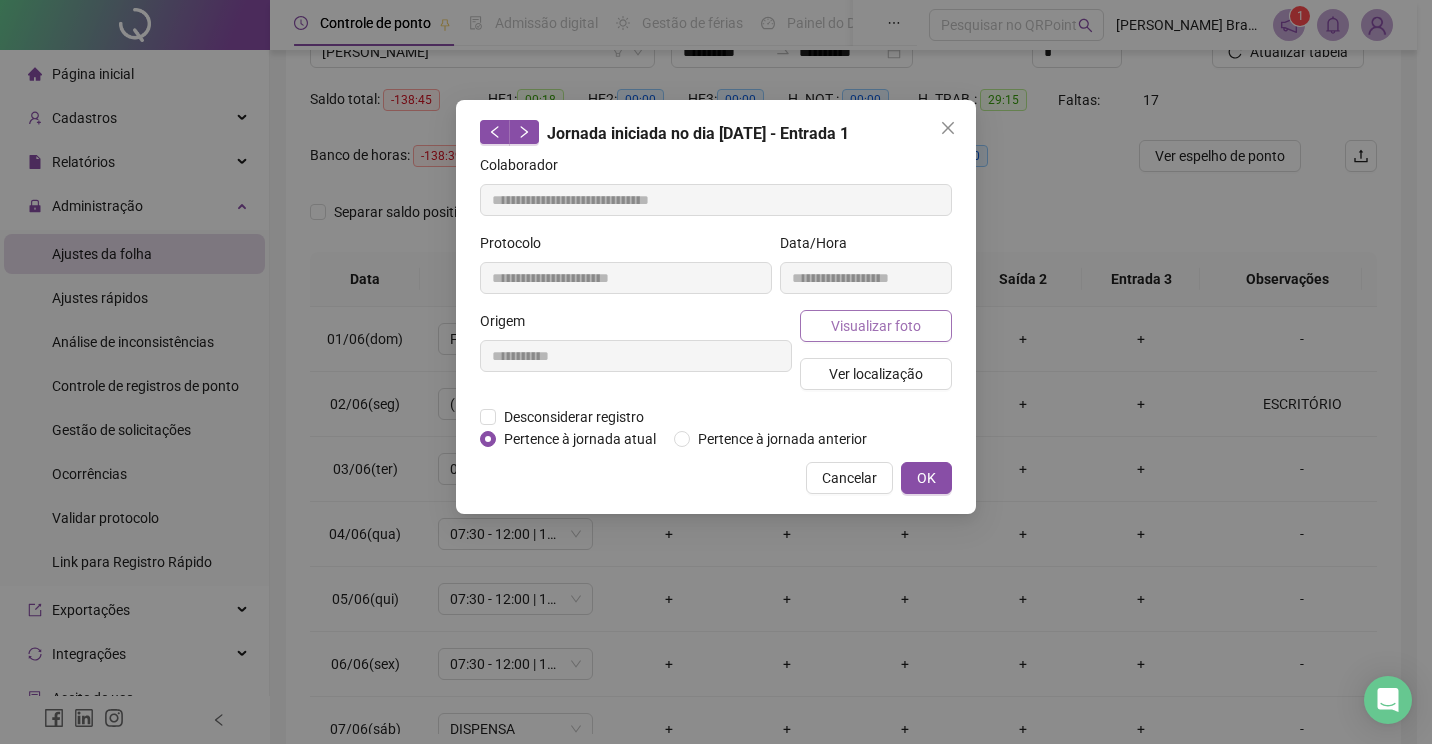 click on "Visualizar foto" at bounding box center (876, 326) 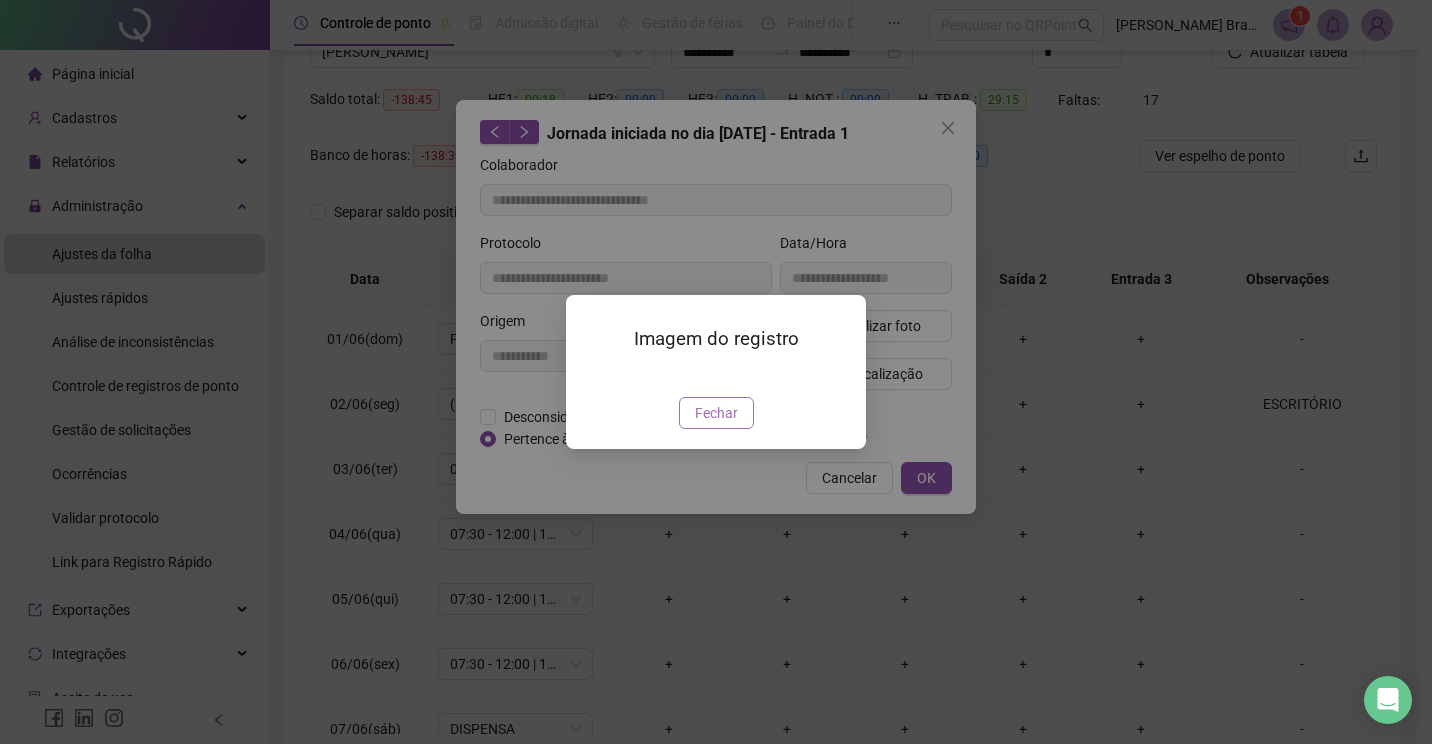 click on "Fechar" at bounding box center [716, 413] 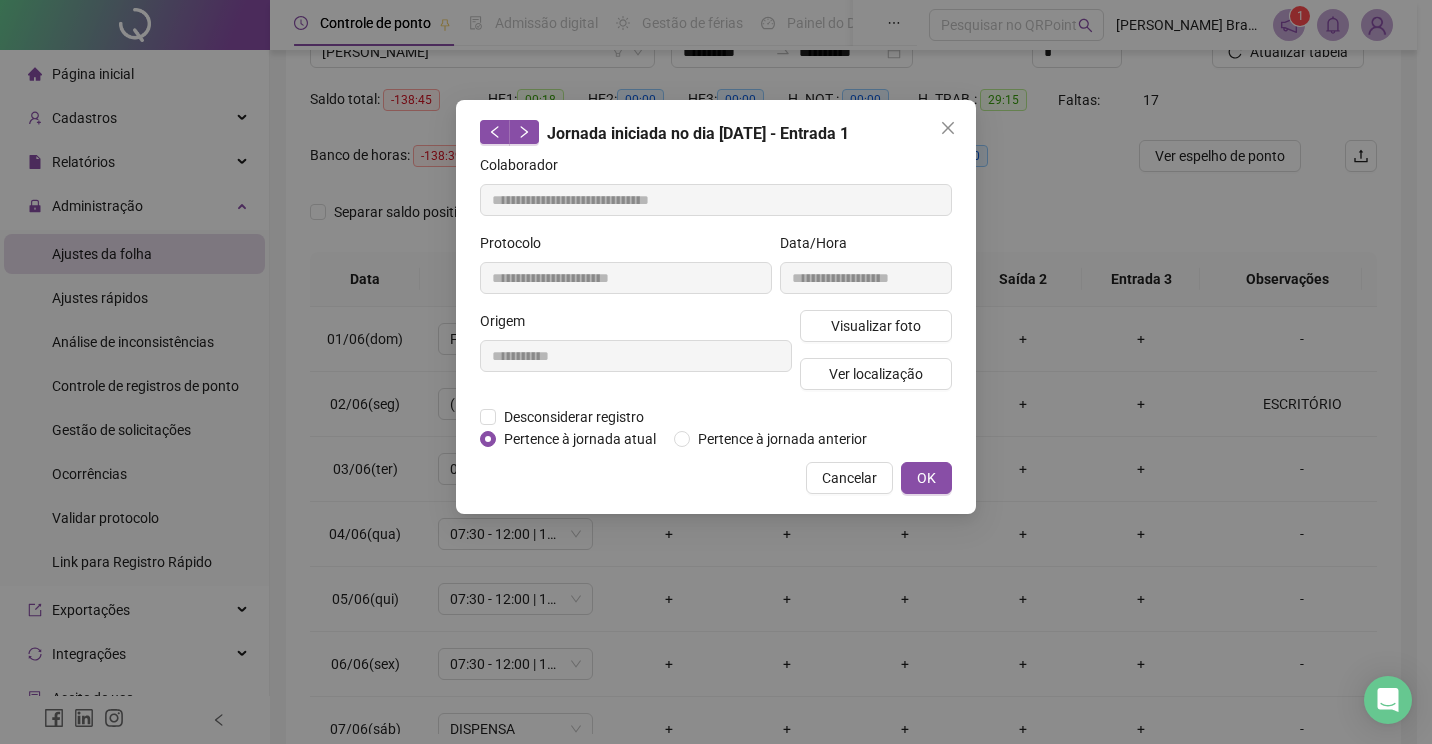 click on "**********" at bounding box center (716, 307) 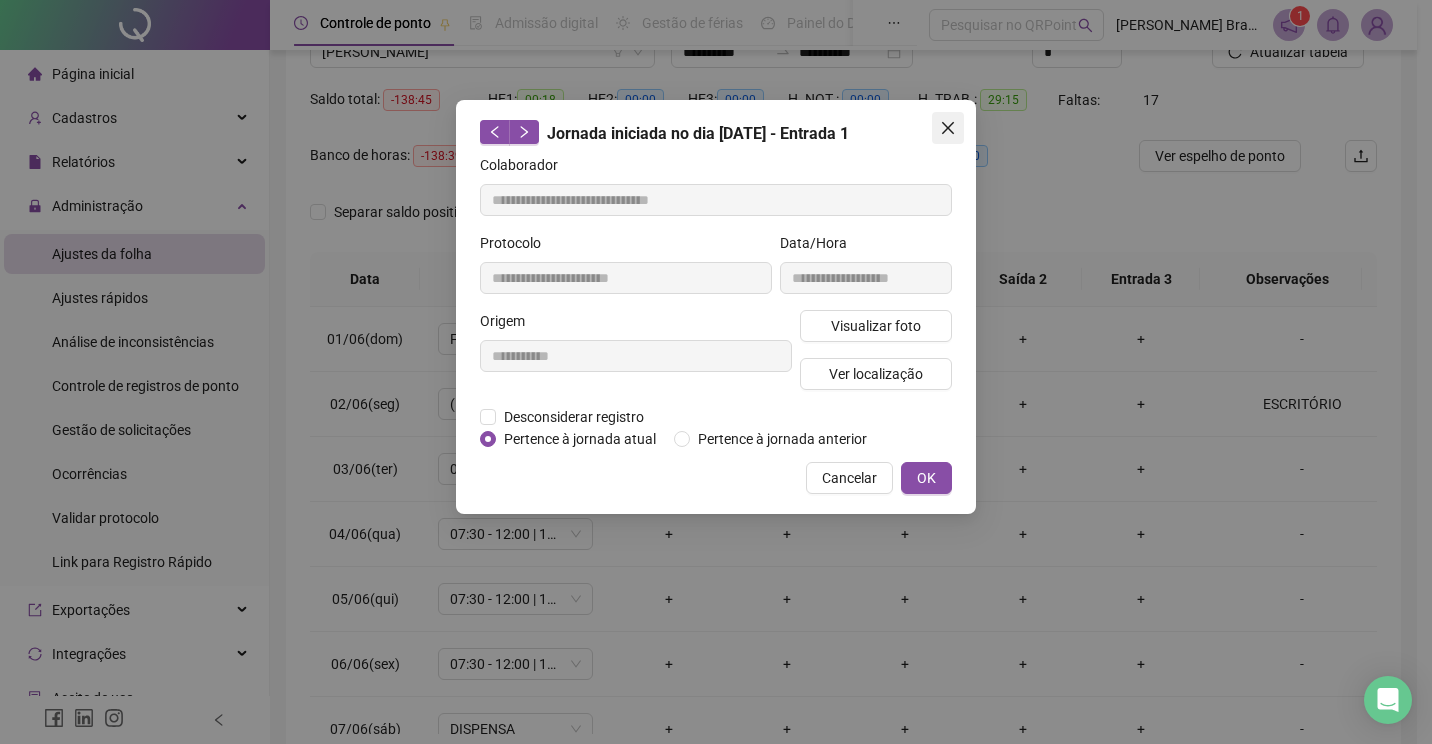 click at bounding box center [948, 128] 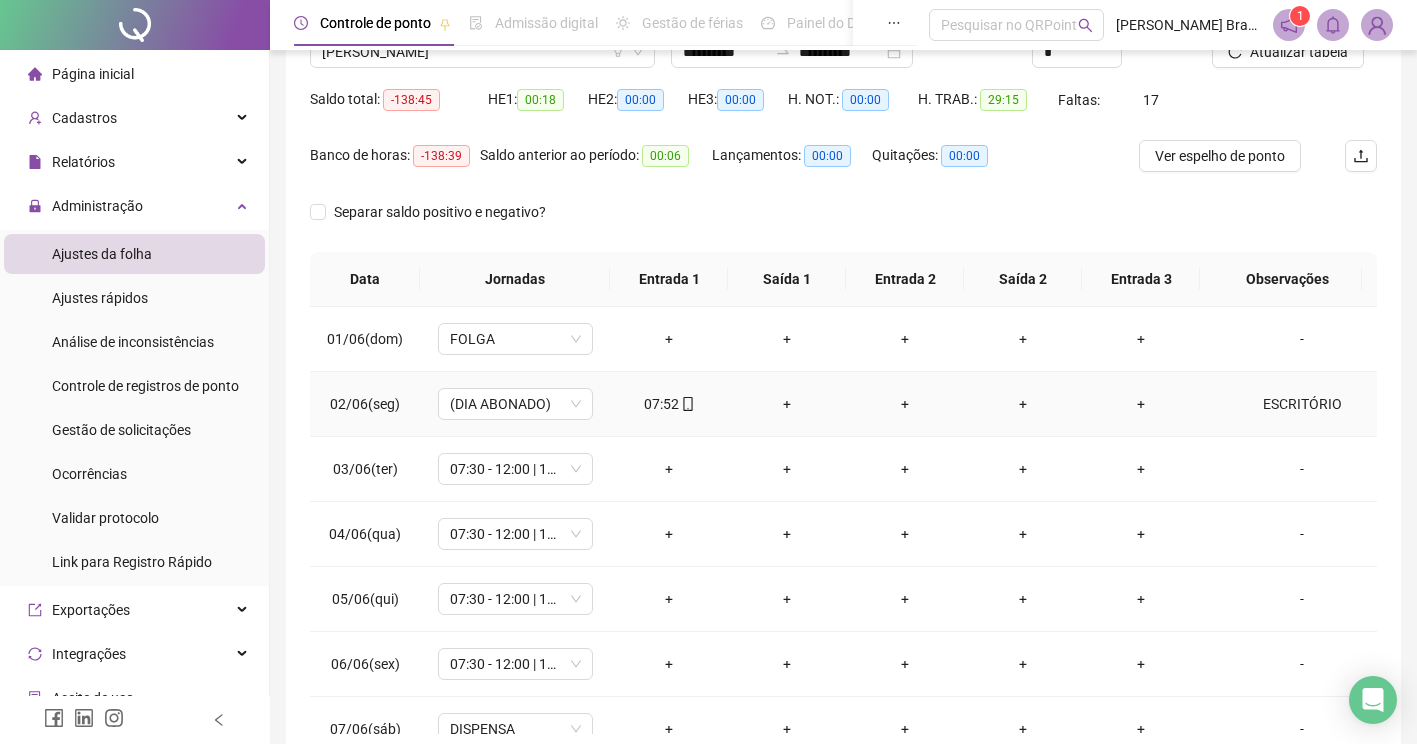 click on "+" at bounding box center [787, 404] 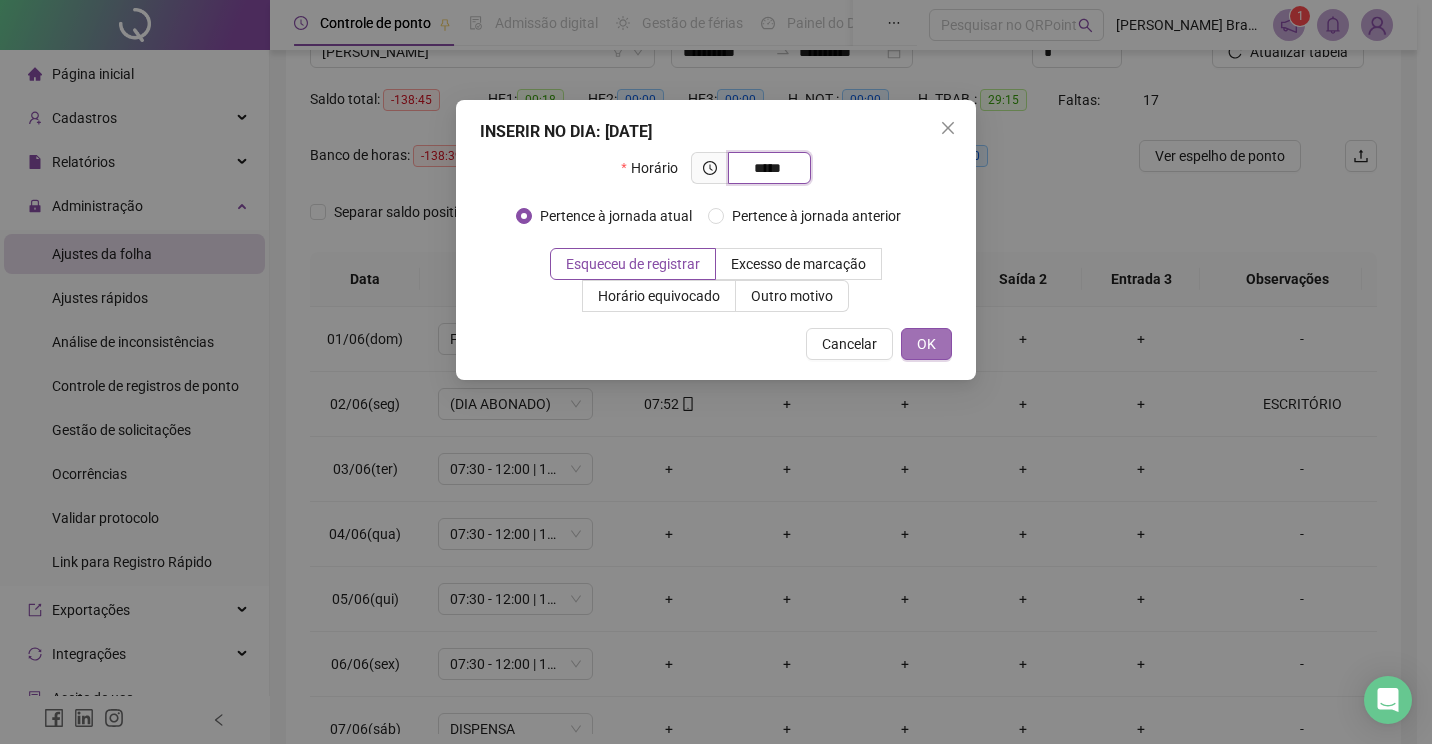 type on "*****" 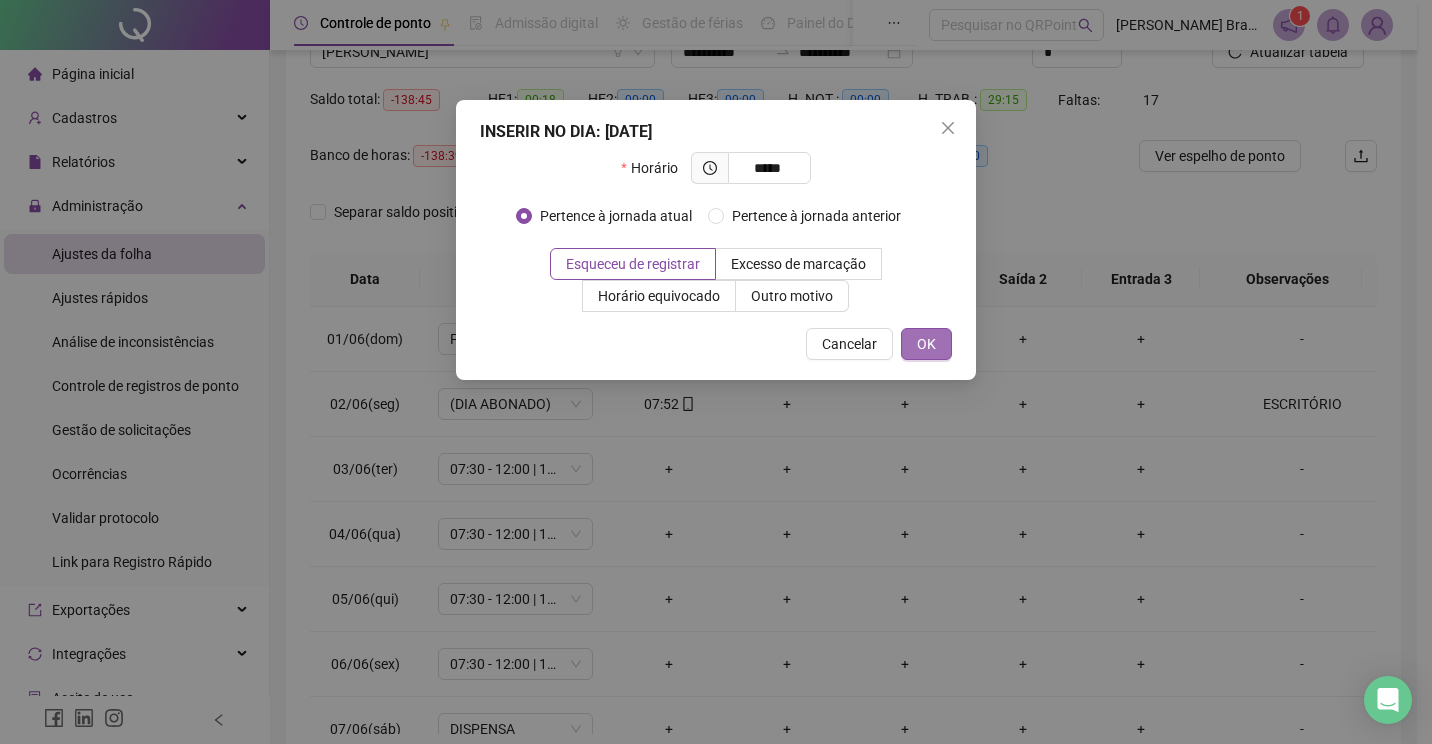 click on "OK" at bounding box center (926, 344) 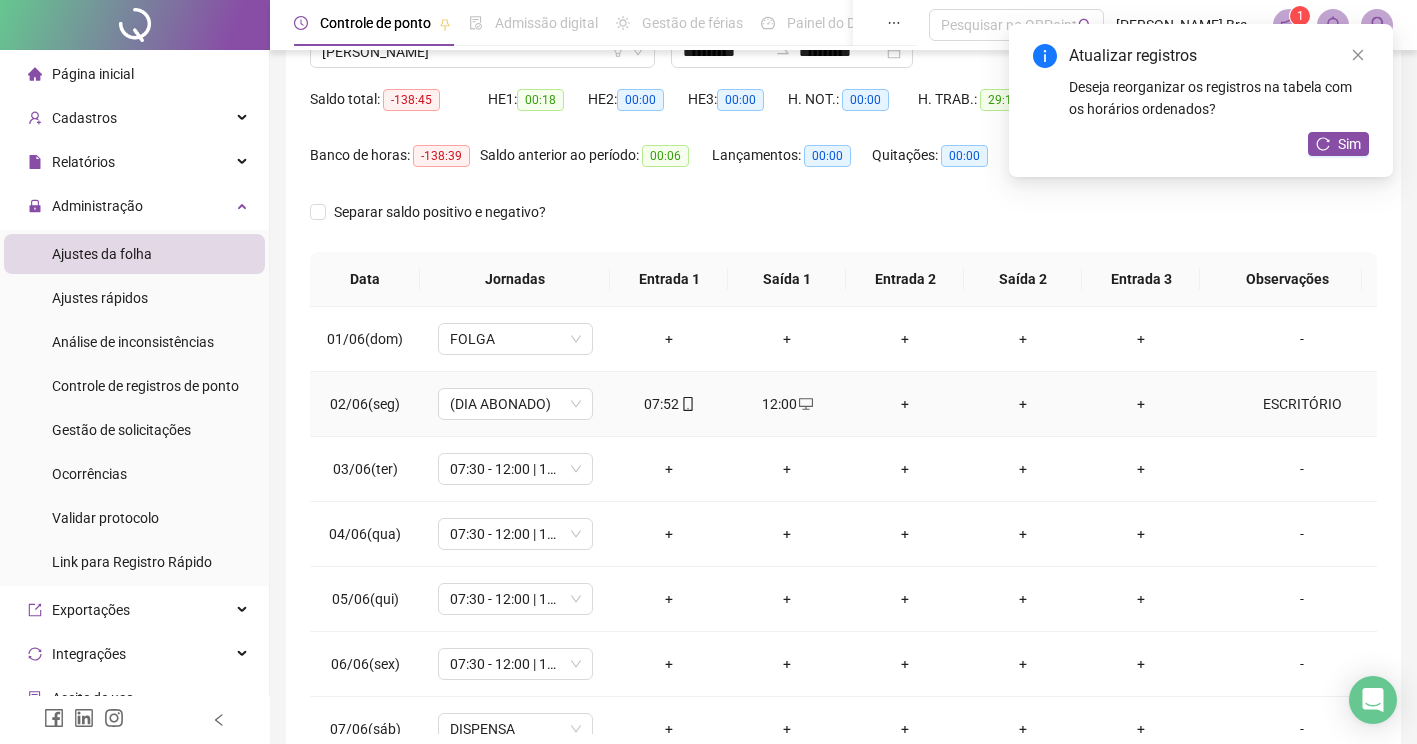 drag, startPoint x: 810, startPoint y: 391, endPoint x: 809, endPoint y: 403, distance: 12.0415945 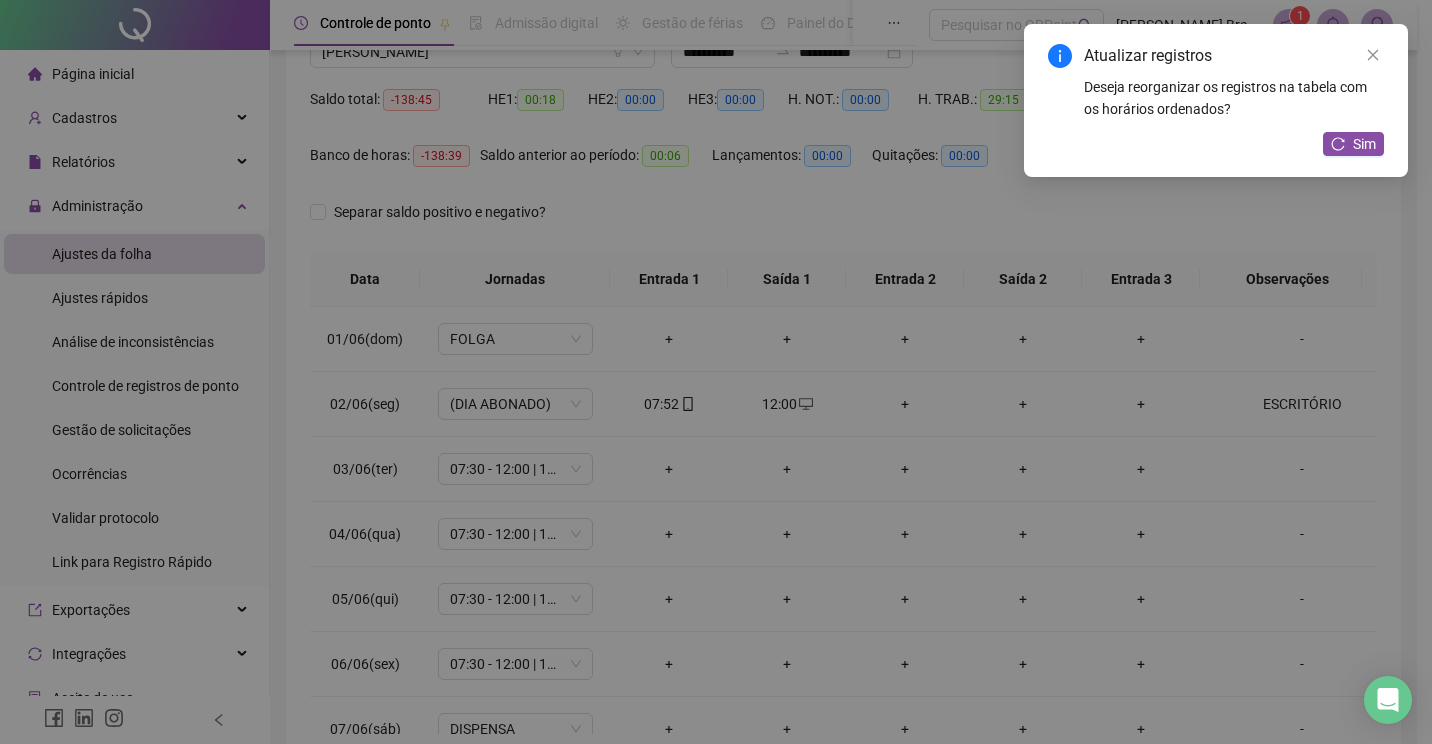 type on "**********" 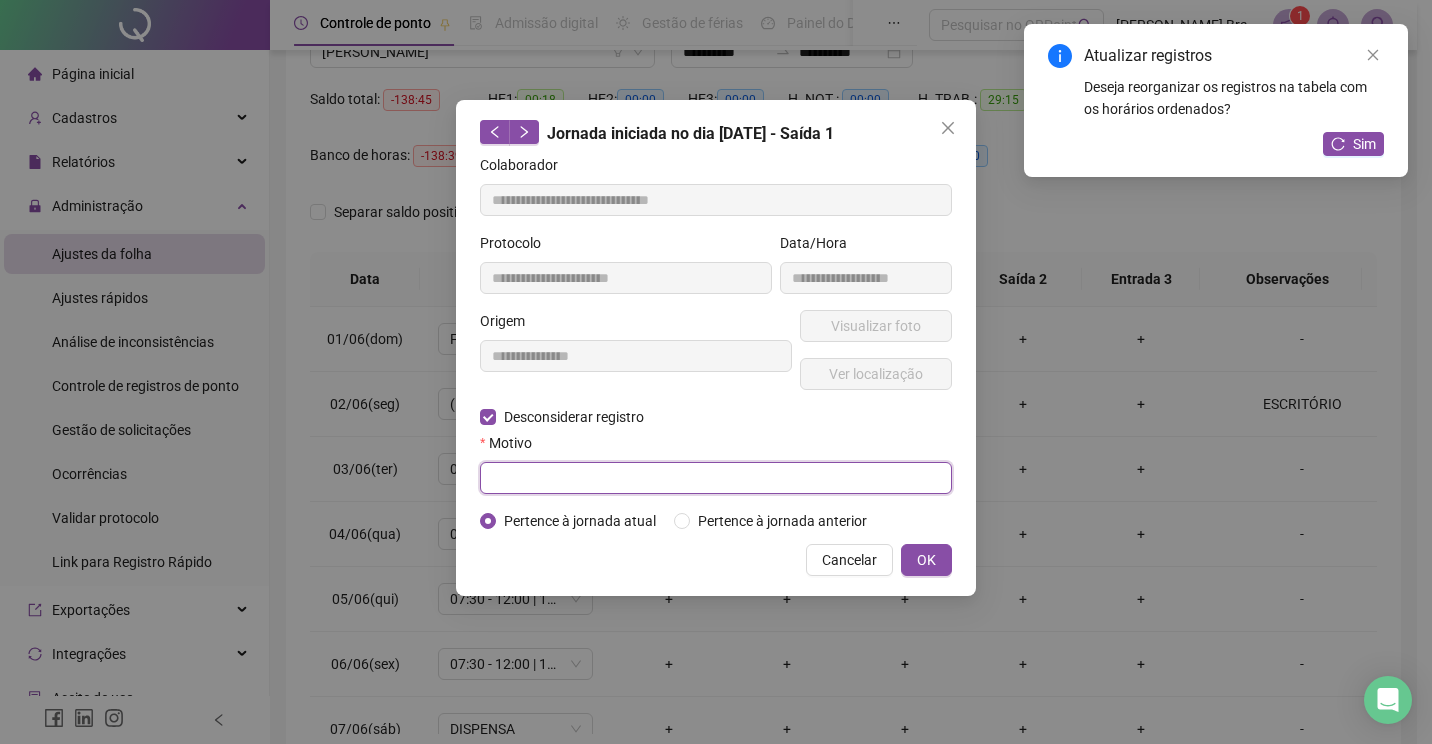 click at bounding box center (716, 478) 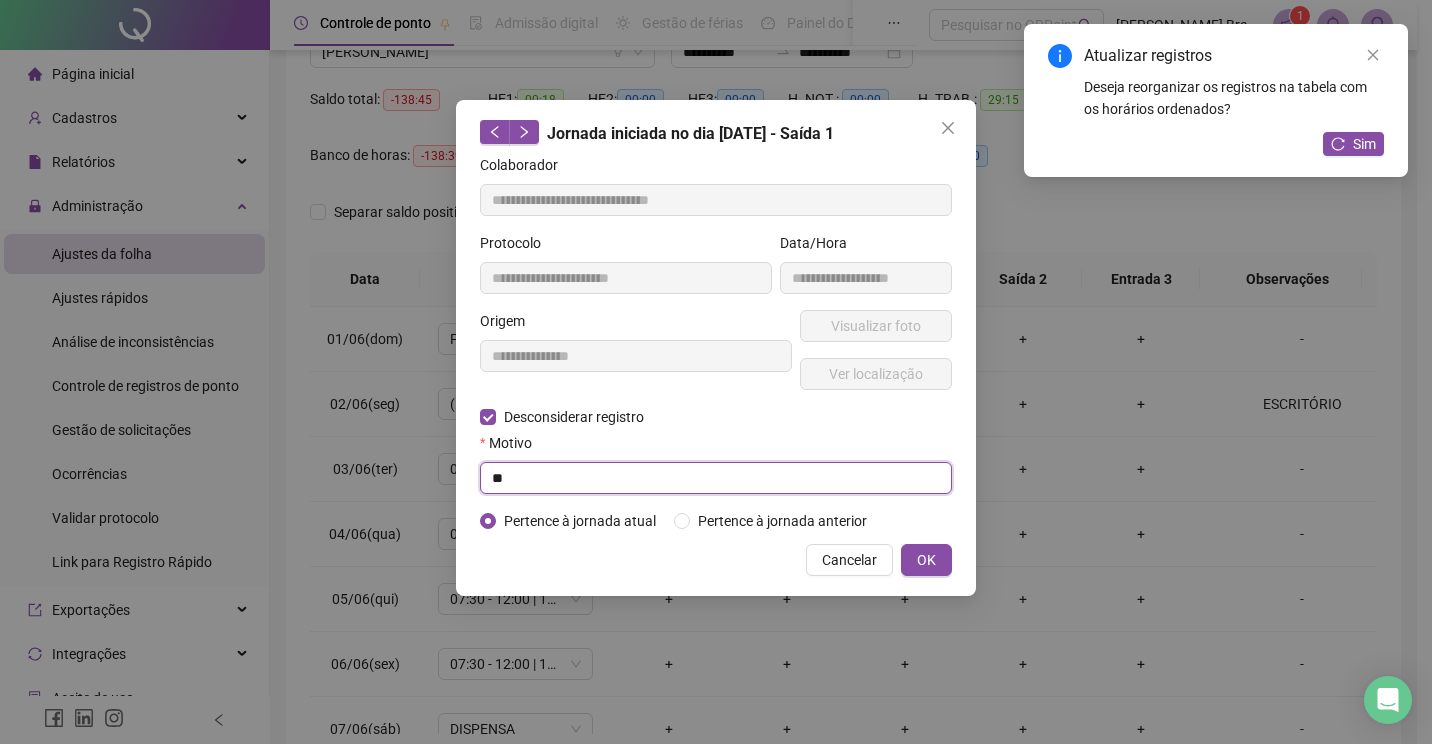 type on "*" 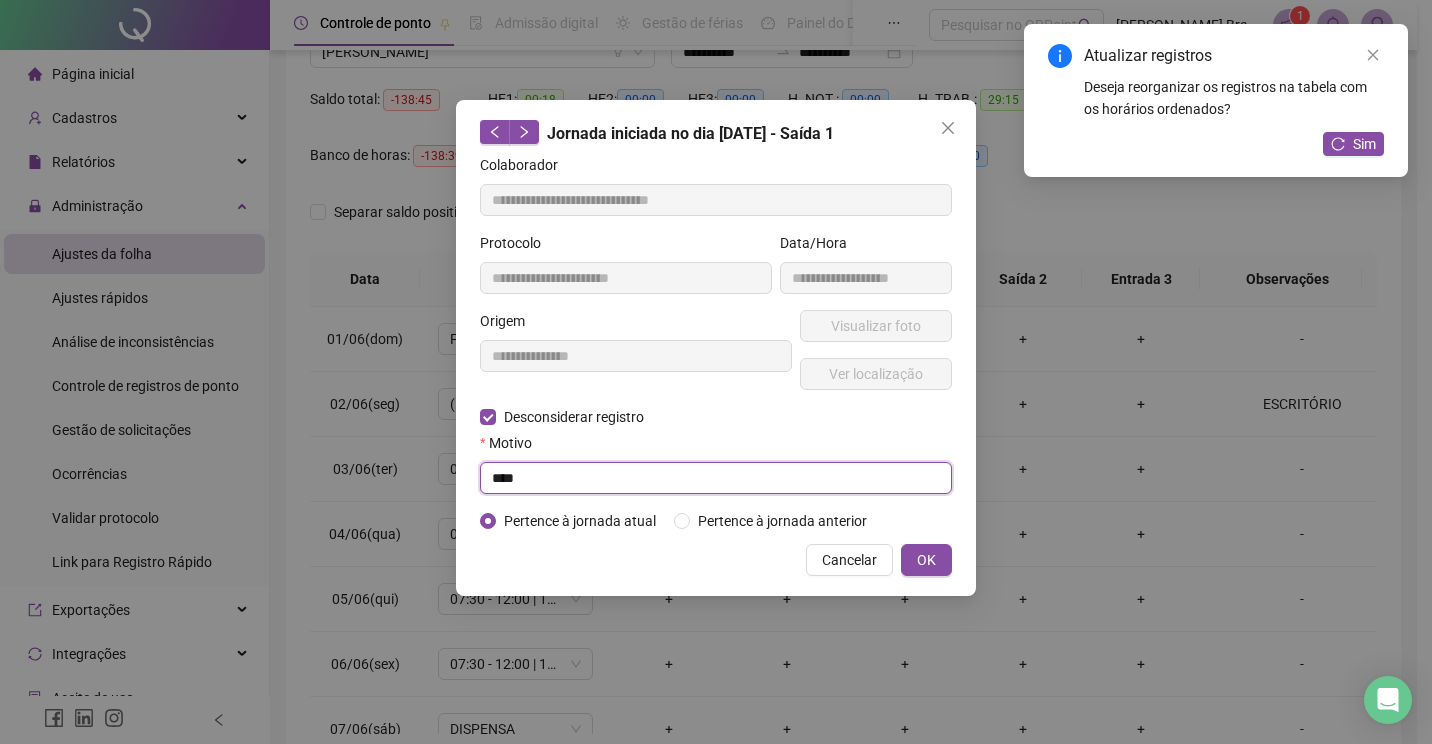 type on "****" 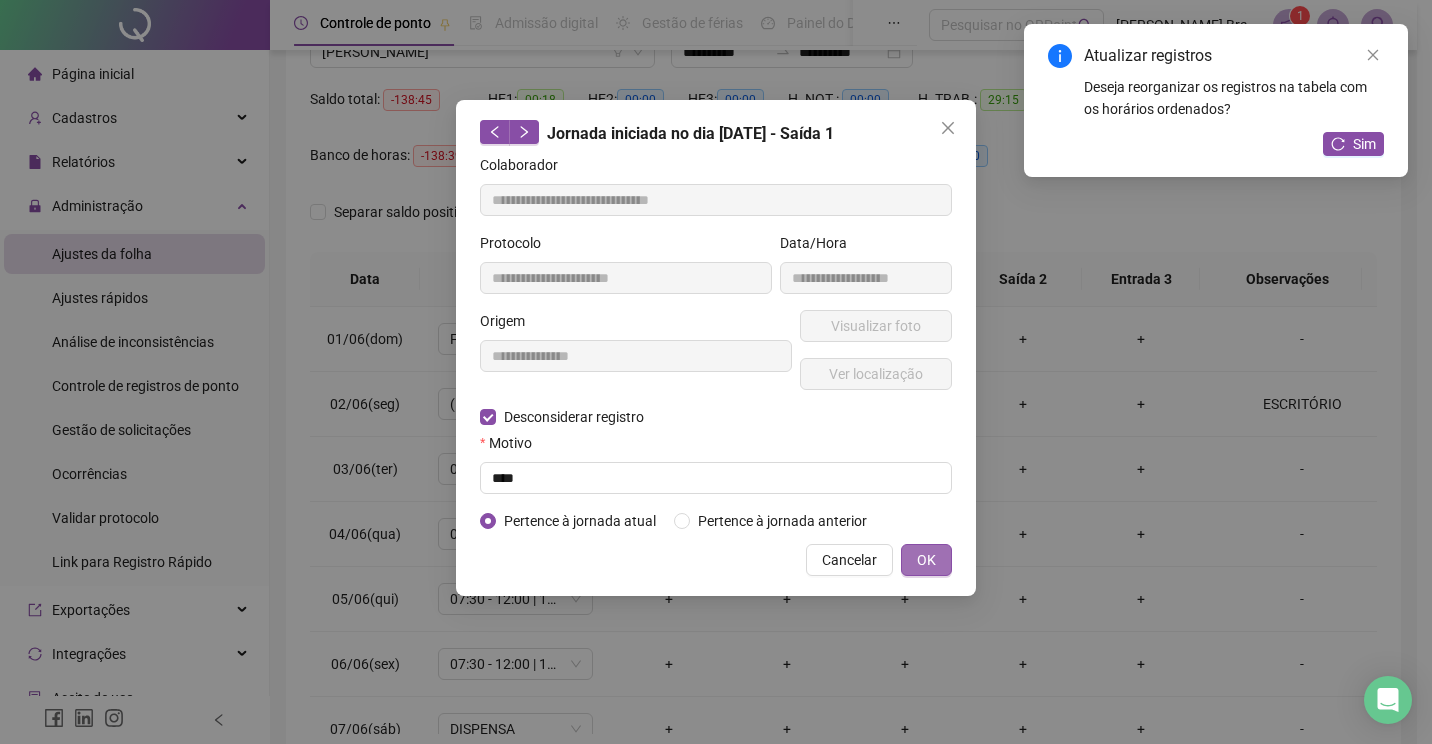 click on "OK" at bounding box center (926, 560) 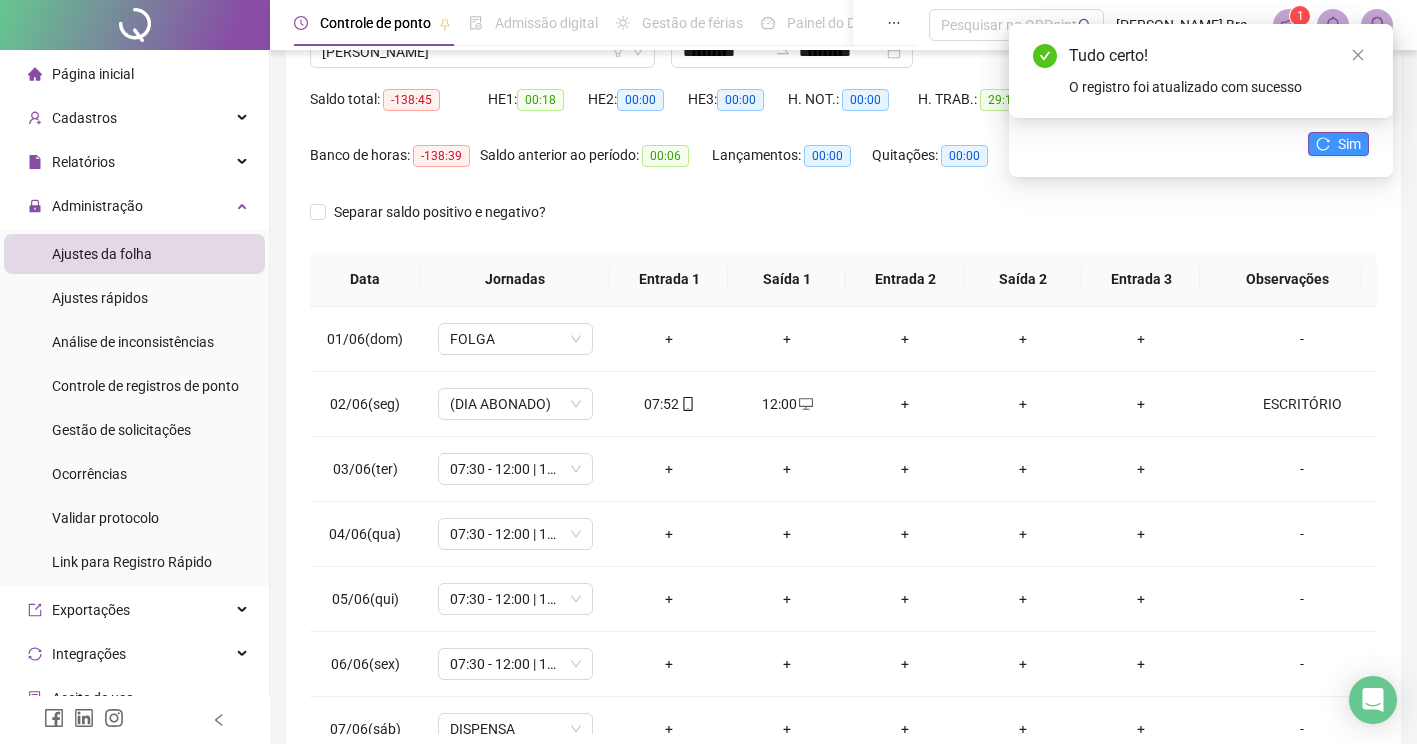 click on "Sim" at bounding box center (1349, 144) 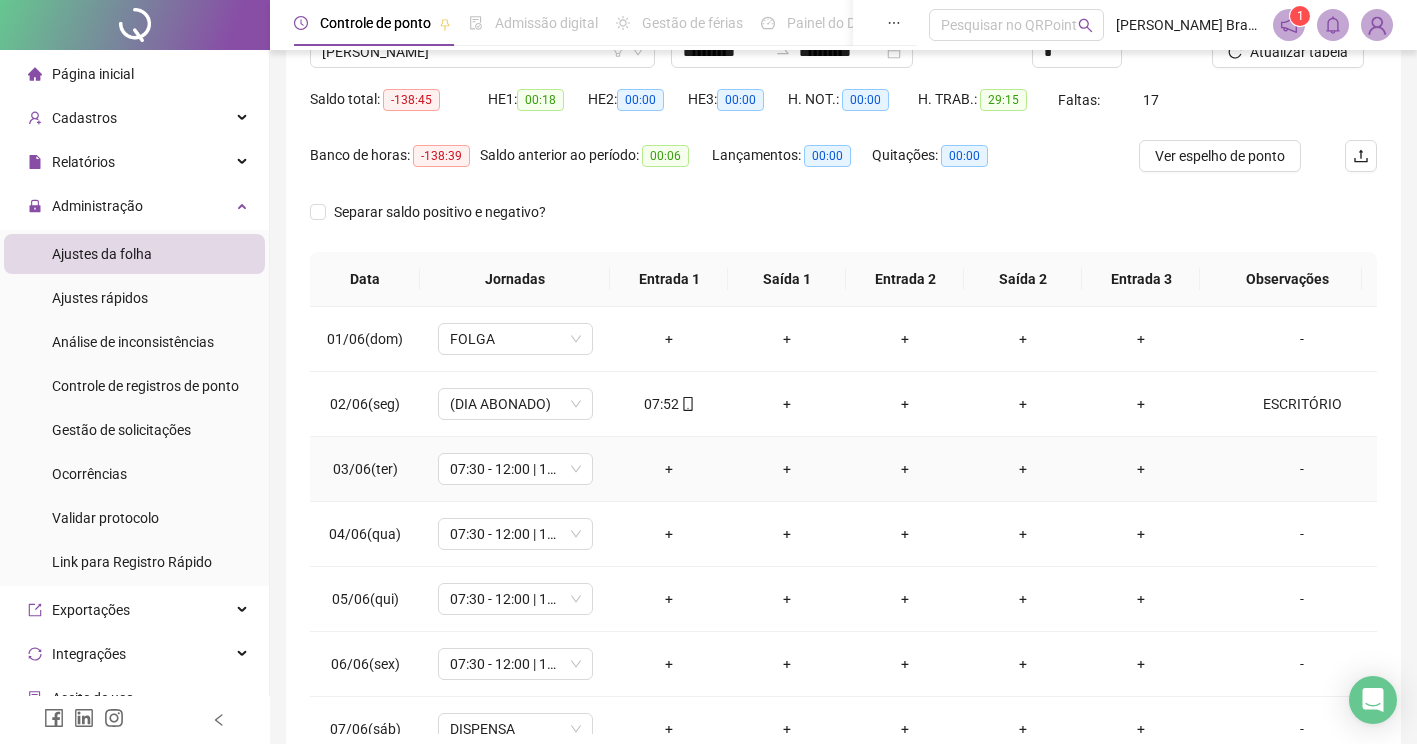 click on "-" at bounding box center [1302, 469] 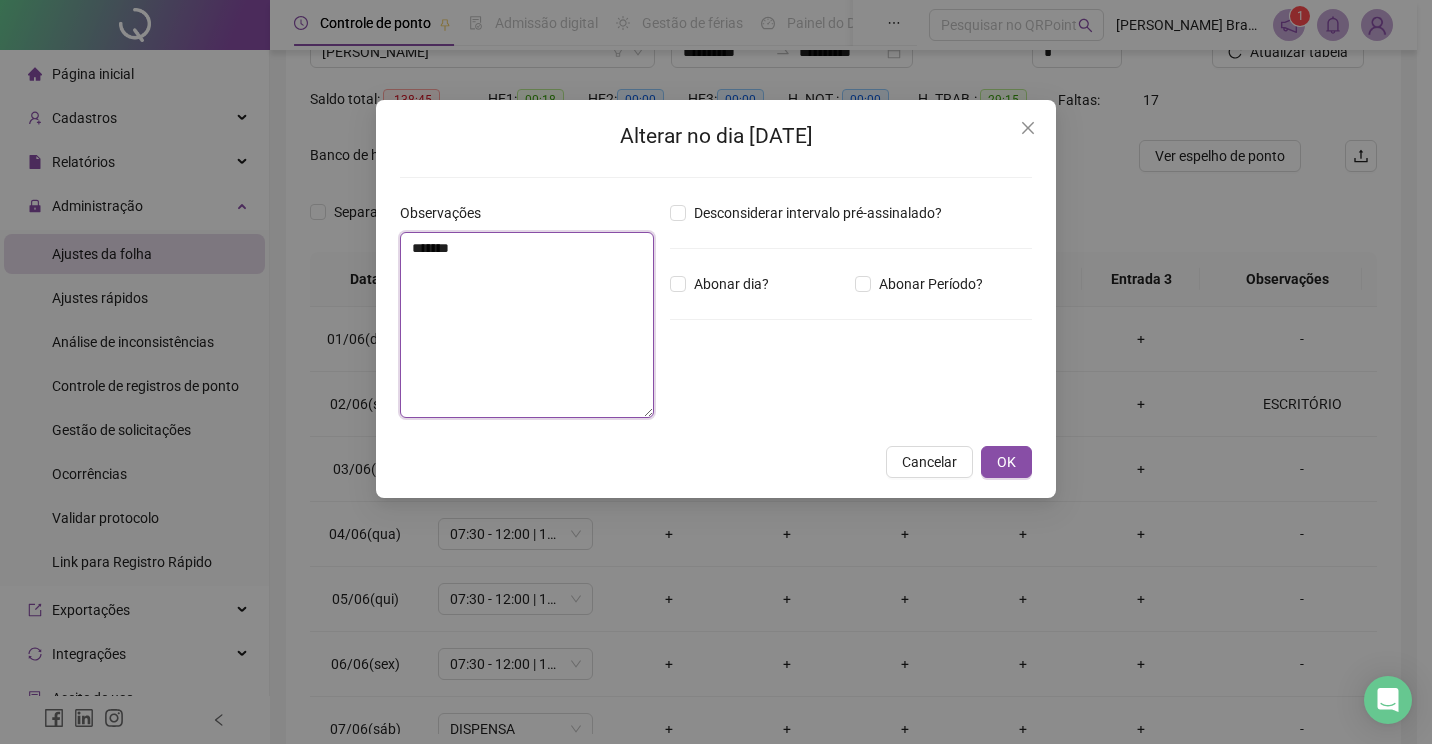click on "*******" at bounding box center (527, 325) 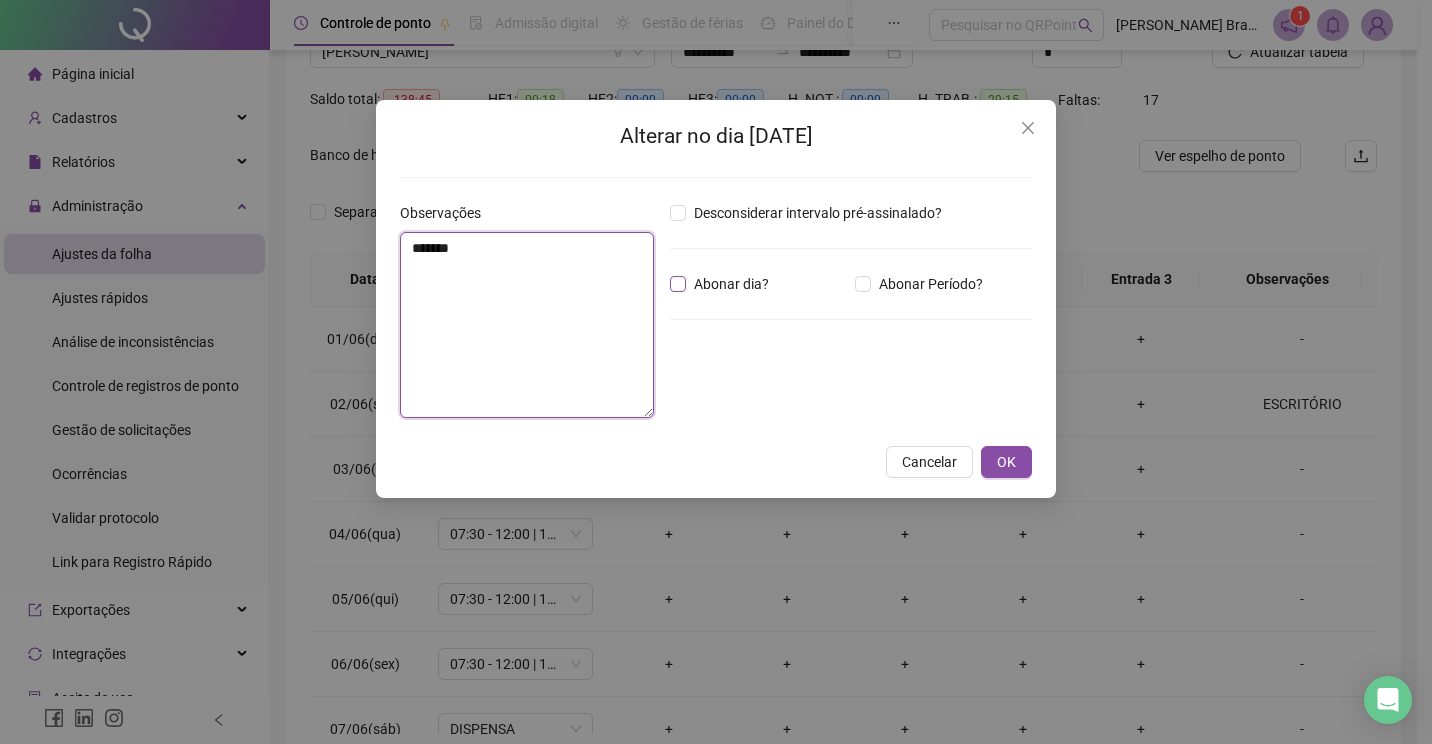 type on "*******" 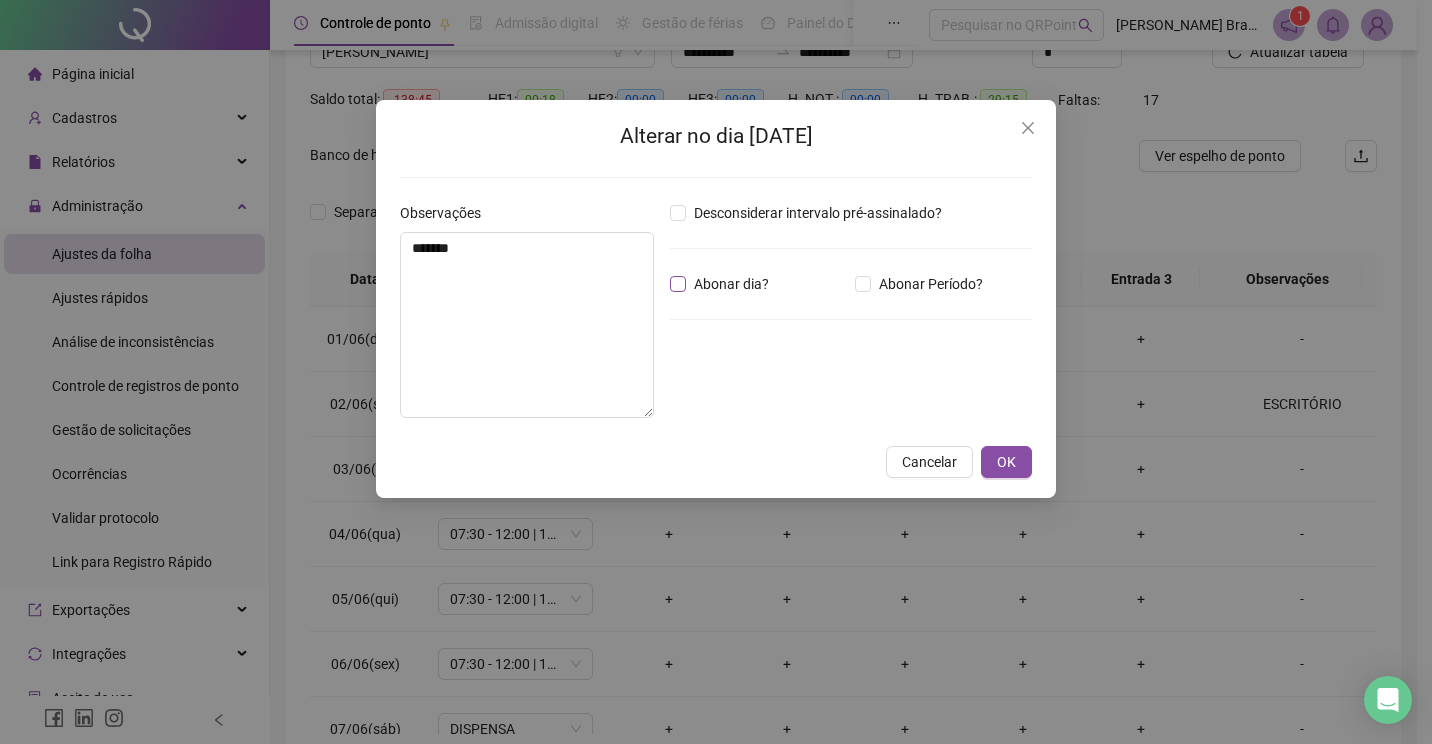 click on "Abonar dia?" at bounding box center [731, 284] 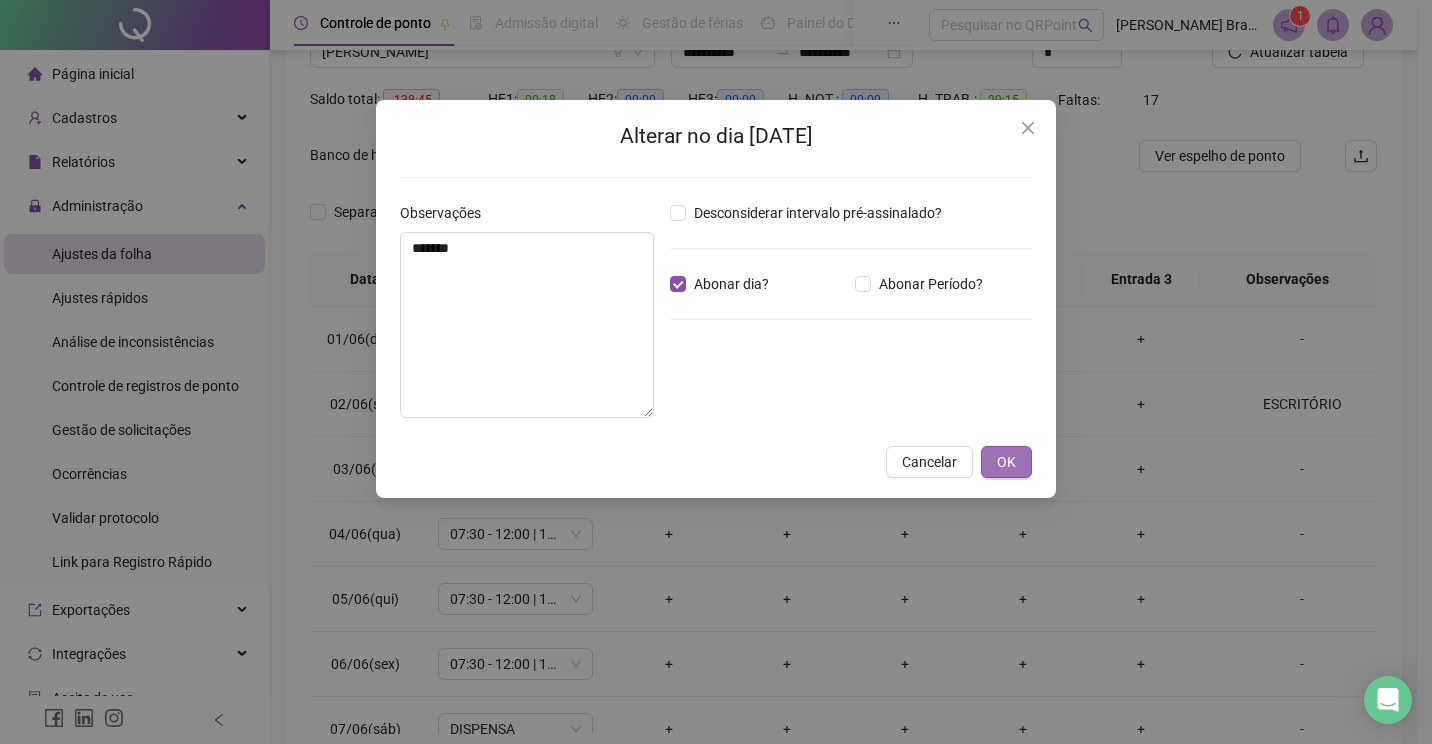 click on "OK" at bounding box center [1006, 462] 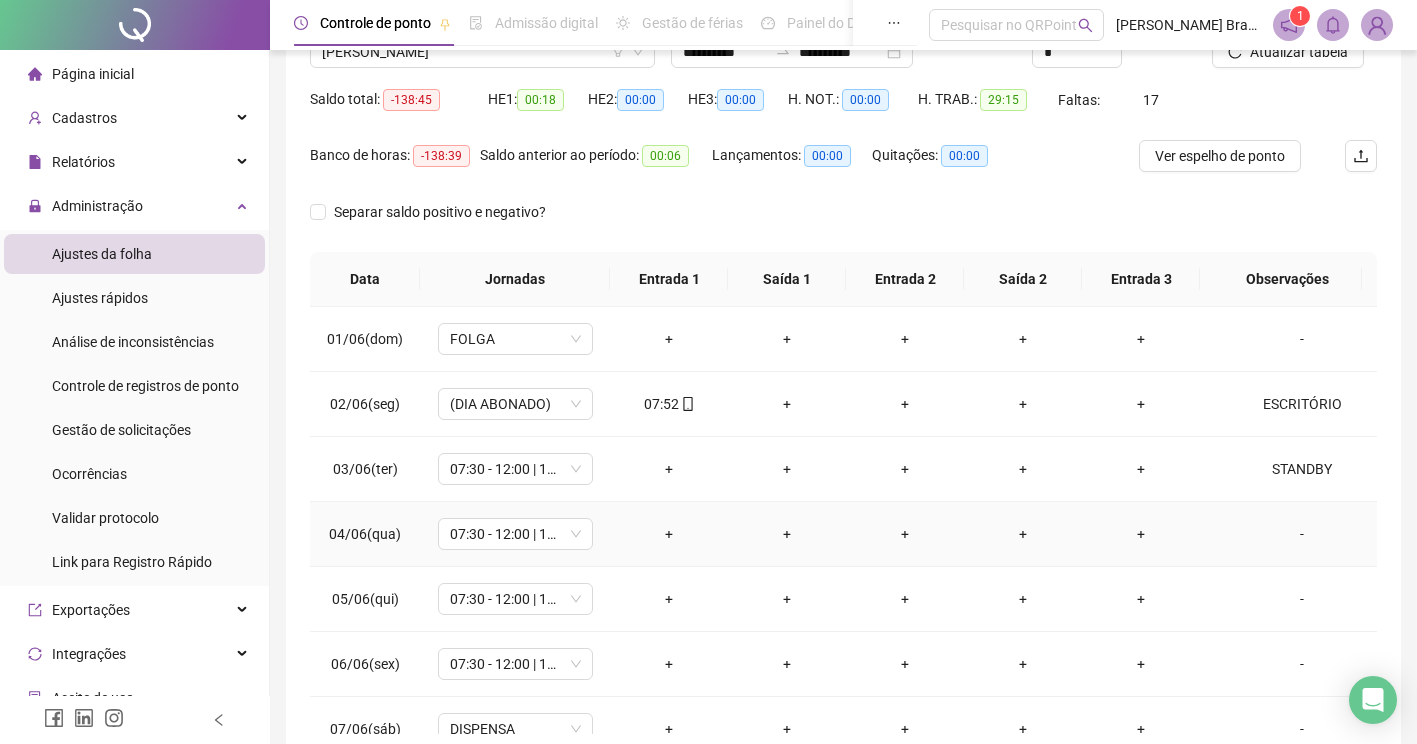 click on "-" at bounding box center (1302, 534) 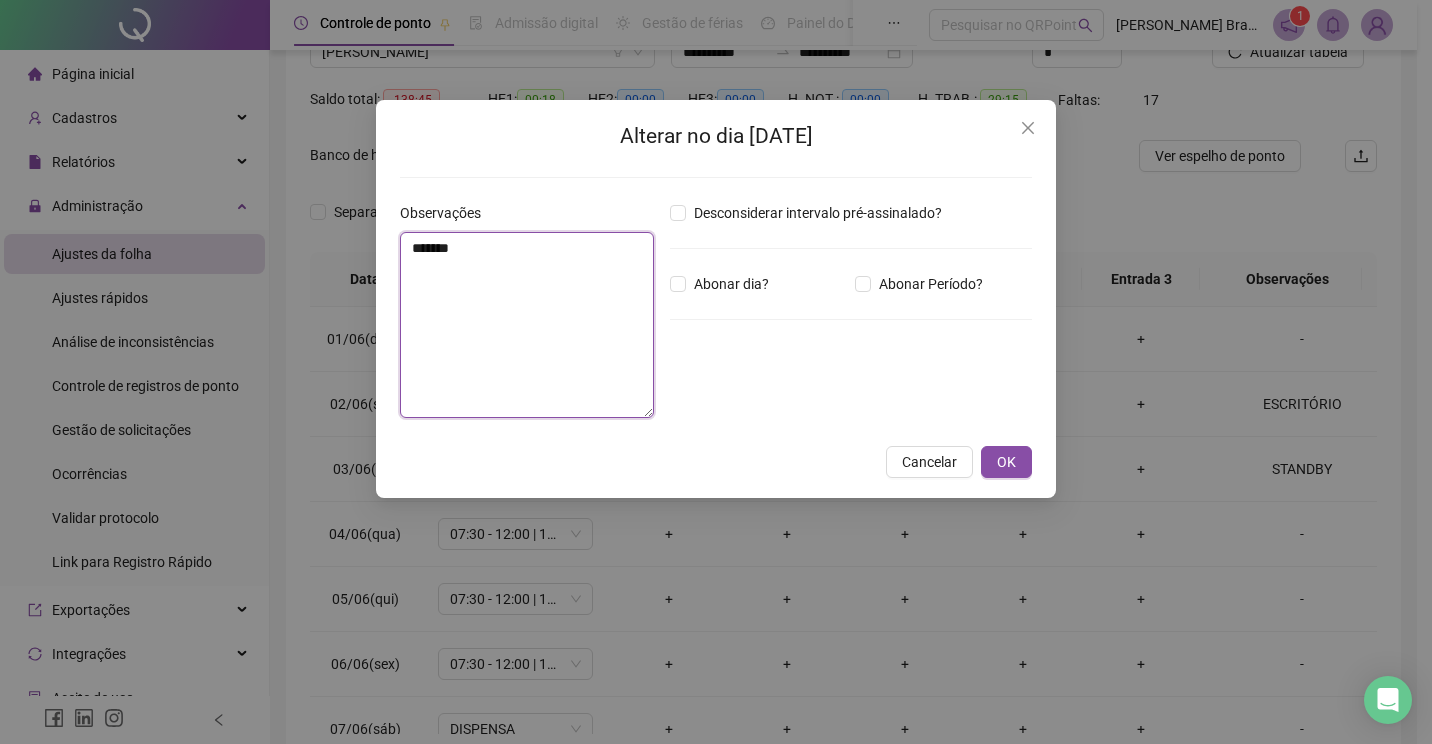 click on "*******" at bounding box center (527, 325) 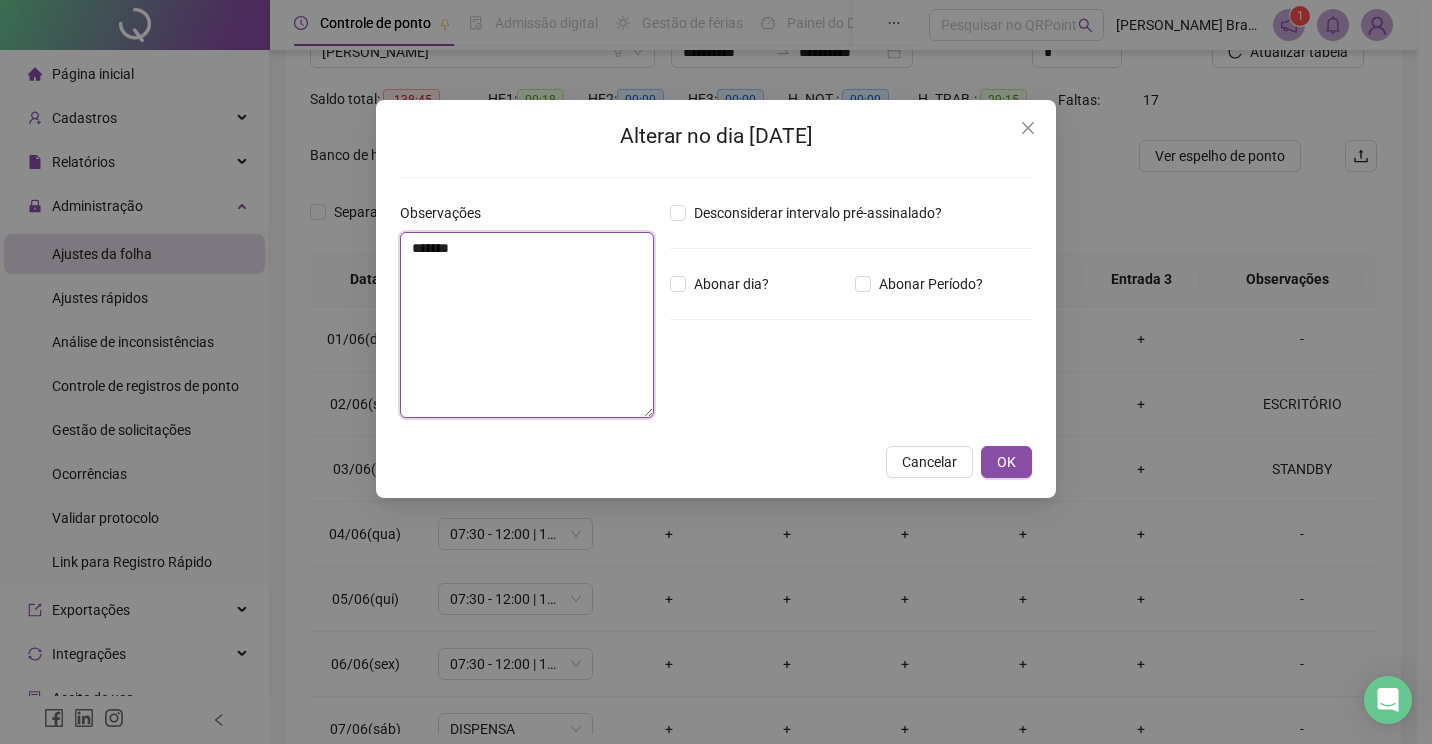type on "*******" 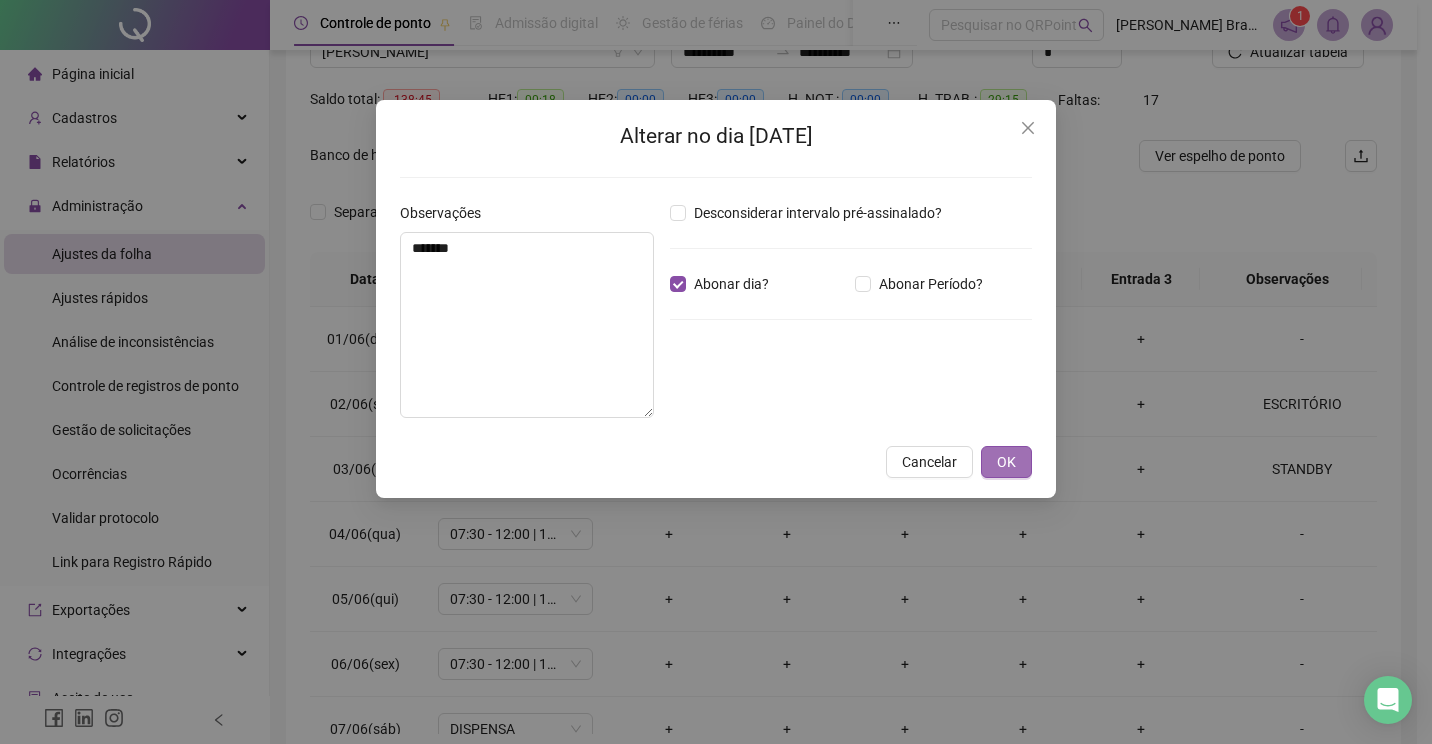 click on "OK" at bounding box center [1006, 462] 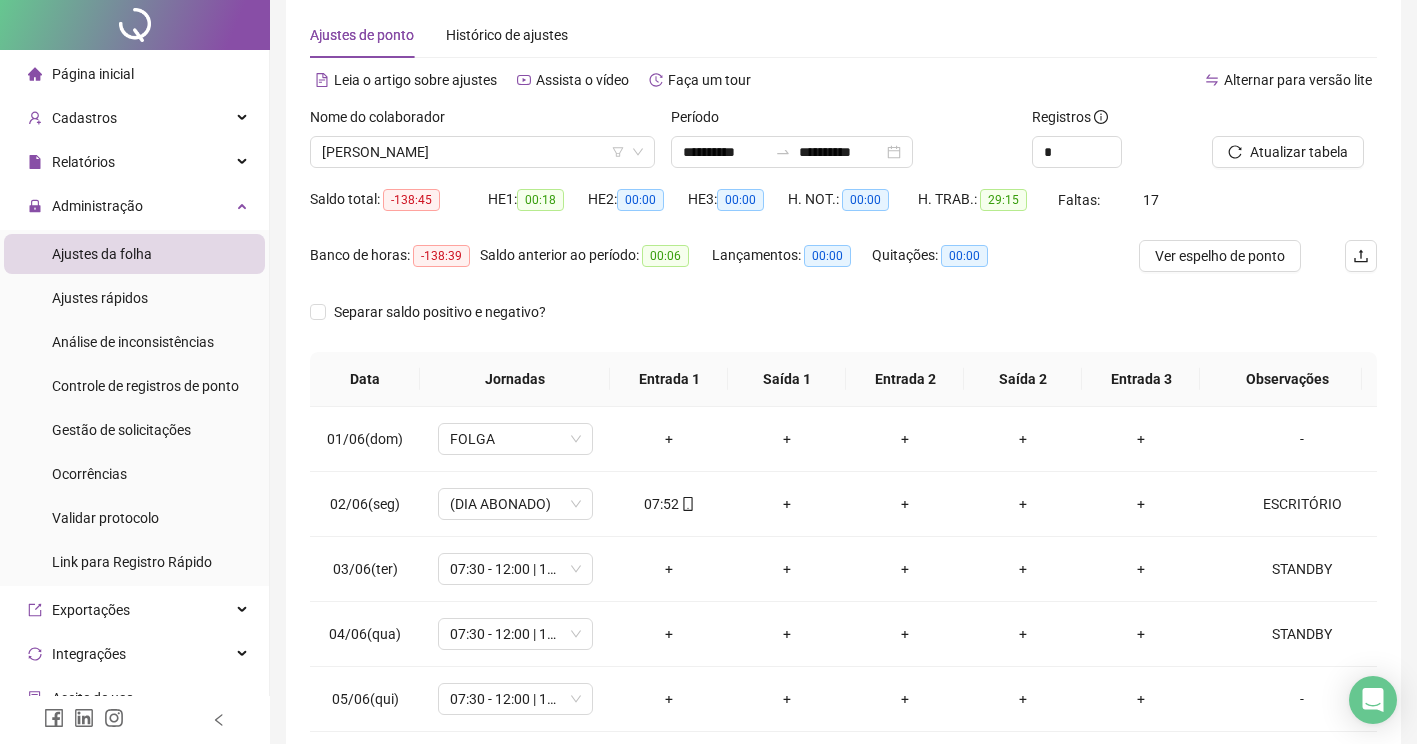scroll, scrollTop: 0, scrollLeft: 0, axis: both 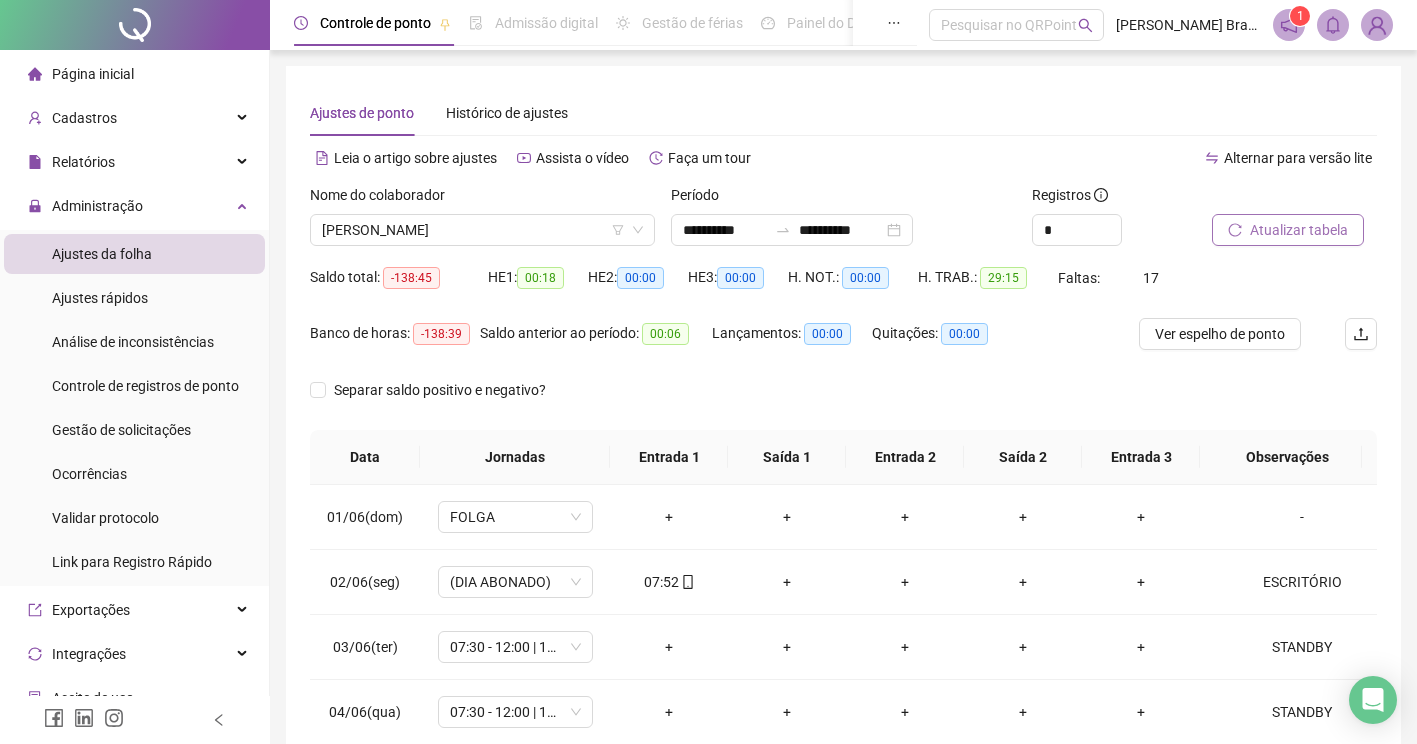 click on "Atualizar tabela" at bounding box center [1299, 230] 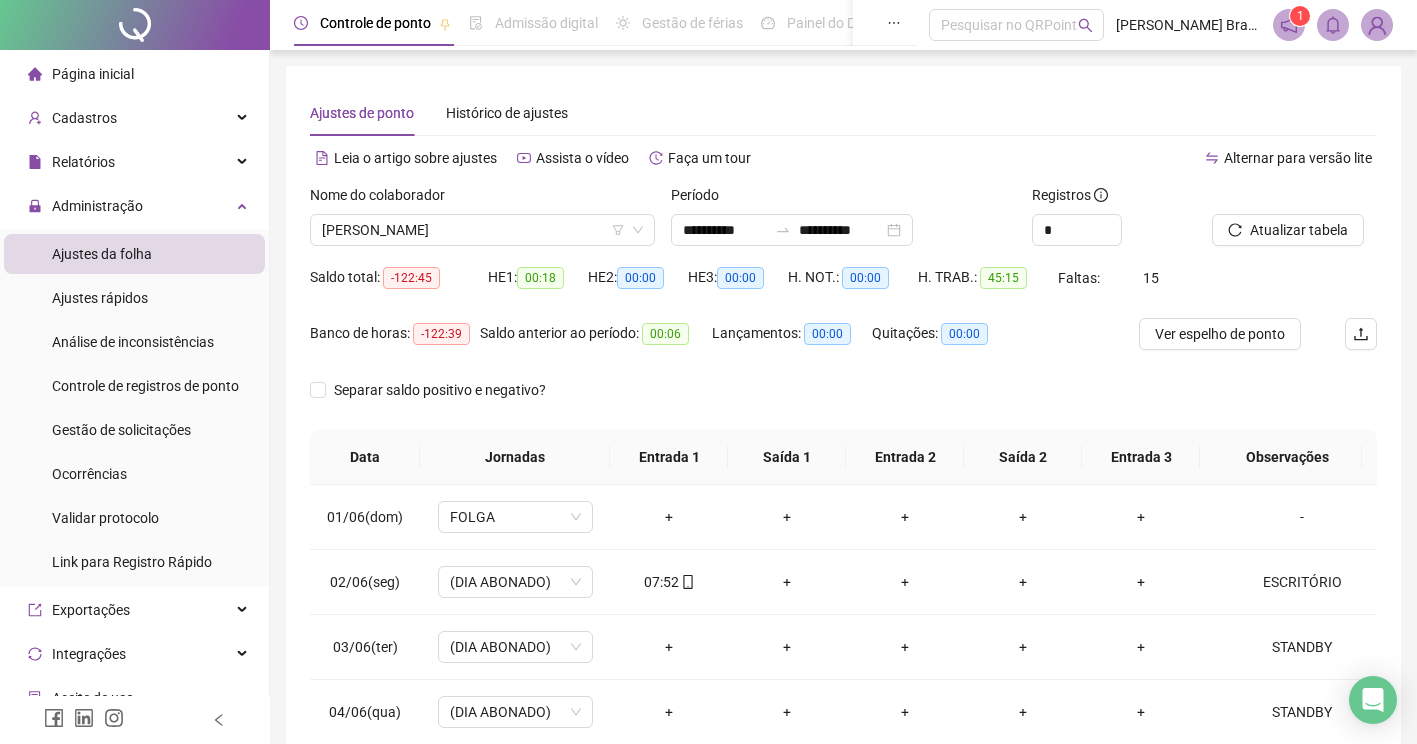 scroll, scrollTop: 278, scrollLeft: 0, axis: vertical 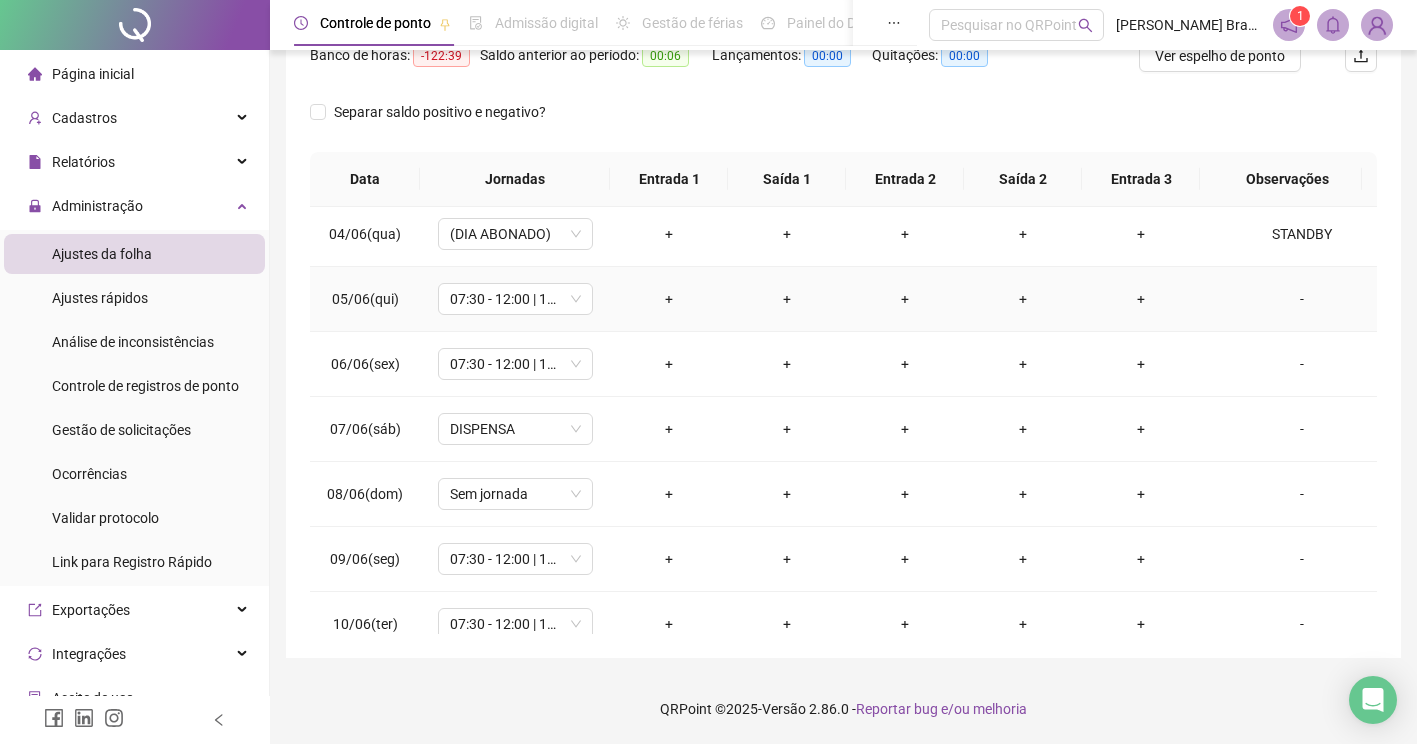 click on "-" at bounding box center (1302, 299) 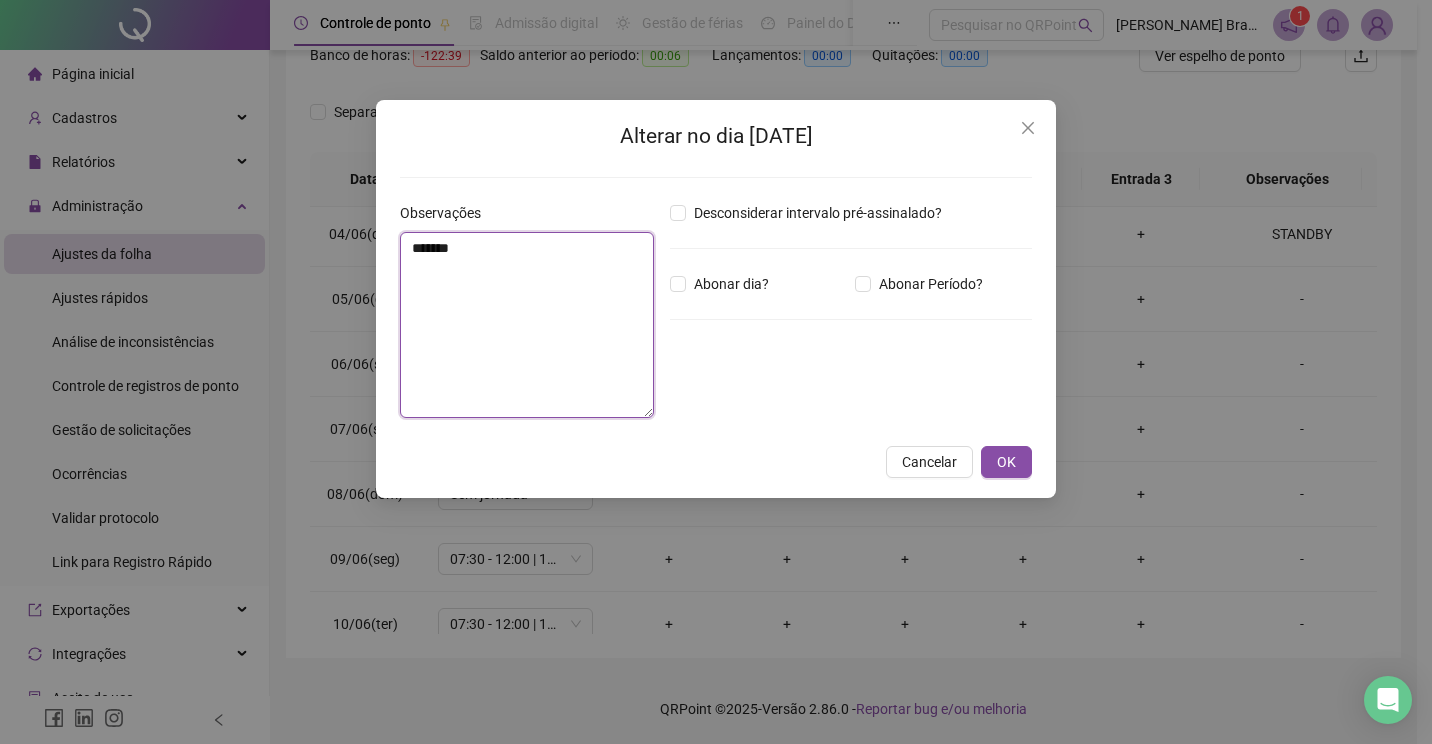 click on "*******" at bounding box center [527, 325] 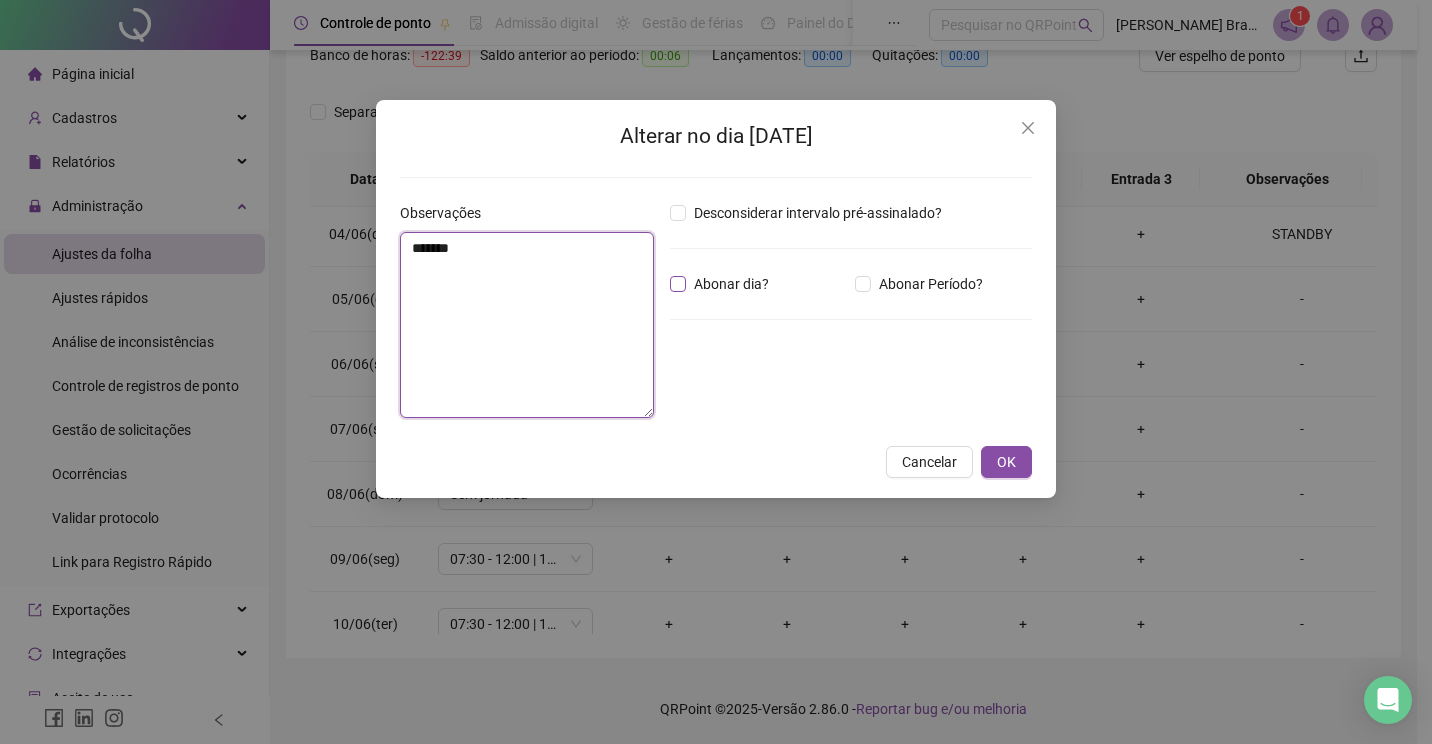 type on "*******" 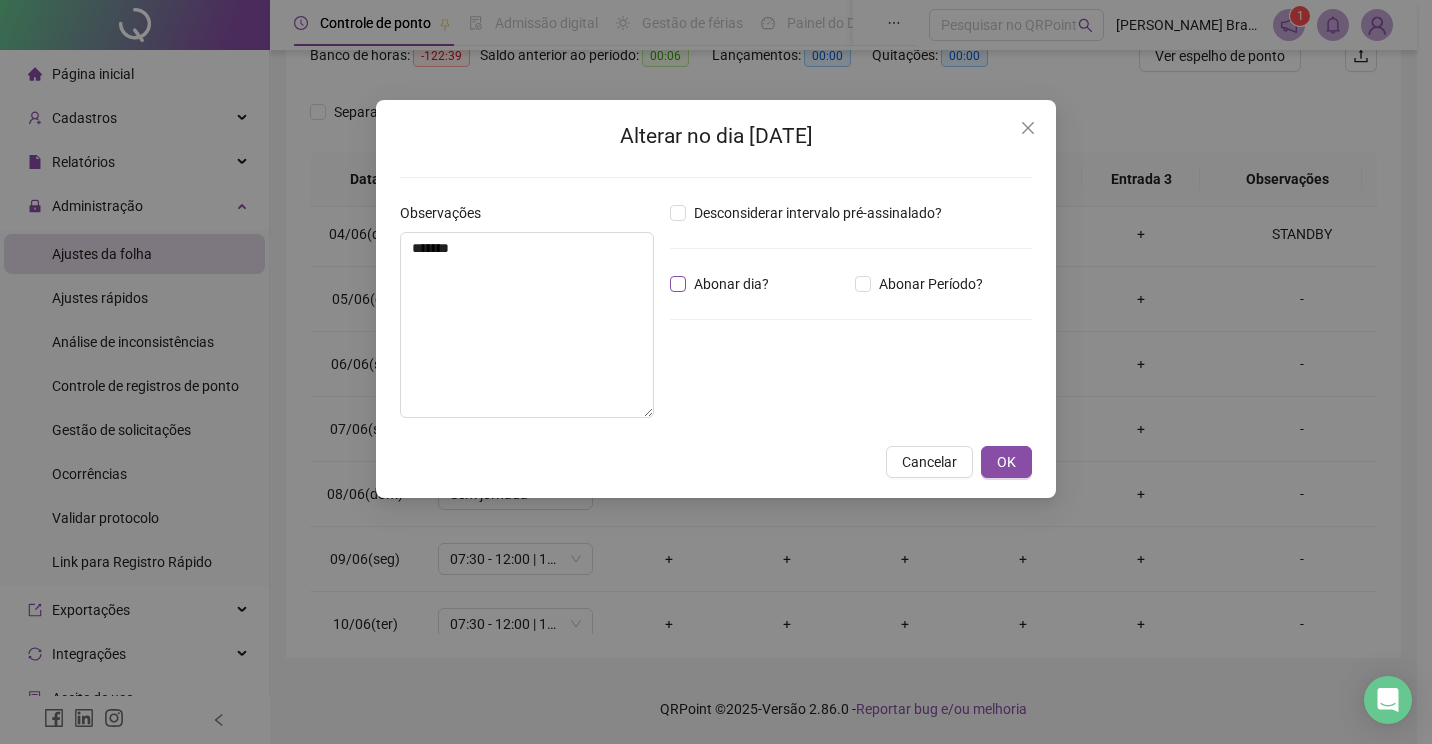 click on "Abonar dia?" at bounding box center (731, 284) 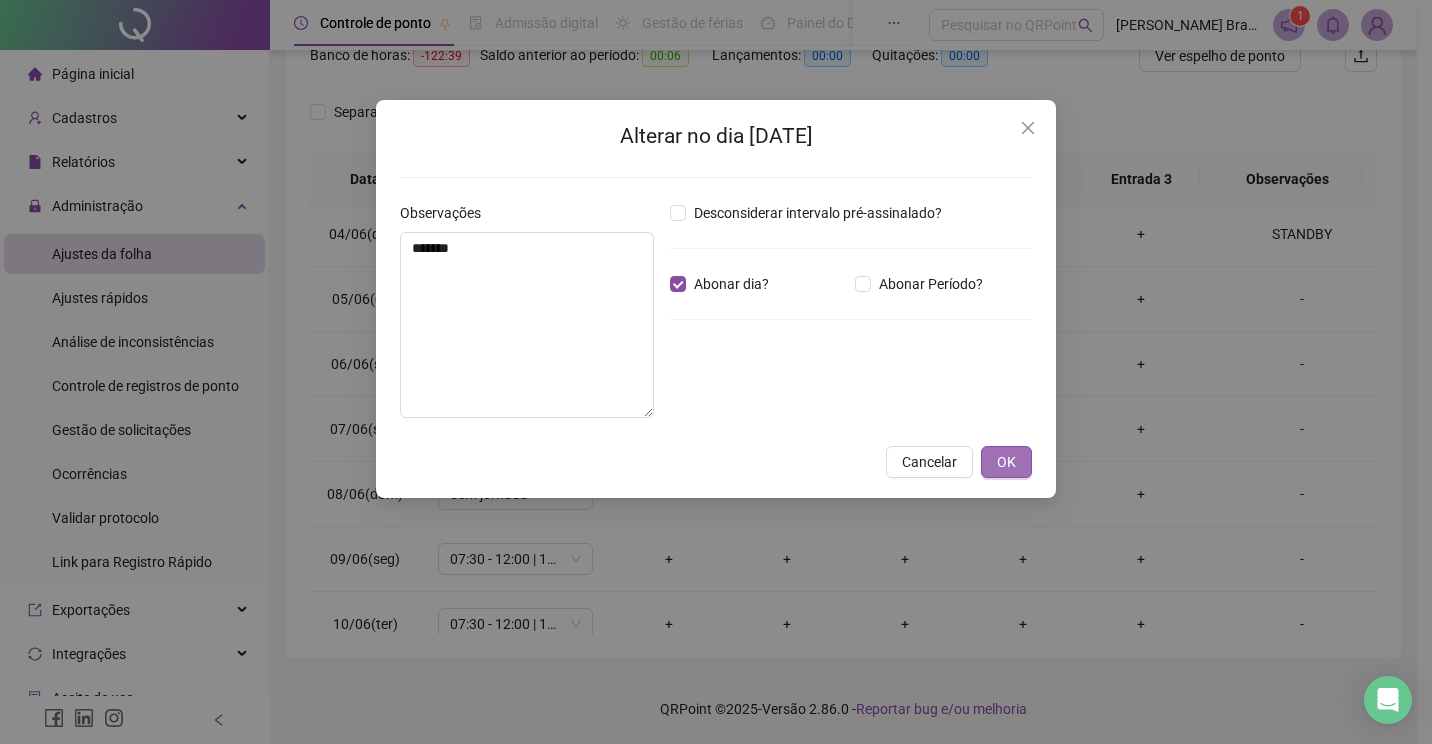 click on "OK" at bounding box center (1006, 462) 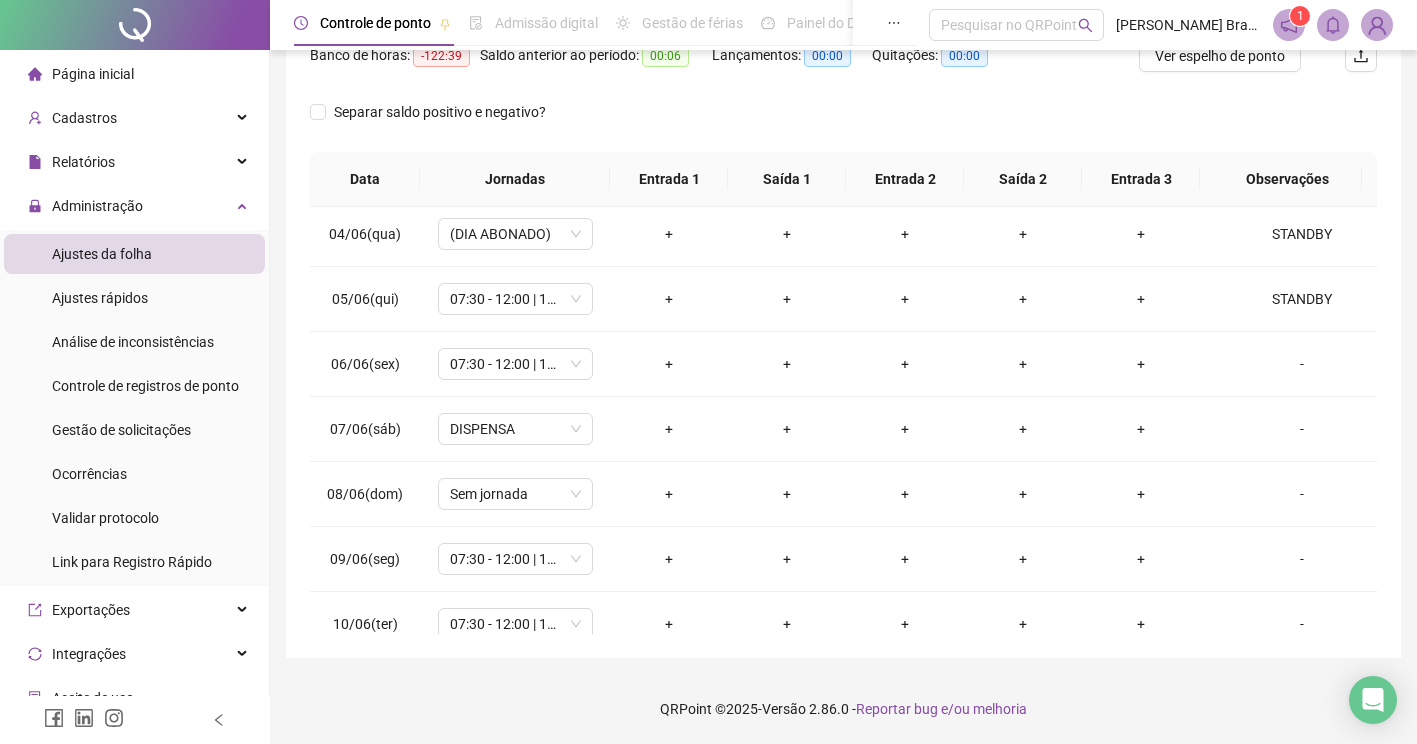 scroll, scrollTop: 178, scrollLeft: 0, axis: vertical 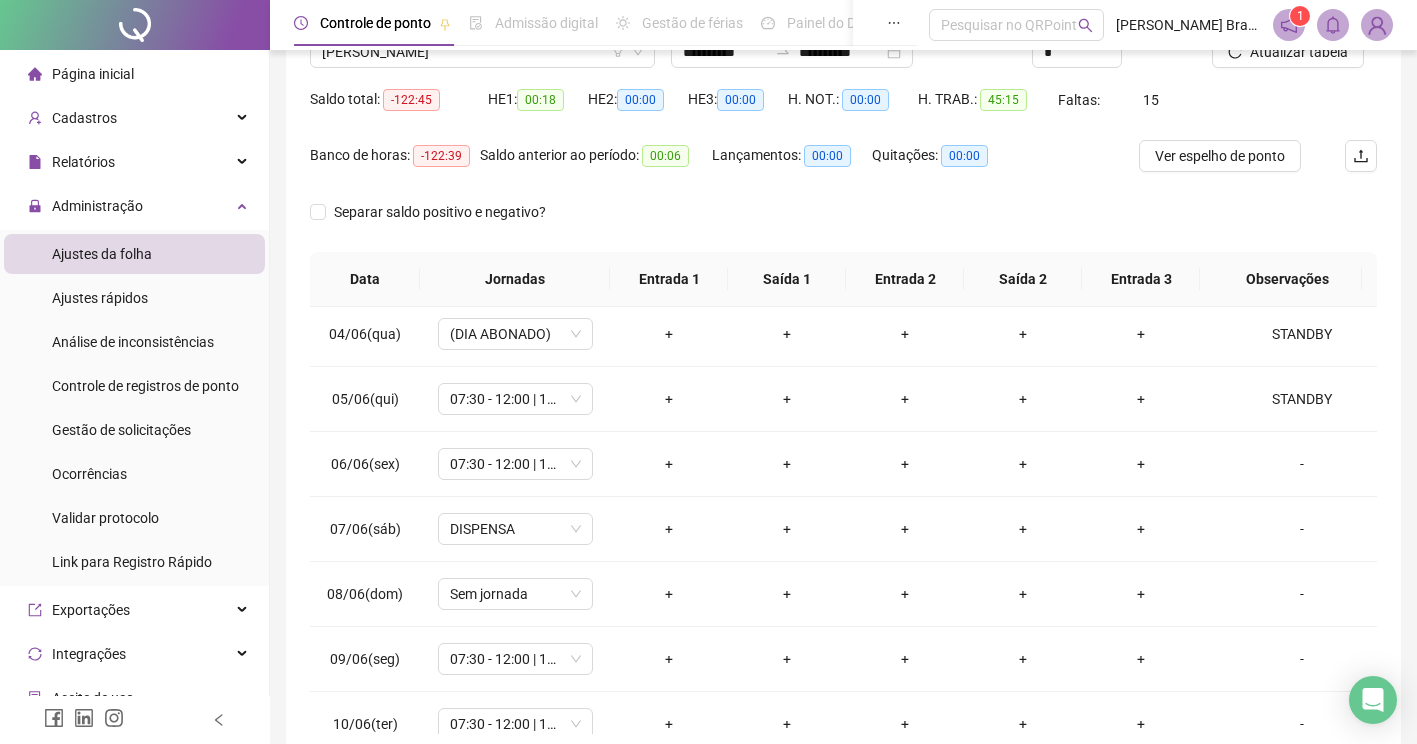 click on "Controle de ponto Admissão digital Gestão de férias Painel do DP Folha de pagamento   Pesquisar no QRPoint [PERSON_NAME] Informática Ltda  1" at bounding box center [843, 25] 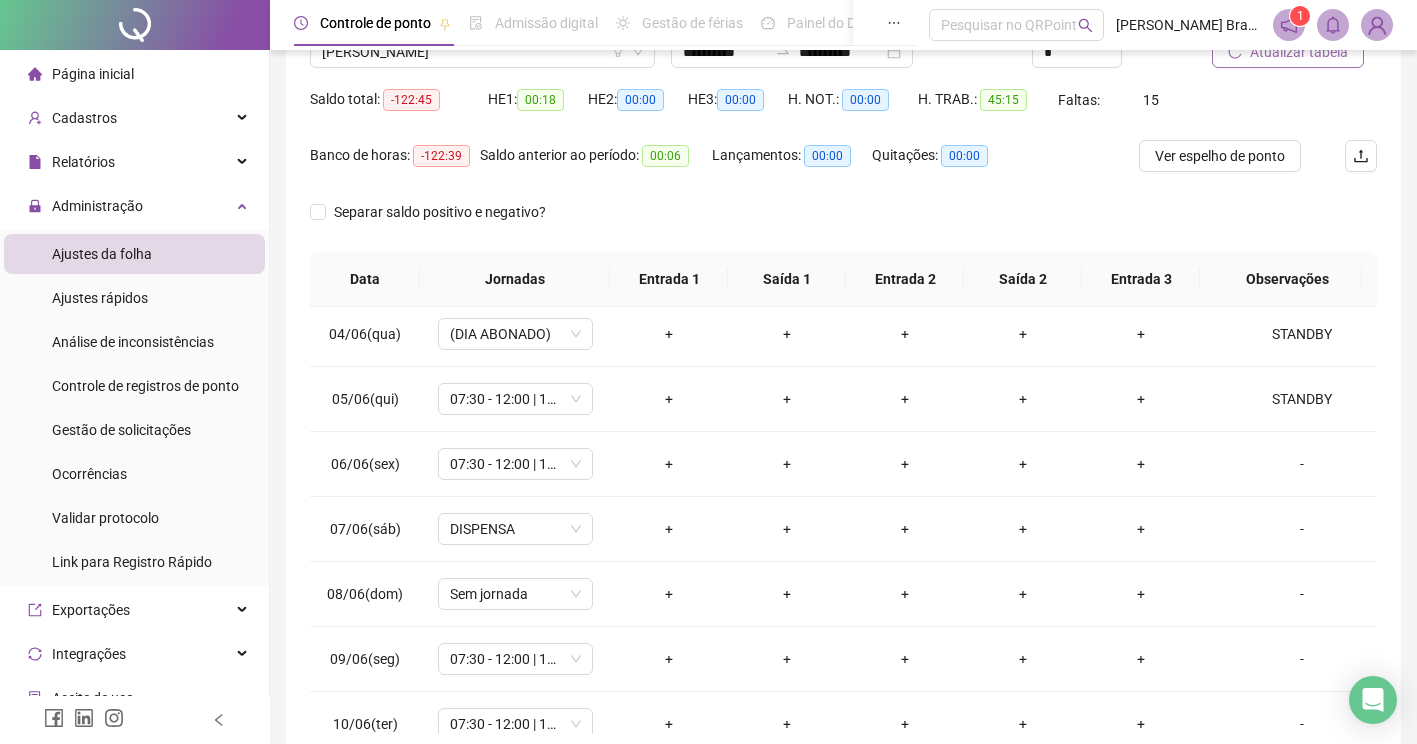 click on "Atualizar tabela" at bounding box center [1288, 52] 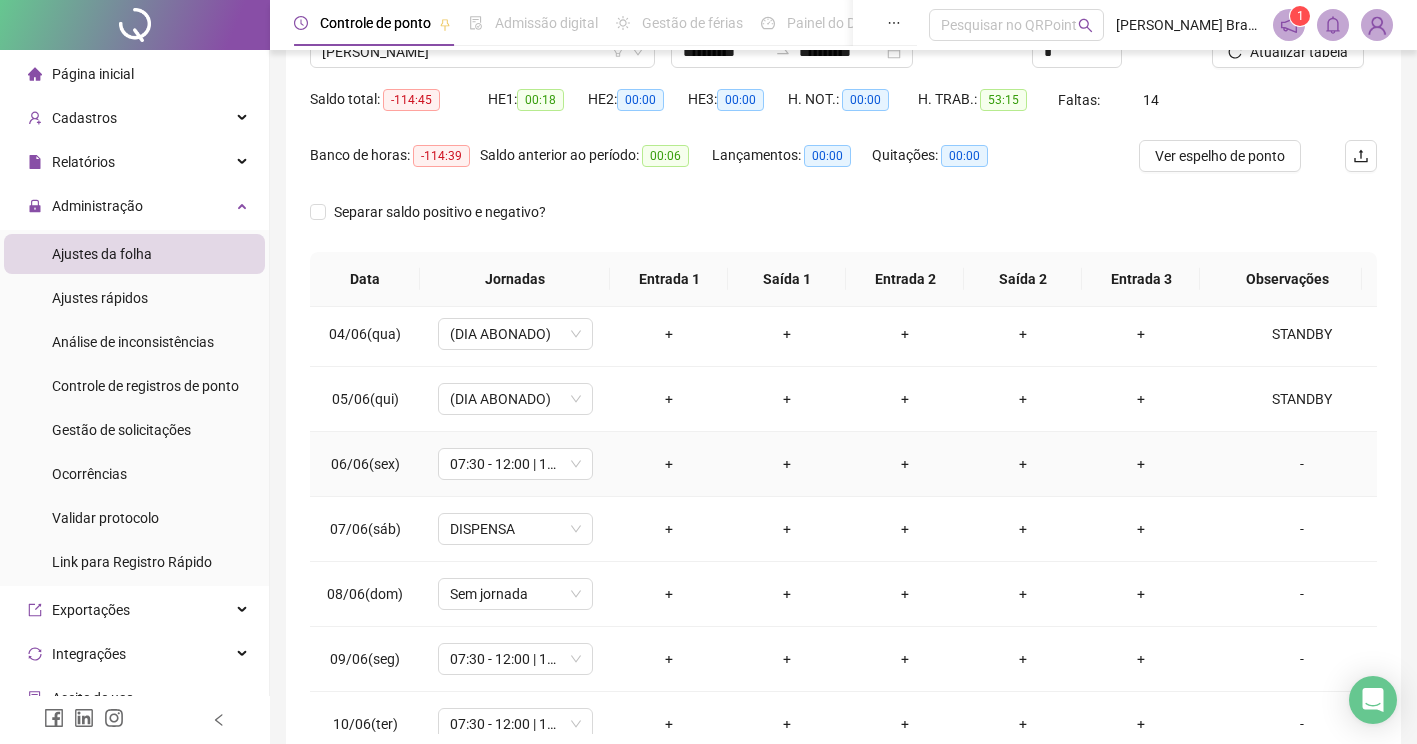 click on "-" at bounding box center (1302, 464) 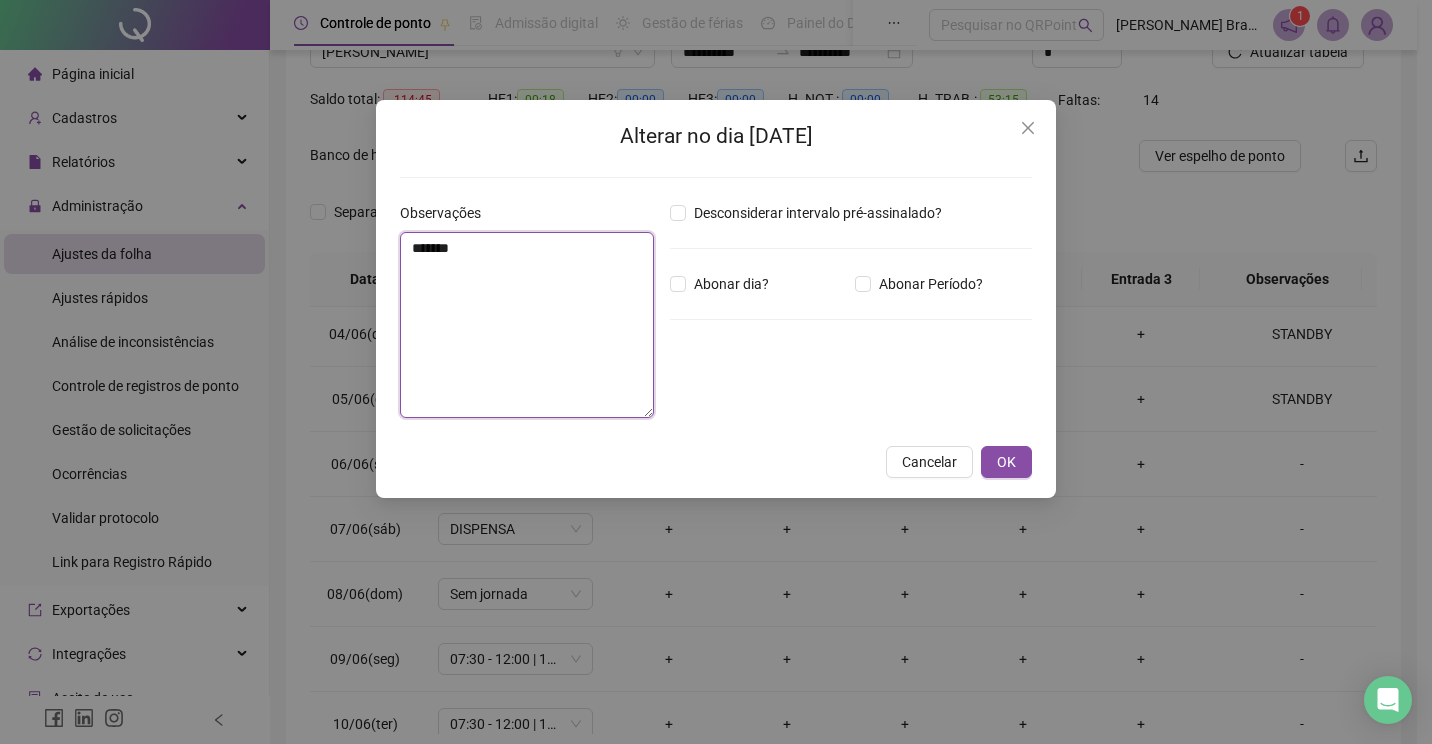 click on "*******" at bounding box center (527, 325) 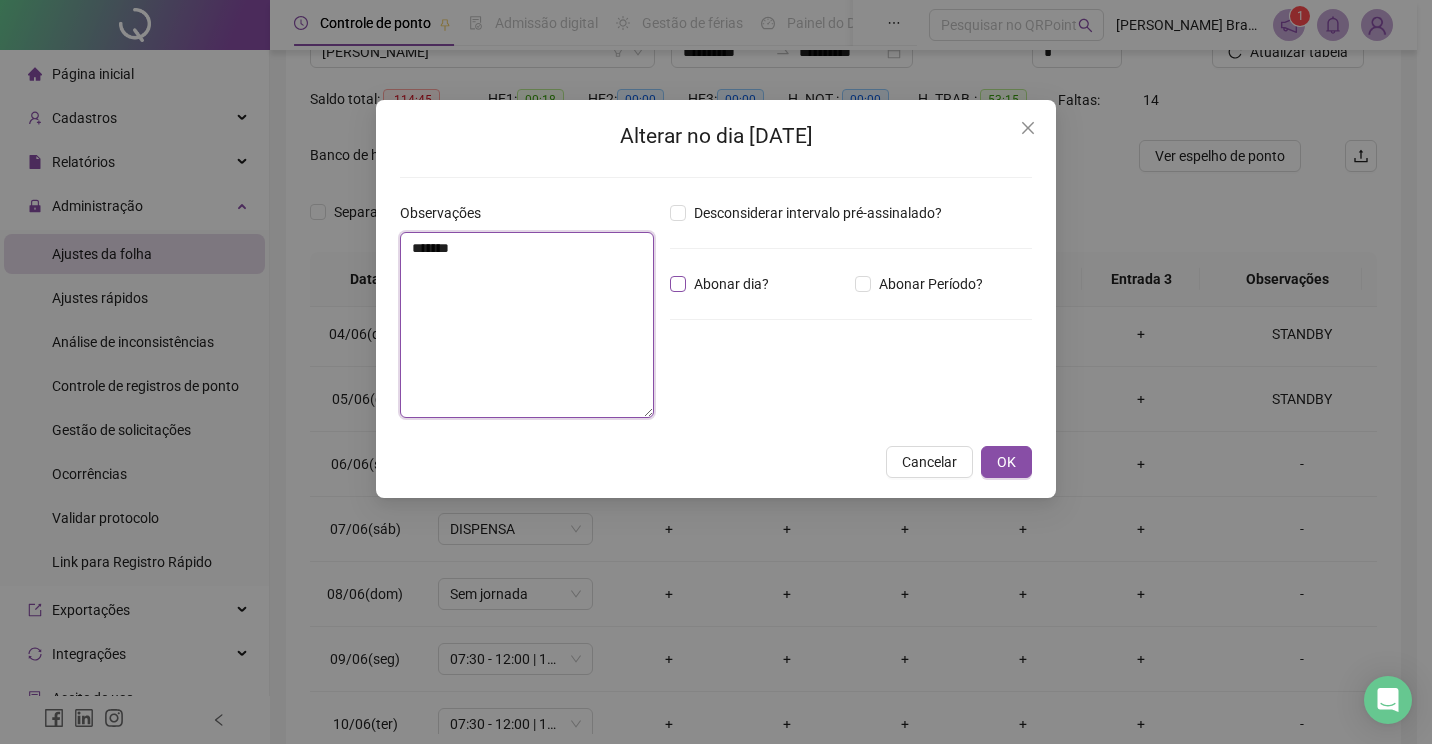 type on "*******" 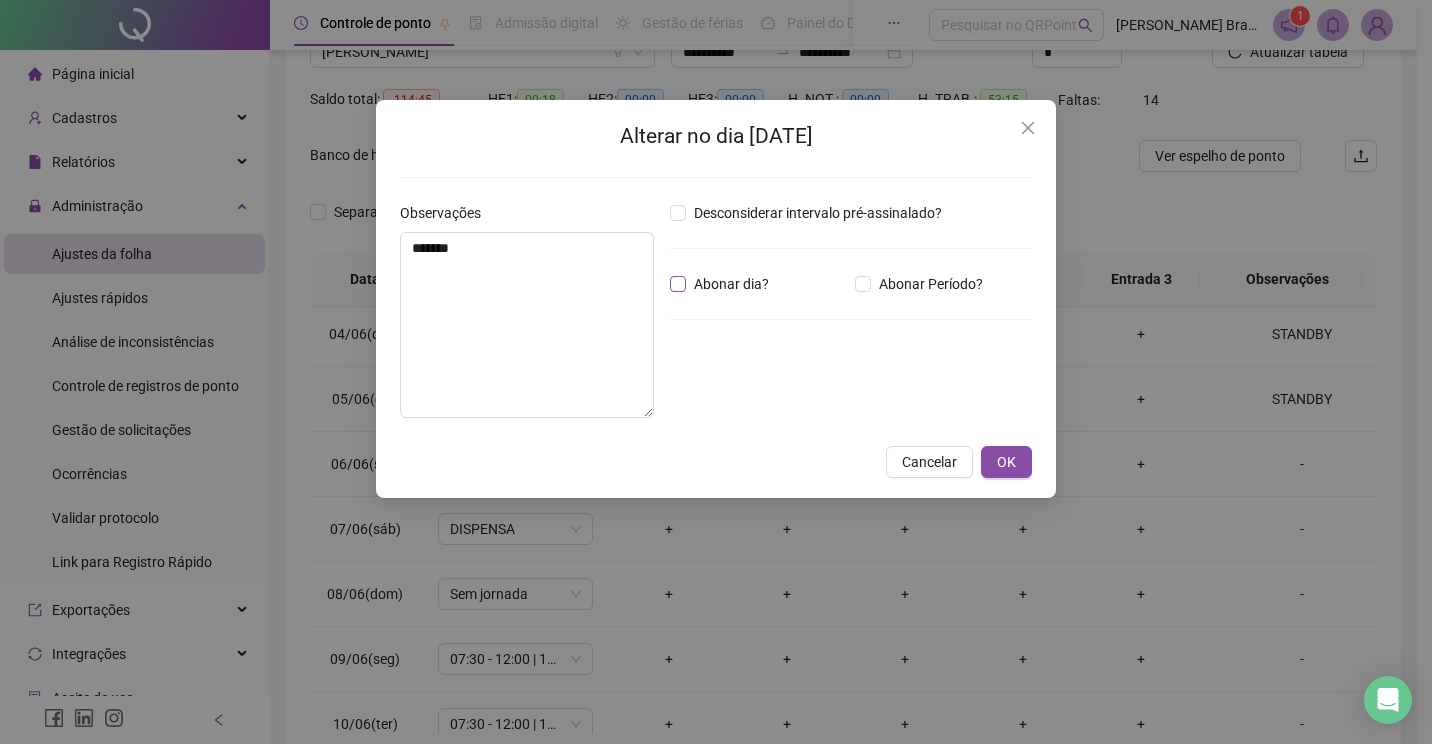 click on "Abonar dia?" at bounding box center (731, 284) 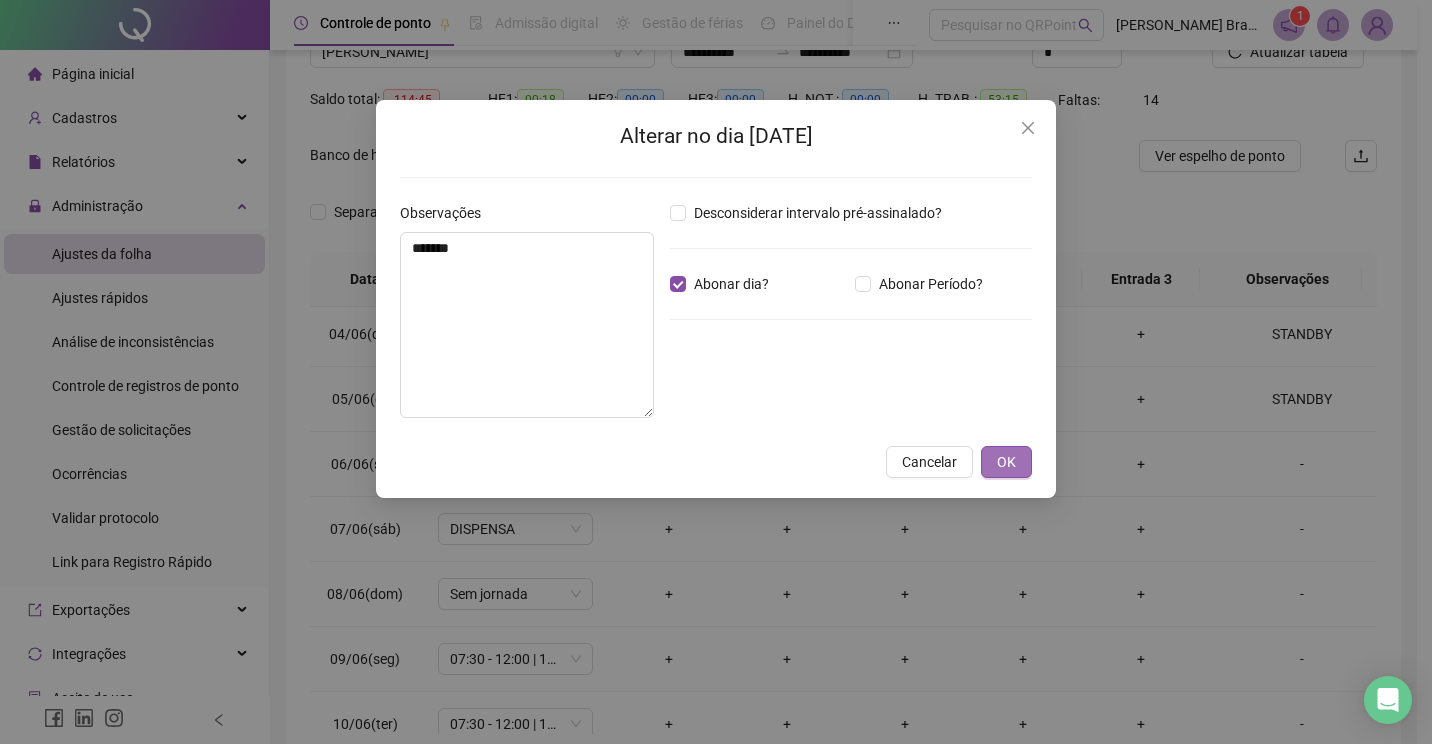 click on "OK" at bounding box center [1006, 462] 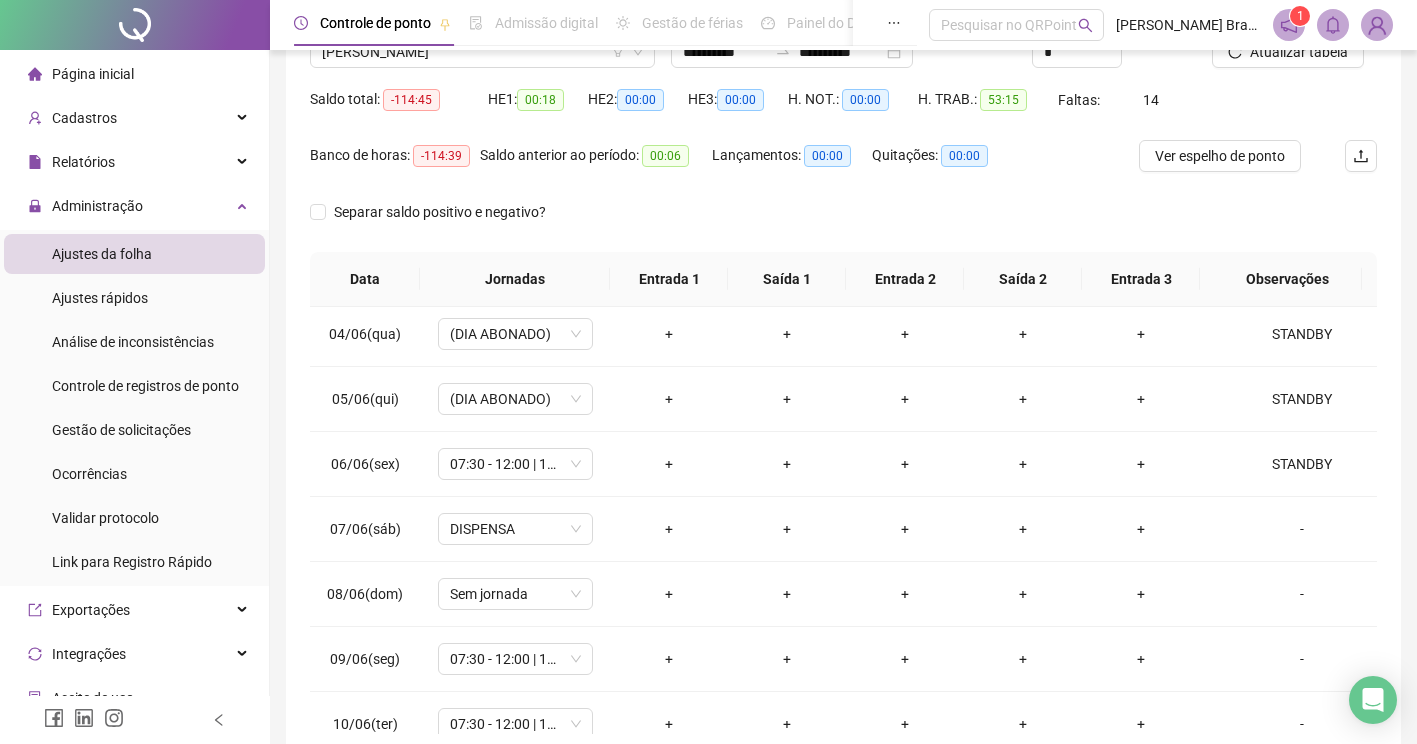 scroll, scrollTop: 0, scrollLeft: 0, axis: both 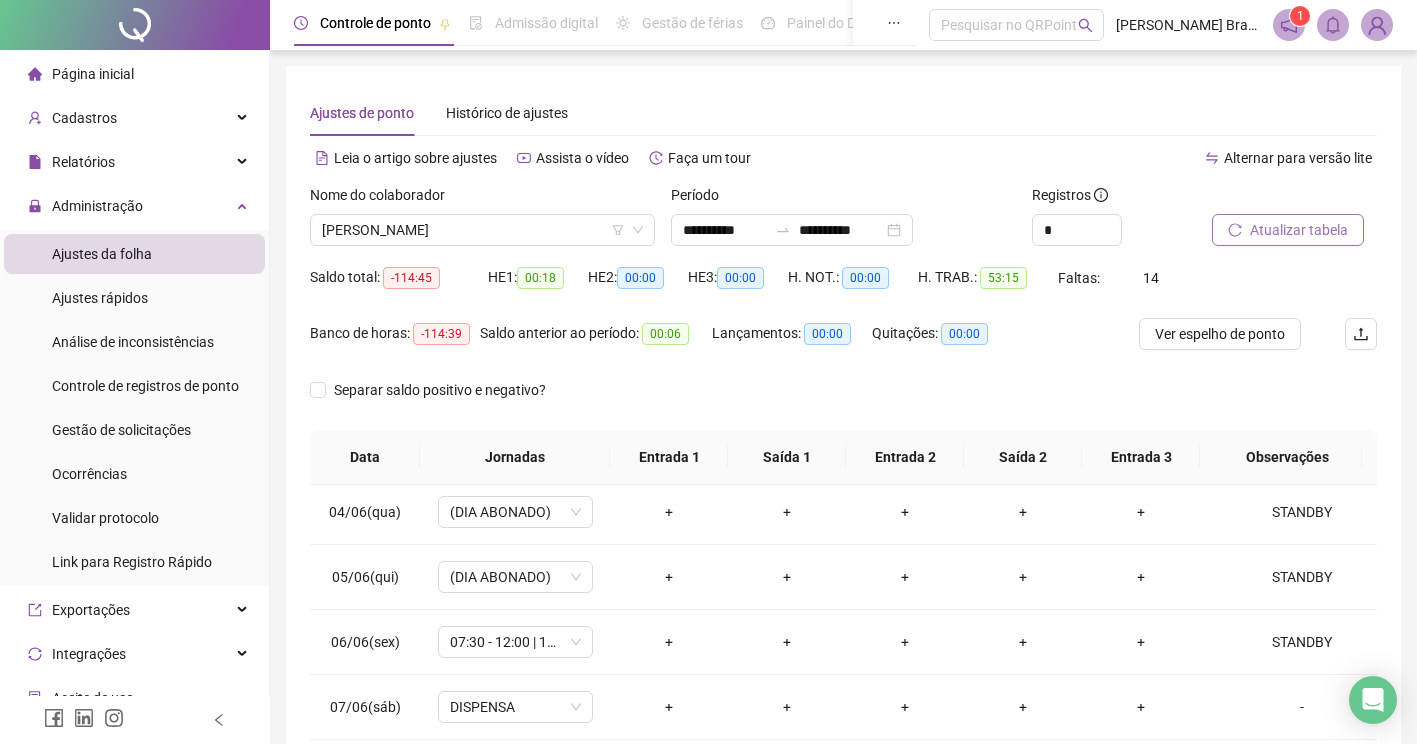 click on "Atualizar tabela" at bounding box center (1299, 230) 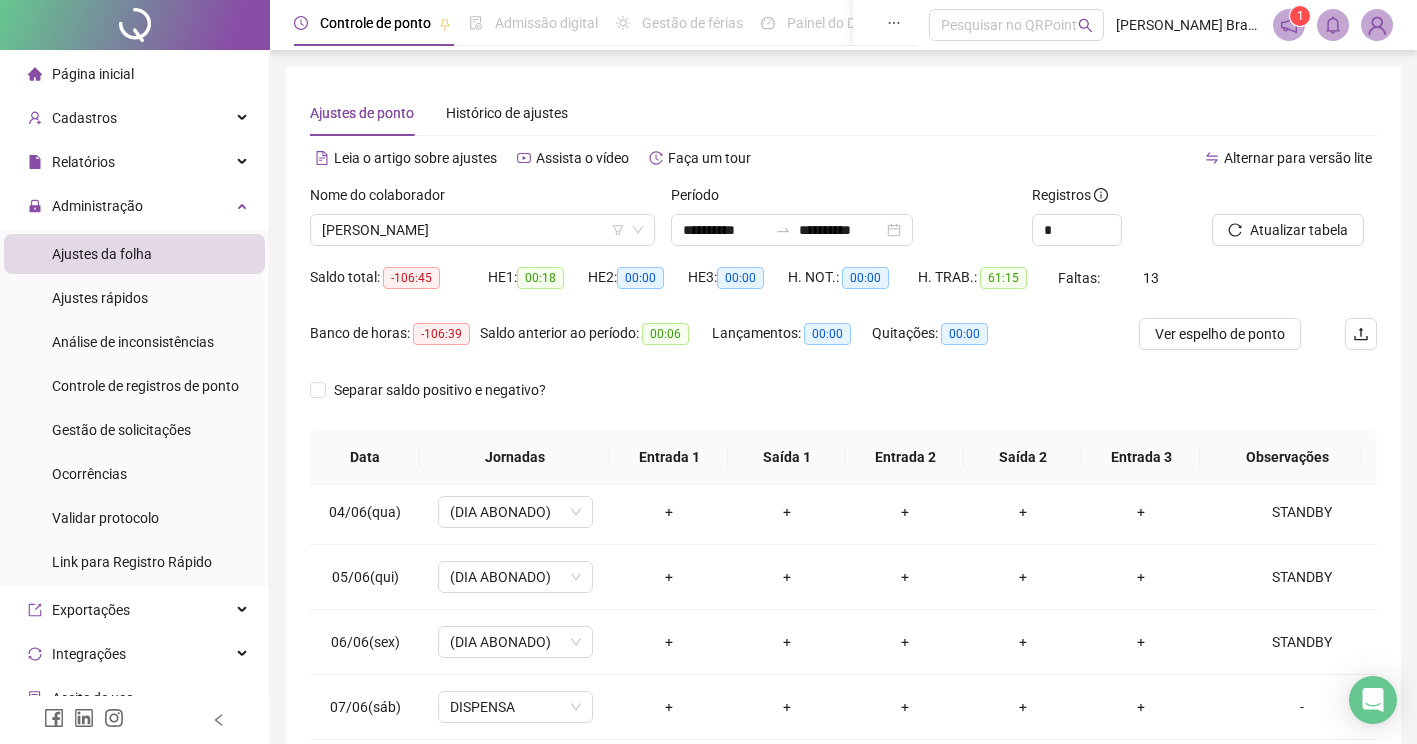 scroll, scrollTop: 100, scrollLeft: 0, axis: vertical 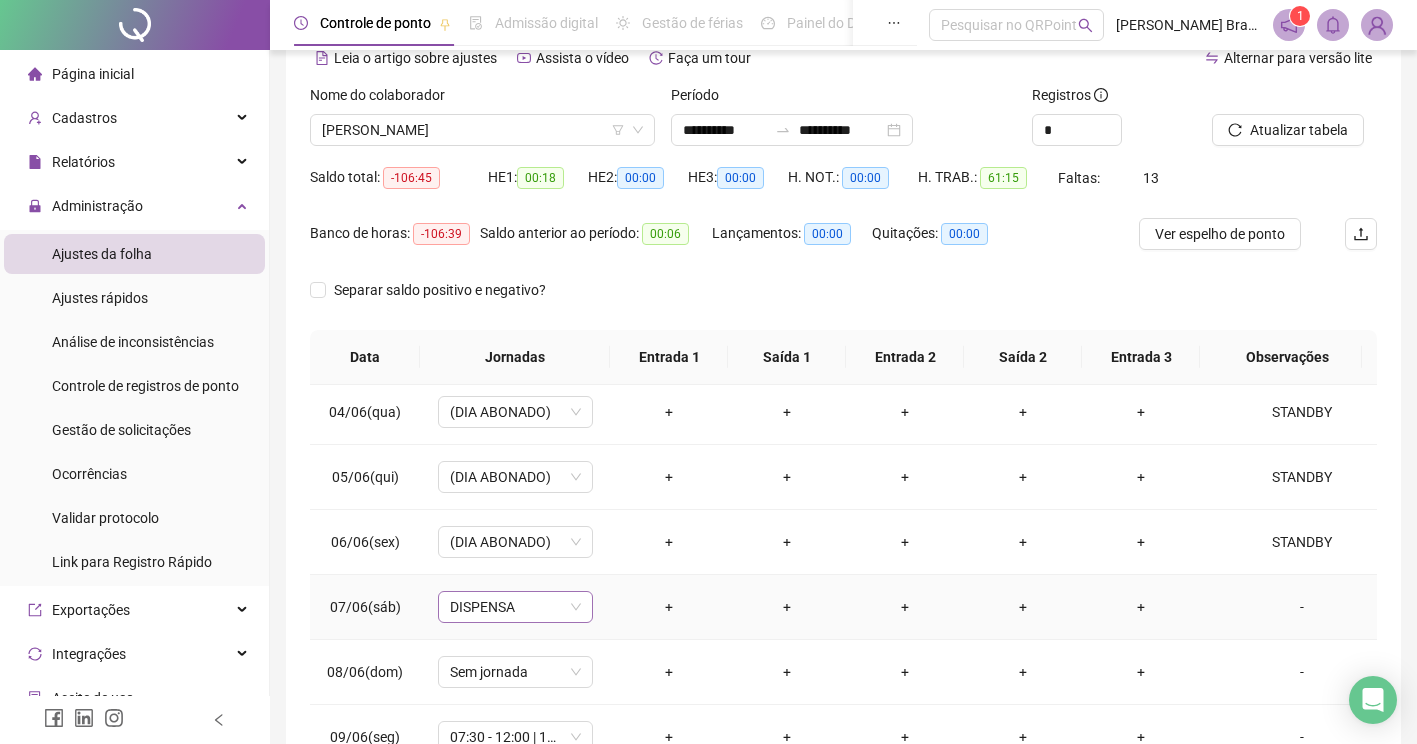 click on "DISPENSA" at bounding box center (515, 607) 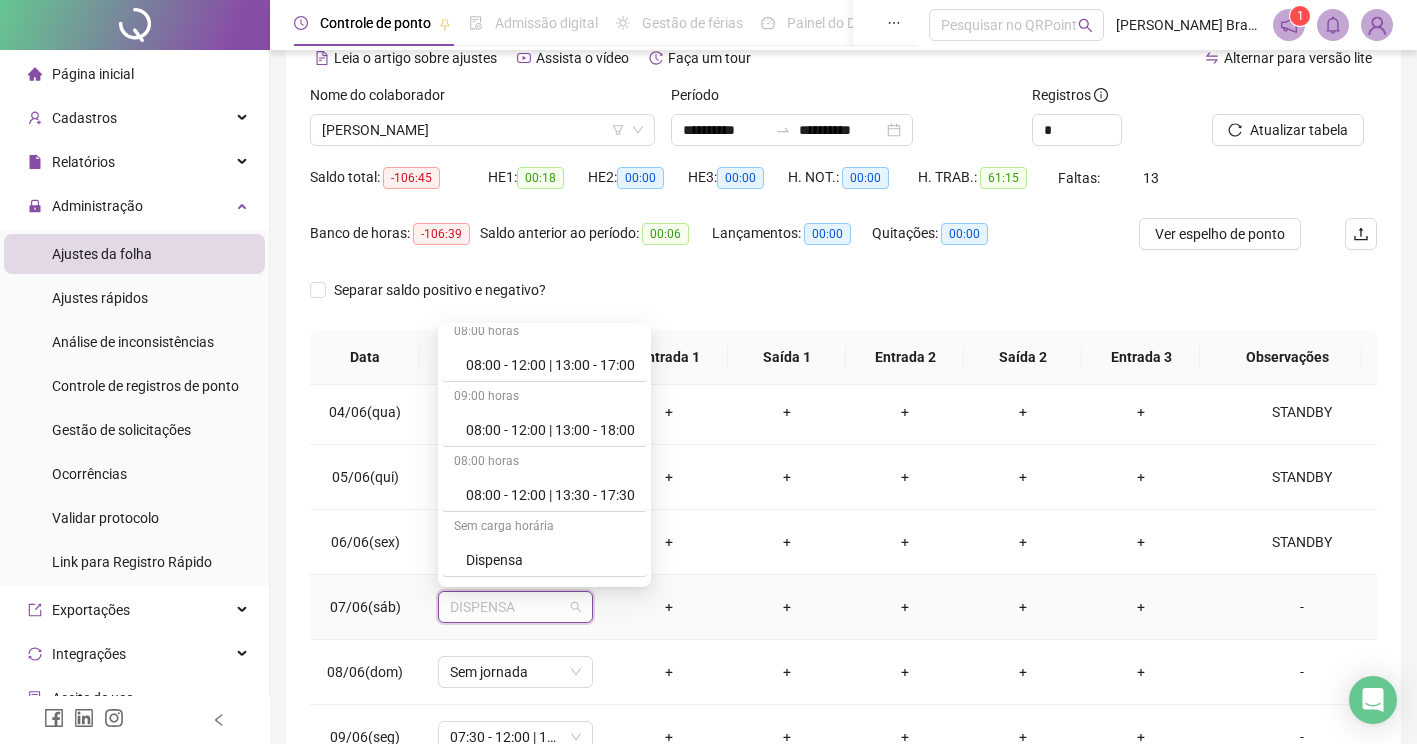 scroll, scrollTop: 654, scrollLeft: 0, axis: vertical 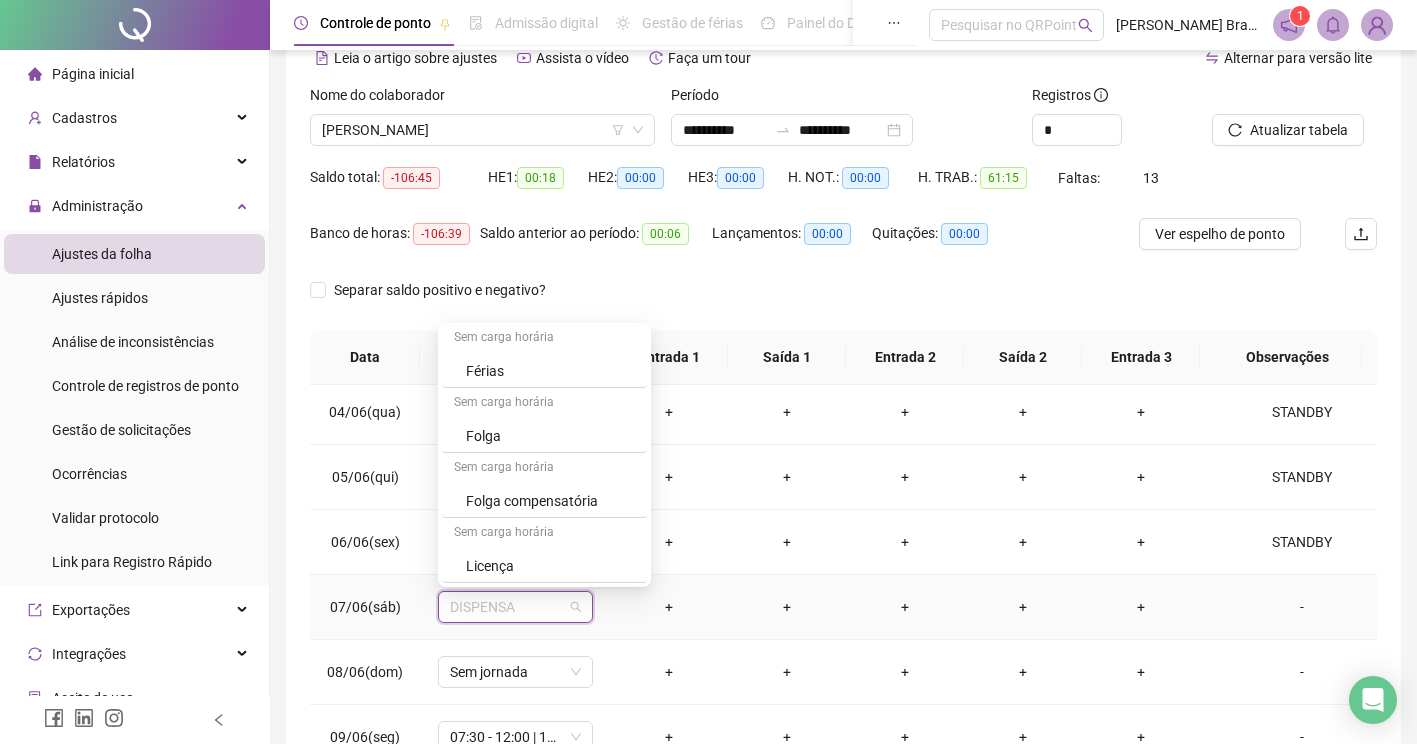 click on "Folga" at bounding box center (550, 436) 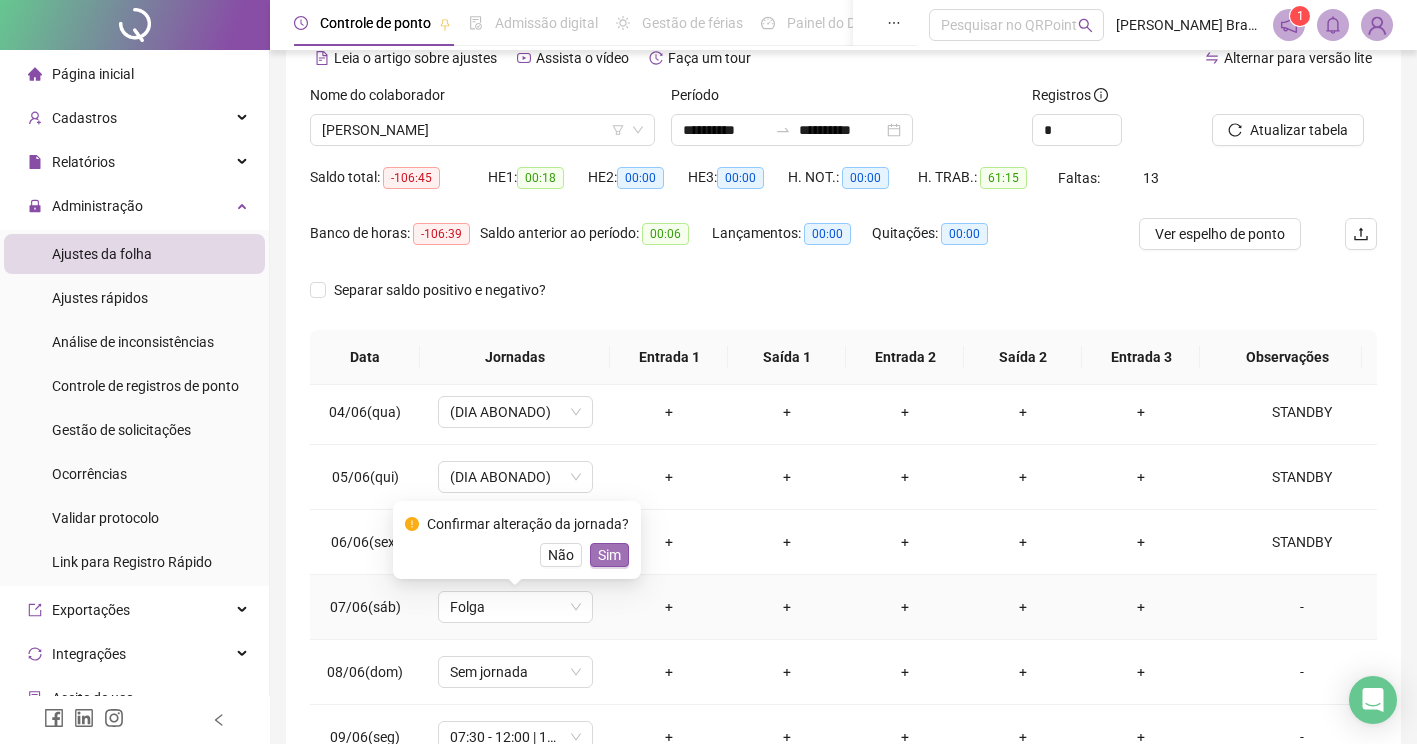 click on "Sim" at bounding box center (609, 555) 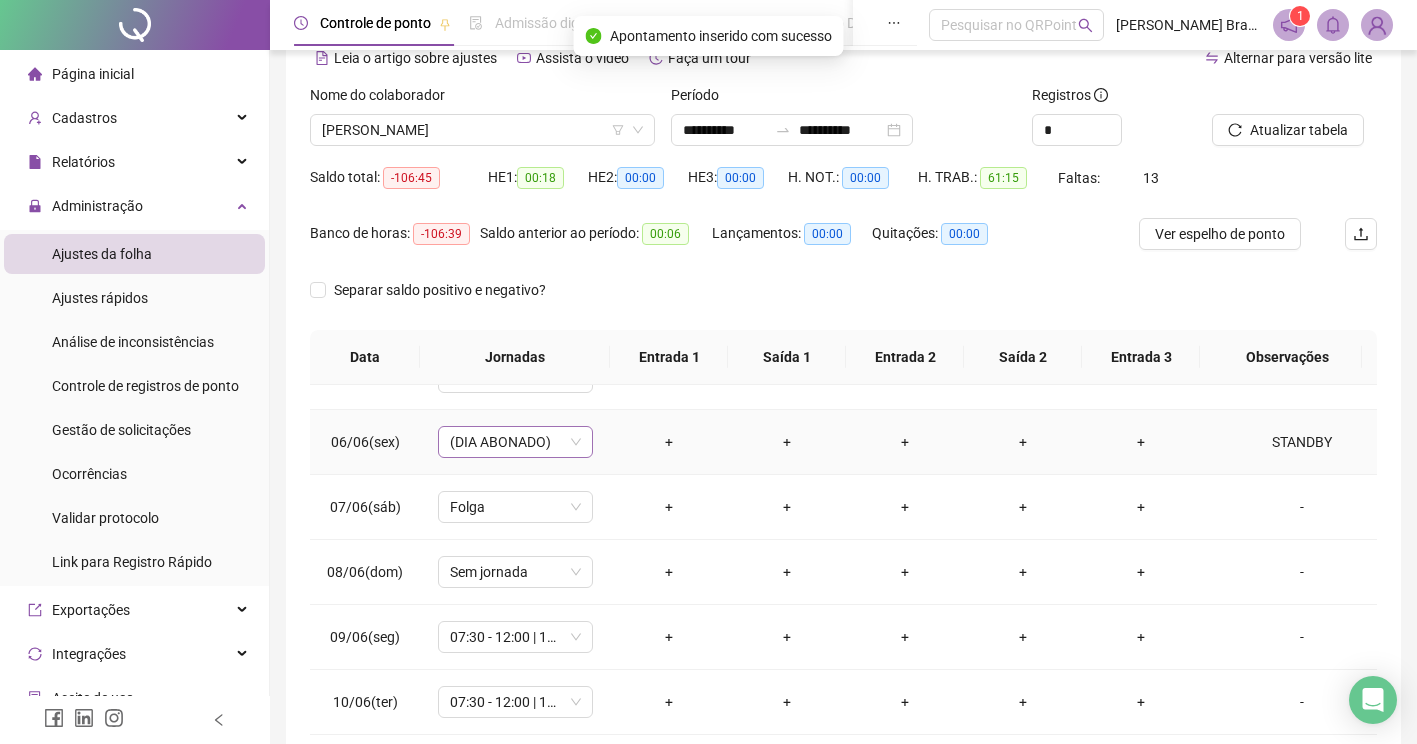 scroll, scrollTop: 400, scrollLeft: 0, axis: vertical 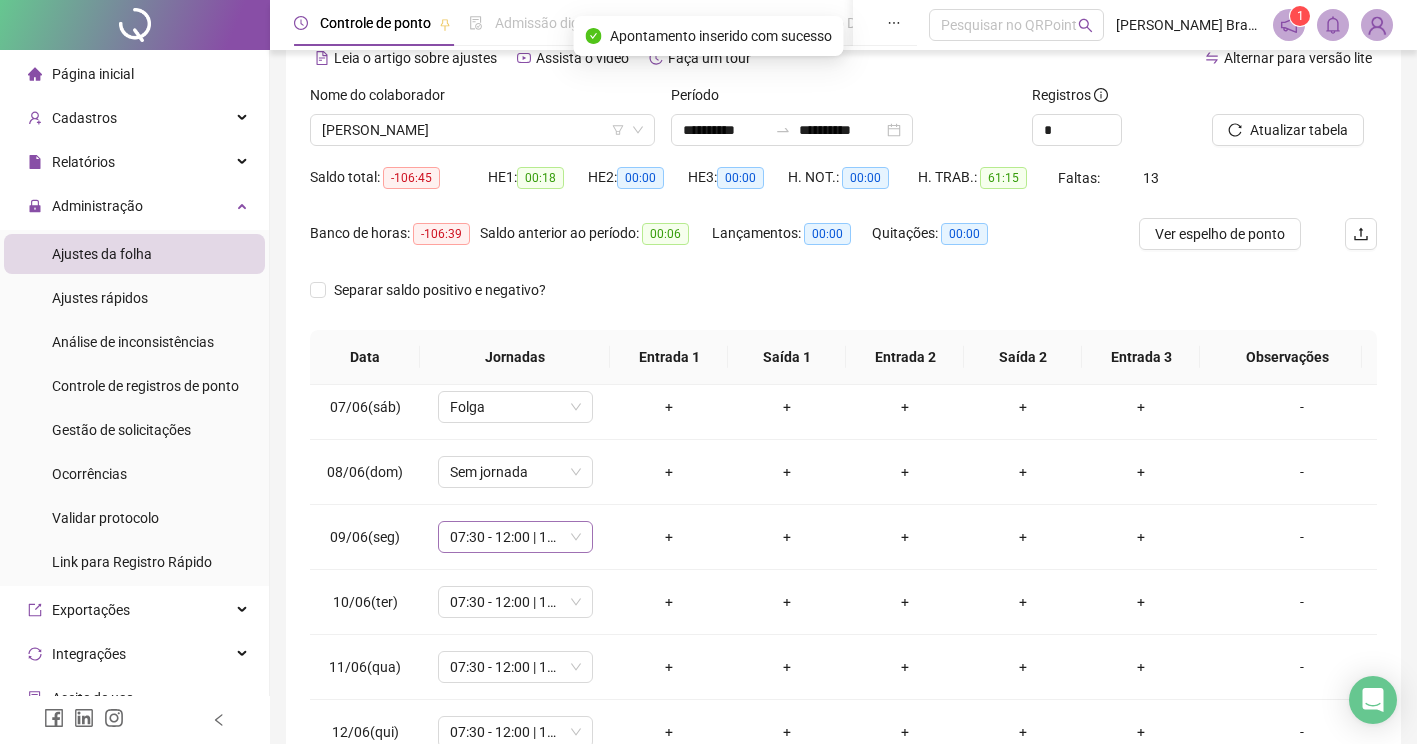 click on "07:30 - 12:00 | 13:00 - 16:30" at bounding box center (515, 537) 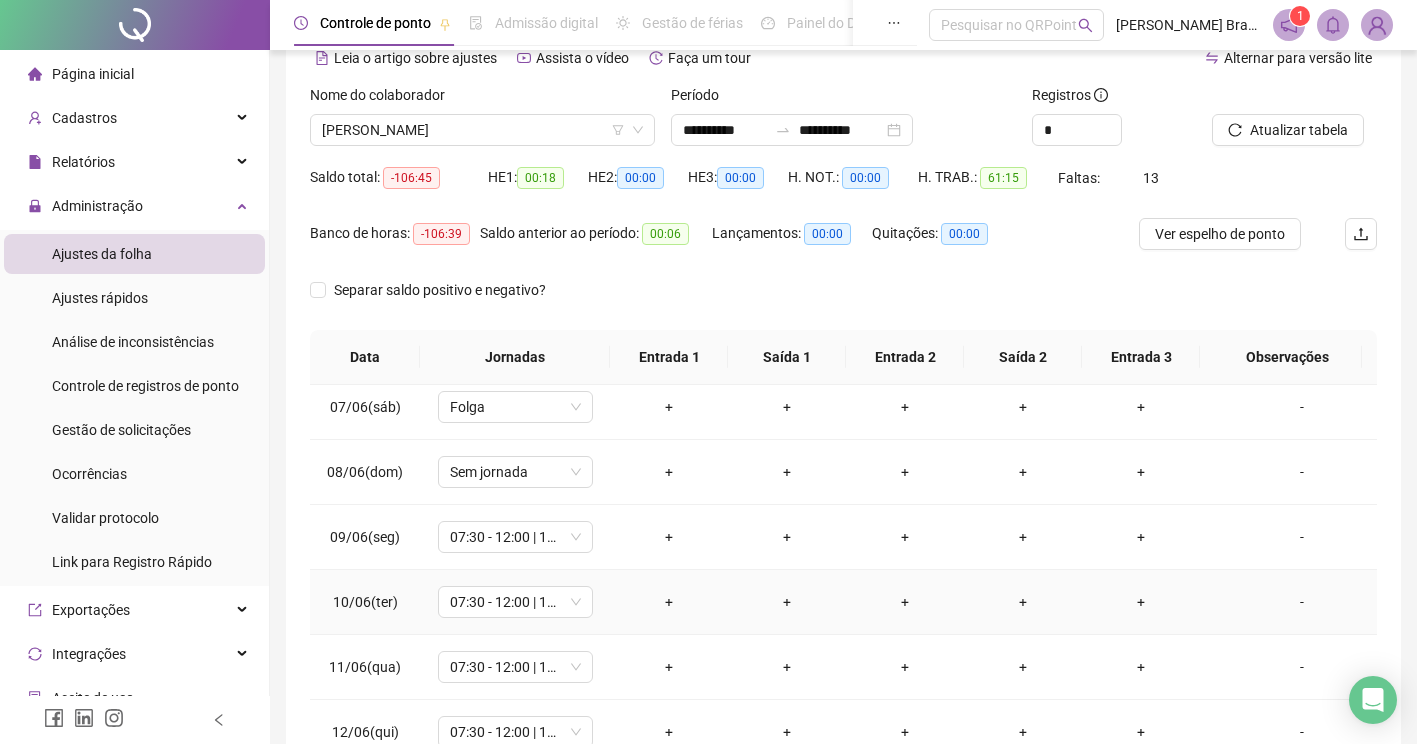 click on "+" at bounding box center [669, 602] 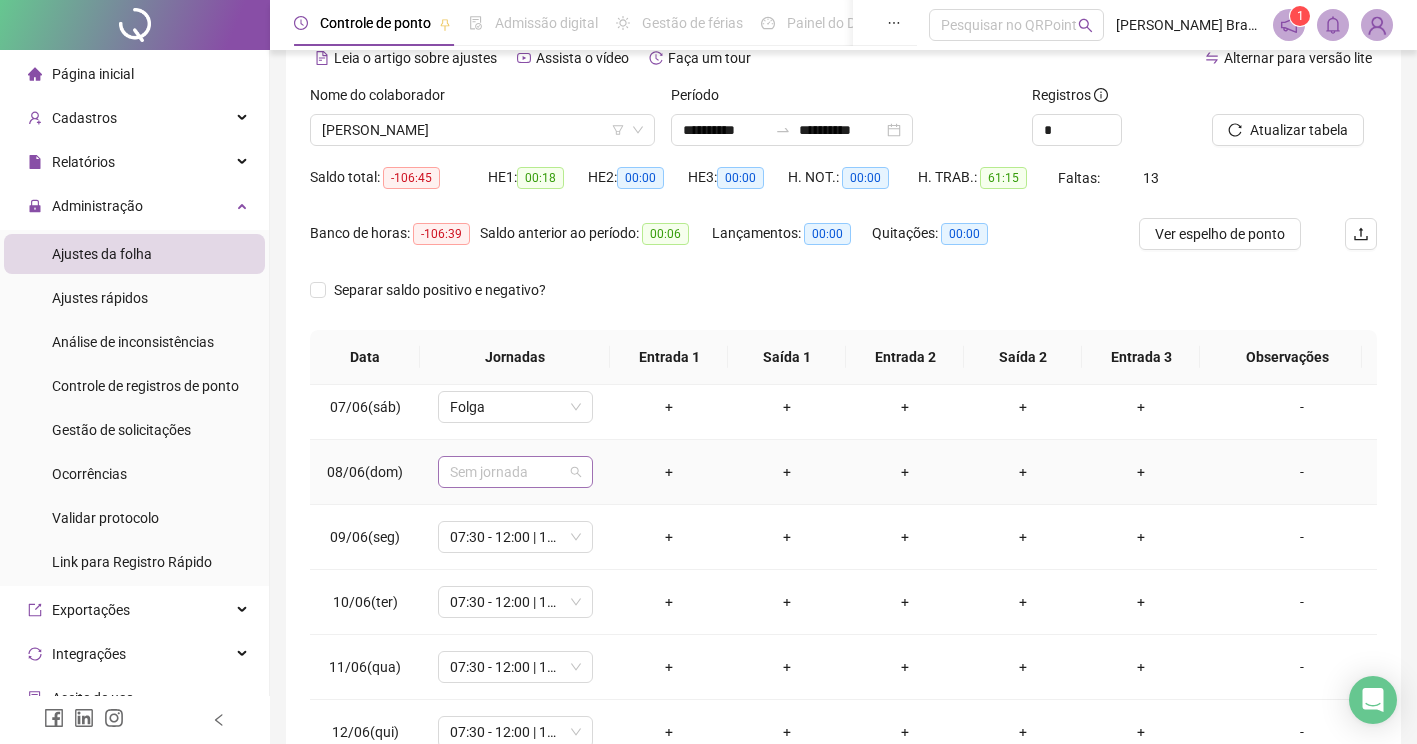 click on "Sem jornada" at bounding box center [515, 472] 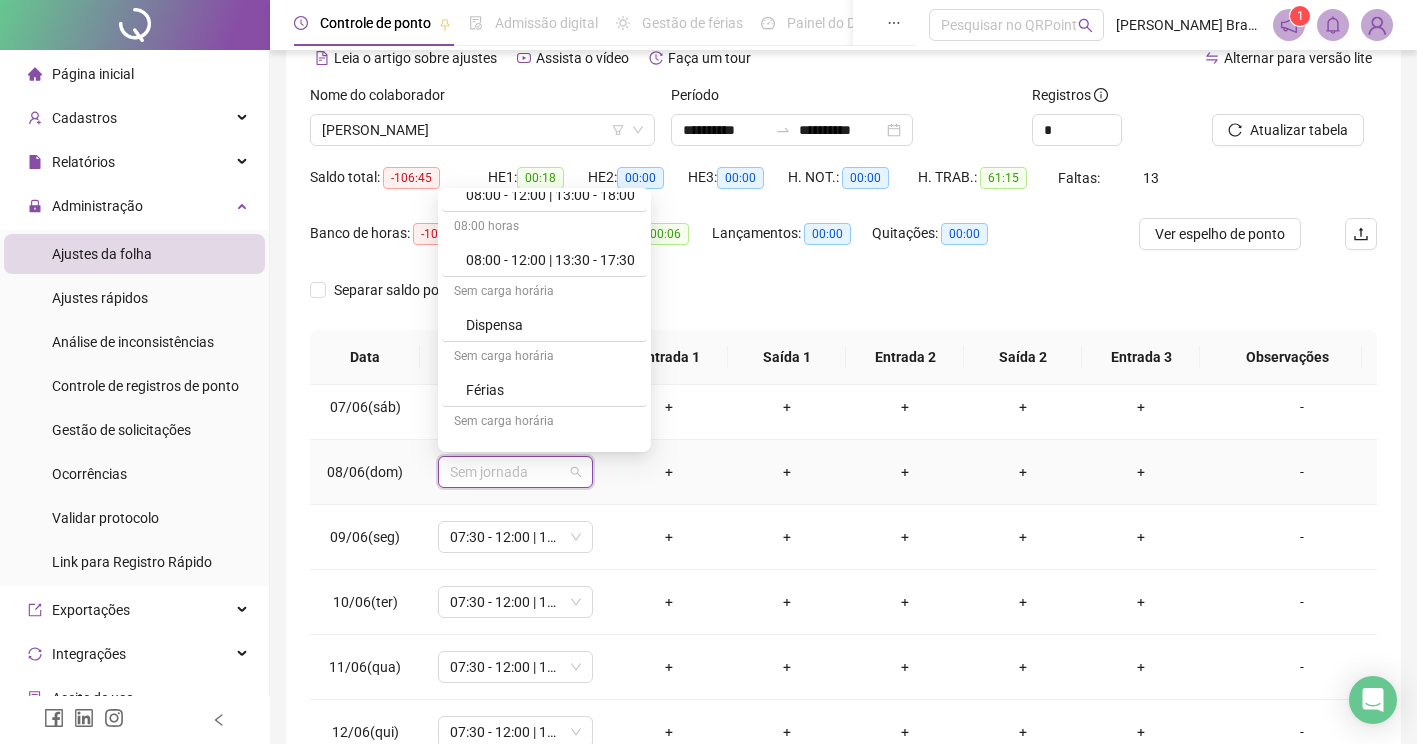 scroll, scrollTop: 654, scrollLeft: 0, axis: vertical 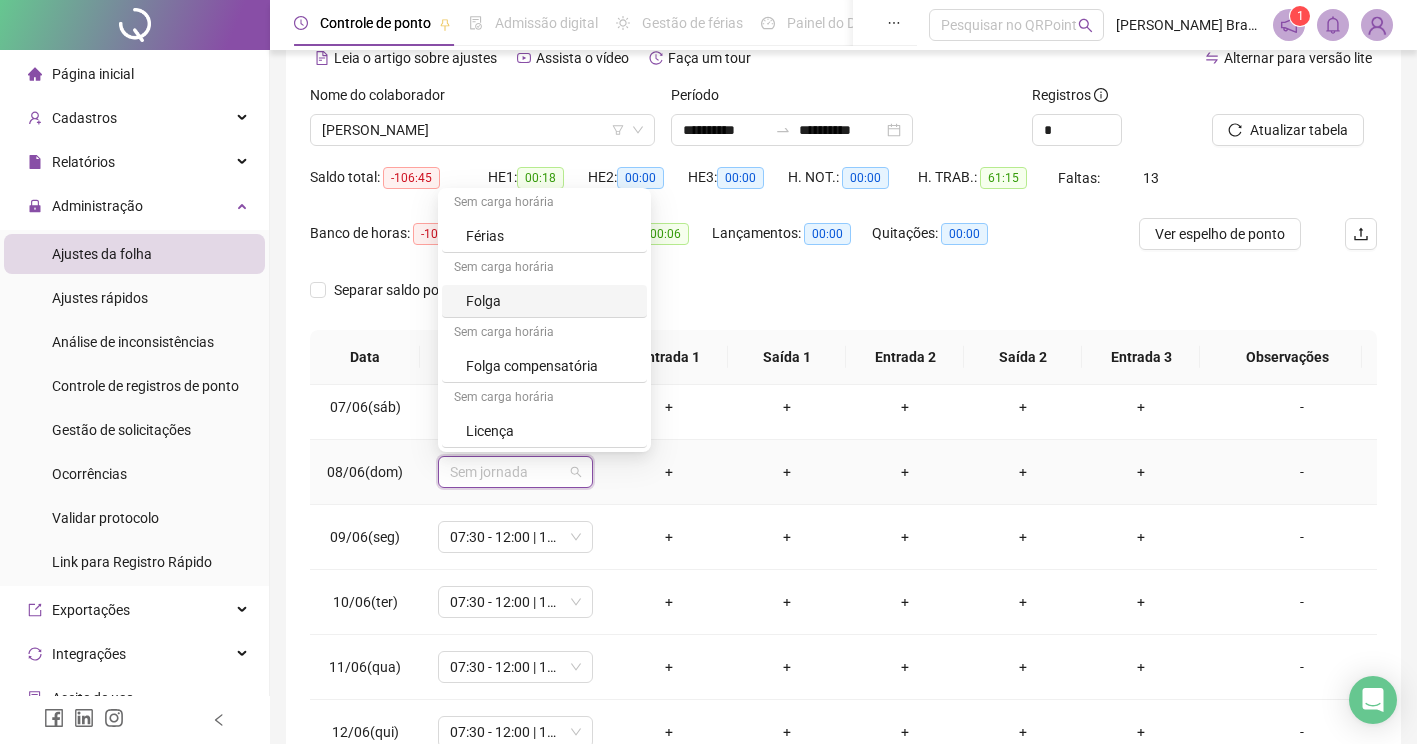 click on "Folga" at bounding box center [550, 301] 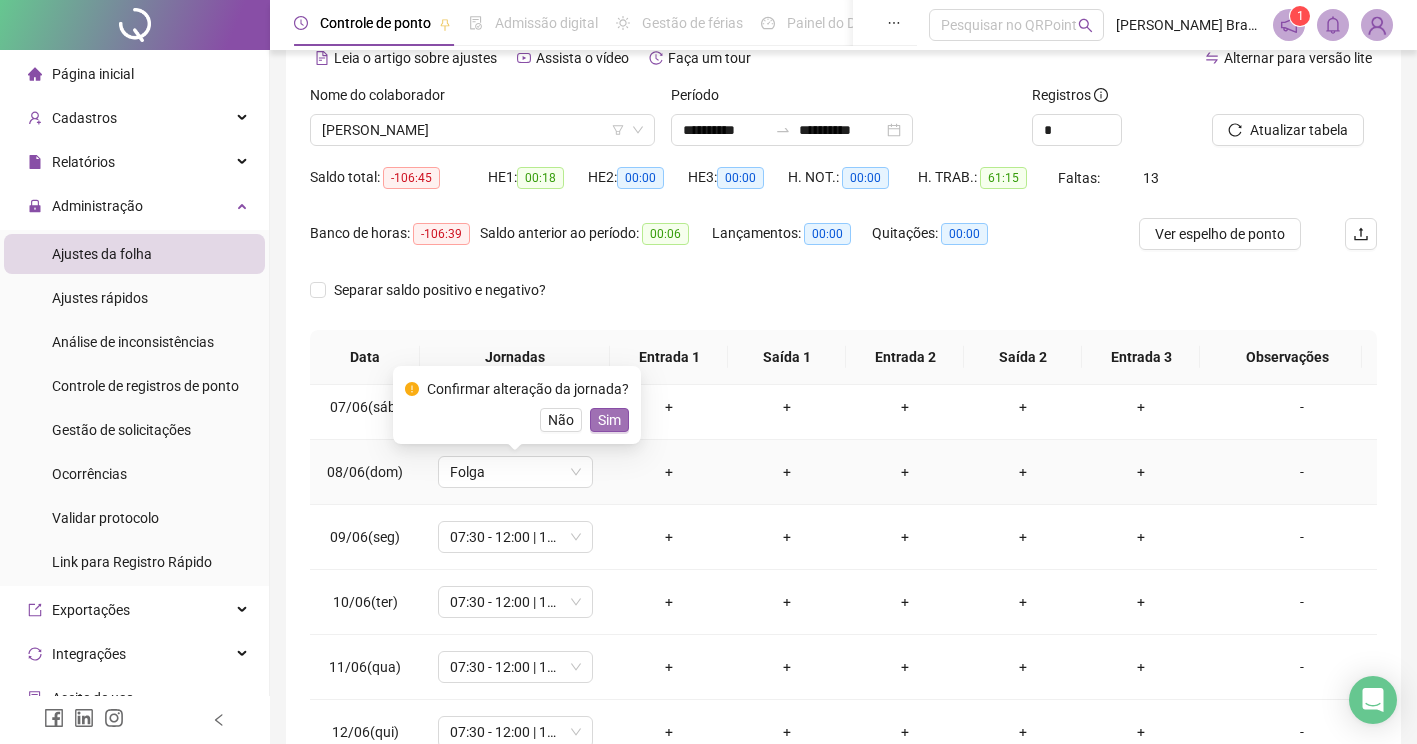click on "Sim" at bounding box center [609, 420] 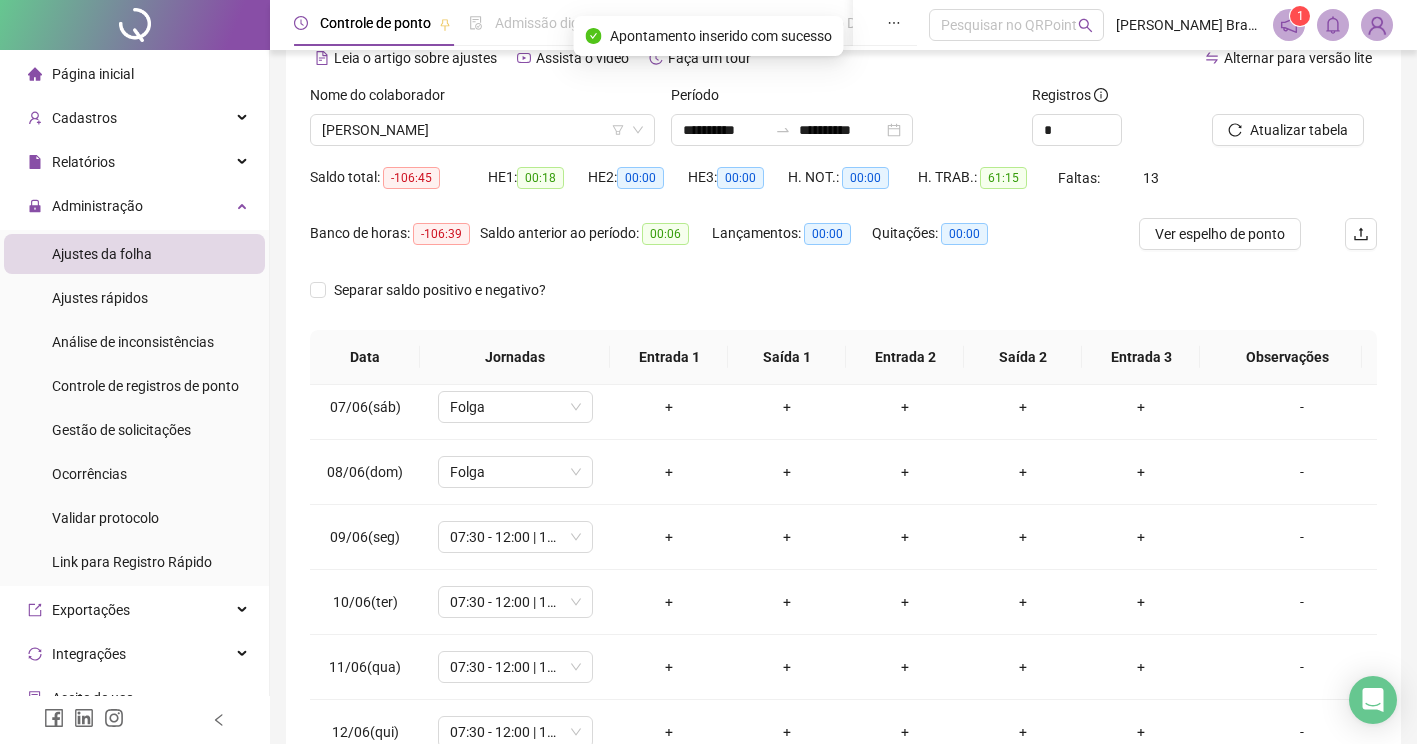 click on "Atualizar tabela" at bounding box center (1294, 123) 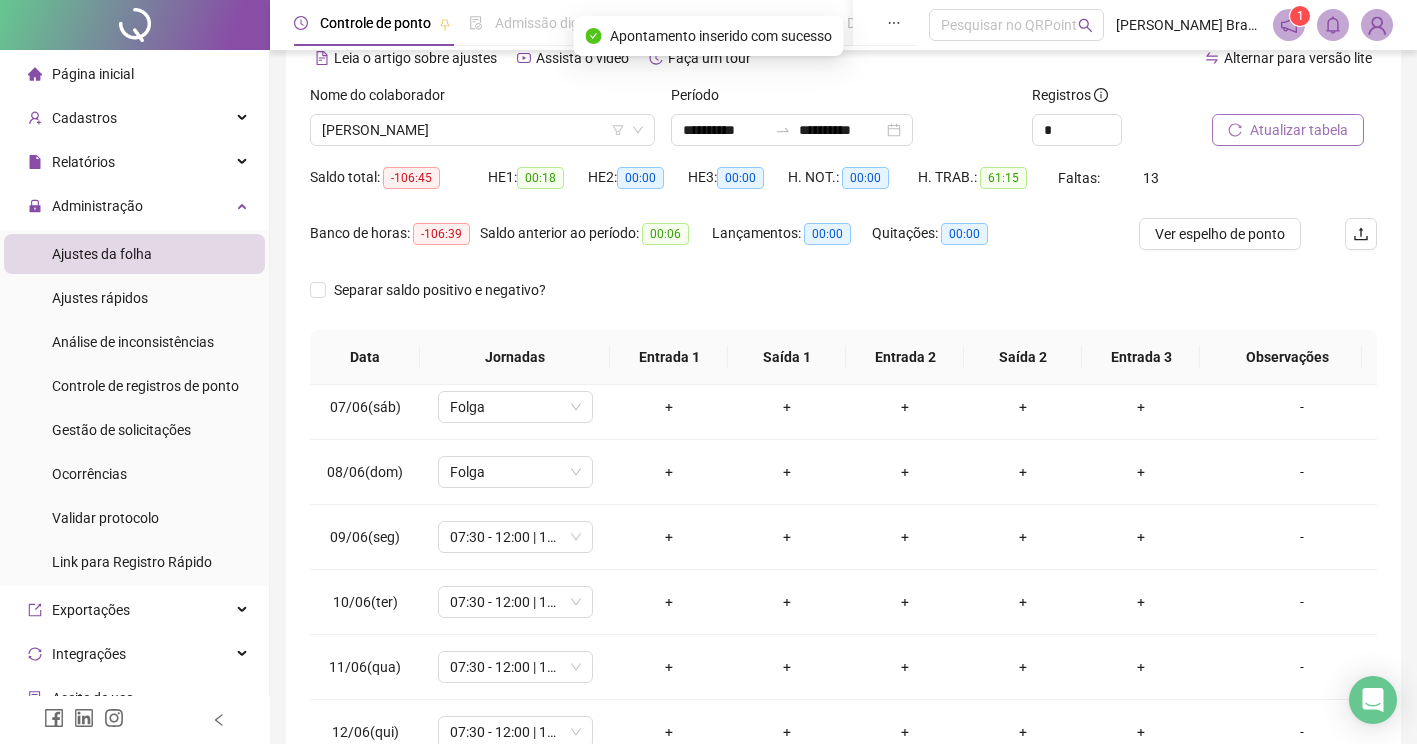 click on "Atualizar tabela" at bounding box center [1299, 130] 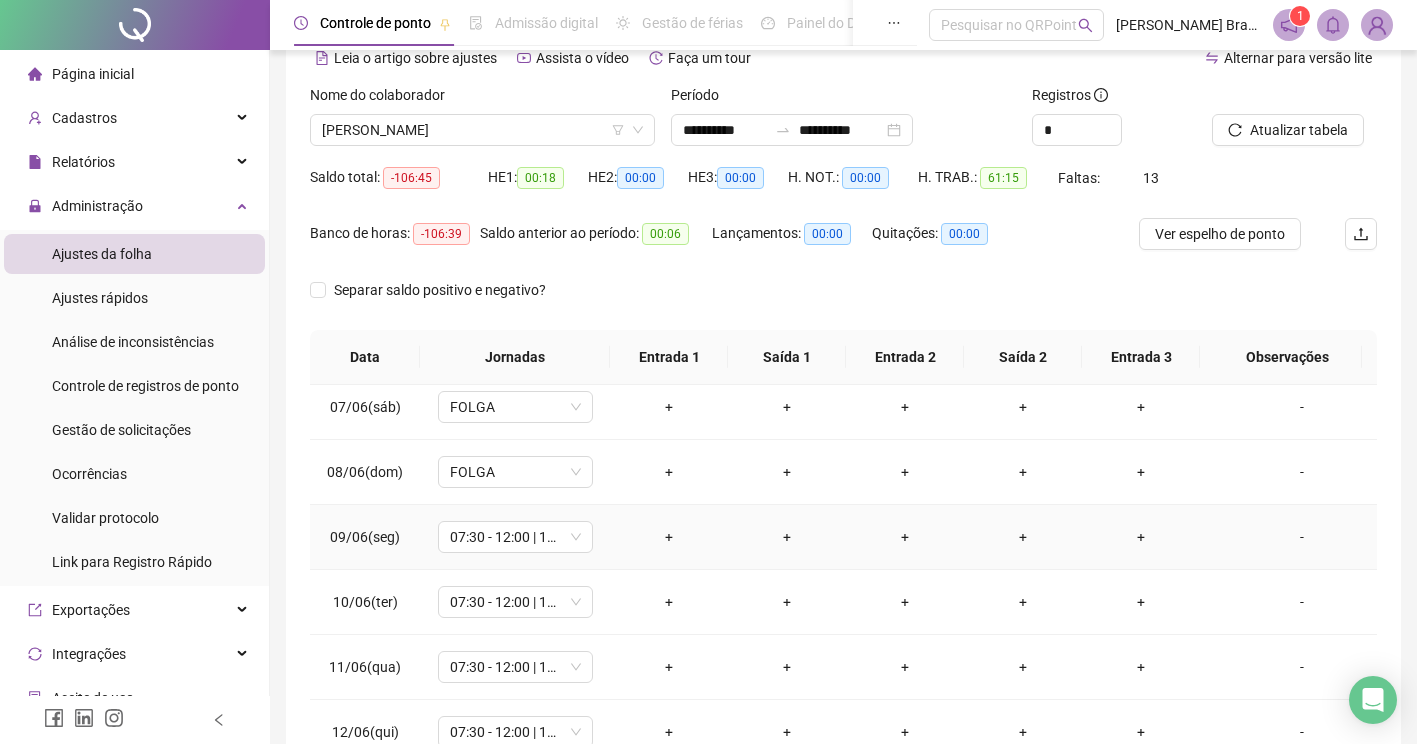 click on "-" at bounding box center [1302, 537] 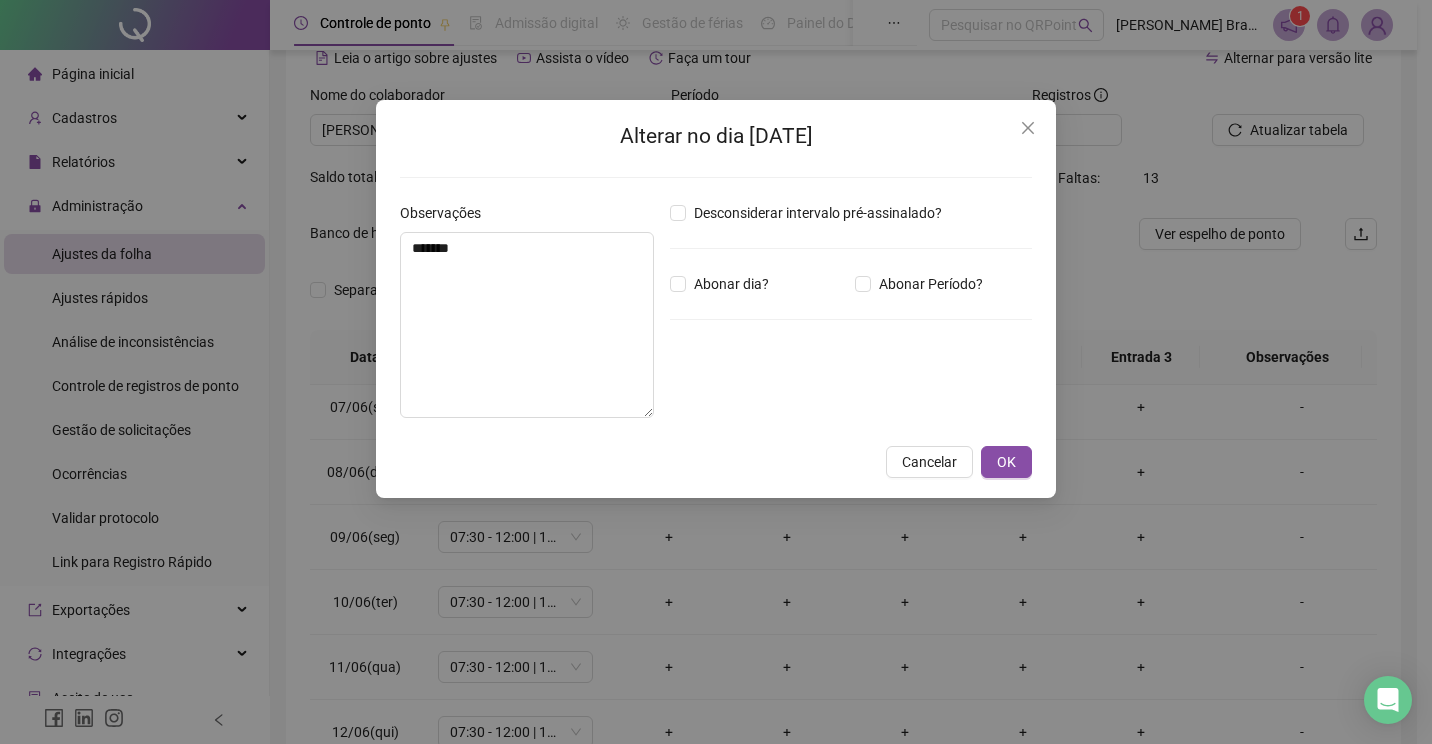click on "Desconsiderar intervalo pré-assinalado? Abonar dia? Abonar Período? Horas a abonar ***** Aplicar regime de compensação" at bounding box center [851, 318] 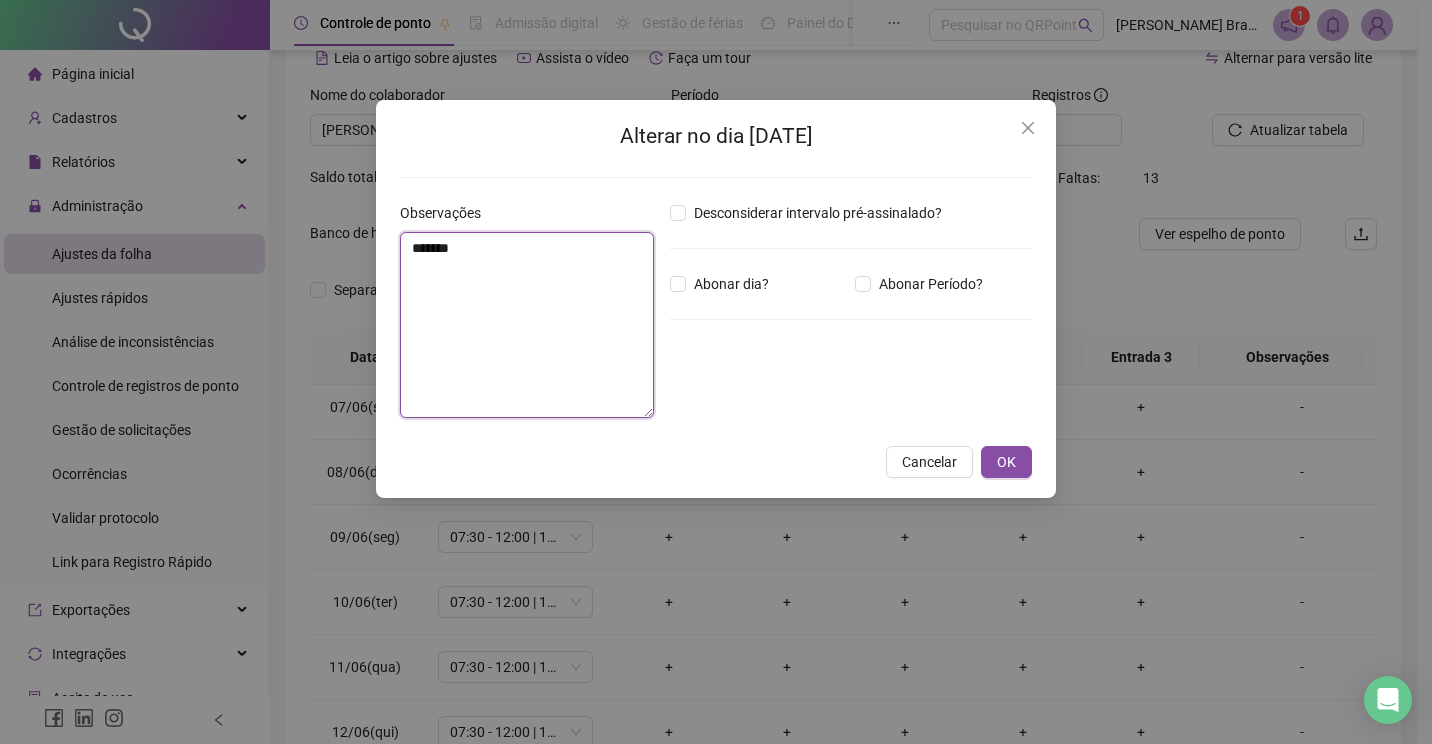 click on "*******" at bounding box center [527, 325] 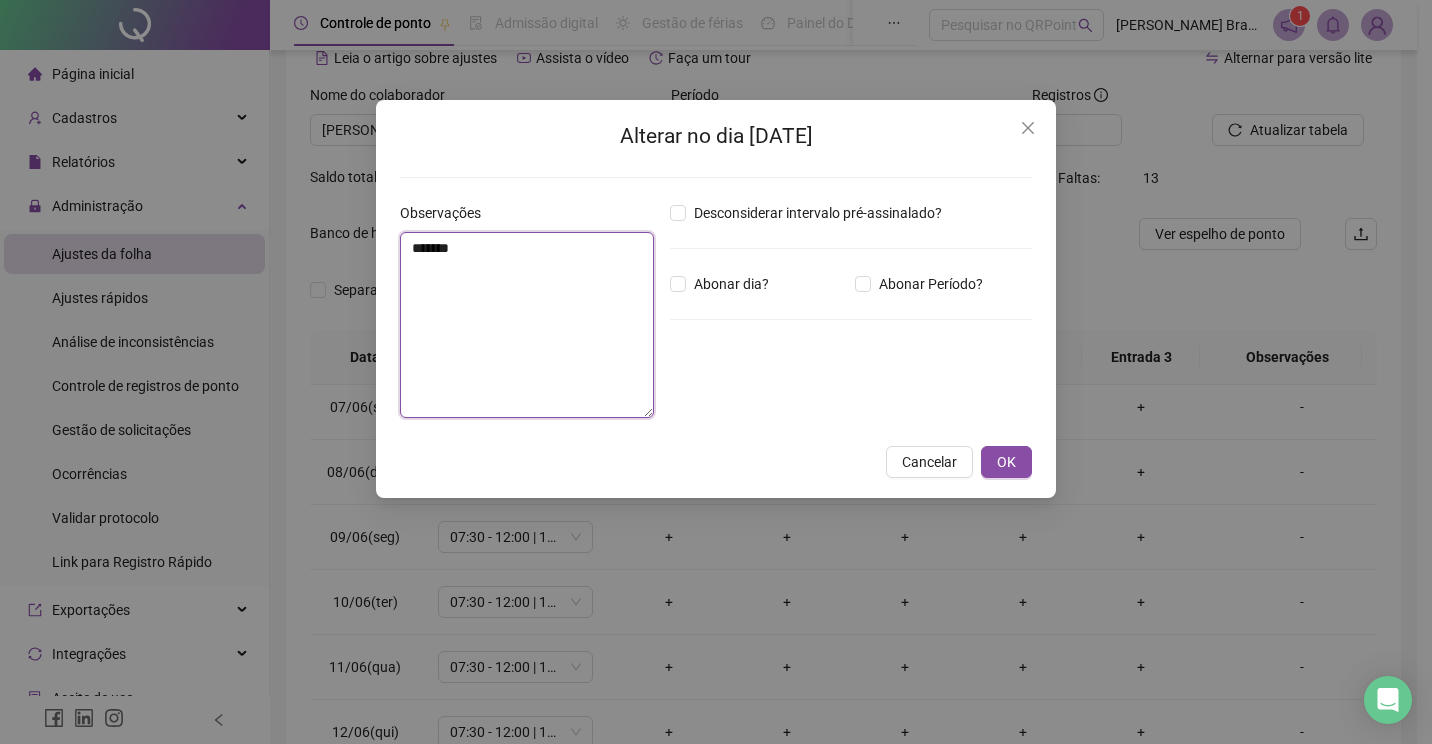 type on "*******" 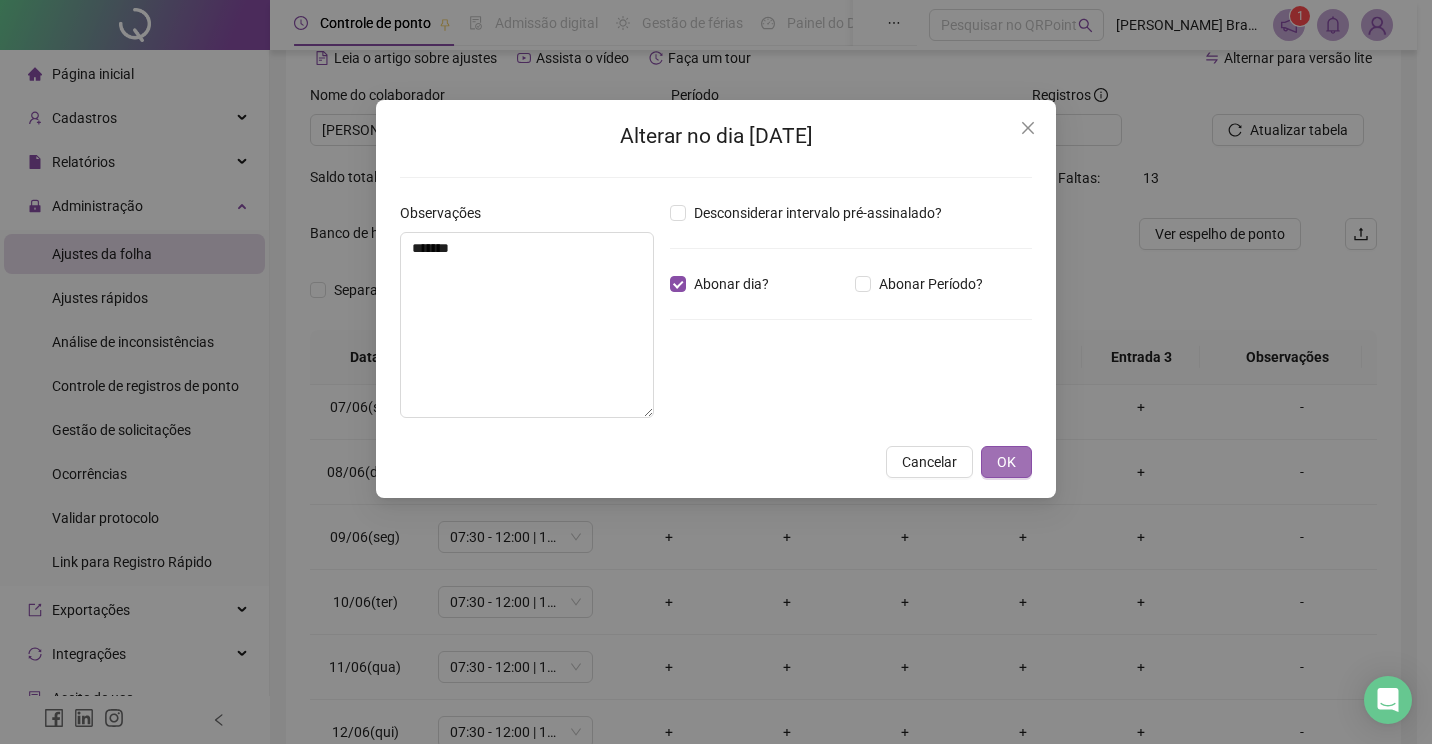 click on "OK" at bounding box center [1006, 462] 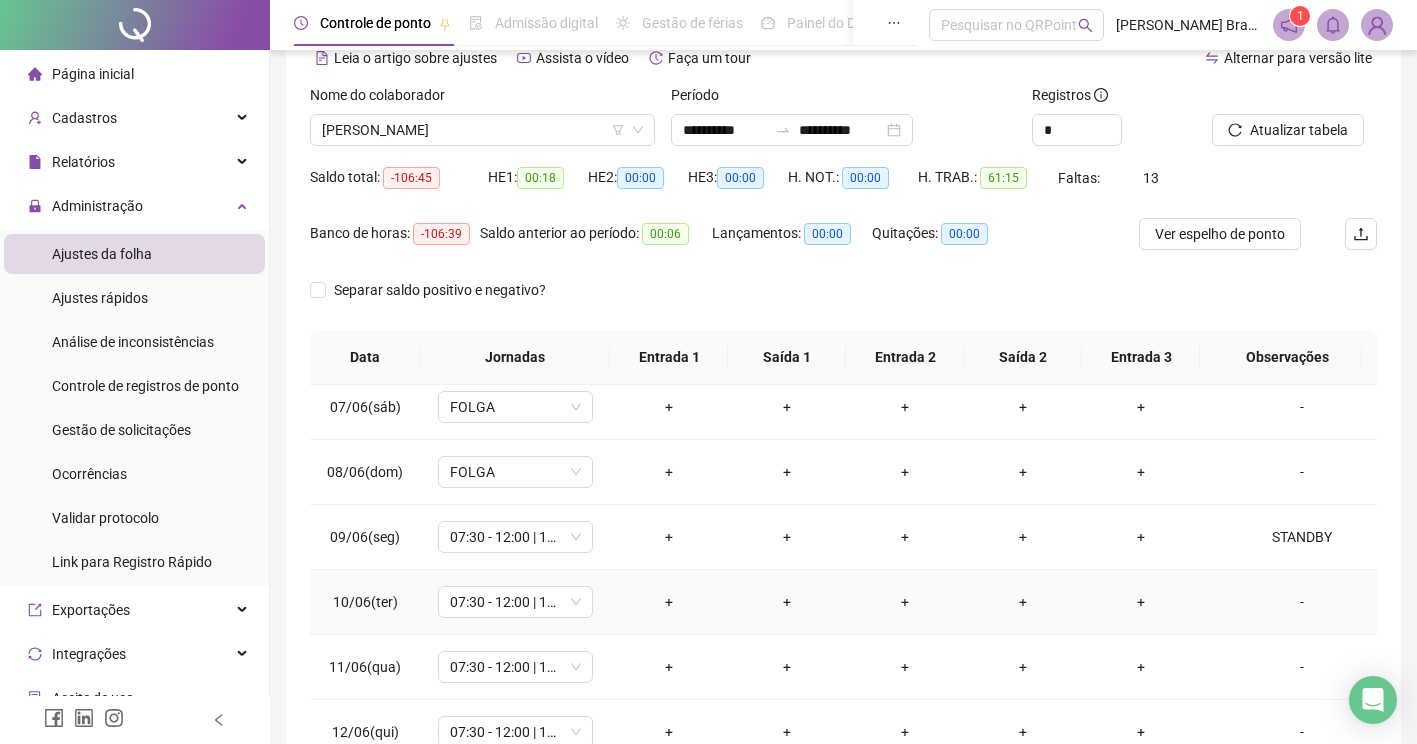 click on "-" at bounding box center (1302, 602) 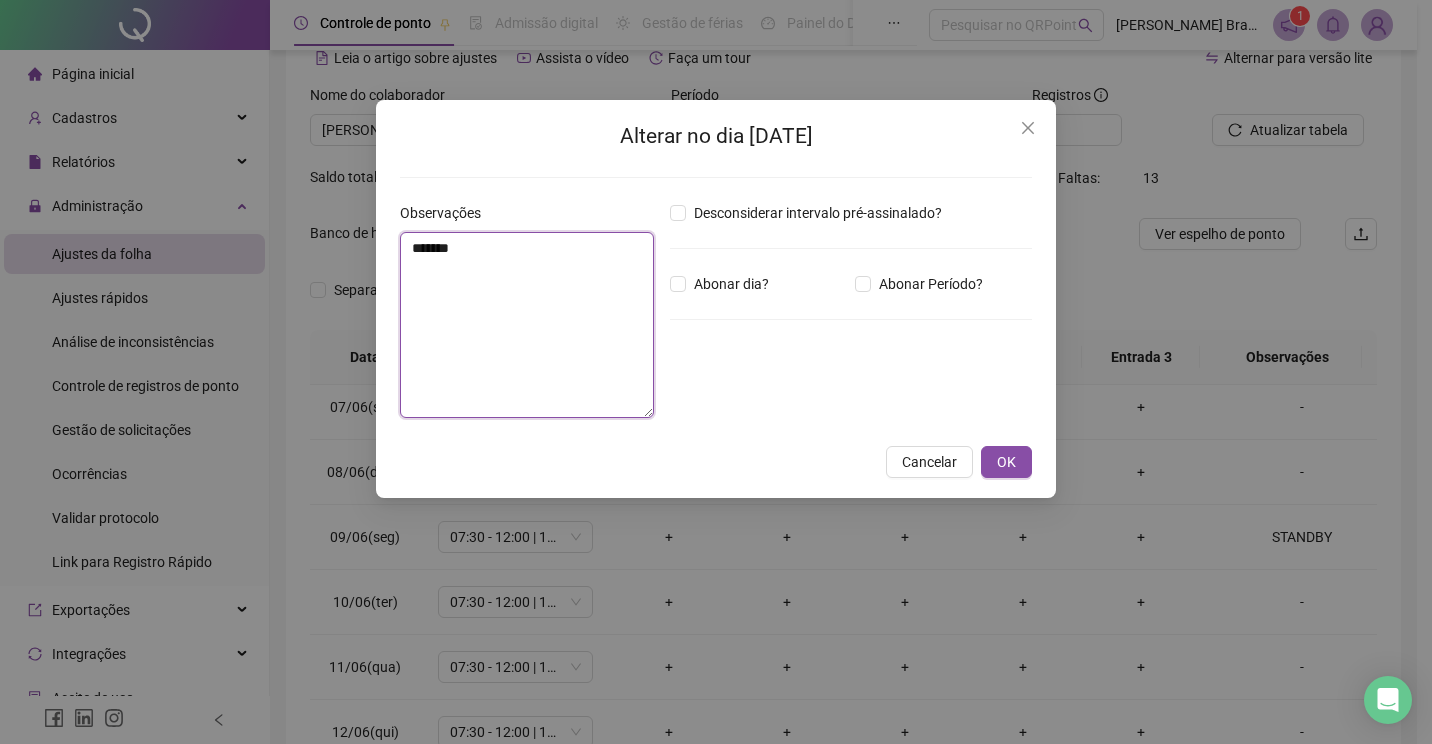 click on "*******" at bounding box center [527, 325] 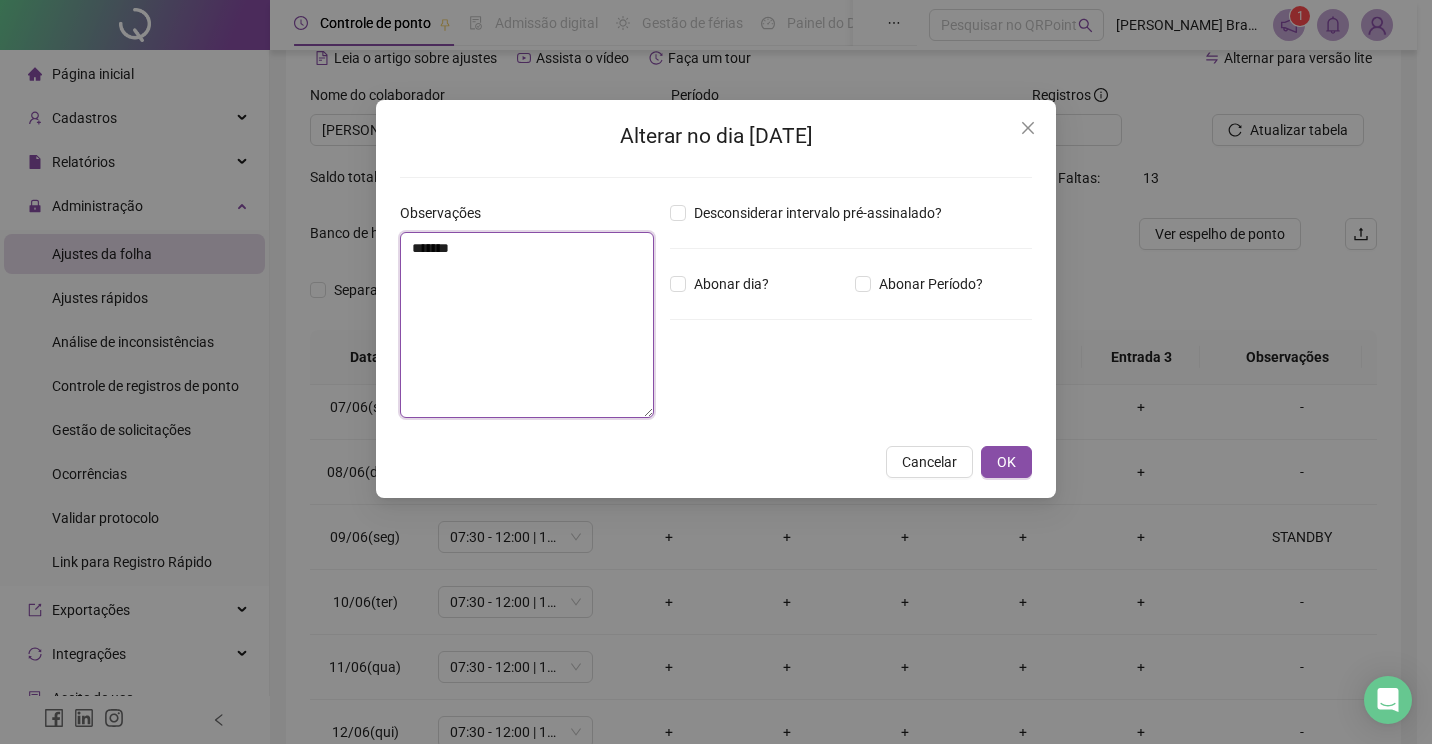 drag, startPoint x: 577, startPoint y: 263, endPoint x: 228, endPoint y: 259, distance: 349.02292 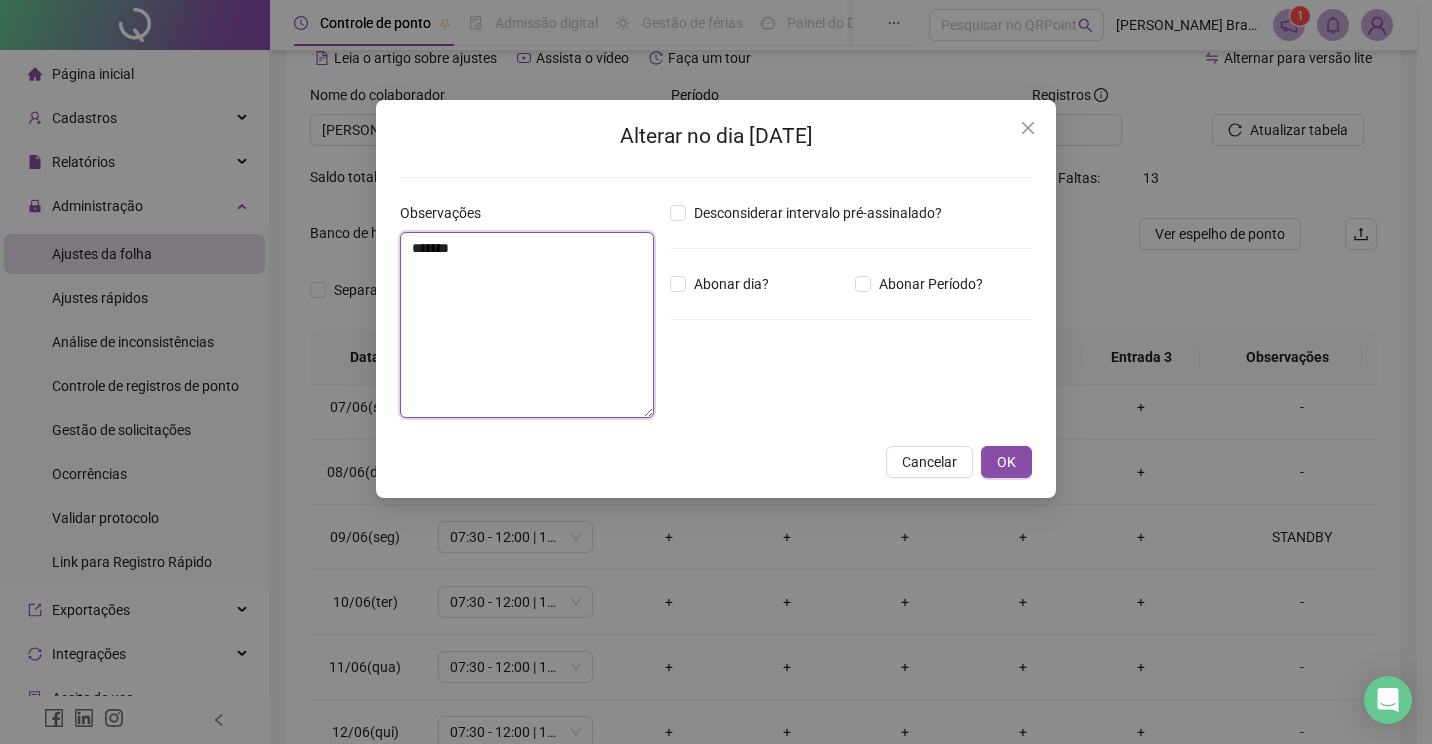 type on "*******" 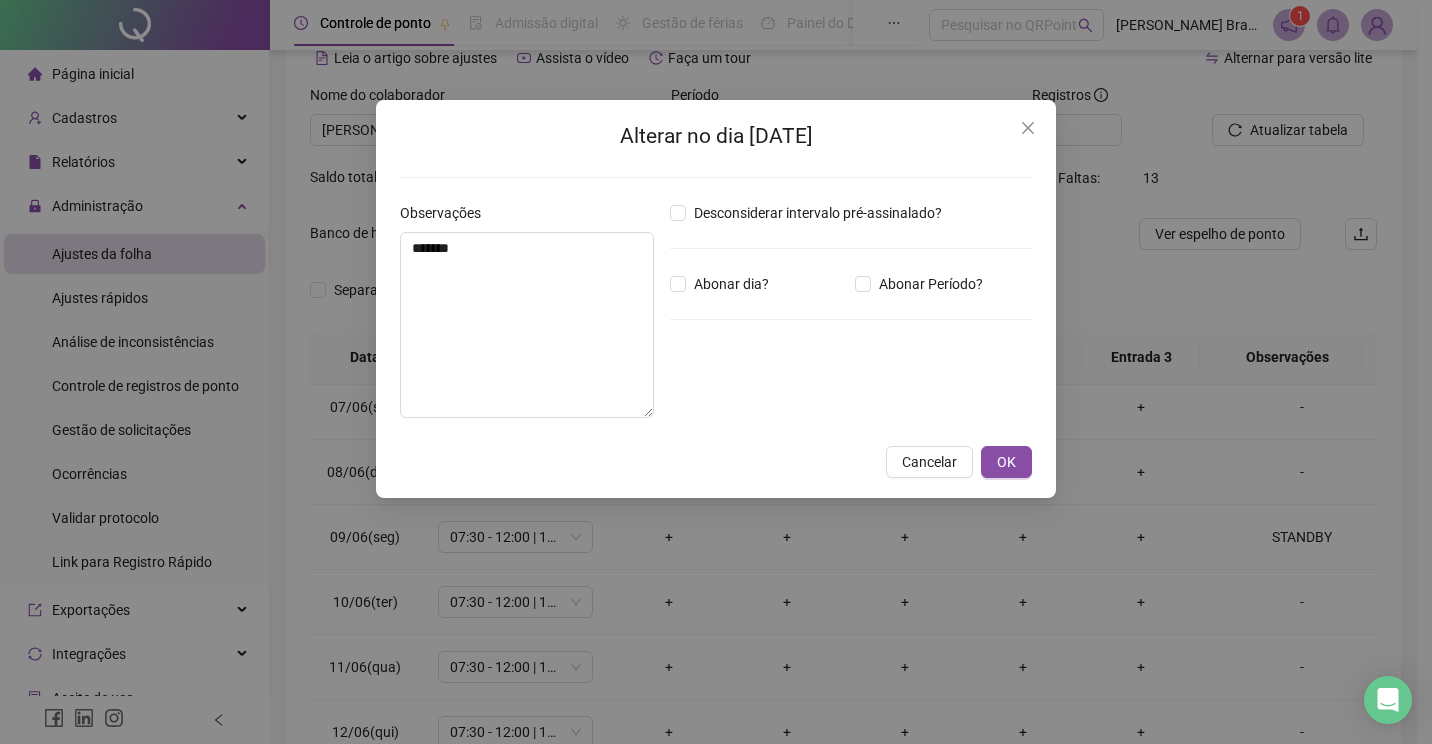 click on "Desconsiderar intervalo pré-assinalado? Abonar dia? Abonar Período? Horas a abonar ***** Aplicar regime de compensação" at bounding box center [851, 318] 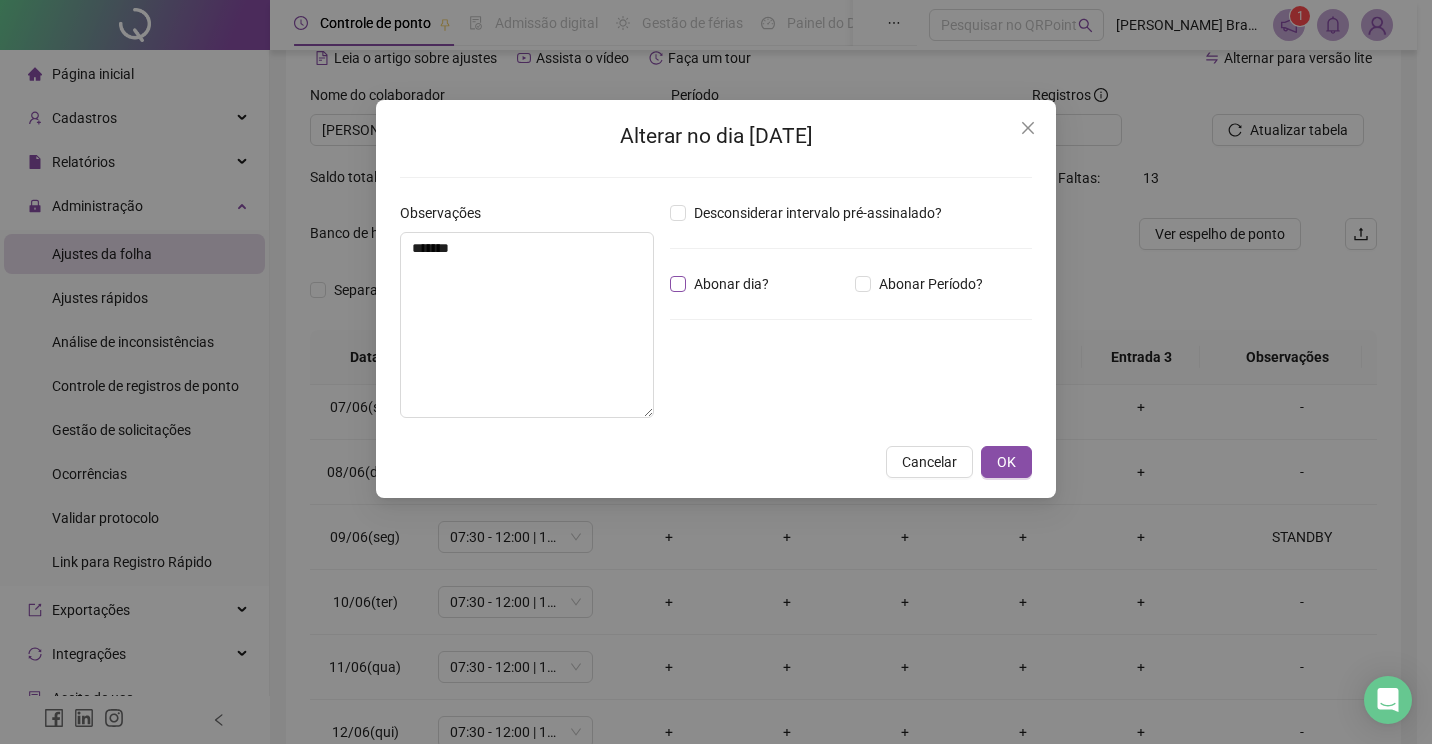 click on "Abonar dia?" at bounding box center [731, 284] 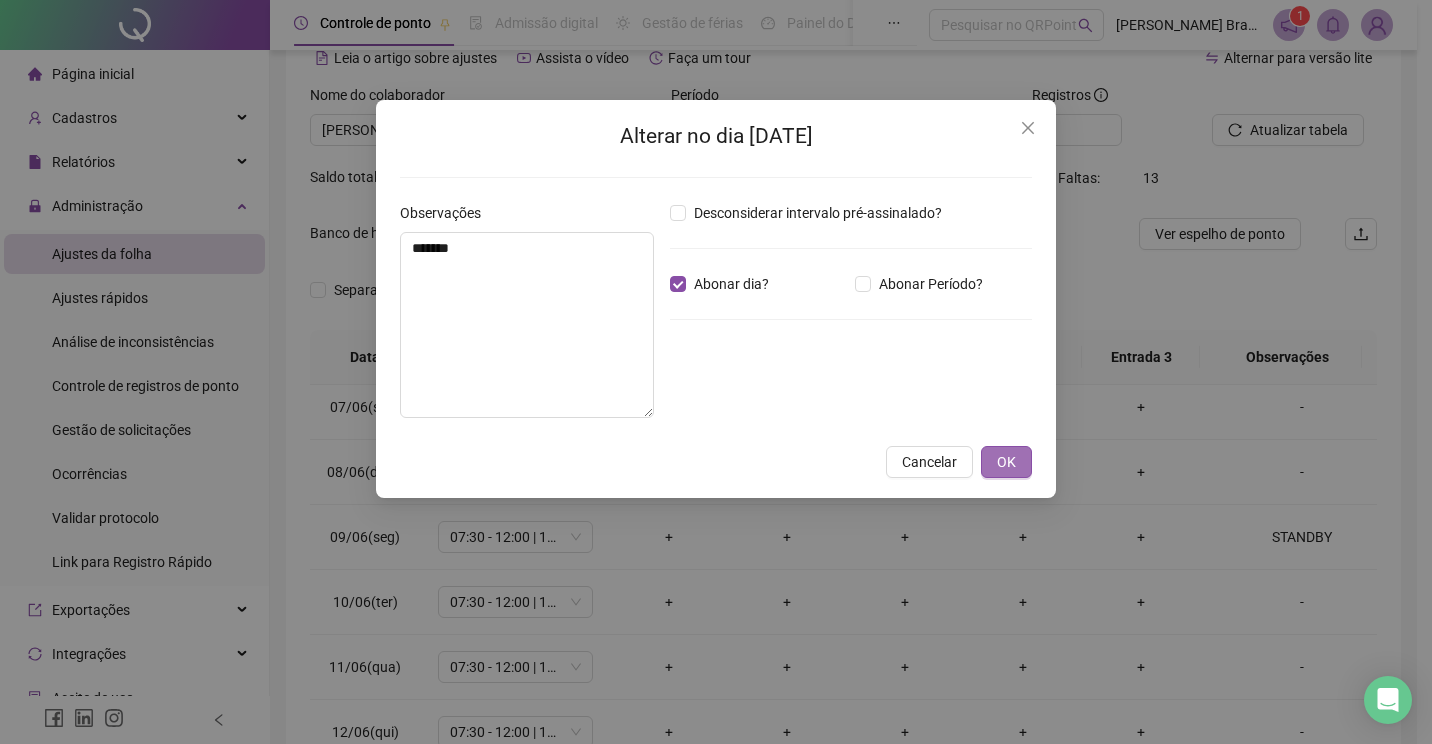 click on "OK" at bounding box center (1006, 462) 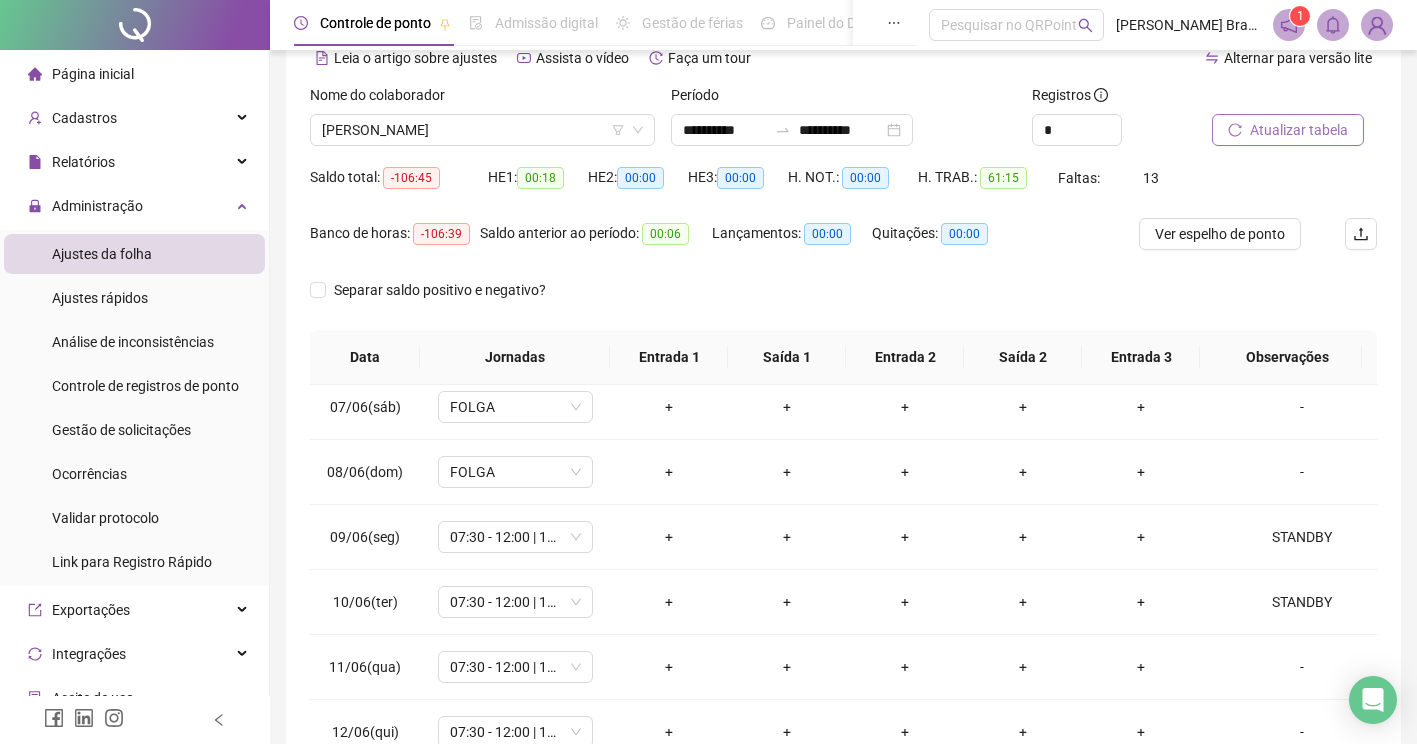 click on "Atualizar tabela" at bounding box center (1299, 130) 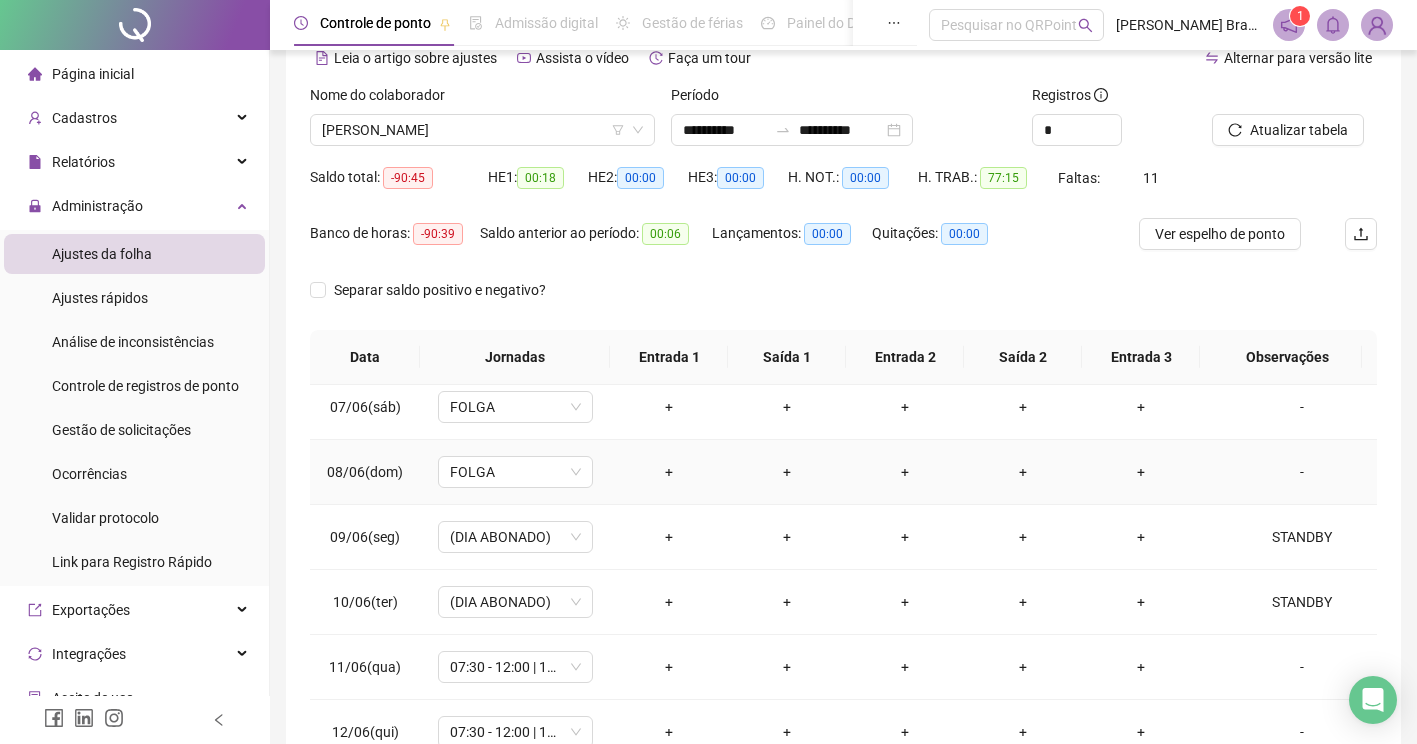scroll, scrollTop: 500, scrollLeft: 0, axis: vertical 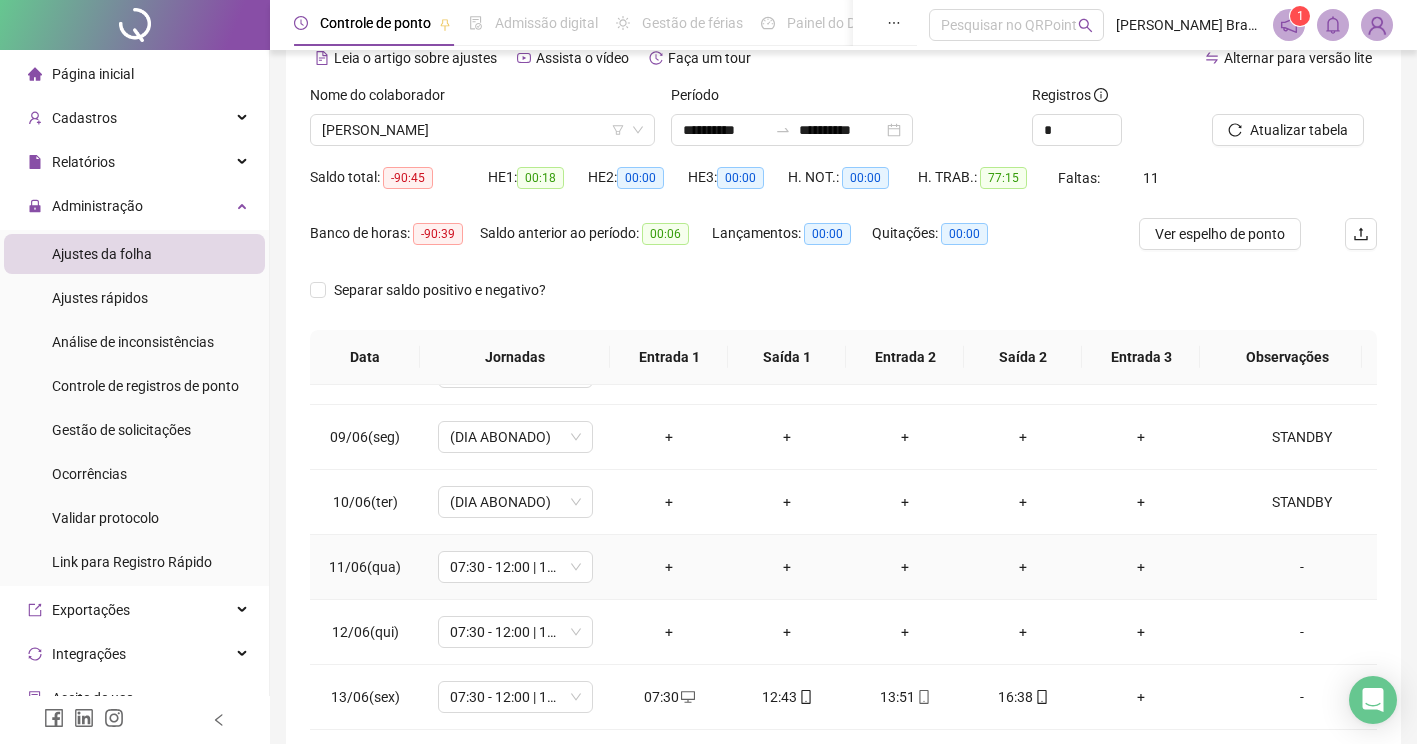 click on "-" at bounding box center (1302, 567) 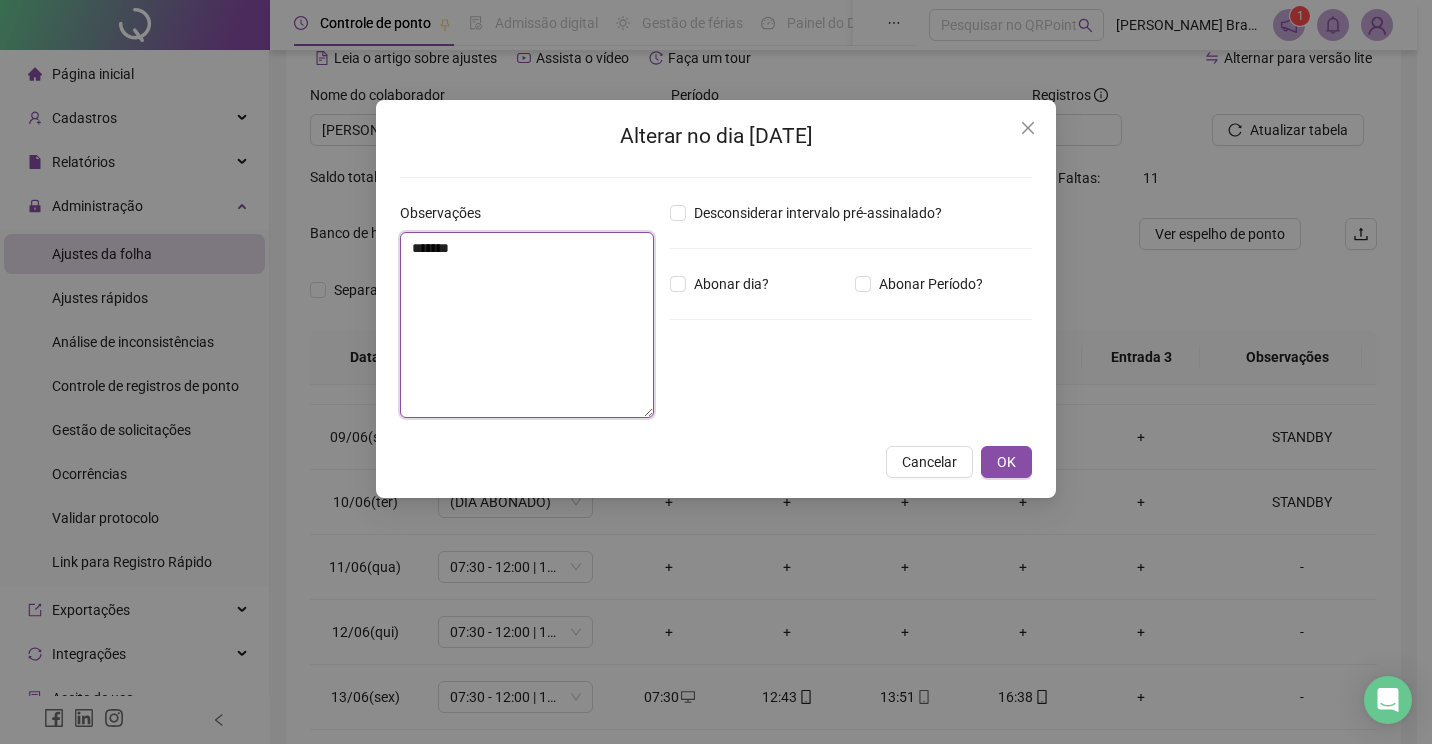 click on "*******" at bounding box center (527, 325) 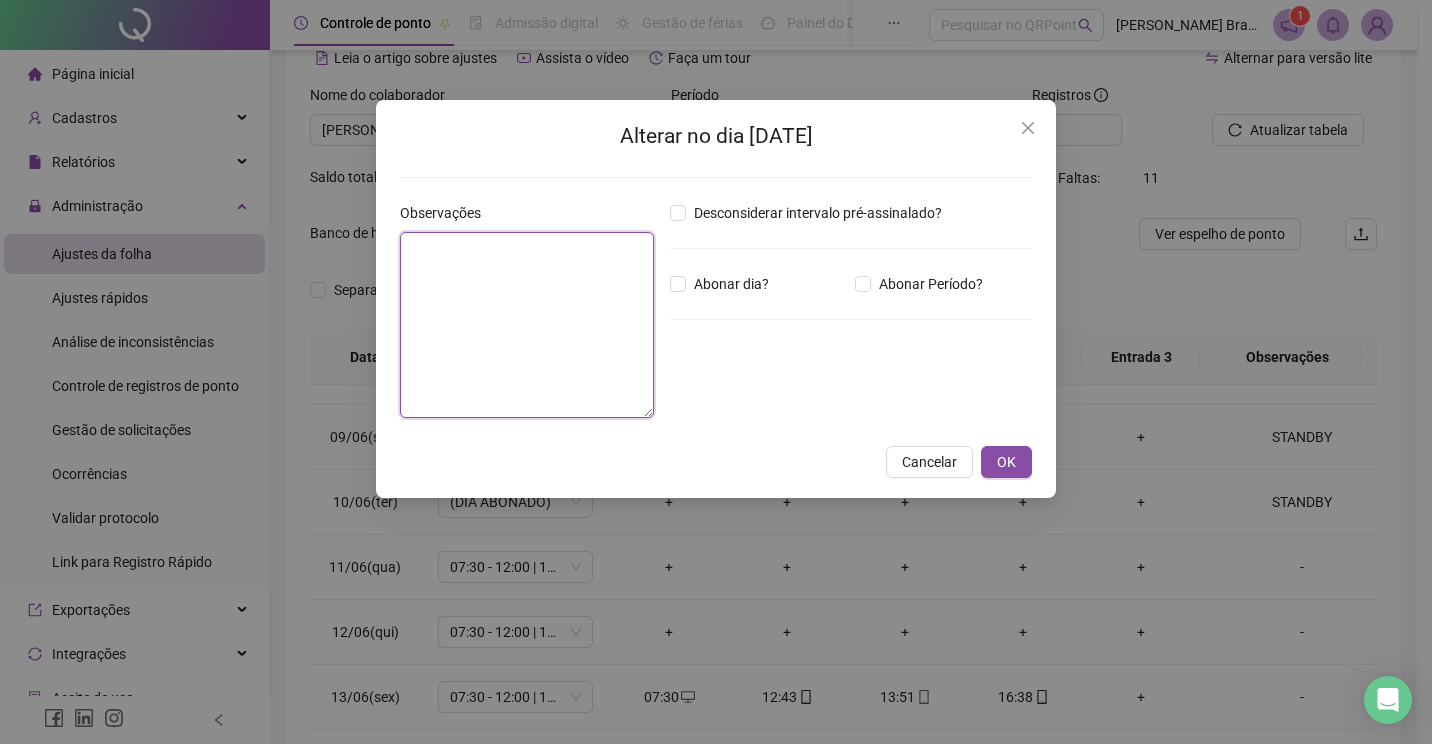 paste on "*******" 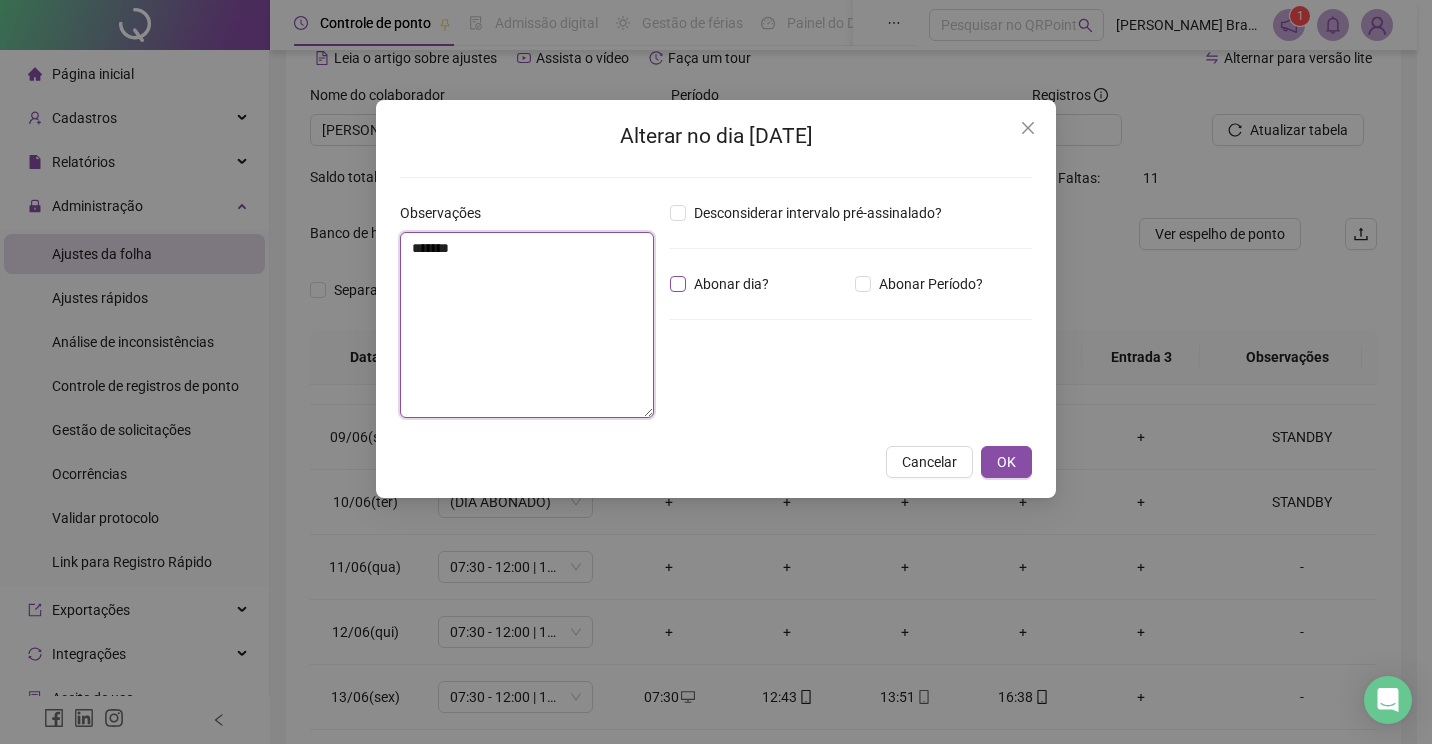 type on "*******" 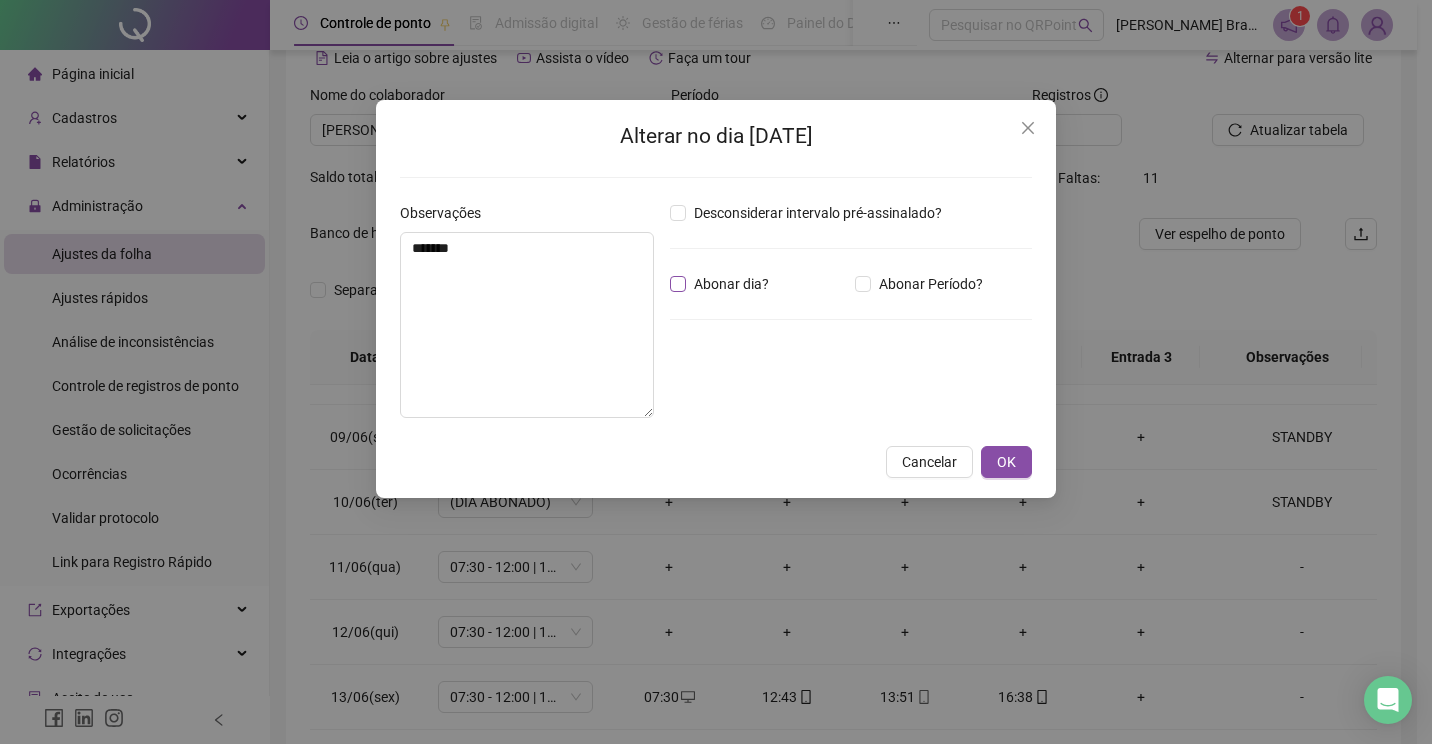 click on "Abonar dia?" at bounding box center [731, 284] 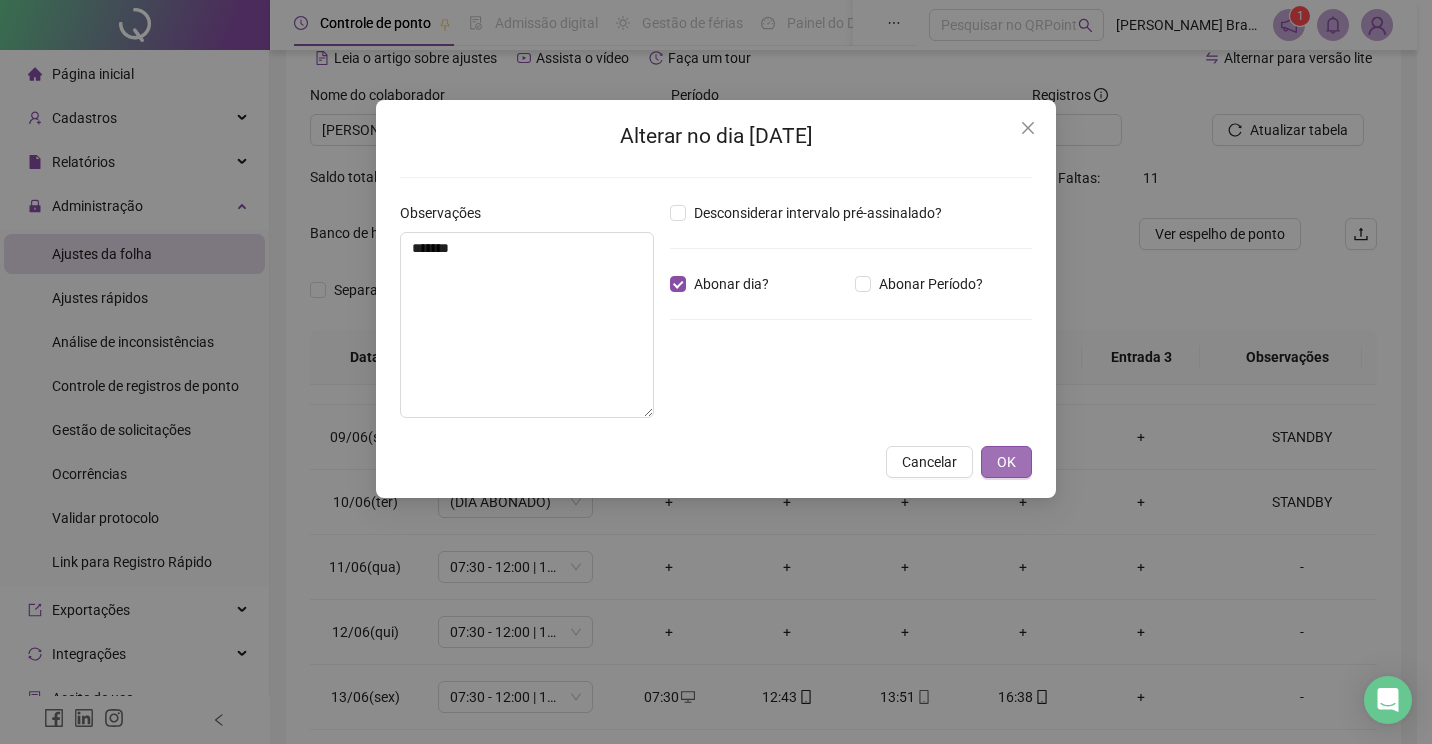 click on "OK" at bounding box center [1006, 462] 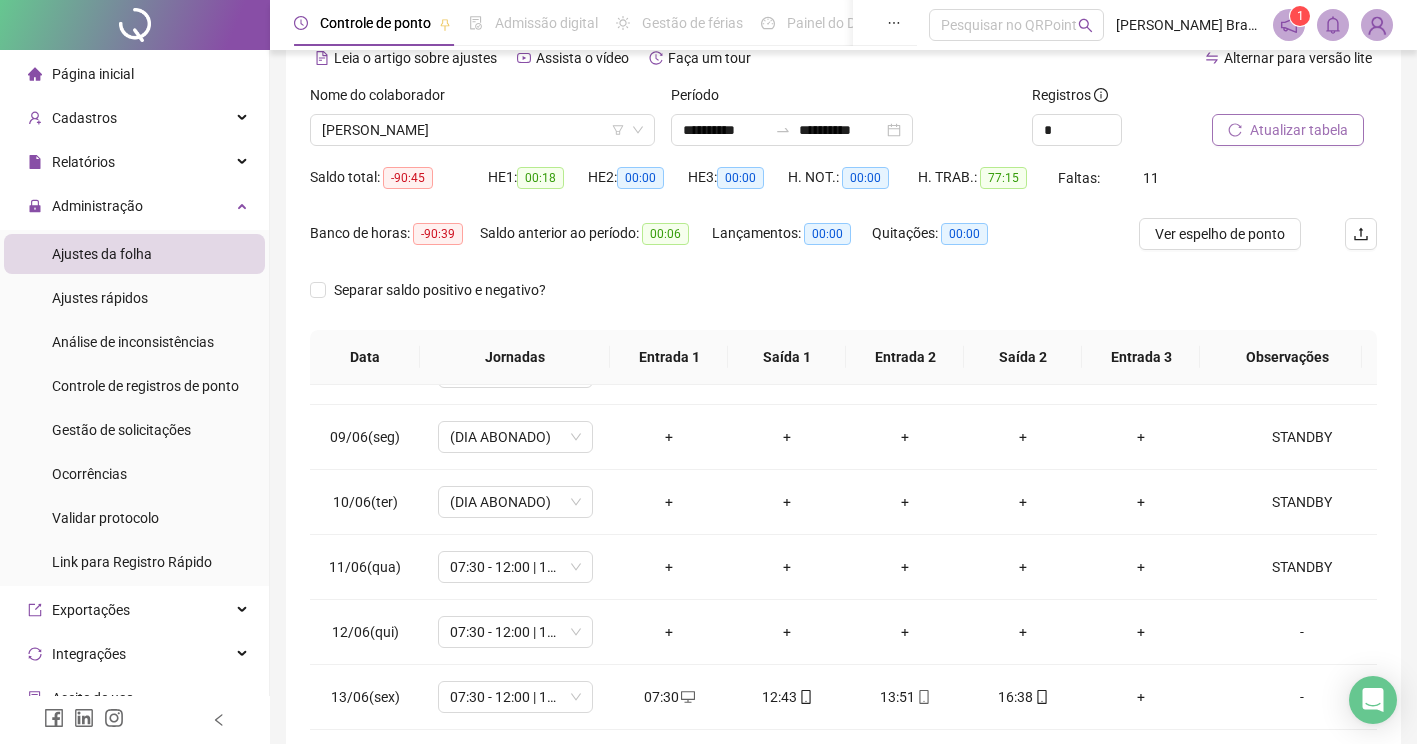 click on "Atualizar tabela" at bounding box center [1299, 130] 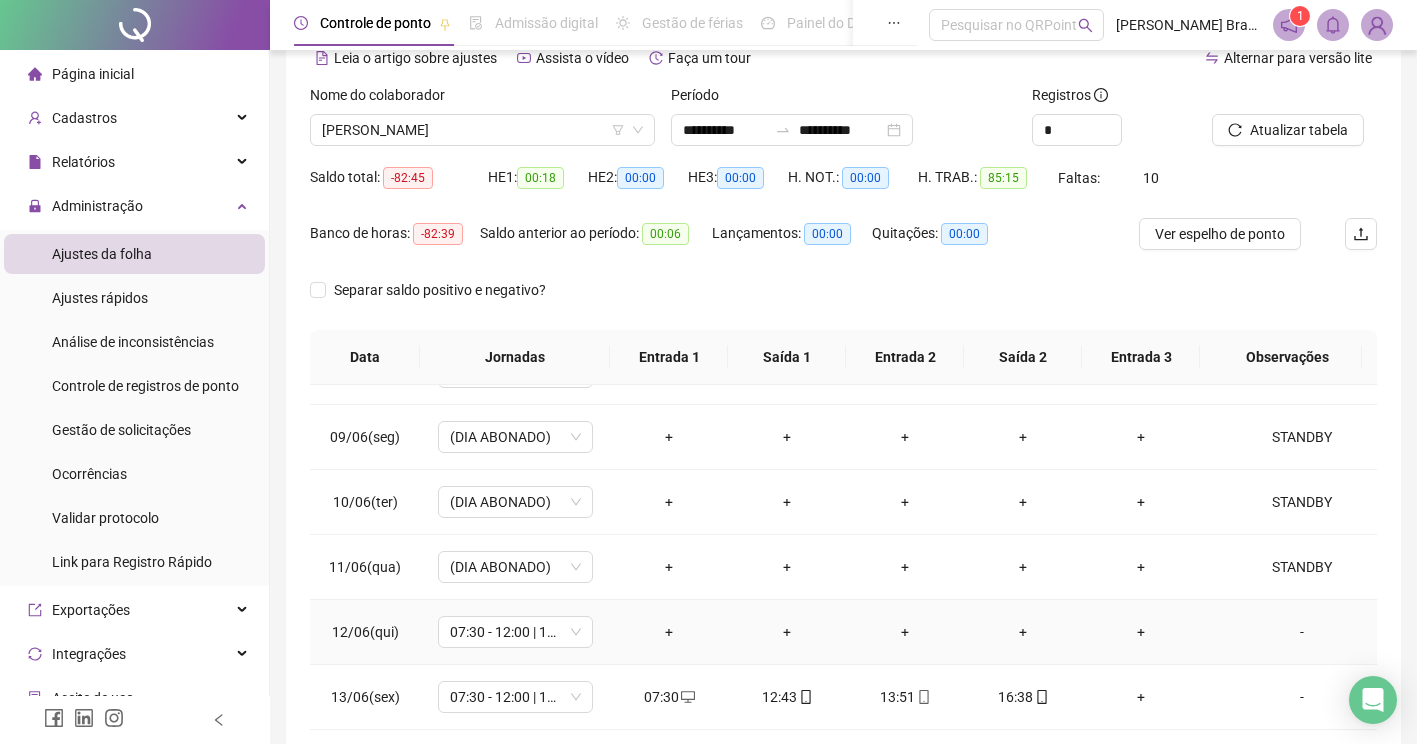click on "-" at bounding box center (1302, 632) 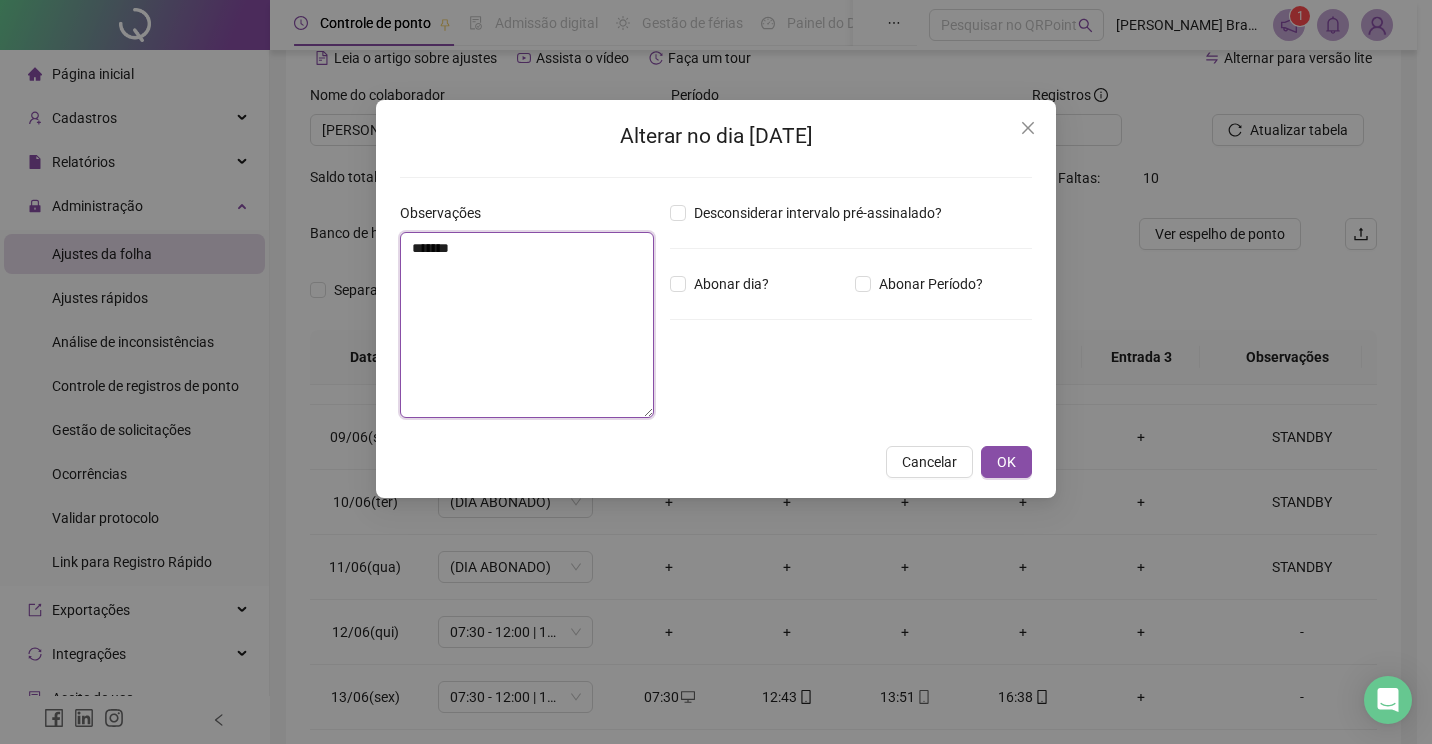 click on "*******" at bounding box center (527, 325) 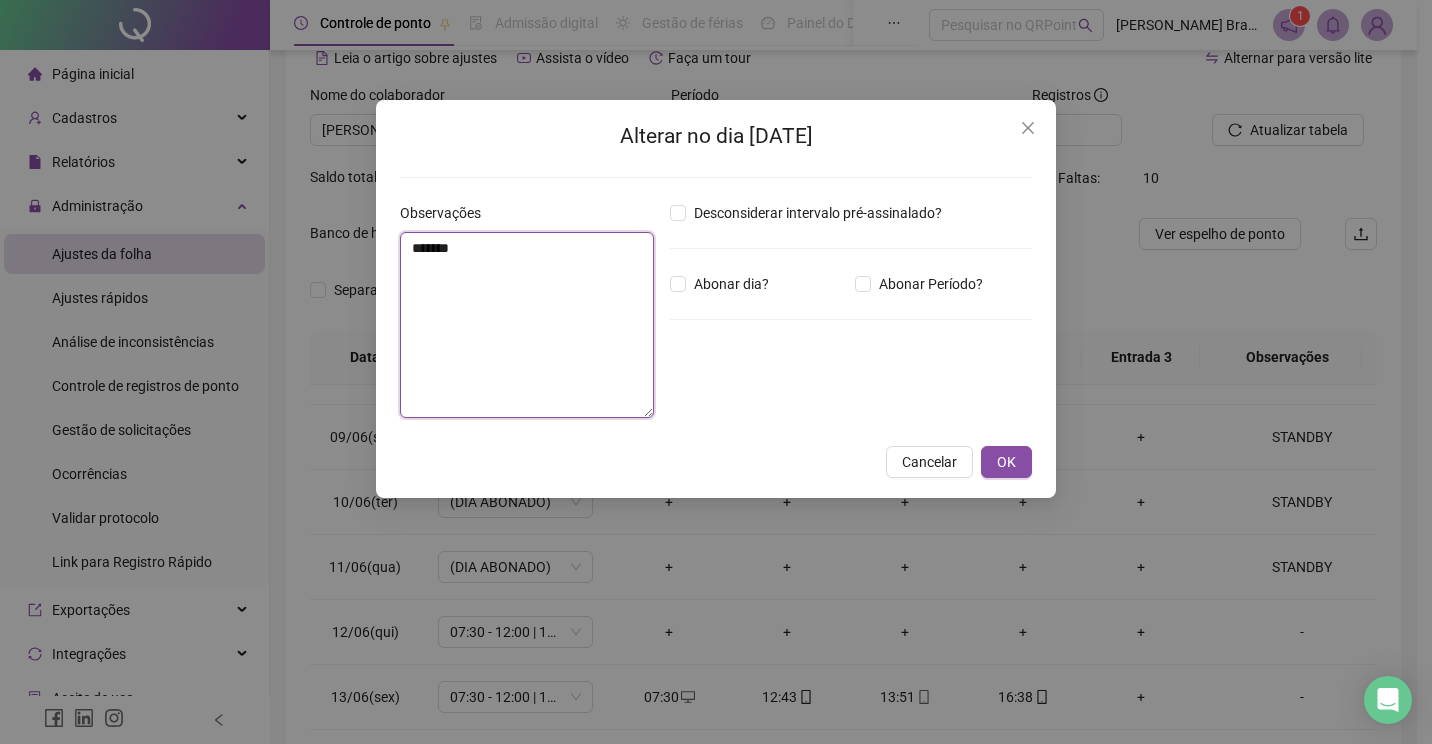 type on "*******" 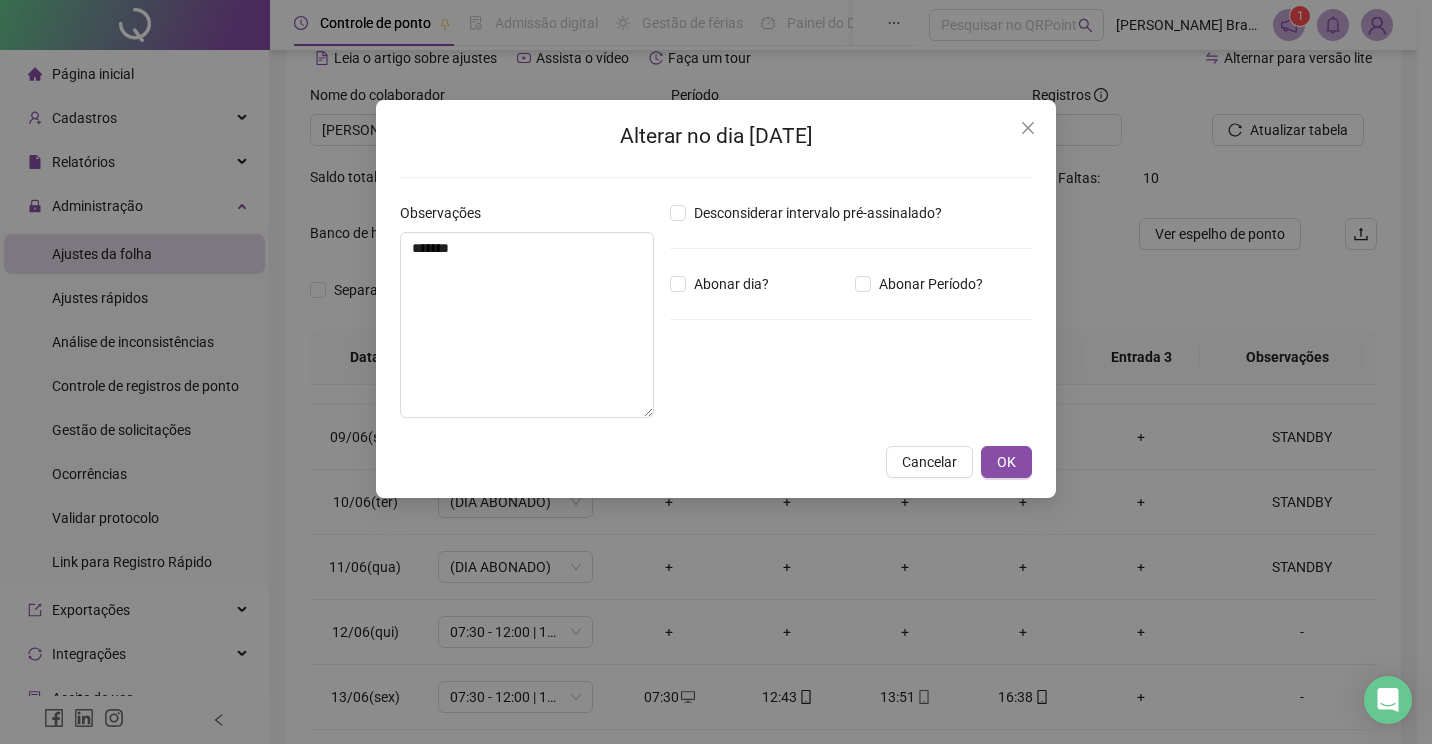 click on "Desconsiderar intervalo pré-assinalado? Abonar dia? Abonar Período? Horas a abonar ***** Aplicar regime de compensação" at bounding box center [851, 318] 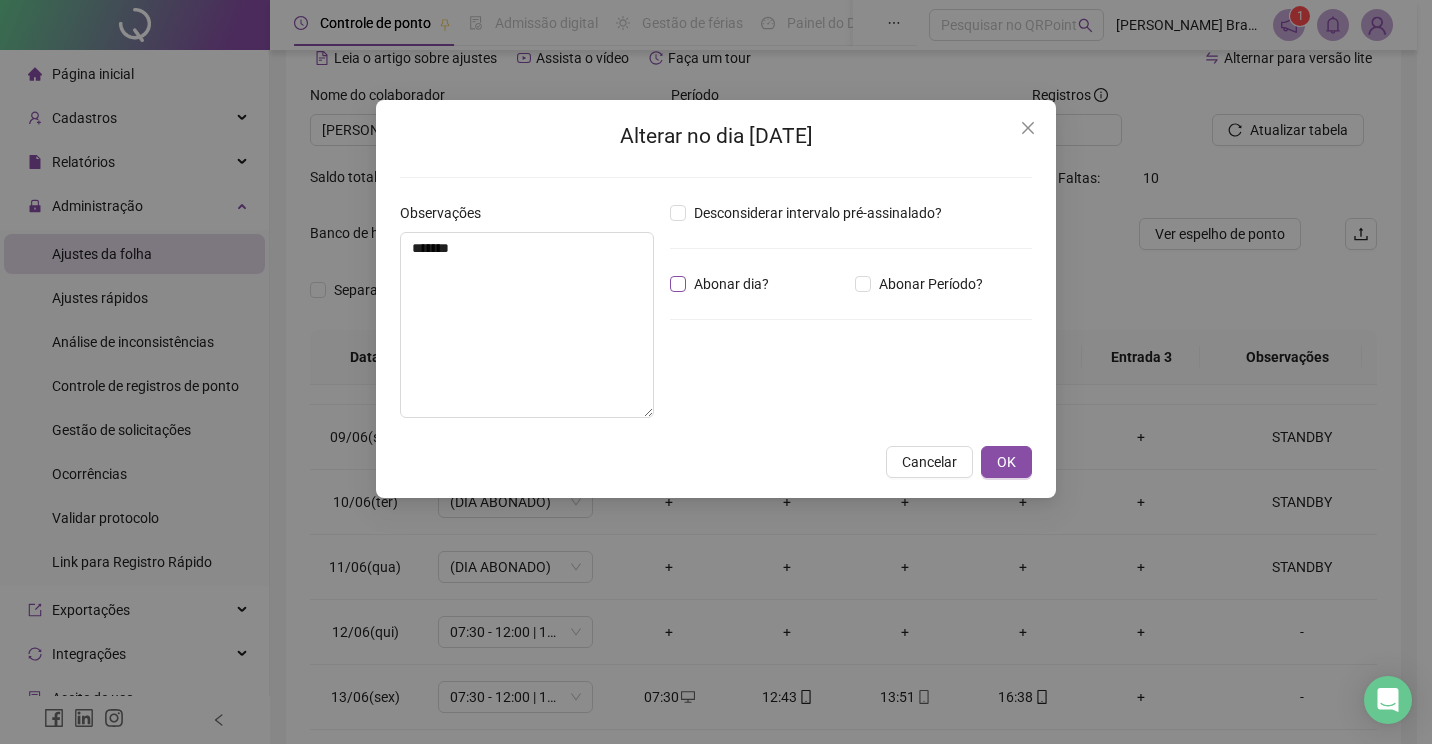 click on "Abonar dia?" at bounding box center (731, 284) 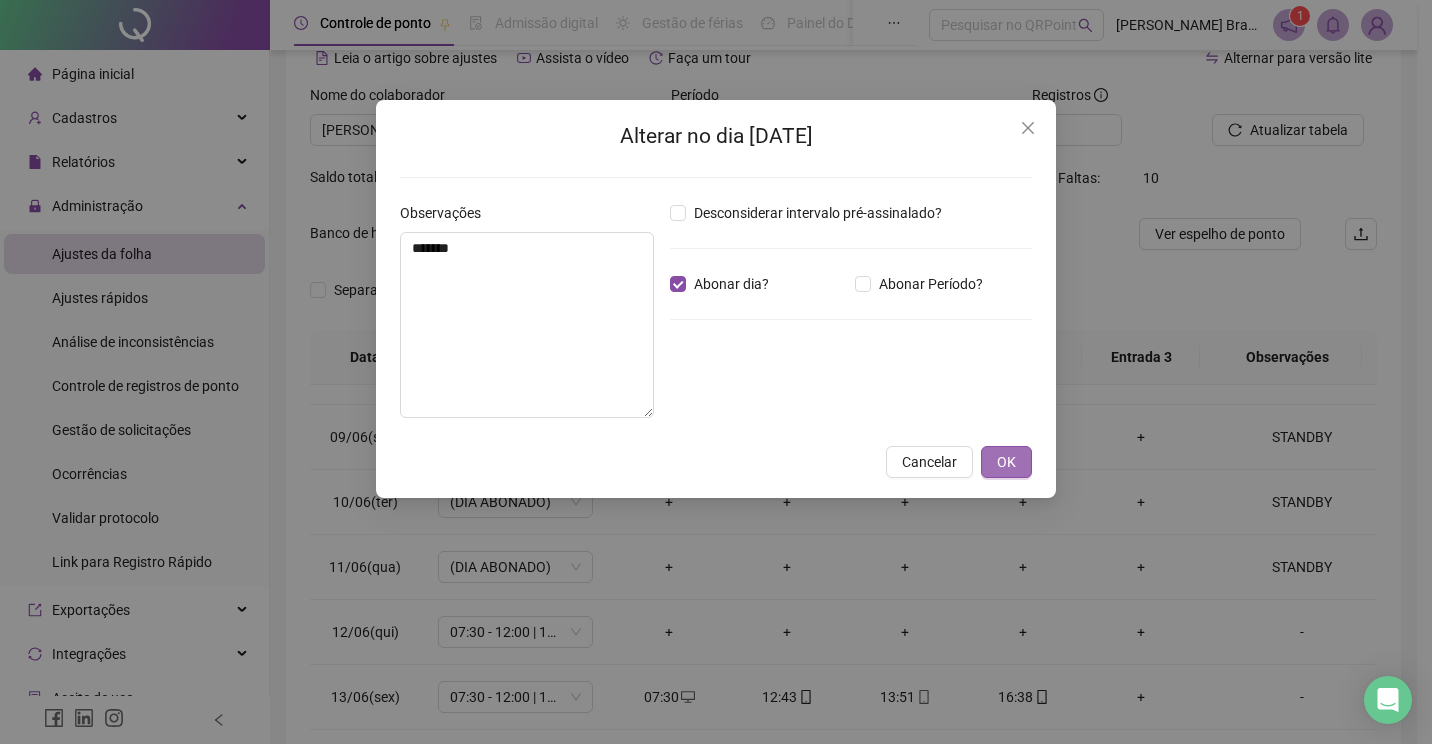 click on "OK" at bounding box center [1006, 462] 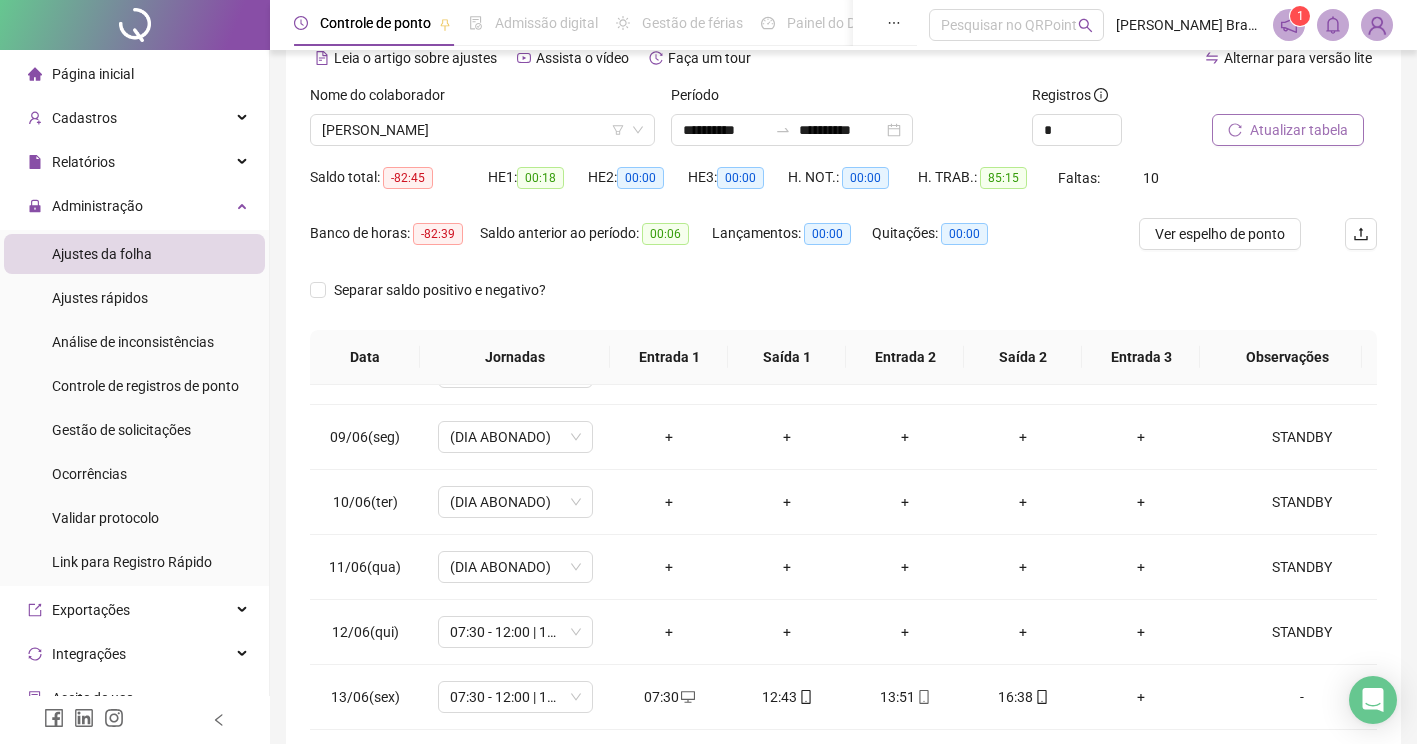 click on "Atualizar tabela" at bounding box center (1299, 130) 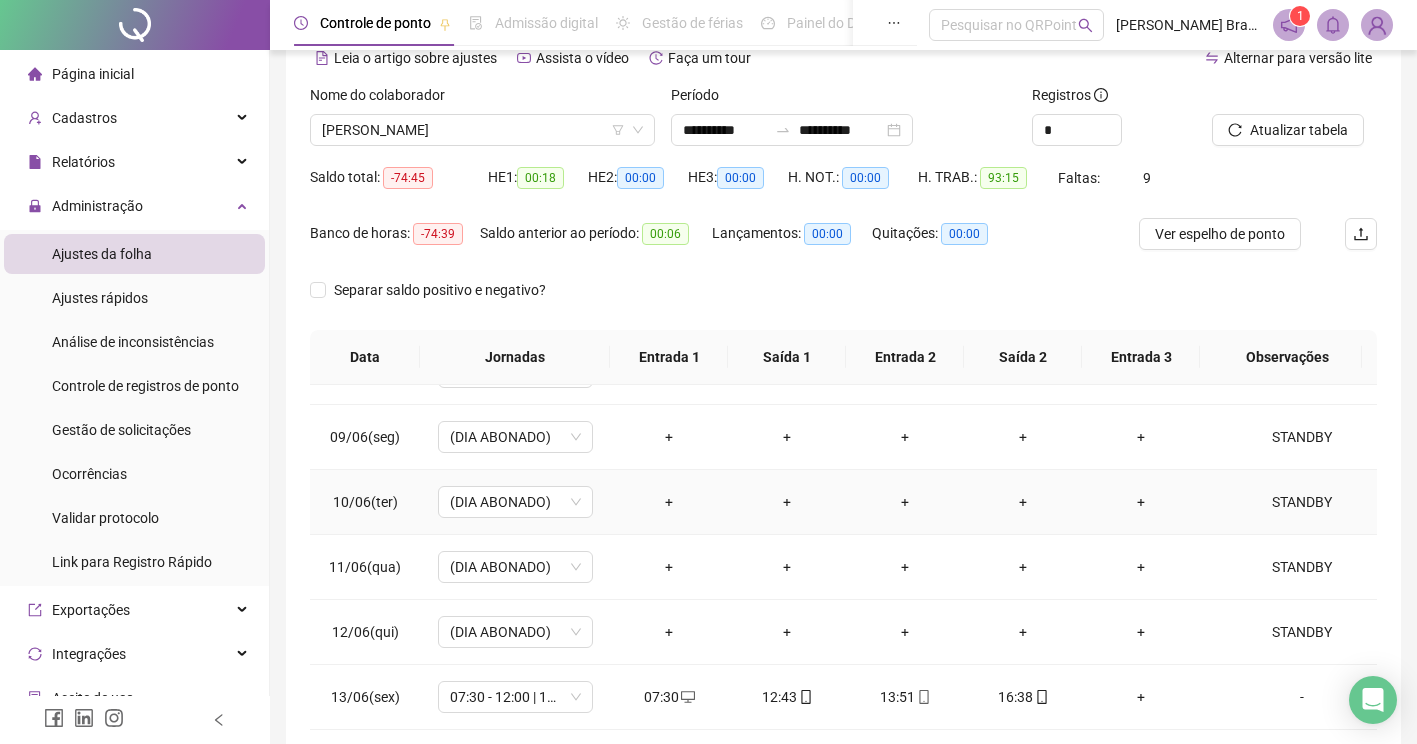 scroll, scrollTop: 278, scrollLeft: 0, axis: vertical 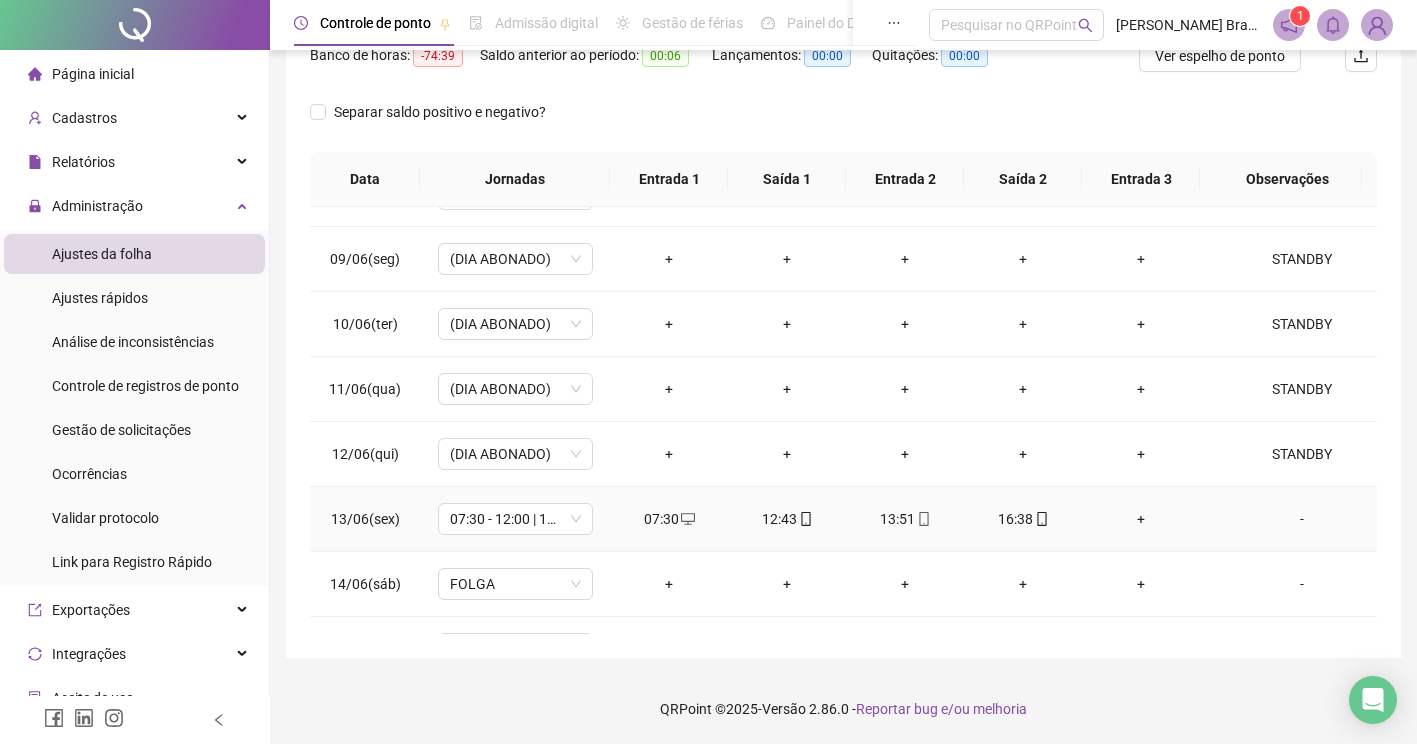 click on "16:38" at bounding box center [1023, 519] 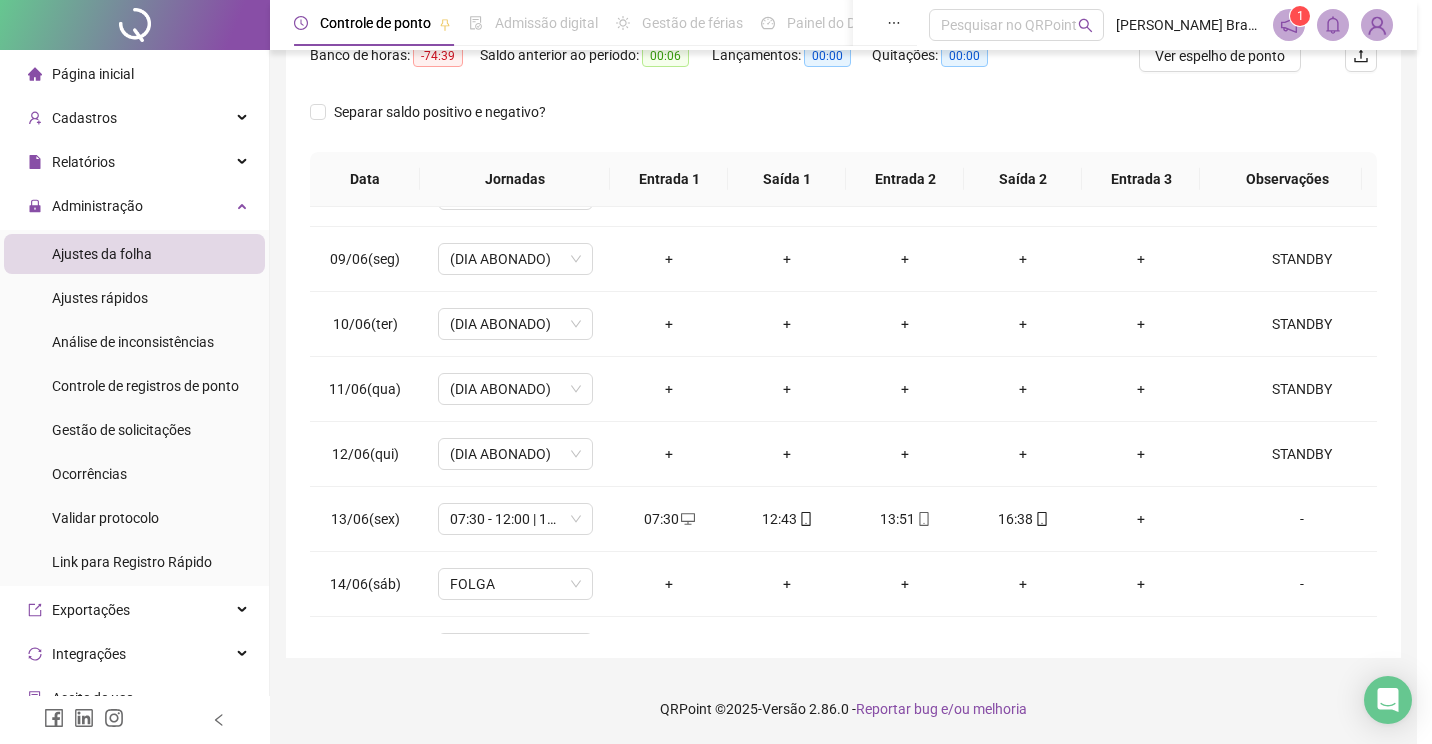 type on "**********" 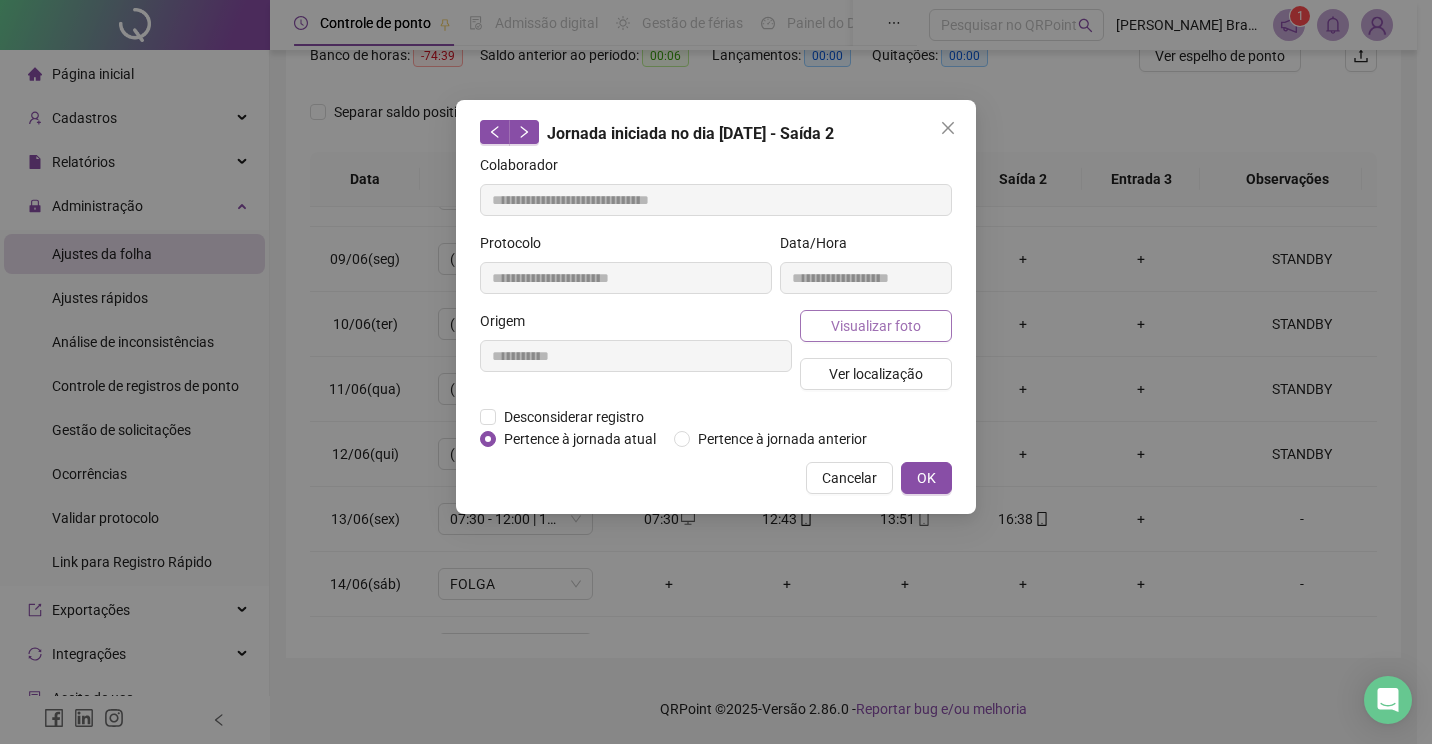 click on "Visualizar foto" at bounding box center [876, 326] 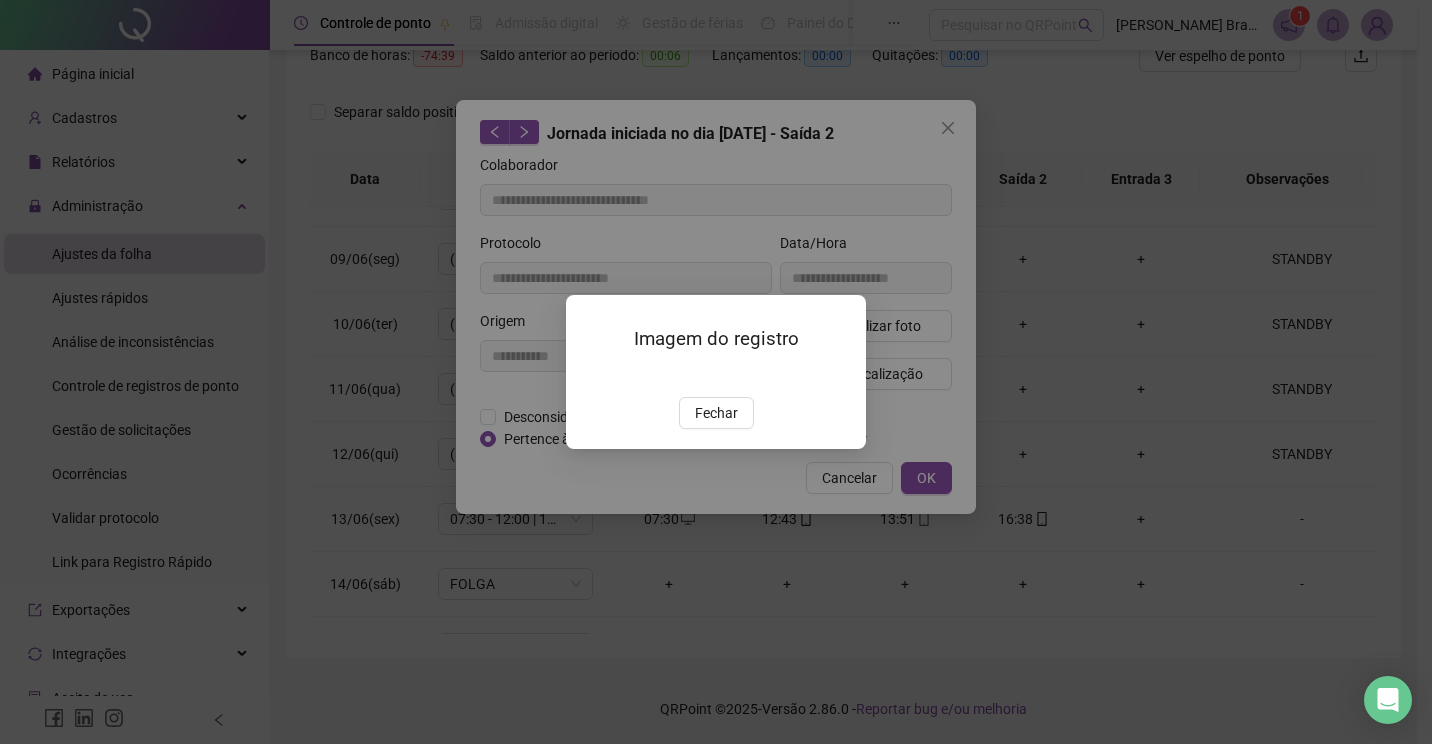 click on "Imagem do registro Fechar" at bounding box center [716, 371] 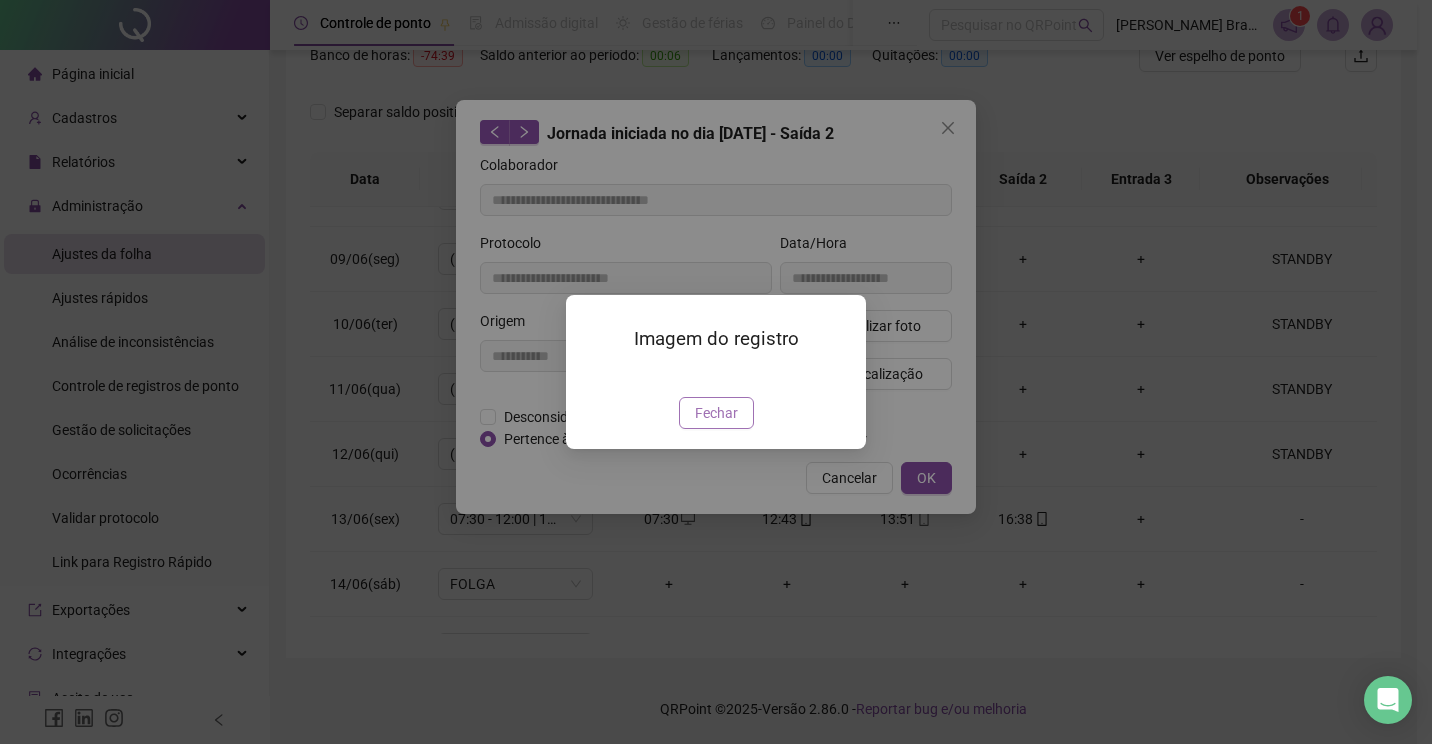 click on "Fechar" at bounding box center [716, 413] 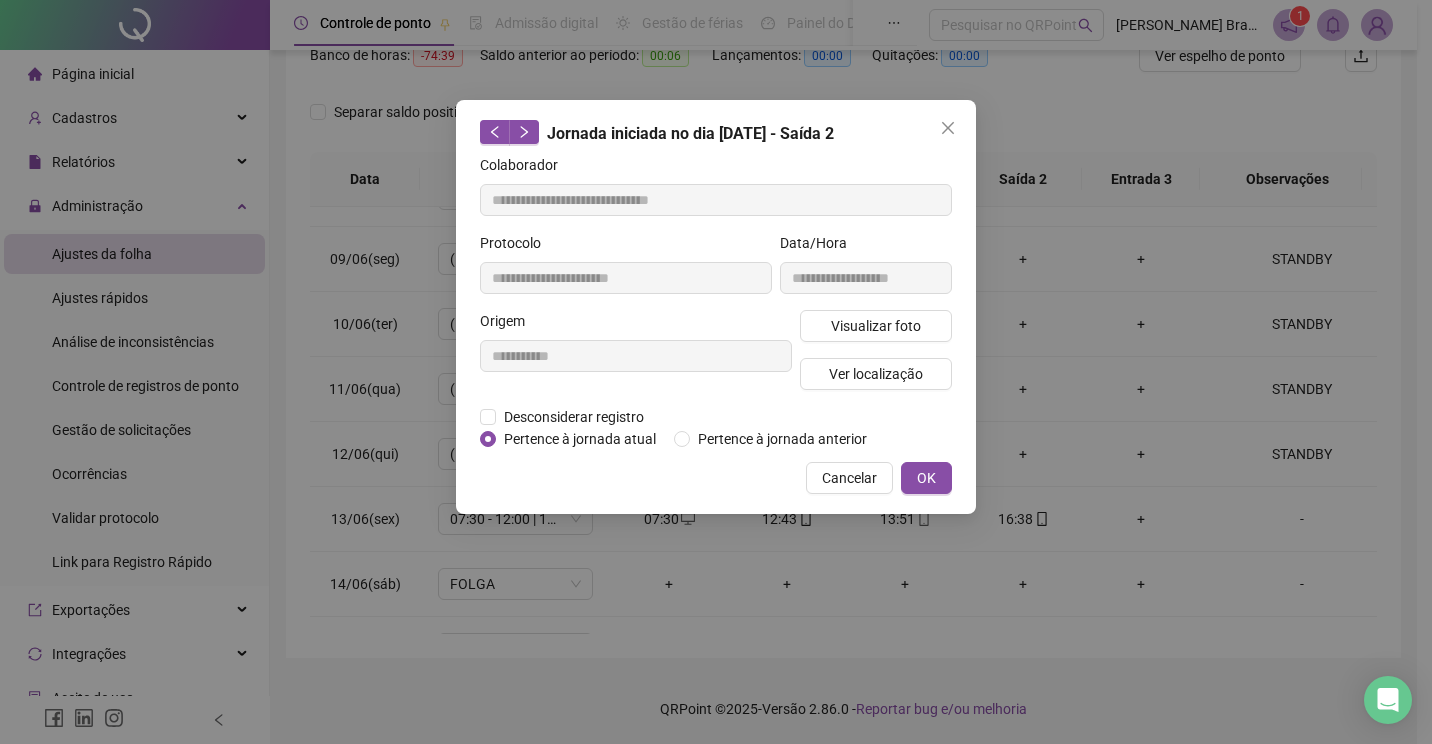 click on "Desconsiderar registro Pertence ao lanche" at bounding box center (716, 417) 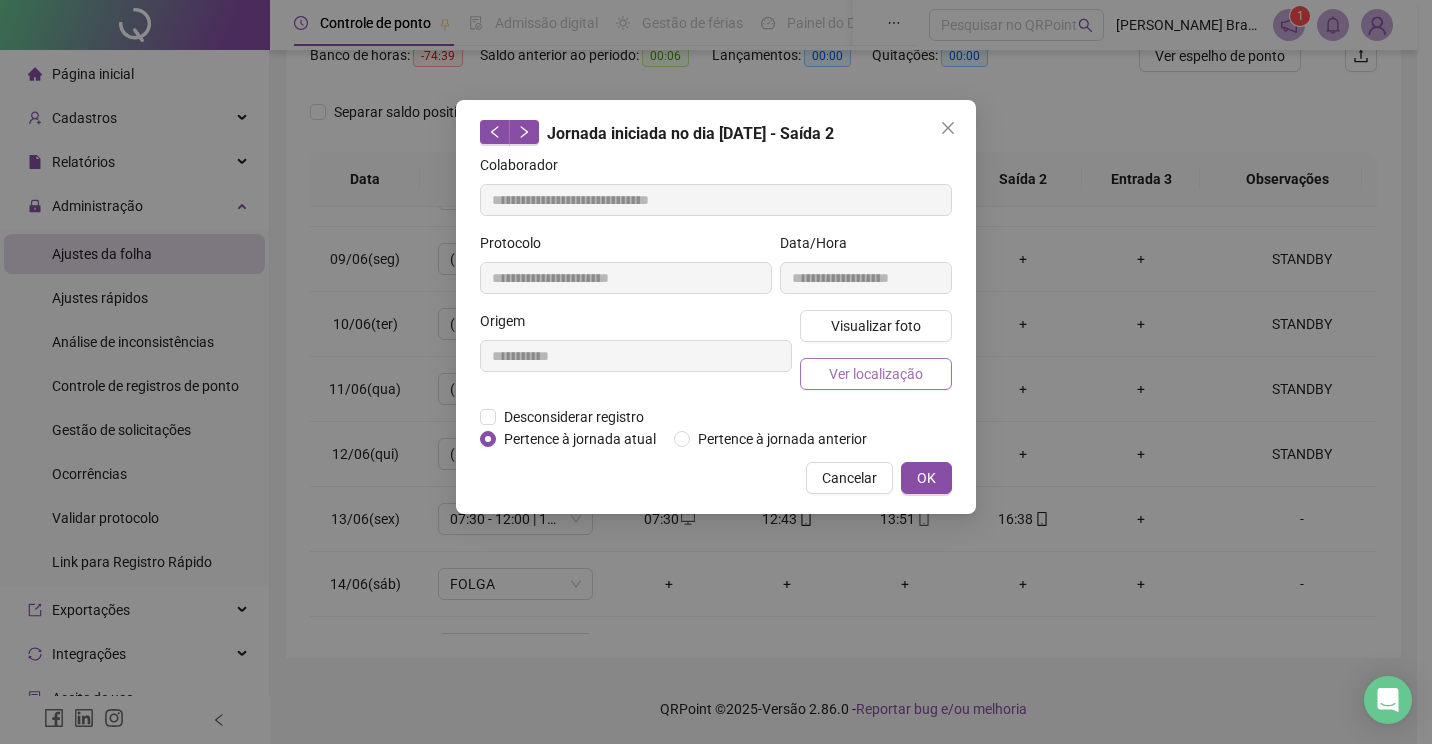click on "Ver localização" at bounding box center (876, 374) 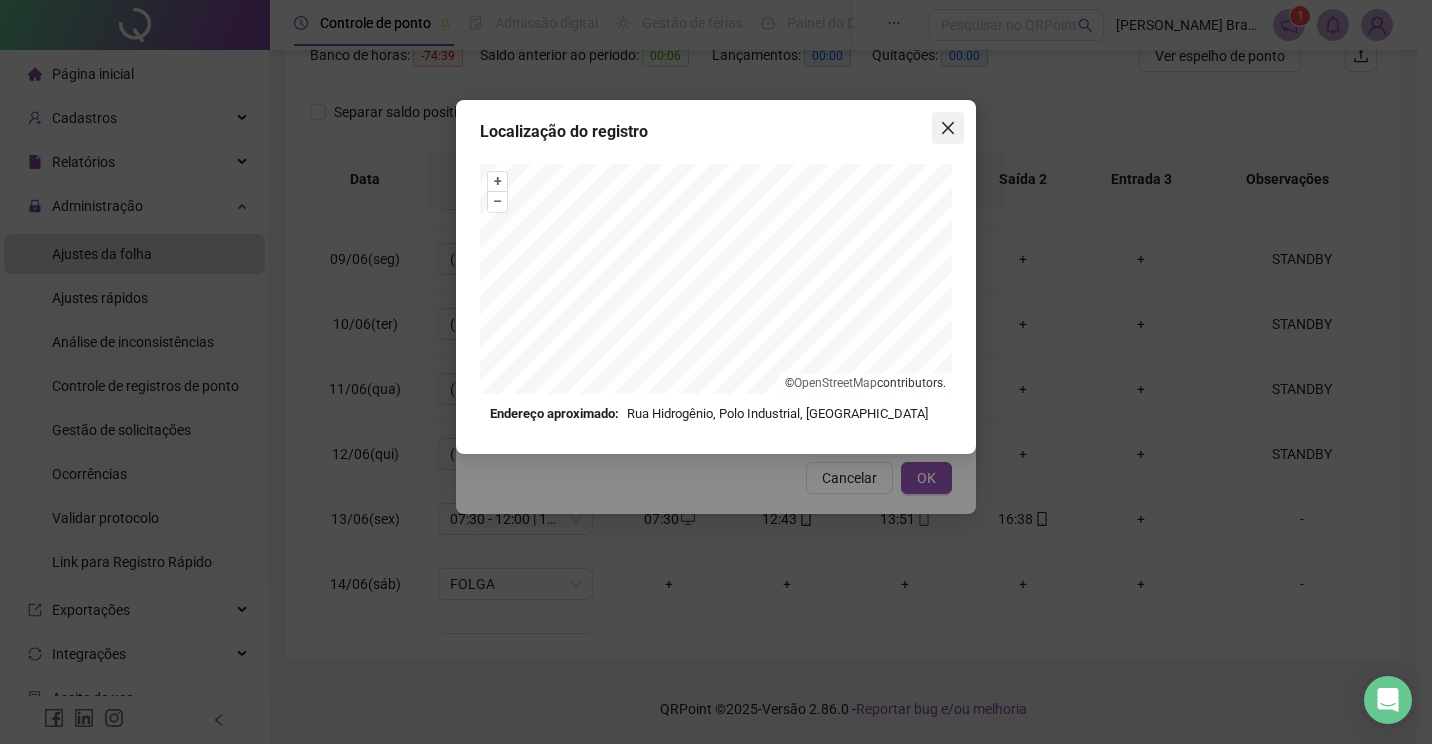 click 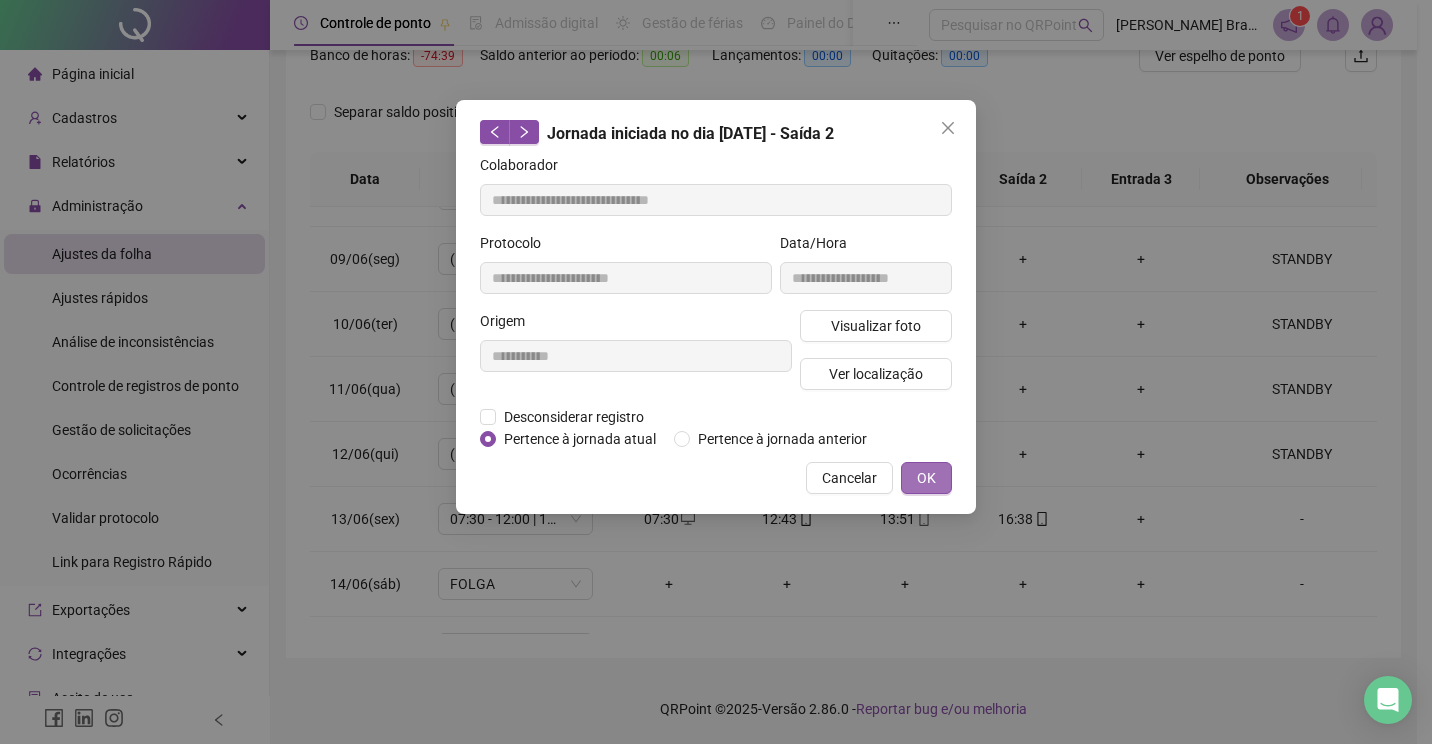 click on "OK" at bounding box center (926, 478) 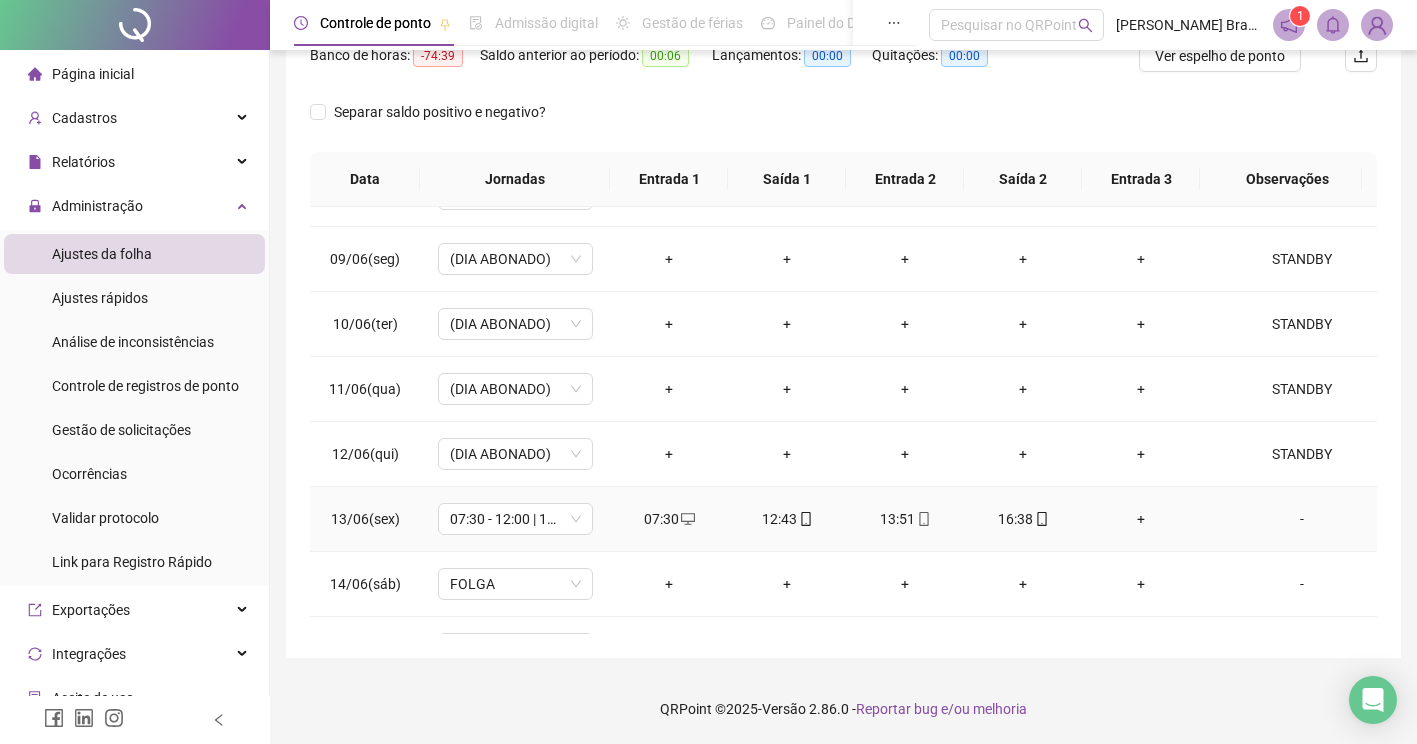 click on "13:51" at bounding box center [905, 519] 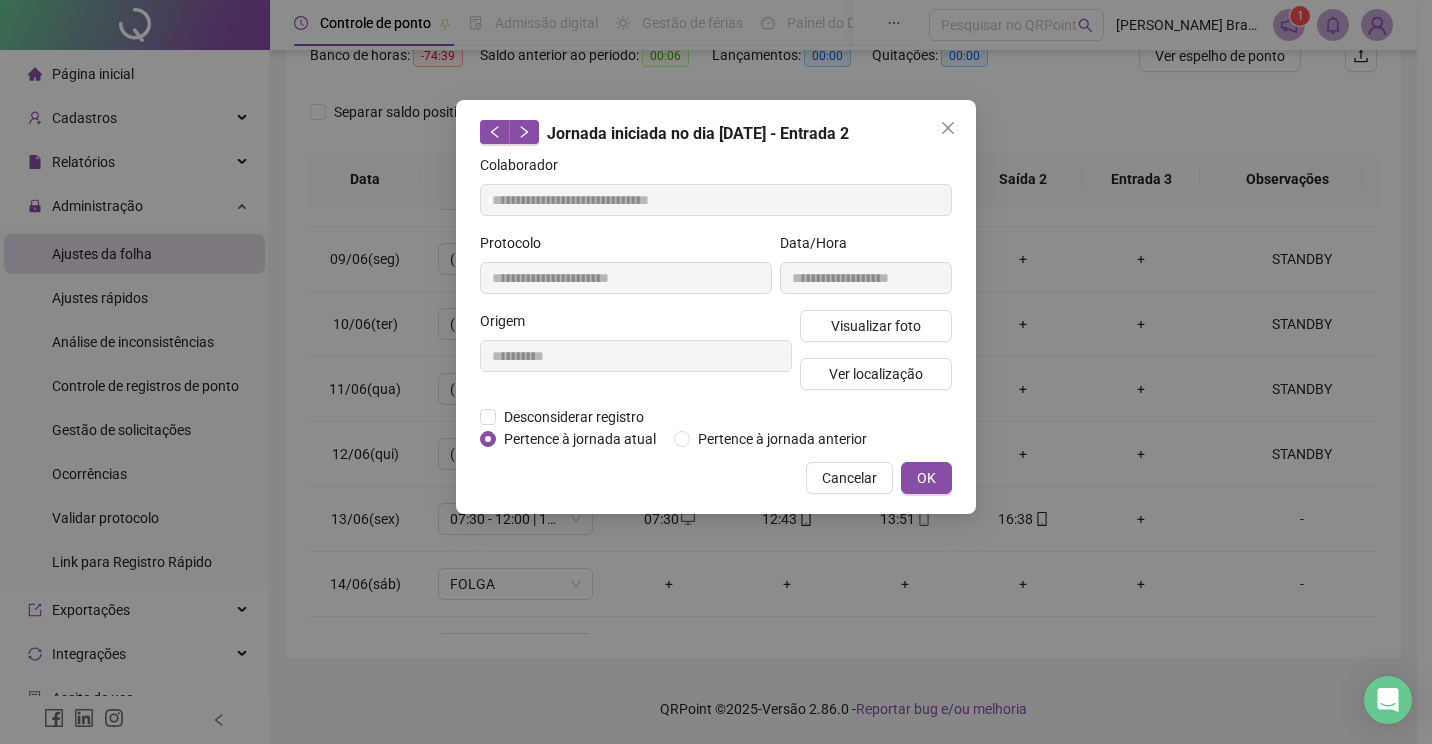 type on "**********" 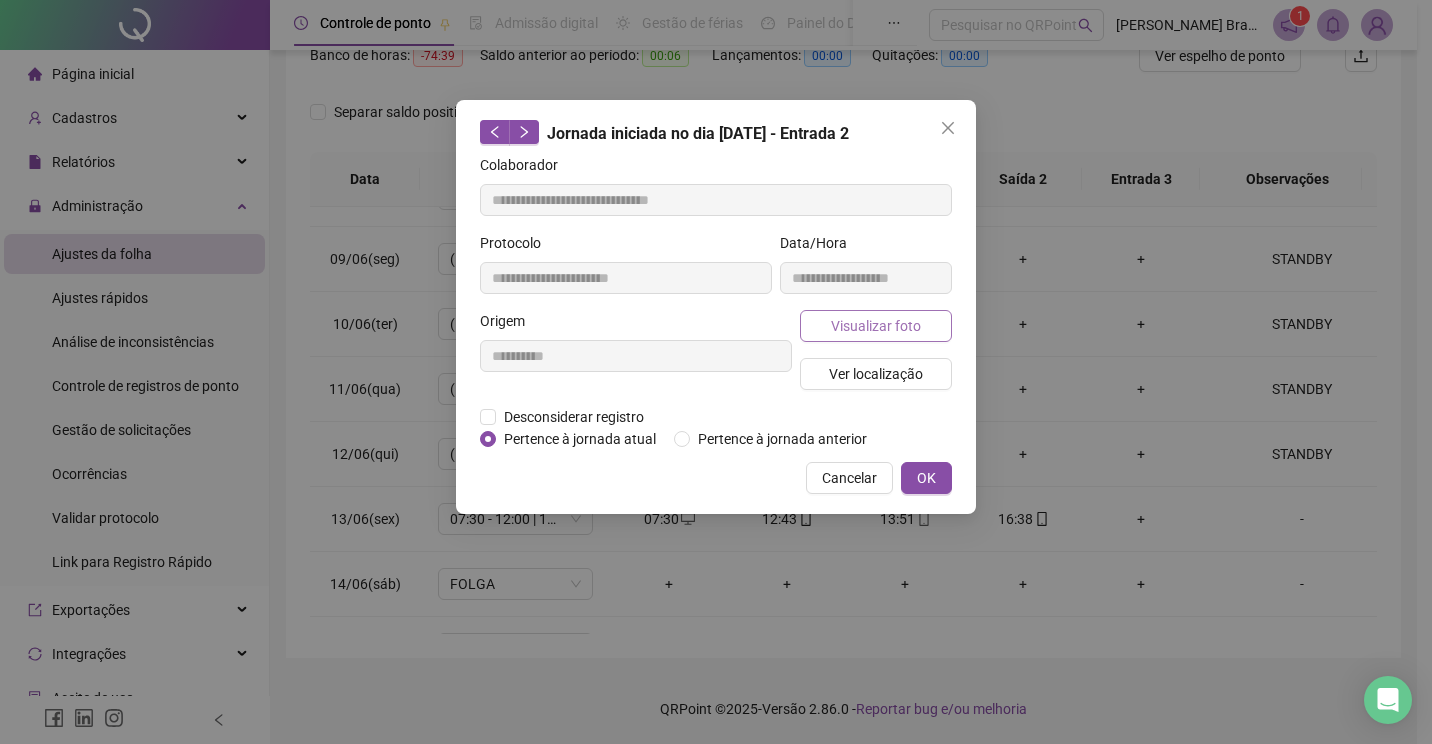 click on "Visualizar foto" at bounding box center (876, 326) 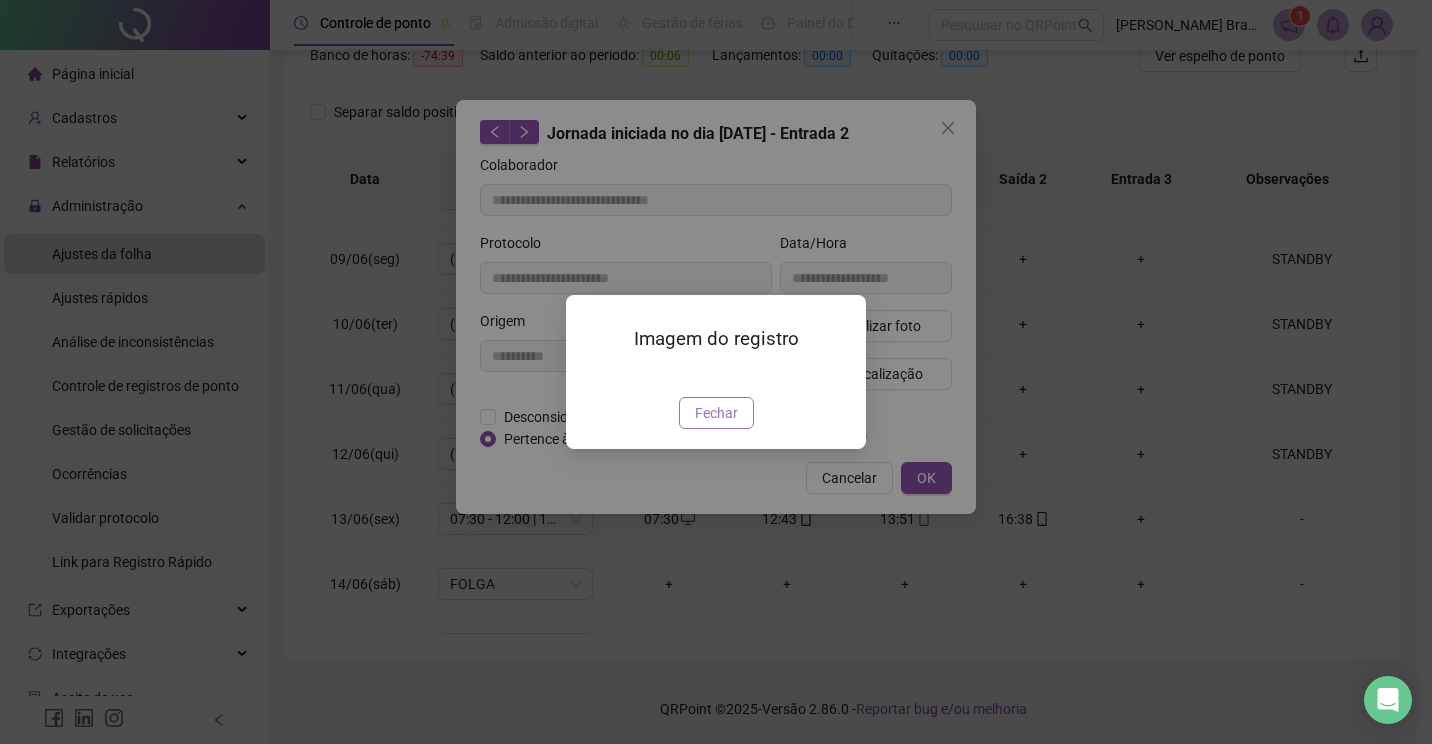 click on "Fechar" at bounding box center (716, 413) 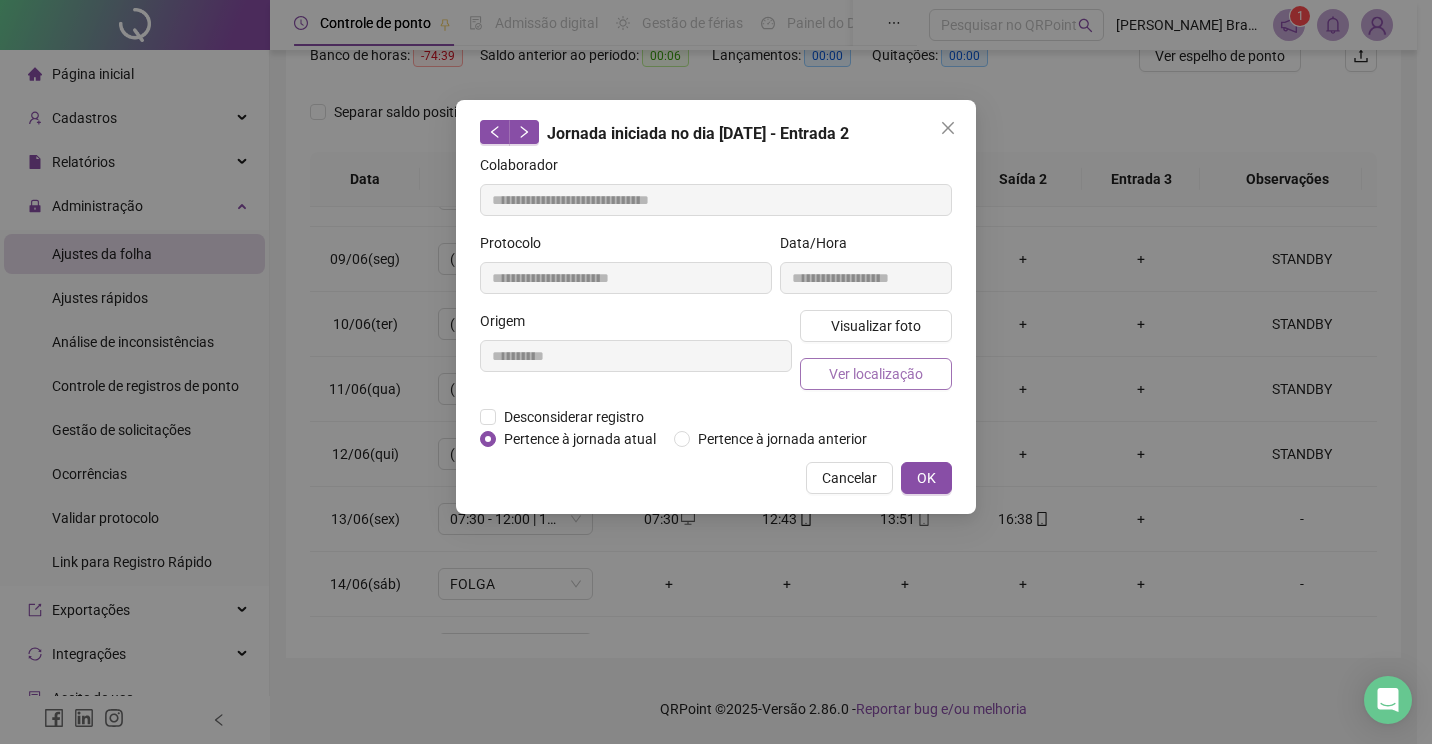 click on "Ver localização" at bounding box center [876, 374] 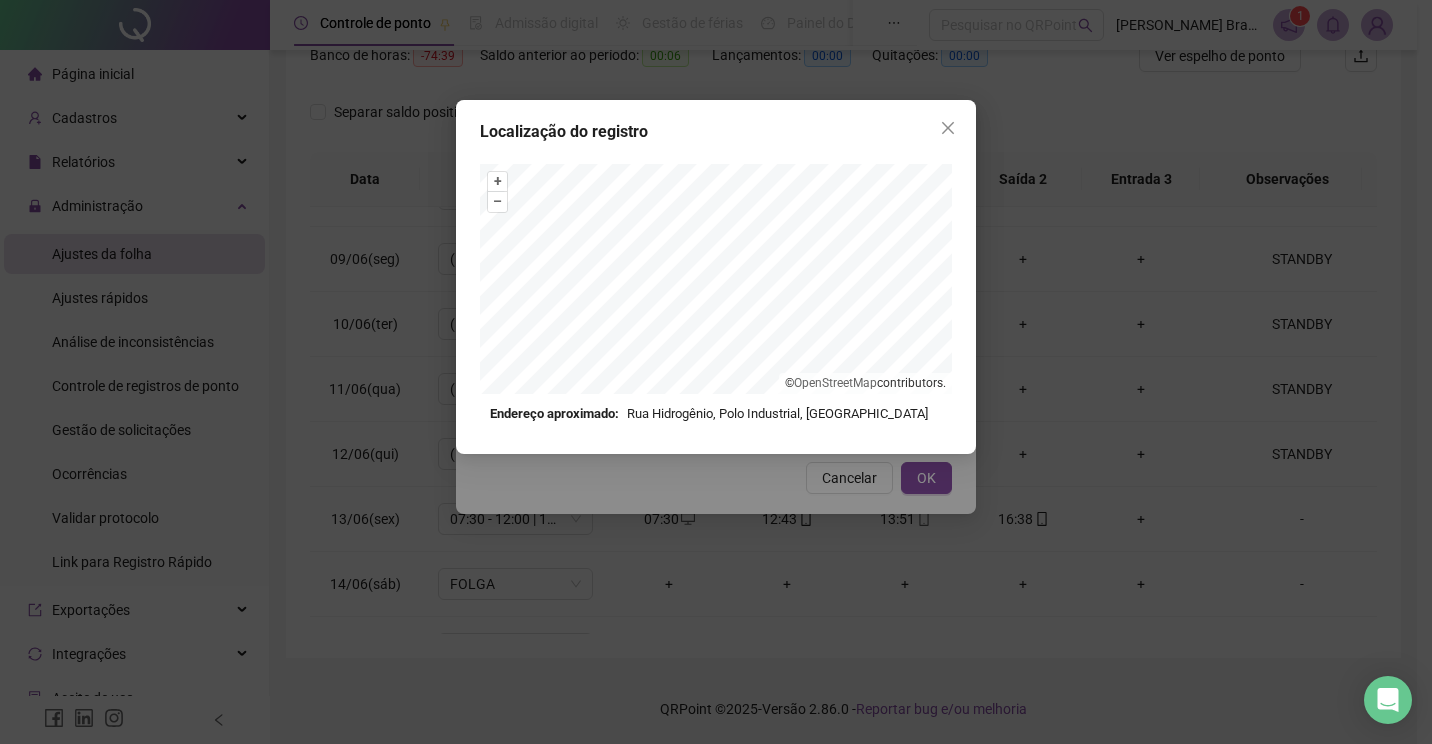 drag, startPoint x: 953, startPoint y: 95, endPoint x: 952, endPoint y: 117, distance: 22.022715 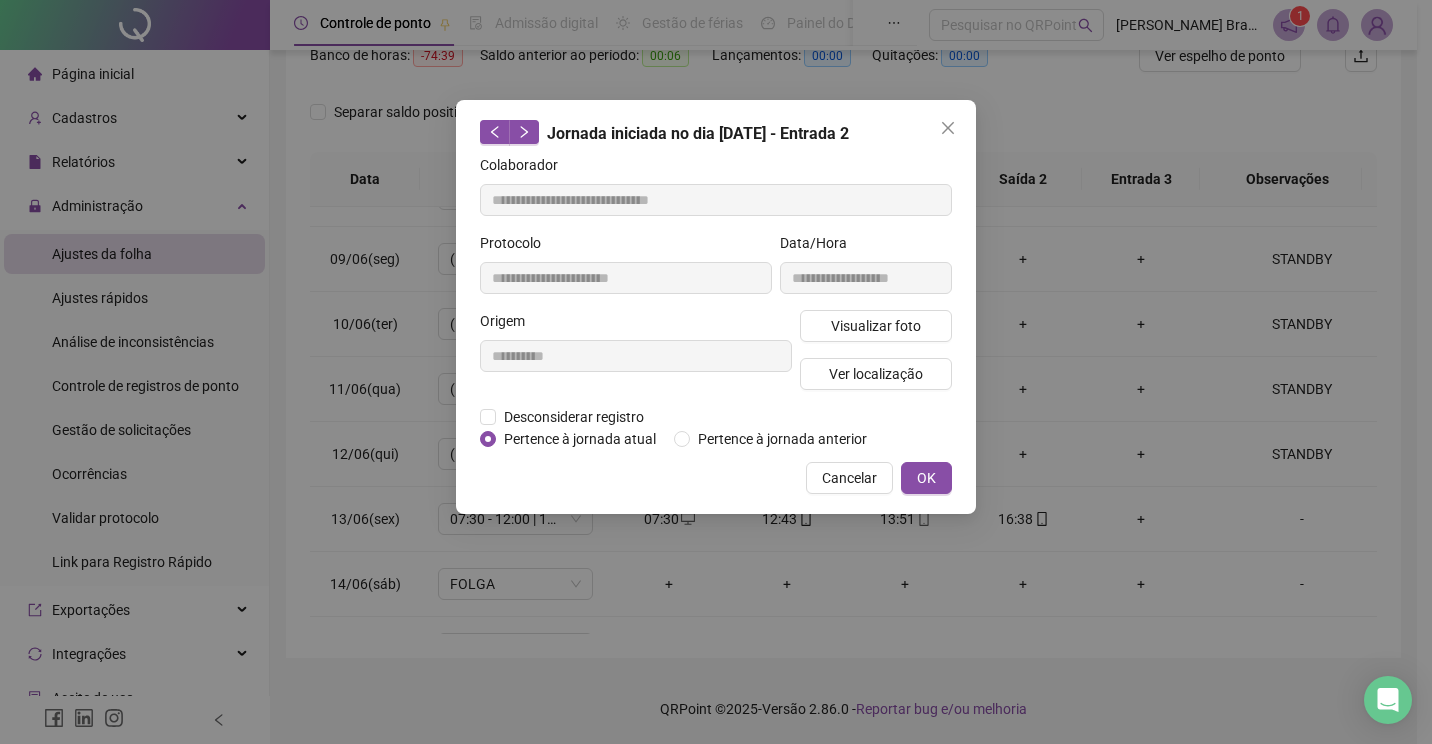click on "**********" at bounding box center (708, 94) 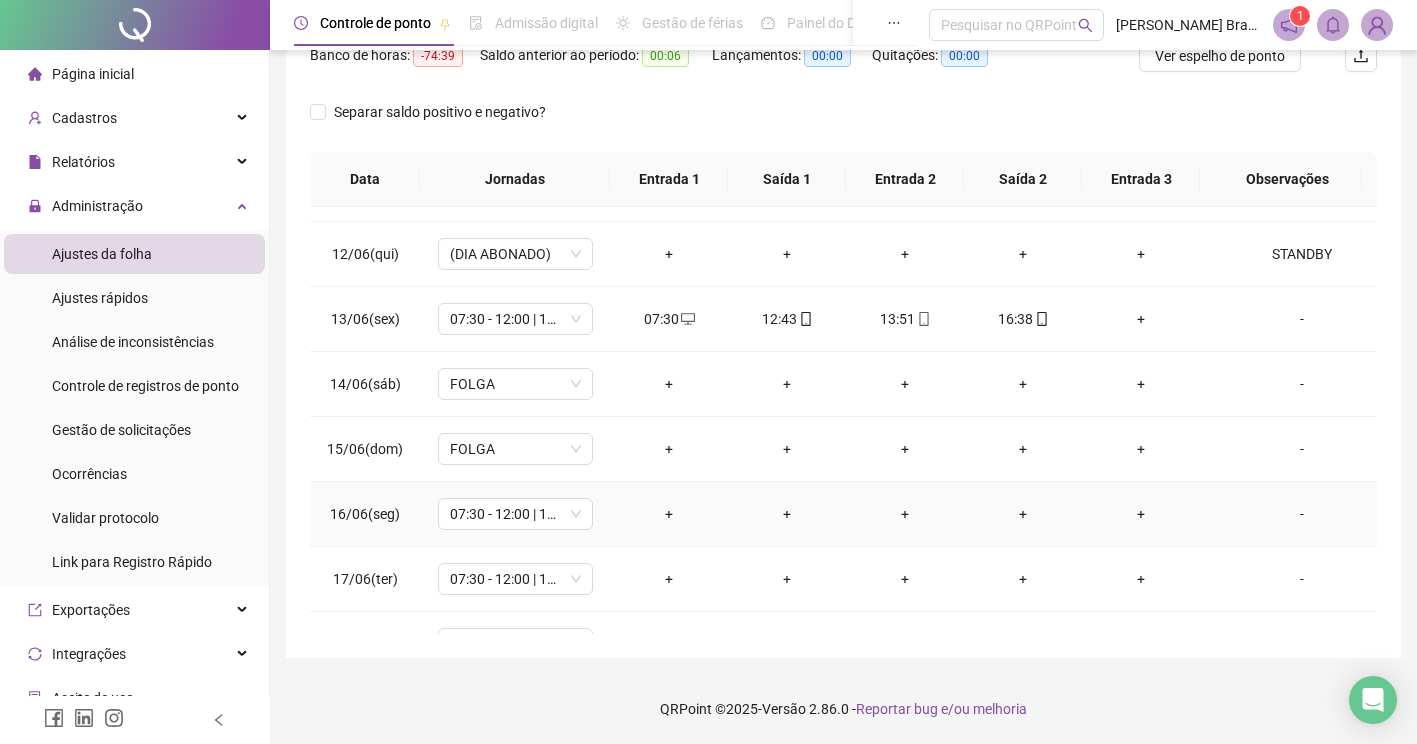 scroll, scrollTop: 800, scrollLeft: 0, axis: vertical 